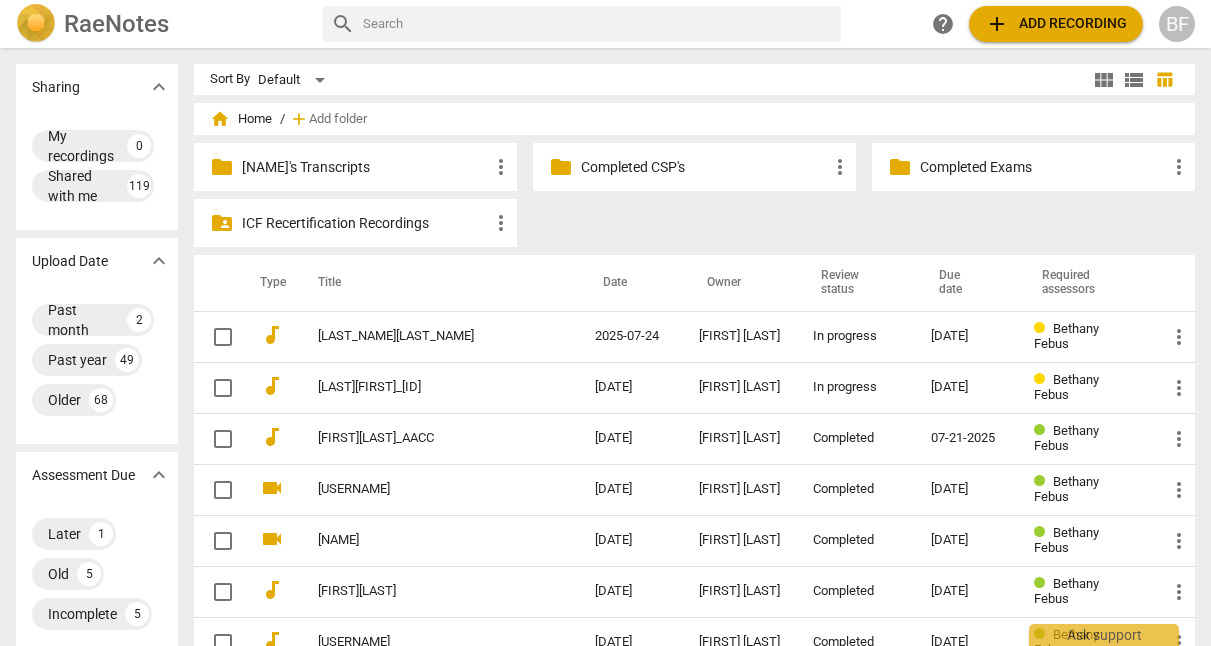 scroll, scrollTop: 0, scrollLeft: 0, axis: both 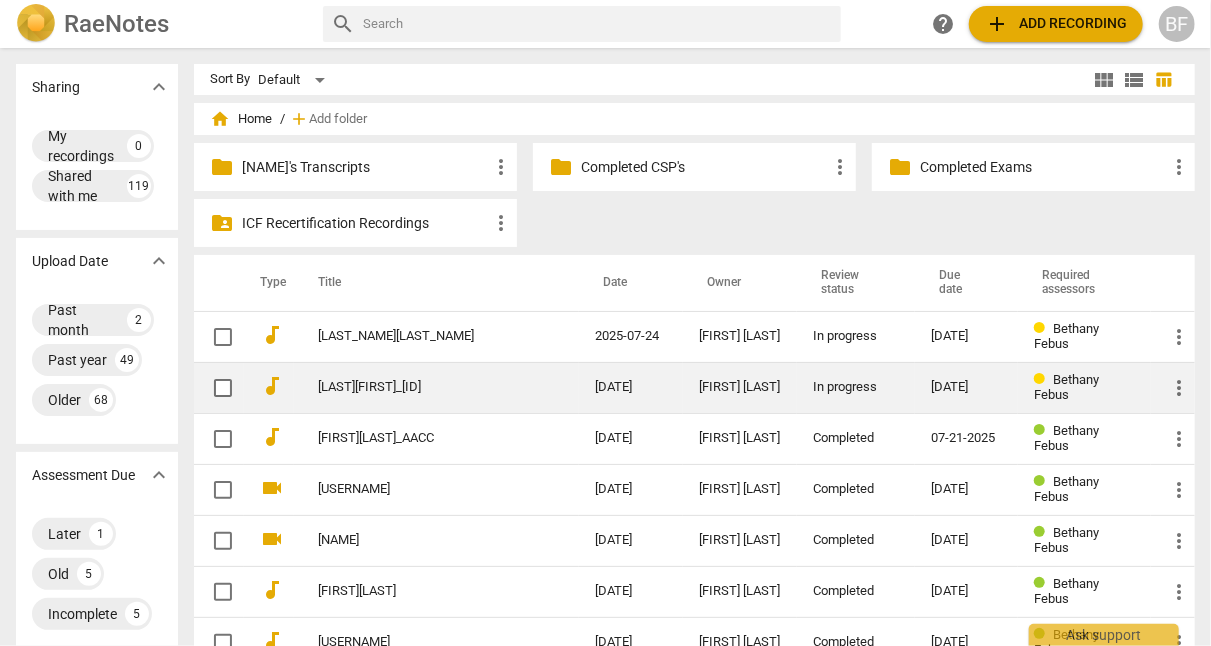 click on "In progress" at bounding box center [856, 387] 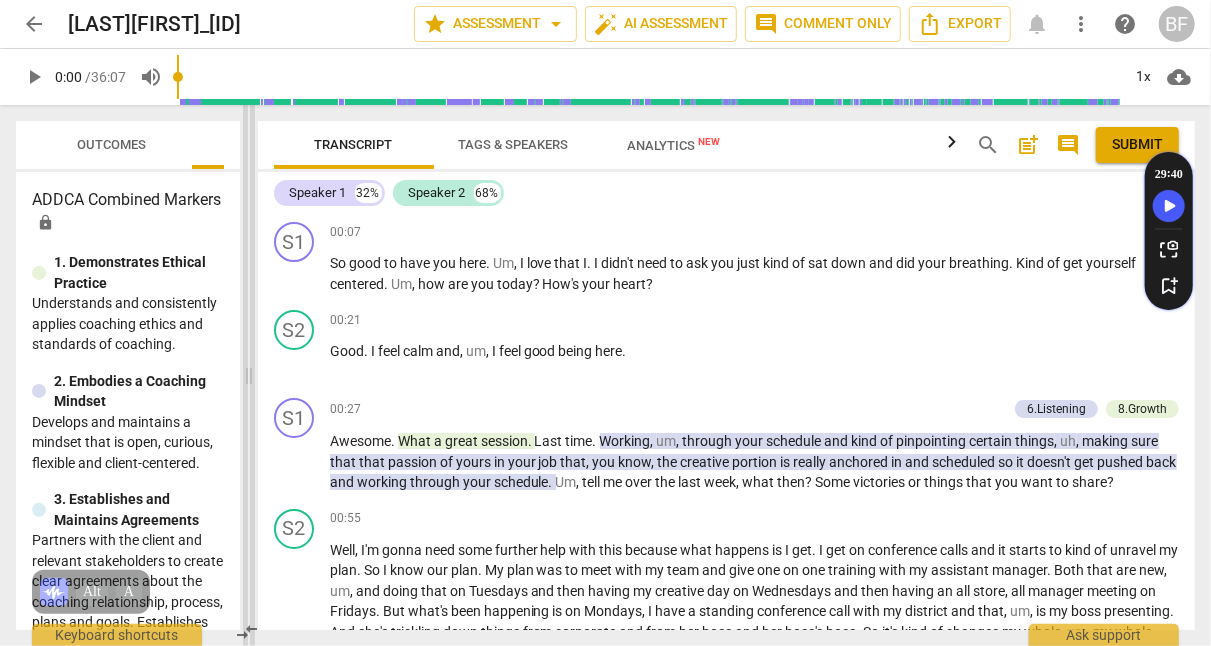 drag, startPoint x: 603, startPoint y: 375, endPoint x: 245, endPoint y: 408, distance: 359.51773 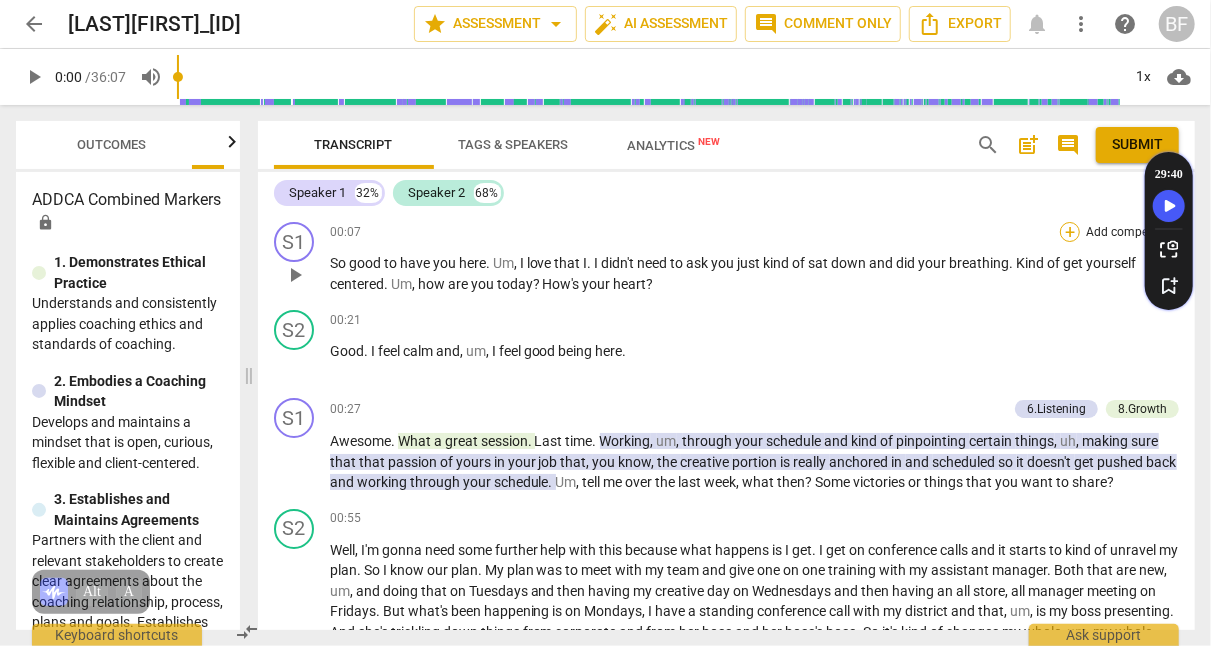 click on "+" at bounding box center (1070, 232) 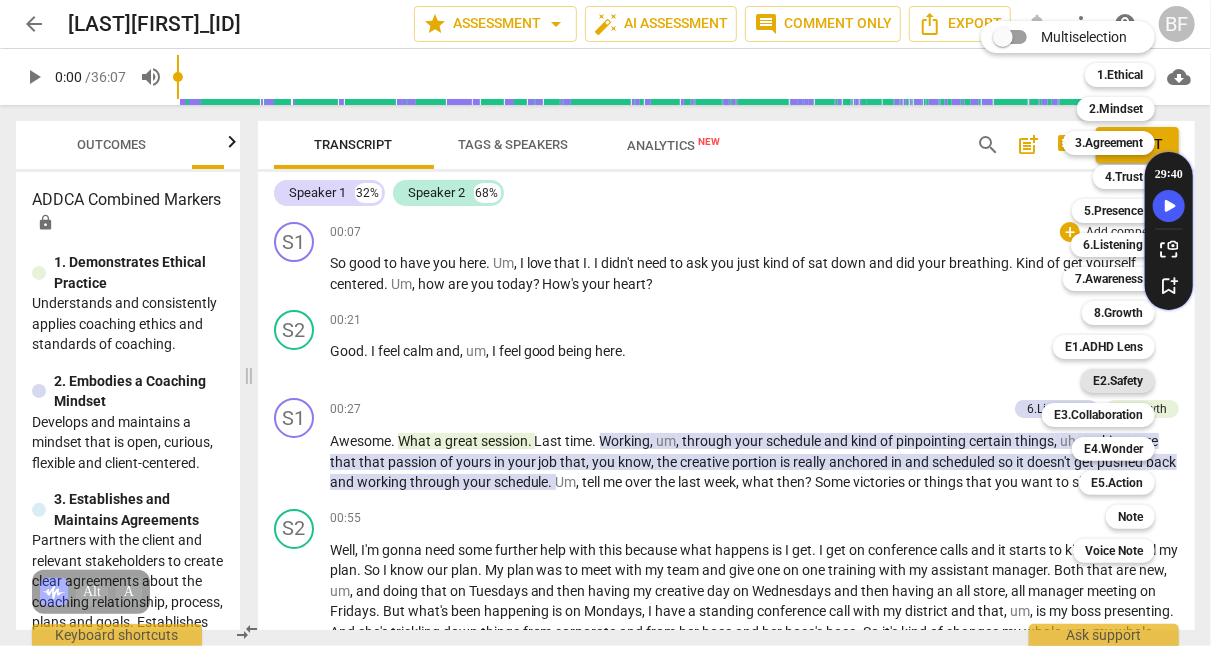 click on "E2.Safety" at bounding box center [1118, 381] 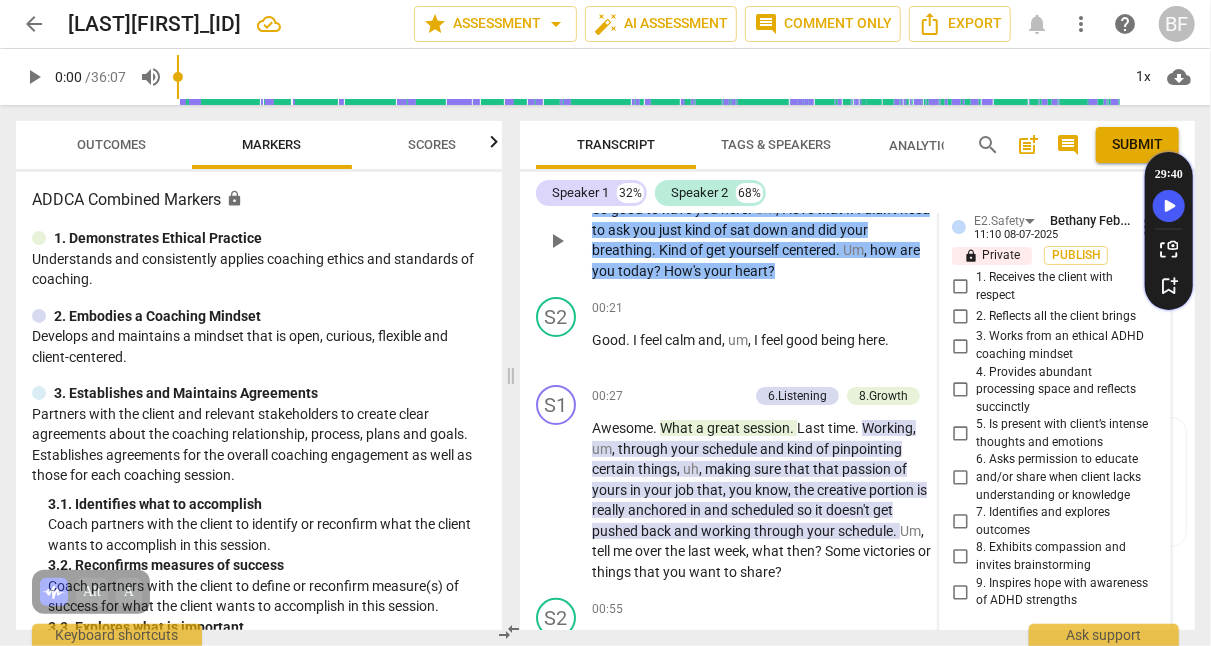 scroll, scrollTop: 57, scrollLeft: 0, axis: vertical 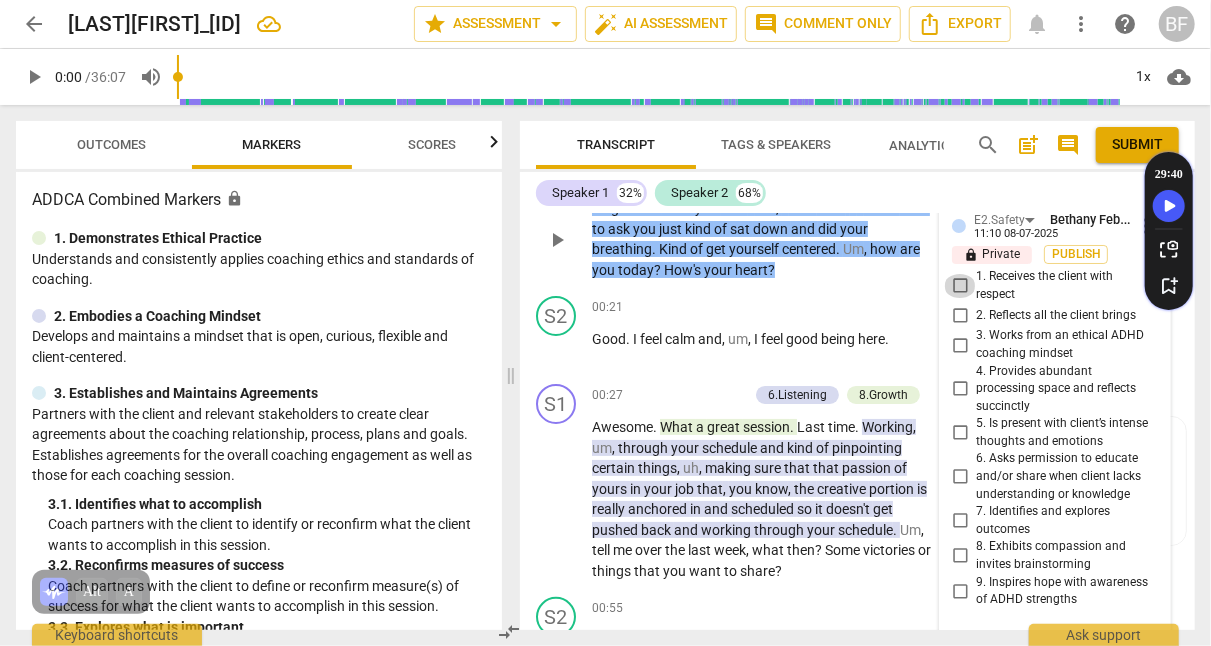 click on "1. Receives the client with respect" at bounding box center [960, 286] 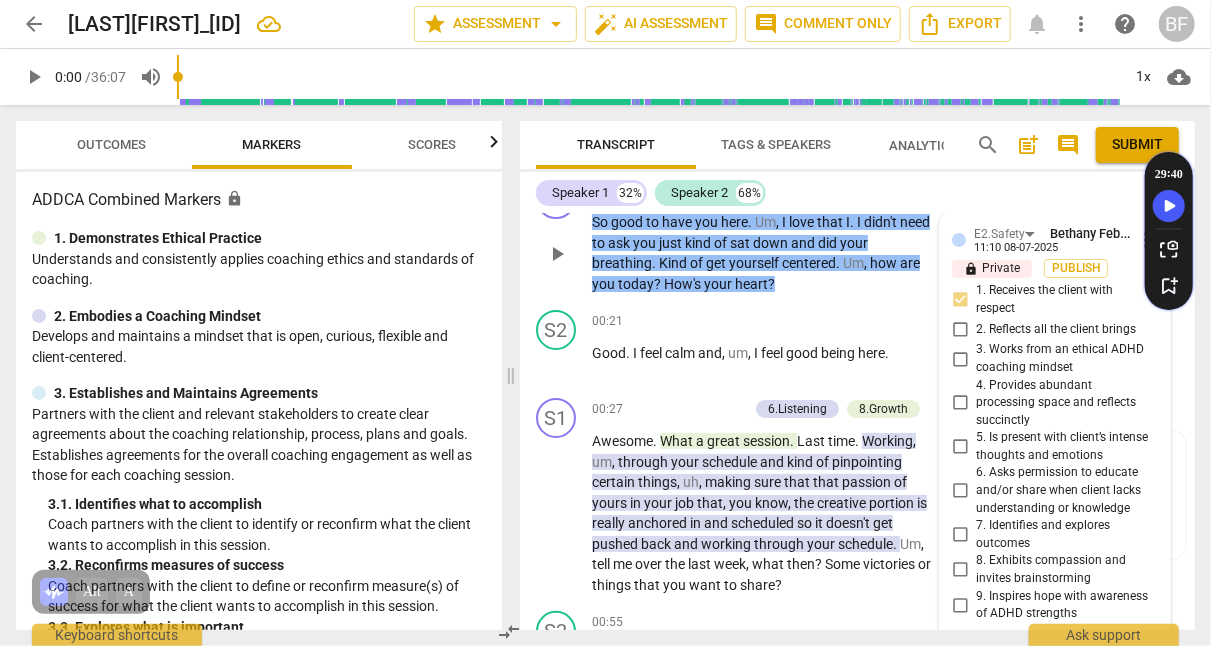 scroll, scrollTop: 0, scrollLeft: 0, axis: both 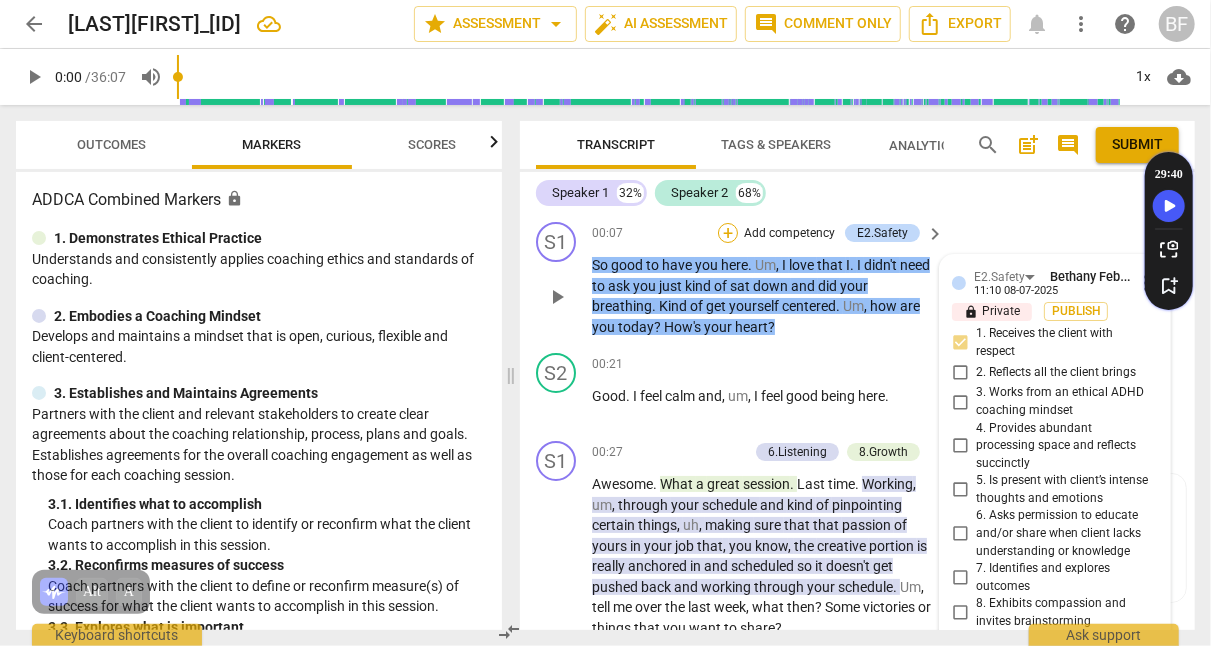 click on "+" at bounding box center [728, 233] 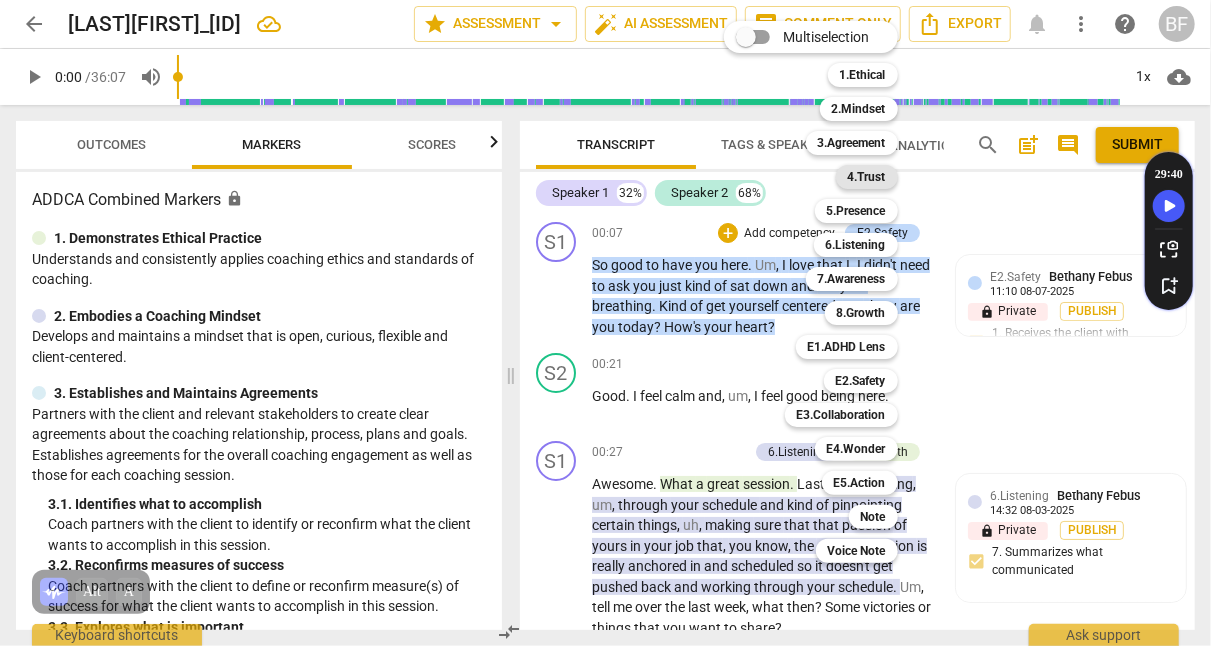 click on "4.Trust" at bounding box center [867, 177] 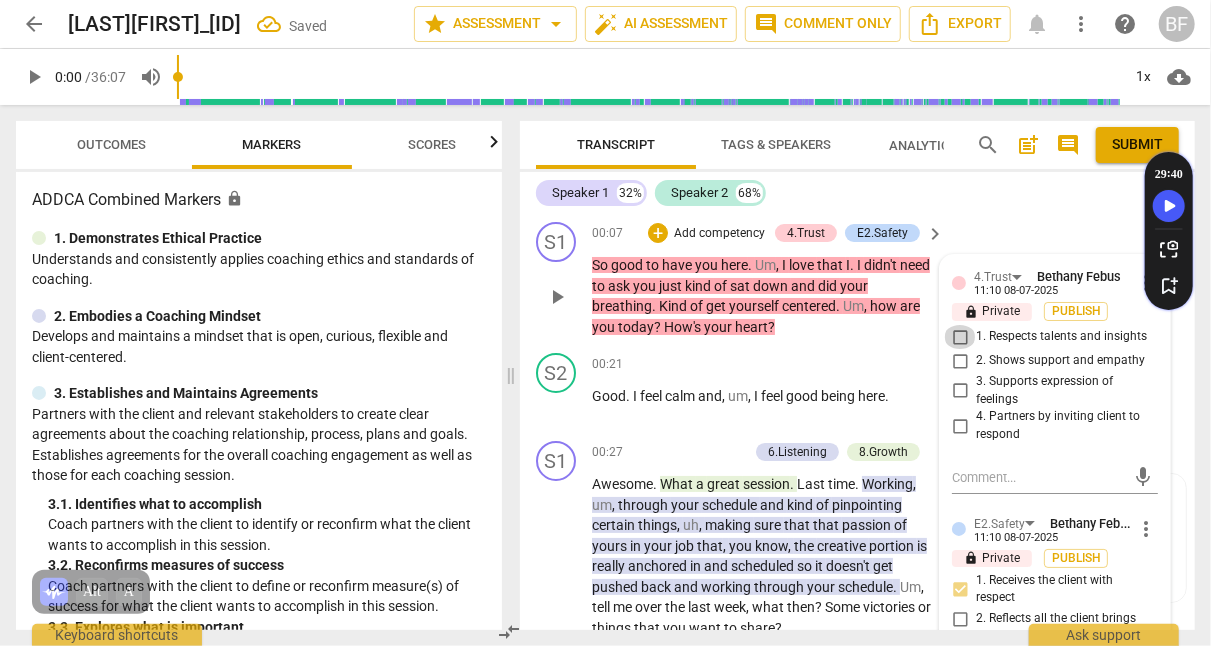 click on "1. Respects talents and insights" at bounding box center (960, 337) 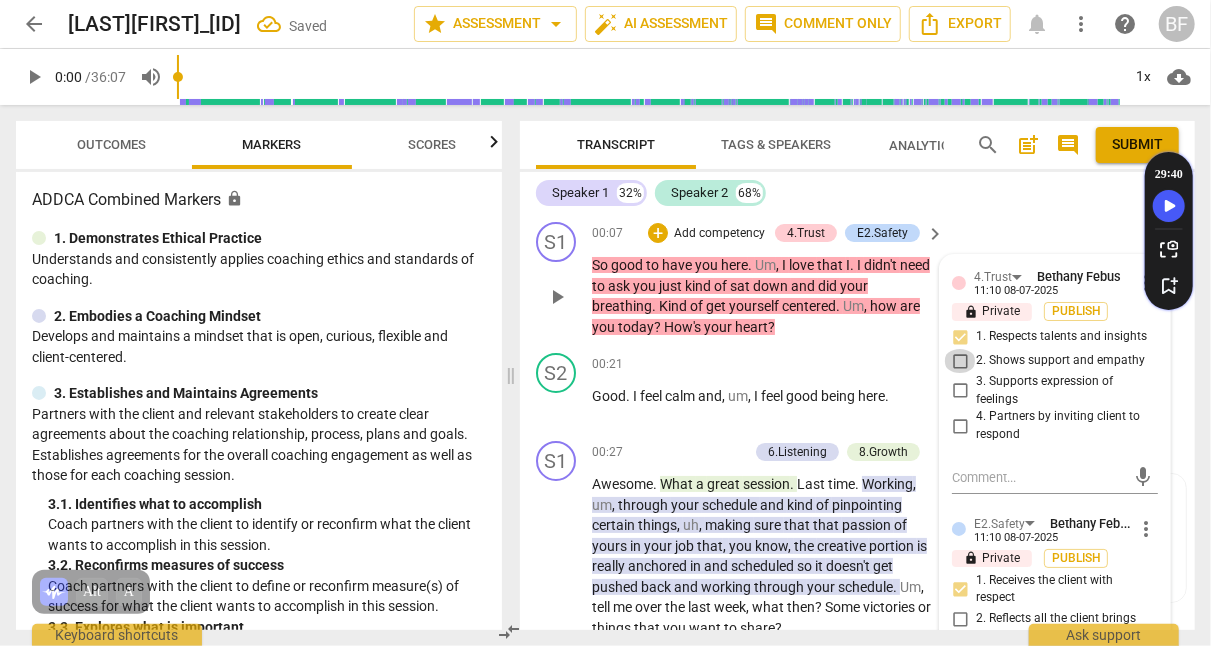 click on "2. Shows support and empathy" at bounding box center (960, 361) 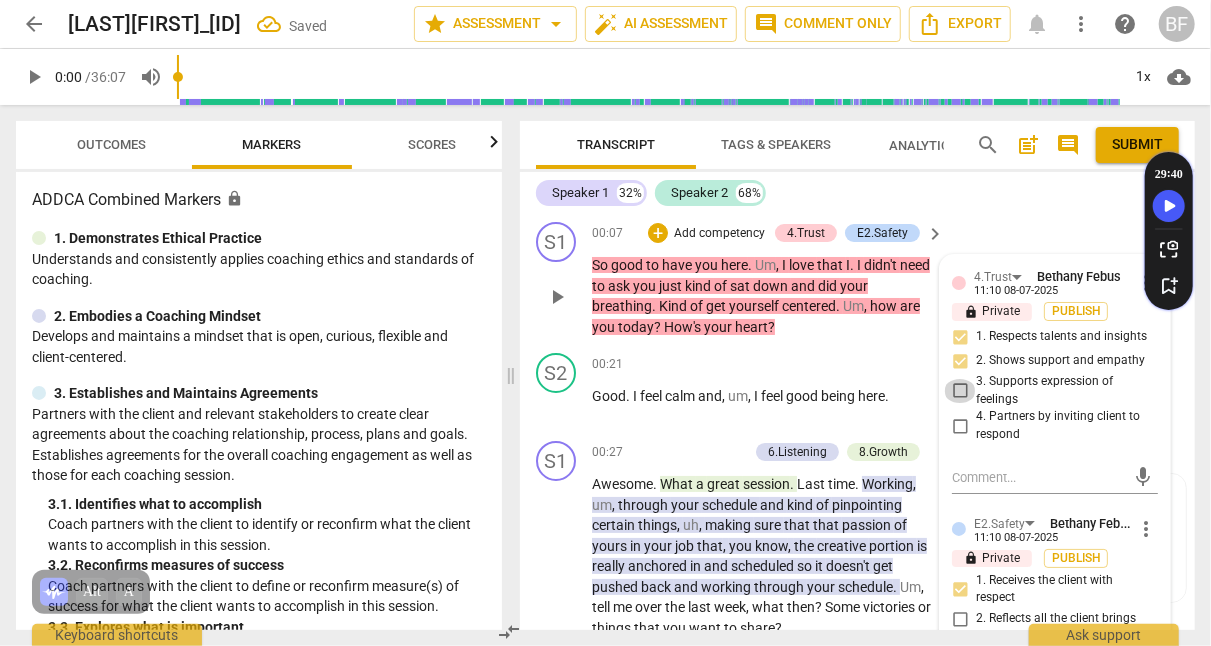 click on "3. Supports expression of feelings" at bounding box center (960, 391) 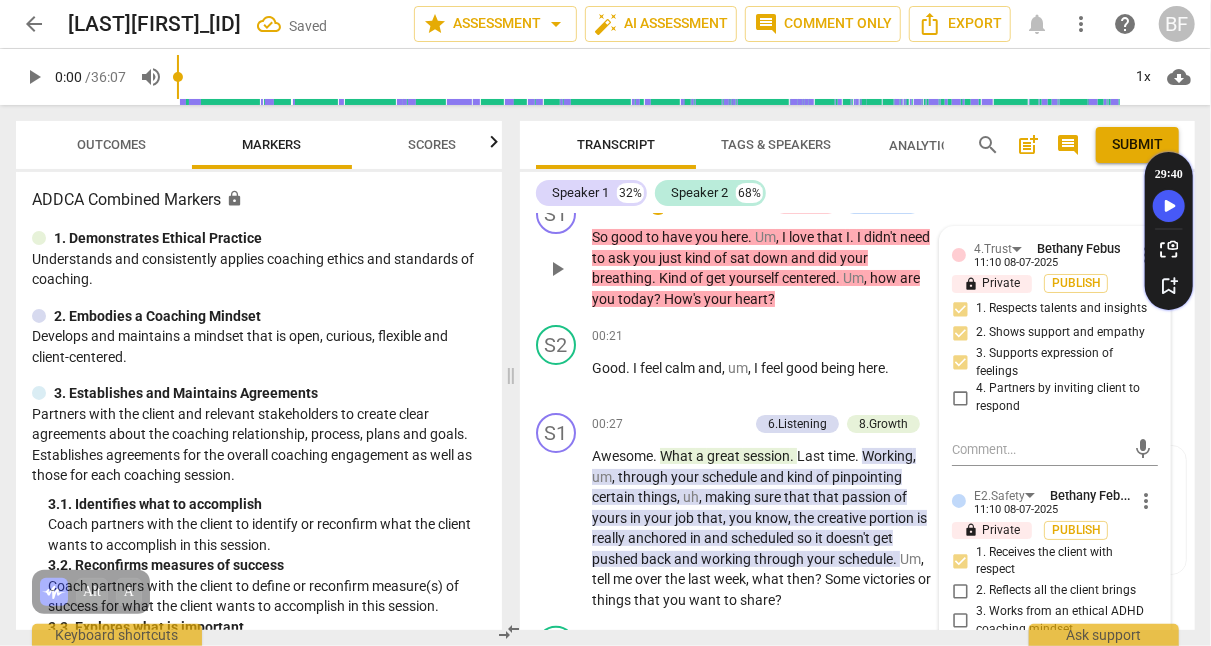 scroll, scrollTop: 0, scrollLeft: 0, axis: both 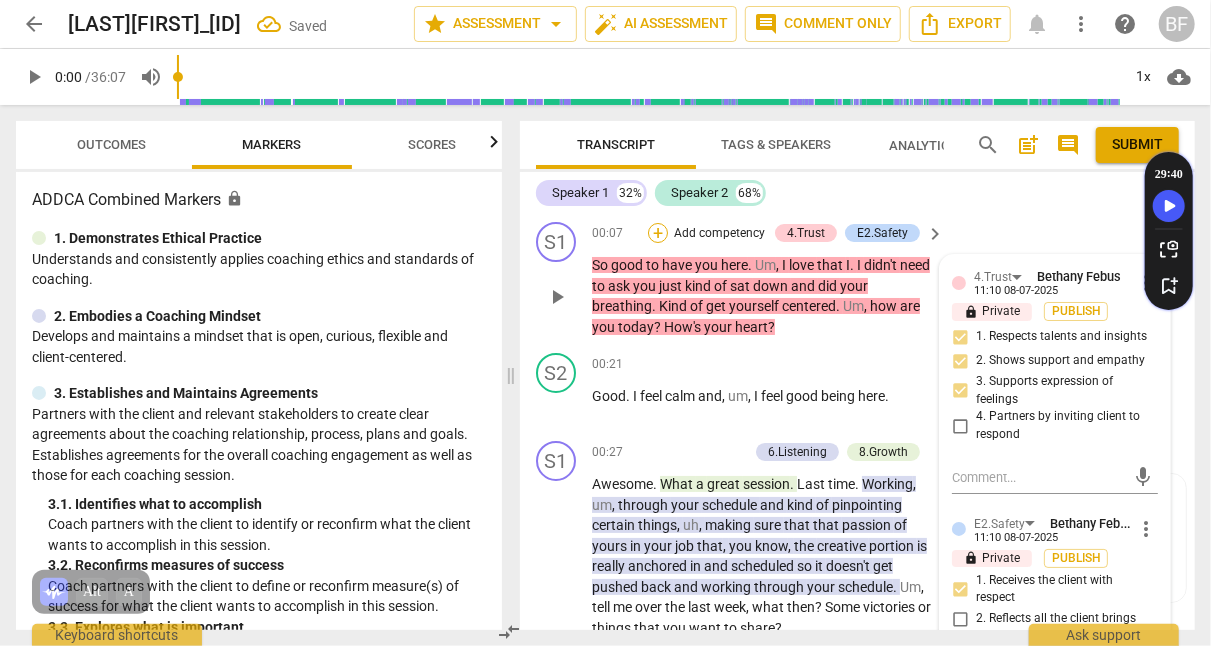 click on "+" at bounding box center [658, 233] 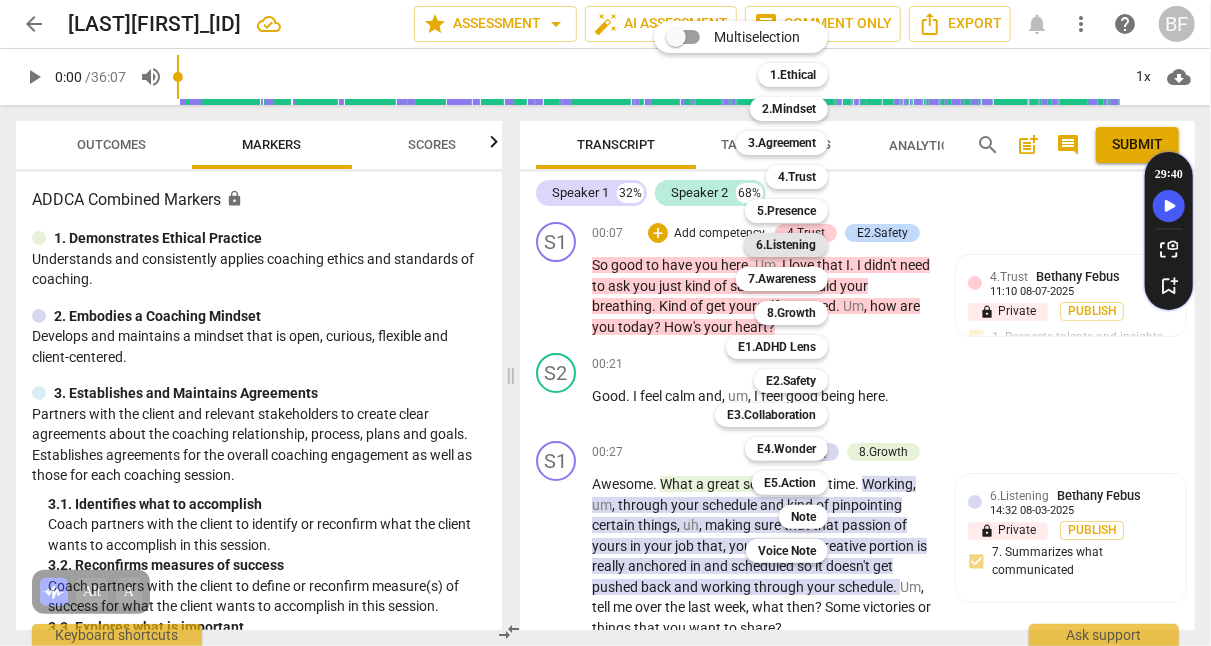 click on "6.Listening" at bounding box center (786, 245) 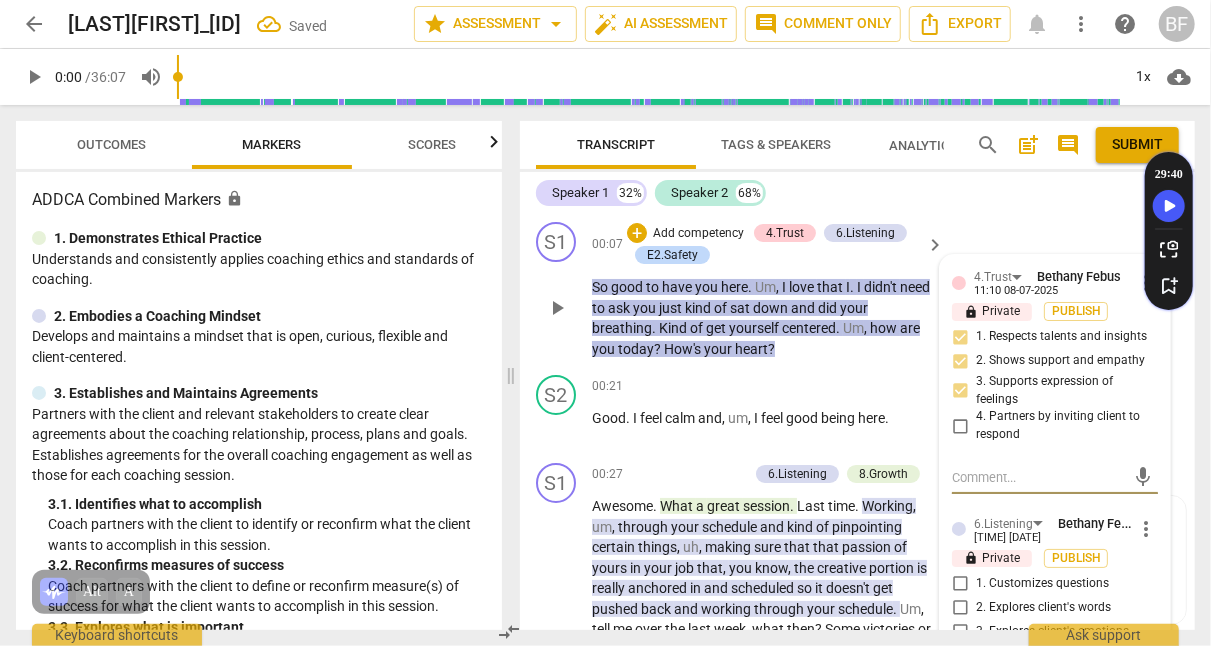 scroll, scrollTop: 241, scrollLeft: 0, axis: vertical 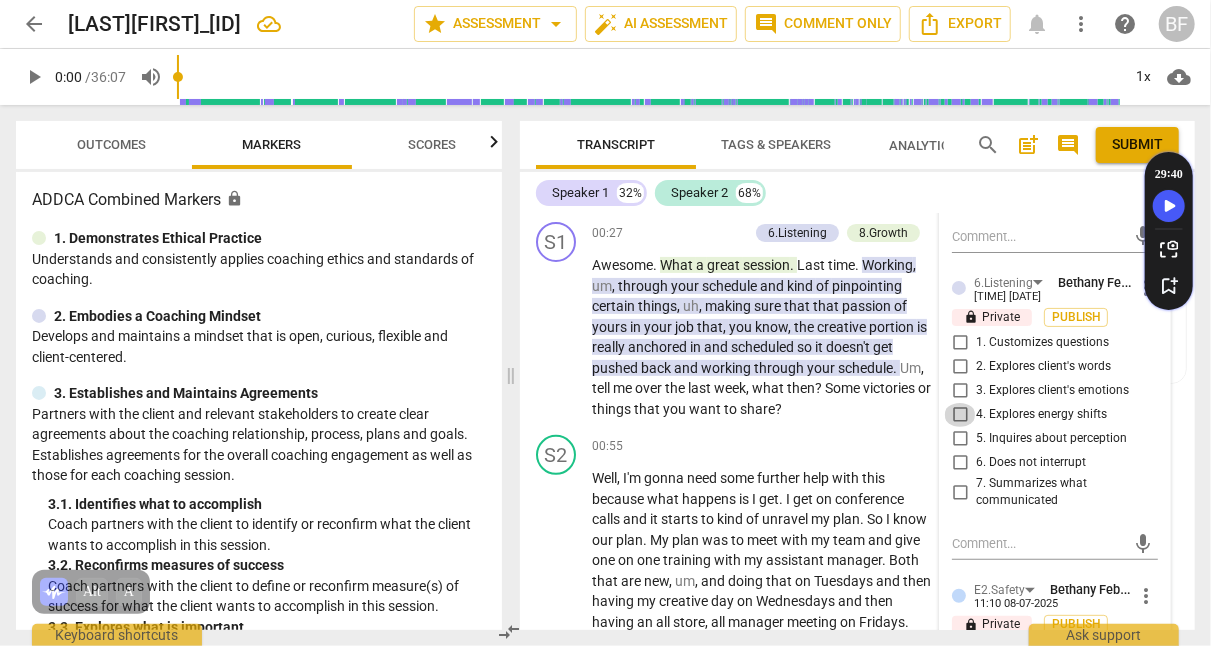 click on "4. Explores energy shifts" at bounding box center (960, 415) 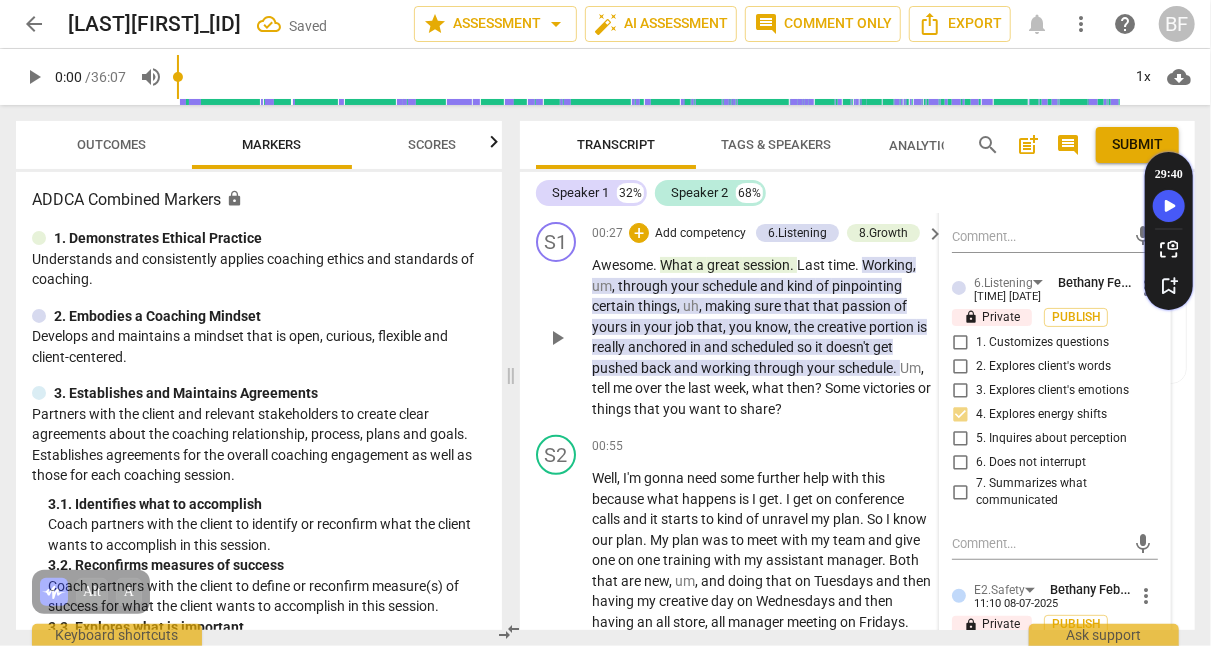 click on "S1 play_arrow pause 00:27 + Add competency 6.Listening 8.Growth keyboard_arrow_right Awesome .   What   a   great   session .   Last   time .   Working ,   um ,   through   your   schedule   and   kind   of   pinpointing   certain   things ,   uh ,   making   sure   that   that   passion   of   yours   in   your   job   that ,   you   know ,   the   creative   portion   is   really   anchored   in   and   scheduled   so   it   doesn't   get   pushed   back   and   working   through   your   schedule .   Um ,   tell   me   over   the   last   week ,   what   then ?   Some   victories   or   things   that   you   want   to   share ? 6.Listening [NAME] Febus 14:32 08-03-2025 lock Private Publish 7. Summarizes what communicated" at bounding box center [857, 320] 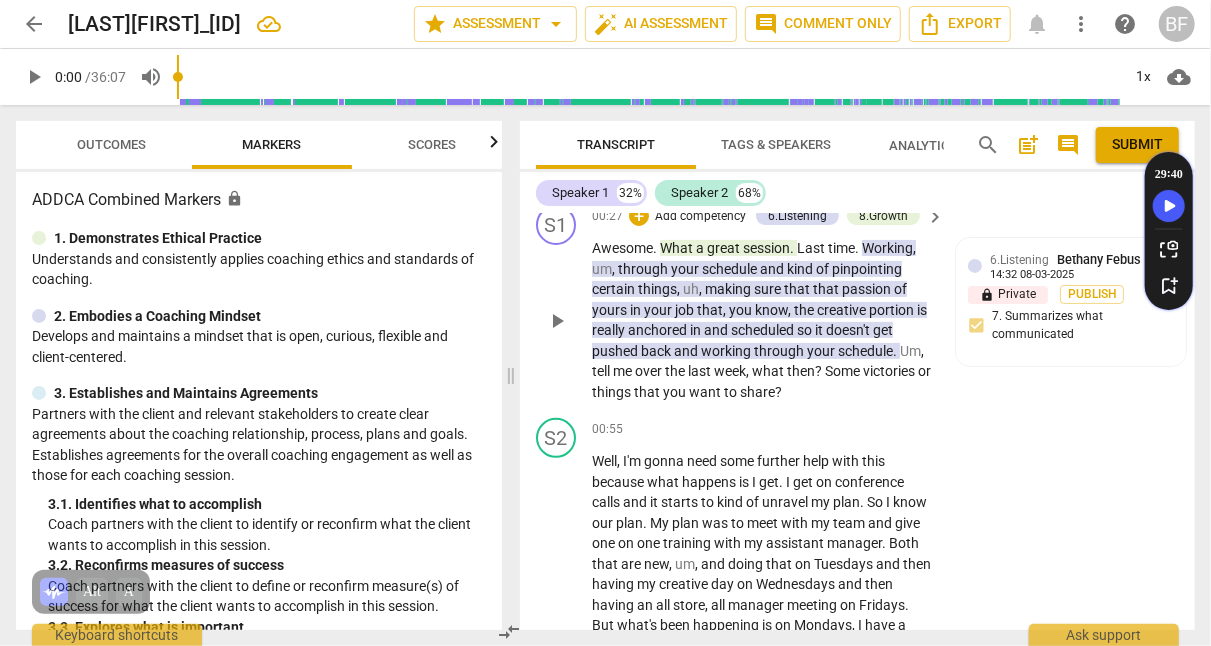 scroll, scrollTop: 260, scrollLeft: 0, axis: vertical 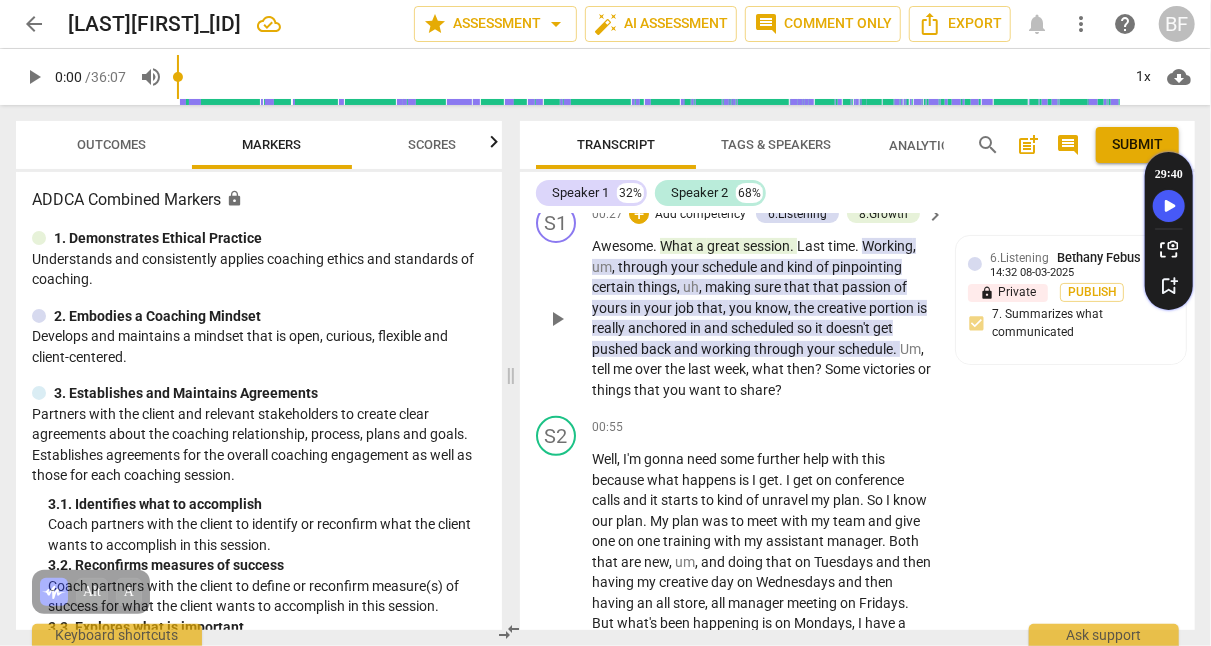 click on "creative" at bounding box center (843, 308) 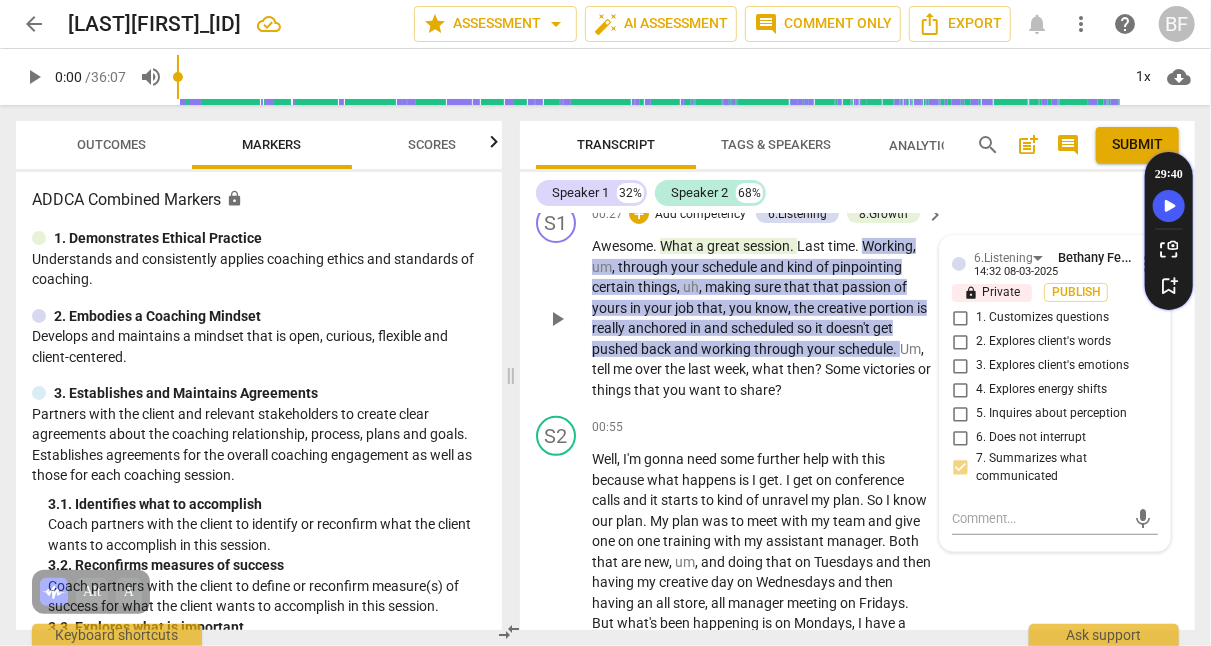 click on "Awesome. What a great session. Last time. Working, um, through your schedule and kind of pinpointing certain things, uh, making sure that that passion of yours in your job that, you know, the creative portion is really anchored in and scheduled so it doesn't get pushed back and working through your schedule. Um, tell me over the last week, what then? Some victories or things that you want to share?" at bounding box center (763, 318) 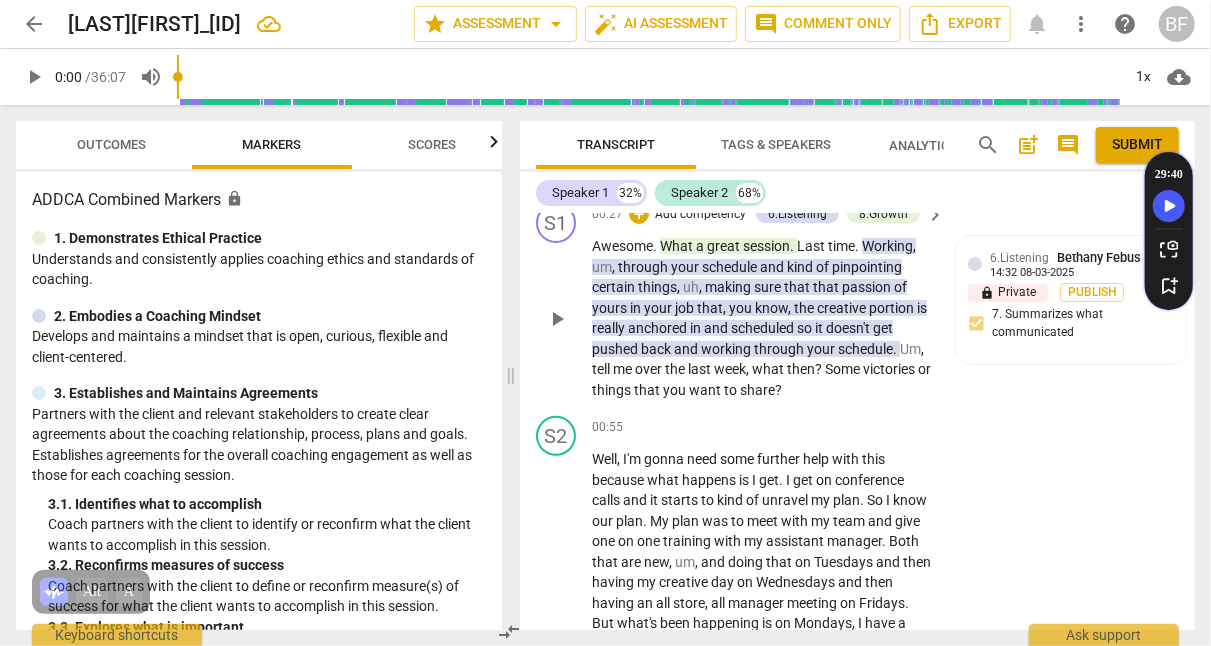 click on "session" at bounding box center [766, 246] 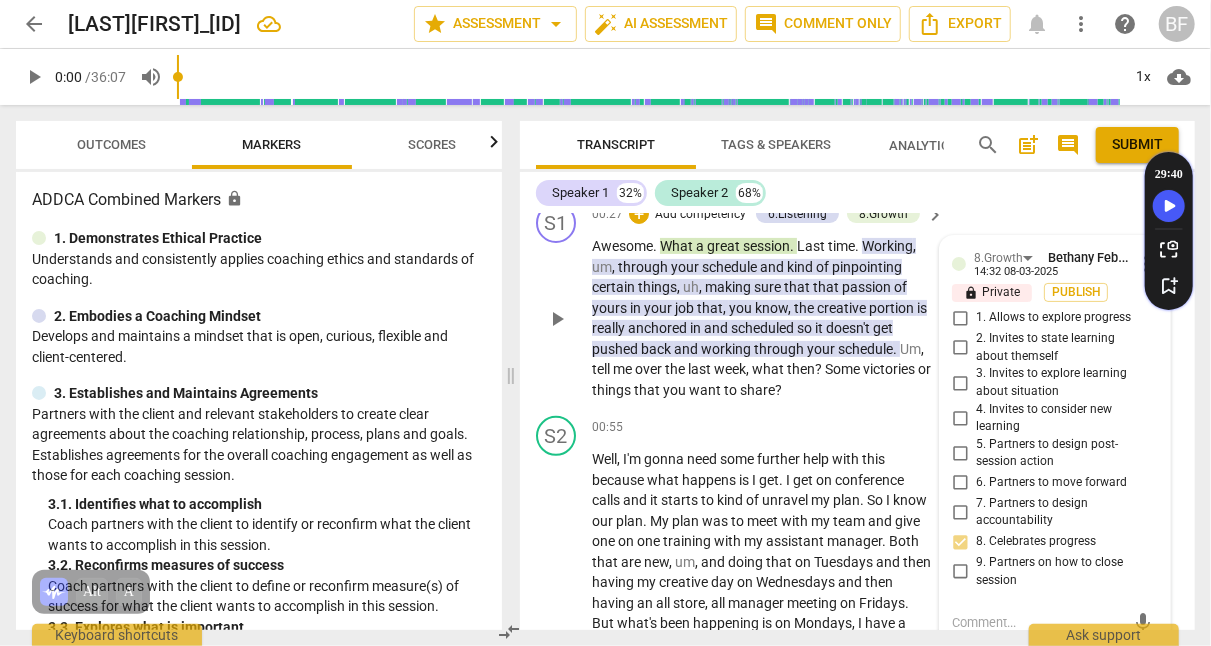 click on "S1 play_arrow pause 00:27 + Add competency 6.Listening 8.Growth keyboard_arrow_right Awesome .   What   a   great   session .   Last   time .   Working ,   um ,   through   your   schedule   and   kind   of   pinpointing   certain   things ,   uh ,   making   sure   that   that   passion   of   yours   in   your   job   that ,   you   know ,   the   creative   portion   is   really   anchored   in   and   scheduled   so   it   doesn't   get   pushed   back   and   working   through   your   schedule .   Um ,   tell   me   over   the   last   week ,   what   then ?   Some   victories   or   things   that   you   want   to   share ? 8.Growth [FIRST] [LAST] 14:32 08-03-2025 more_vert lock Private Publish 1. Allows to explore progress 2. Invites to state learning about themself 3. Invites to explore learning about situation 4. Invites to consider new learning 5. Partners to design post-session action 6. Partners to move forward 7. Partners to design accountability 8. Celebrates progress mic" at bounding box center [857, 301] 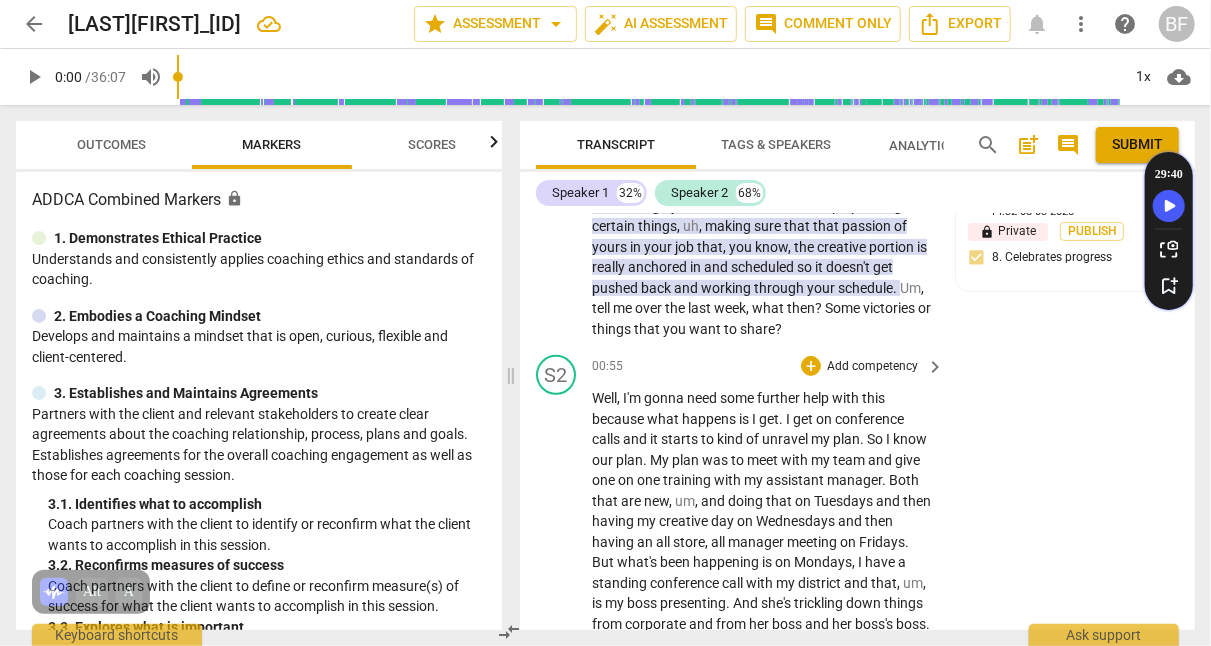 scroll, scrollTop: 321, scrollLeft: 0, axis: vertical 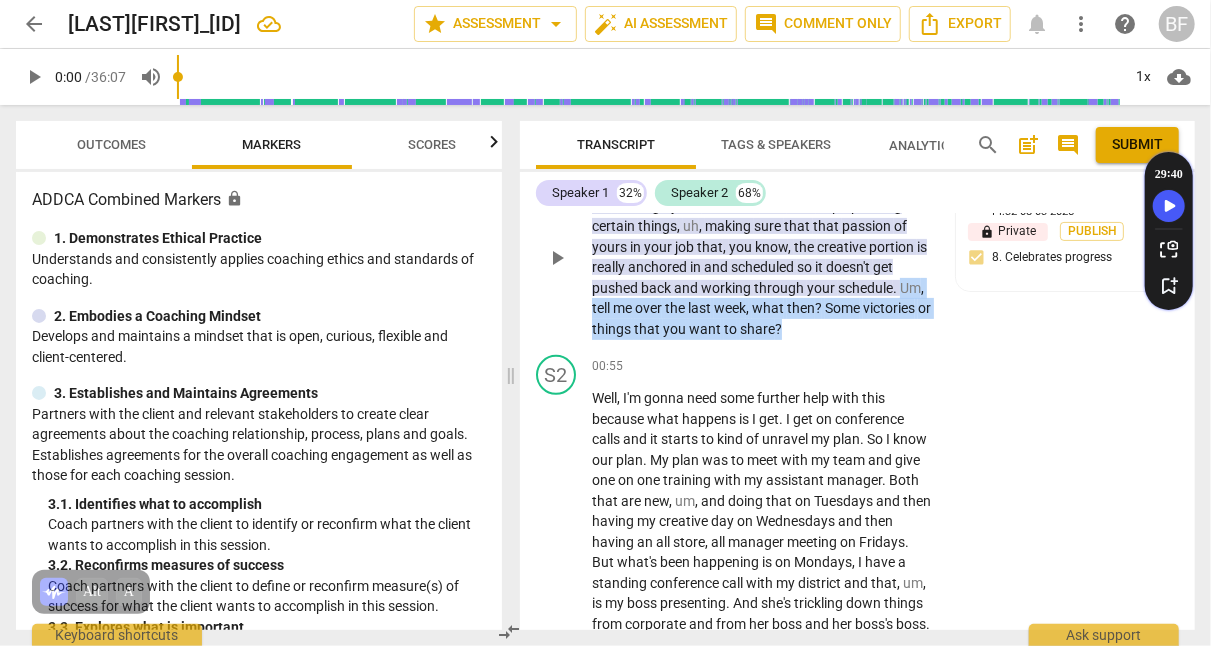 drag, startPoint x: 805, startPoint y: 324, endPoint x: 900, endPoint y: 291, distance: 100.56838 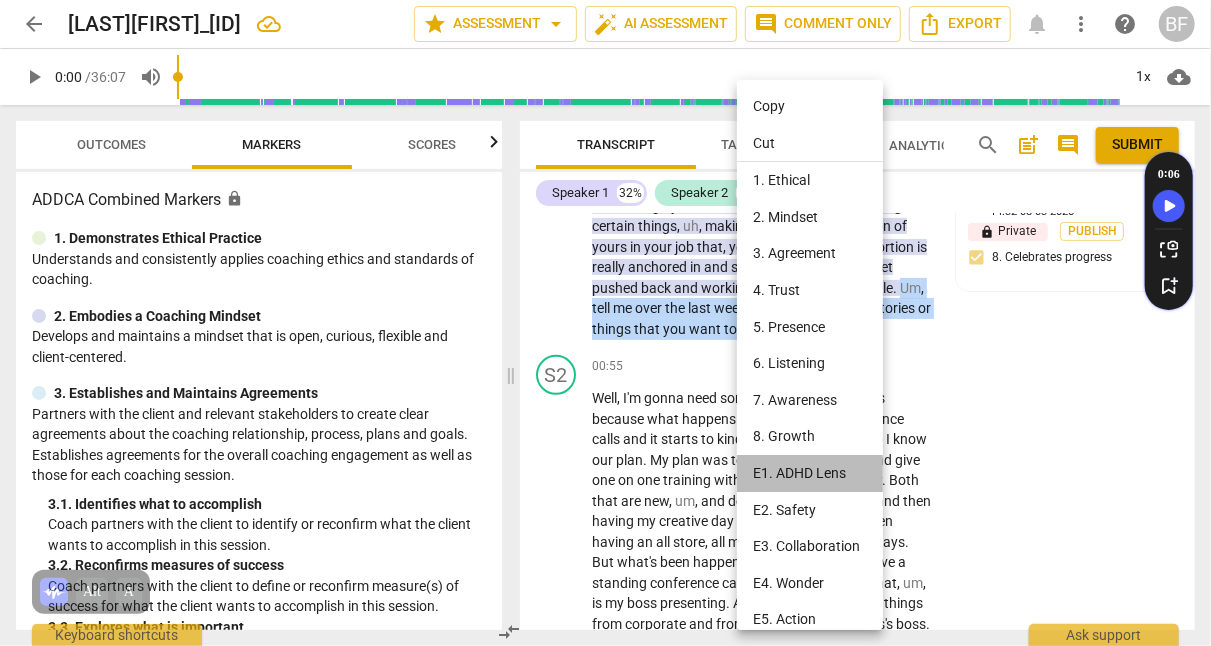 click on "E1. ADHD Lens" at bounding box center [813, 473] 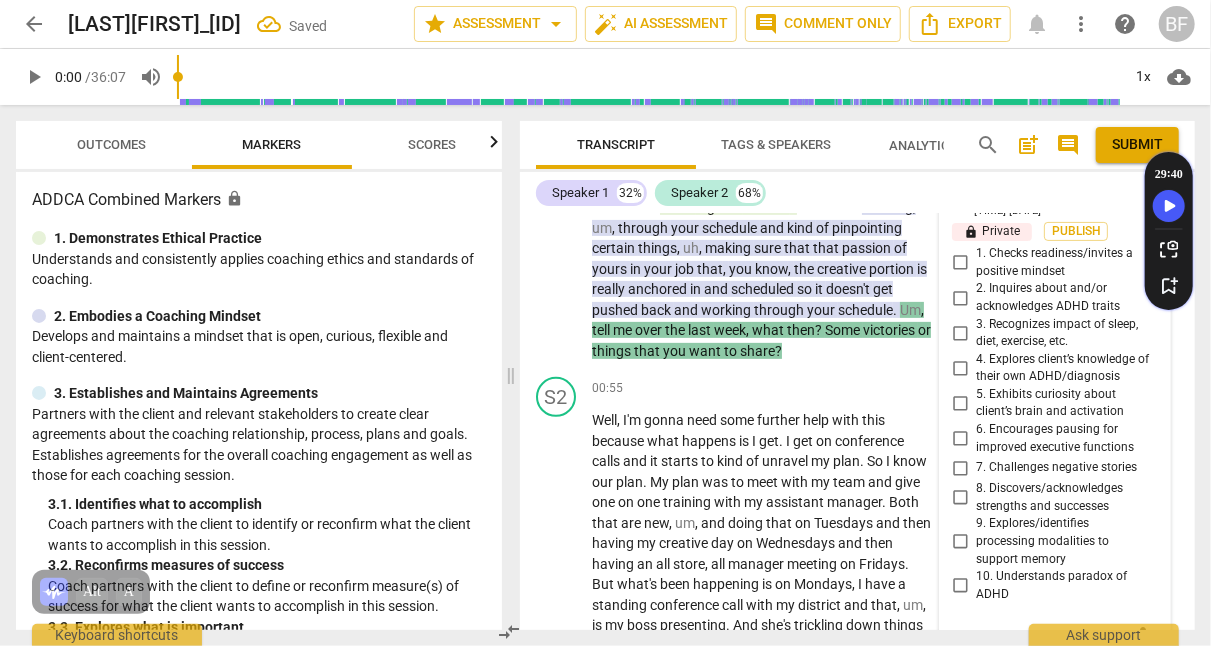 scroll, scrollTop: 334, scrollLeft: 0, axis: vertical 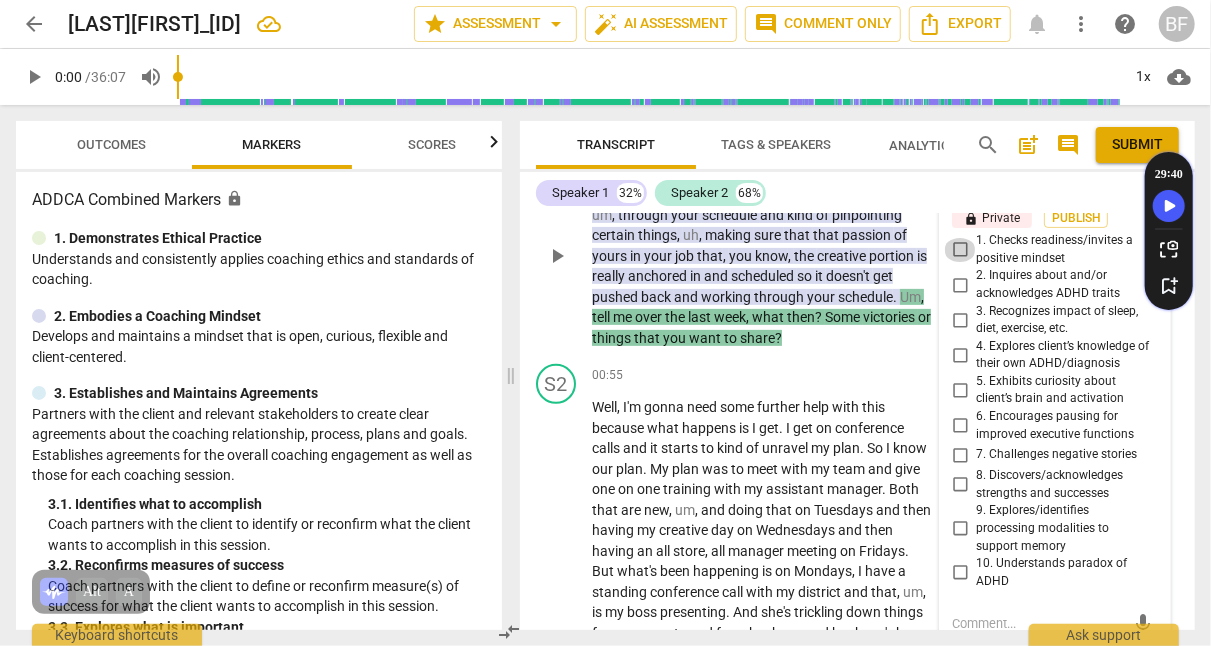 click on "1. Checks readiness/invites a positive mindset" at bounding box center [960, 250] 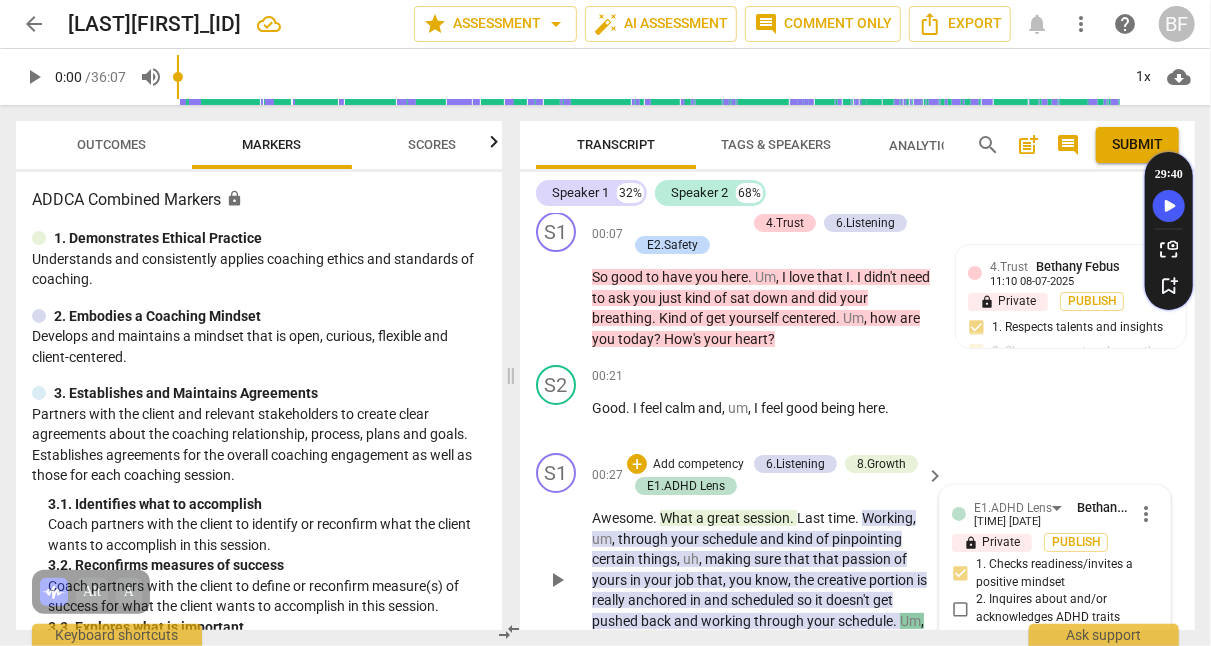 scroll, scrollTop: 8, scrollLeft: 0, axis: vertical 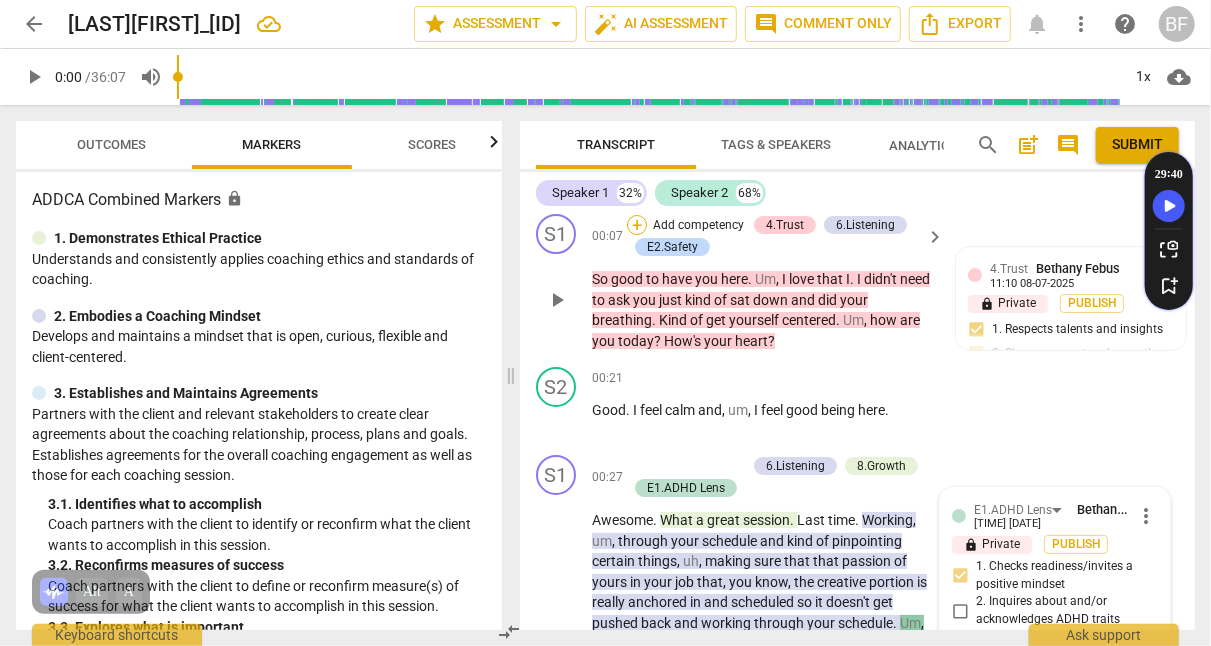 click on "+" at bounding box center (637, 225) 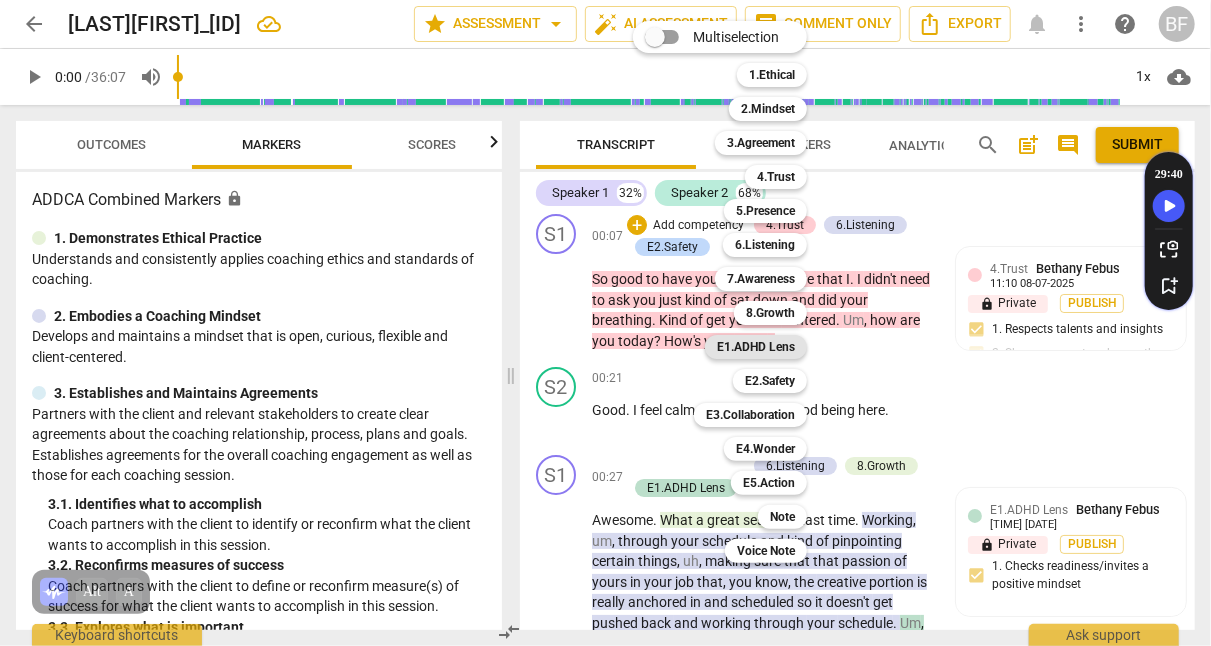 click on "E1.ADHD Lens" at bounding box center (756, 347) 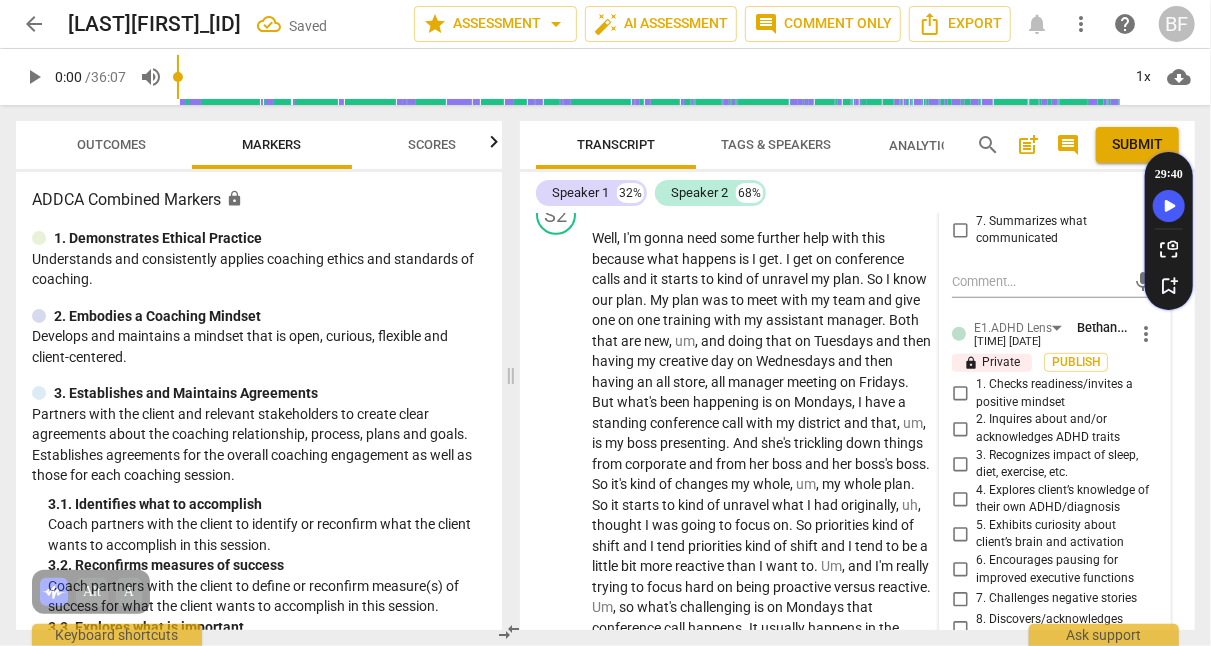 scroll, scrollTop: 504, scrollLeft: 0, axis: vertical 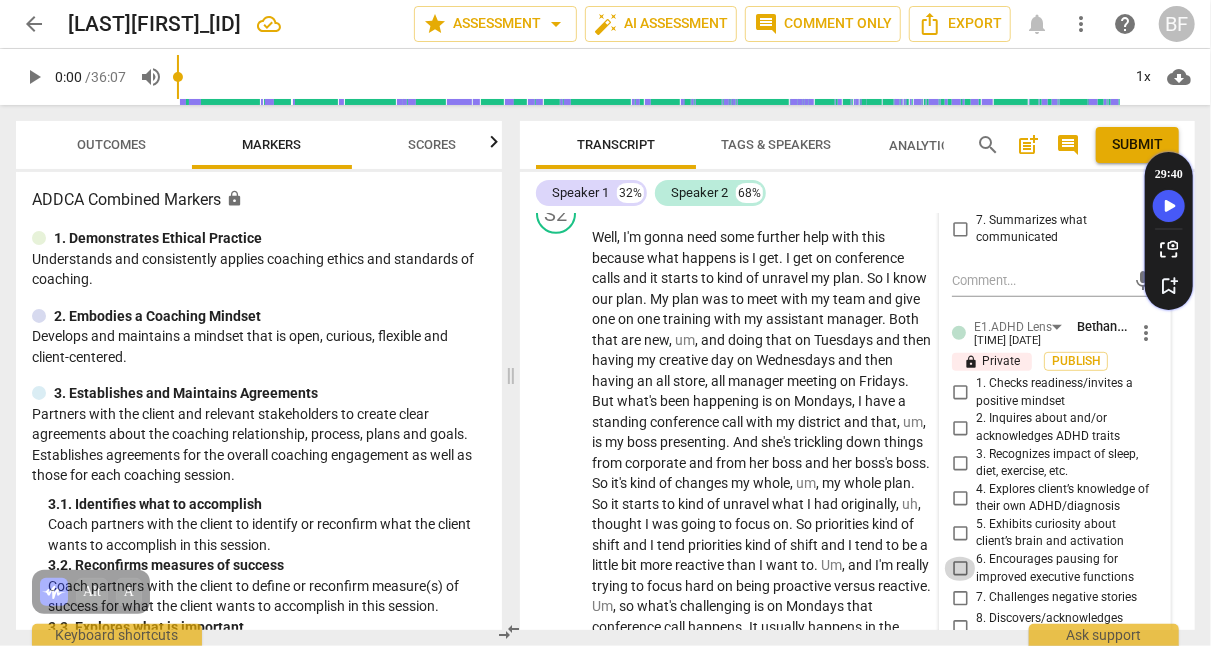 click on "6. Encourages pausing for improved executive functions" at bounding box center (960, 569) 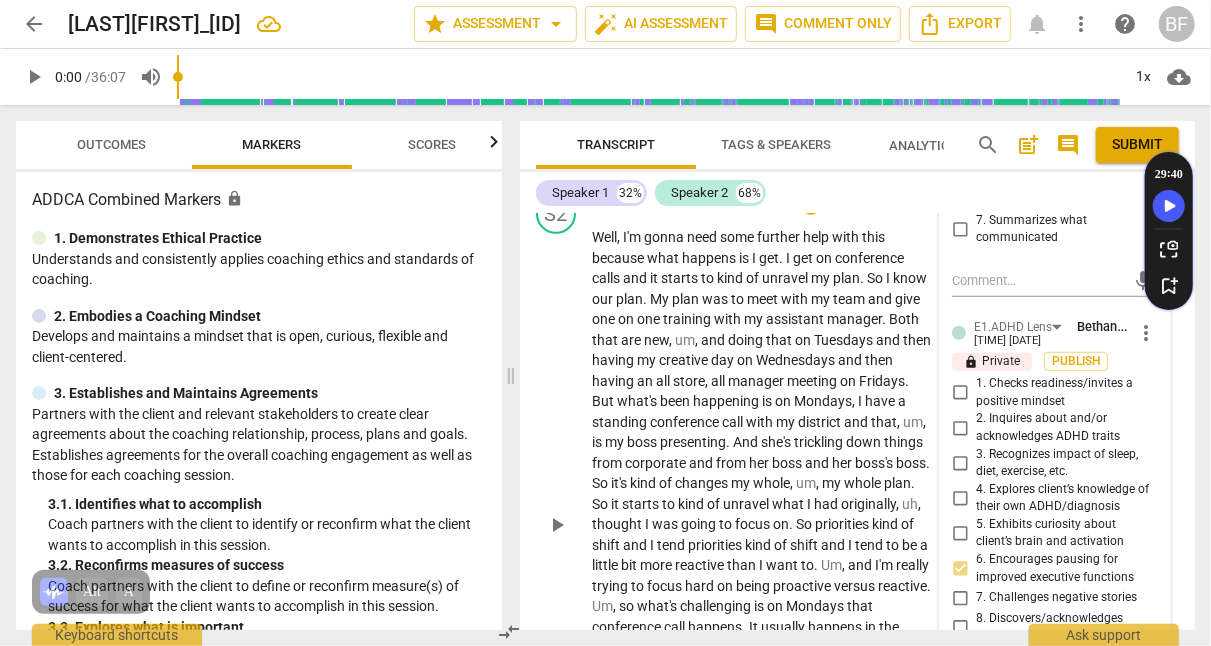 click on "S2 play_arrow pause 00:55 + Add competency keyboard_arrow_right Well ,   I'm   gonna   need   some   further   help   with   this   because   what   happens   is   I   get .   I   get   on   conference   calls   and   it   starts   to   kind   of   unravel   my   plan .   So   I   know   our   plan .   My   plan   was   to   meet   with   my   team   and   give   one   on   one   training   with   my   assistant   manager .   Both   that   are   new ,   um ,   and   doing   that   on   Tuesdays   and   then   having   my   creative   day   on   Wednesdays   and   then   having   an   all   store ,   all   manager   meeting   on   Fridays .   But   what's   been   happening   is   on   Mondays ,   I   have   a   standing   conference   call   with   my   district   and   that ,   um ,   is   my   boss   presenting .   And   she's   trickling   down   things   from   corporate   and   from   her   boss   and   her   boss's   boss .   So   it's   kind   of   changes   my   whole ,   um ,   my   whole   plan ." at bounding box center [857, 508] 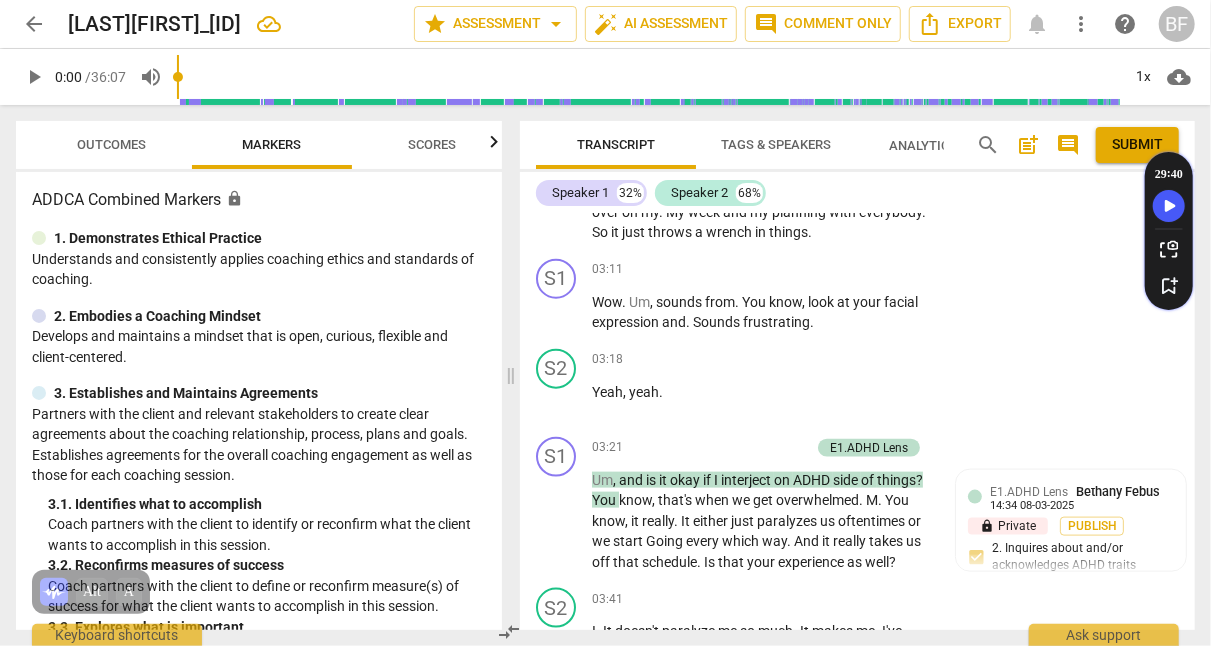 scroll, scrollTop: 1086, scrollLeft: 0, axis: vertical 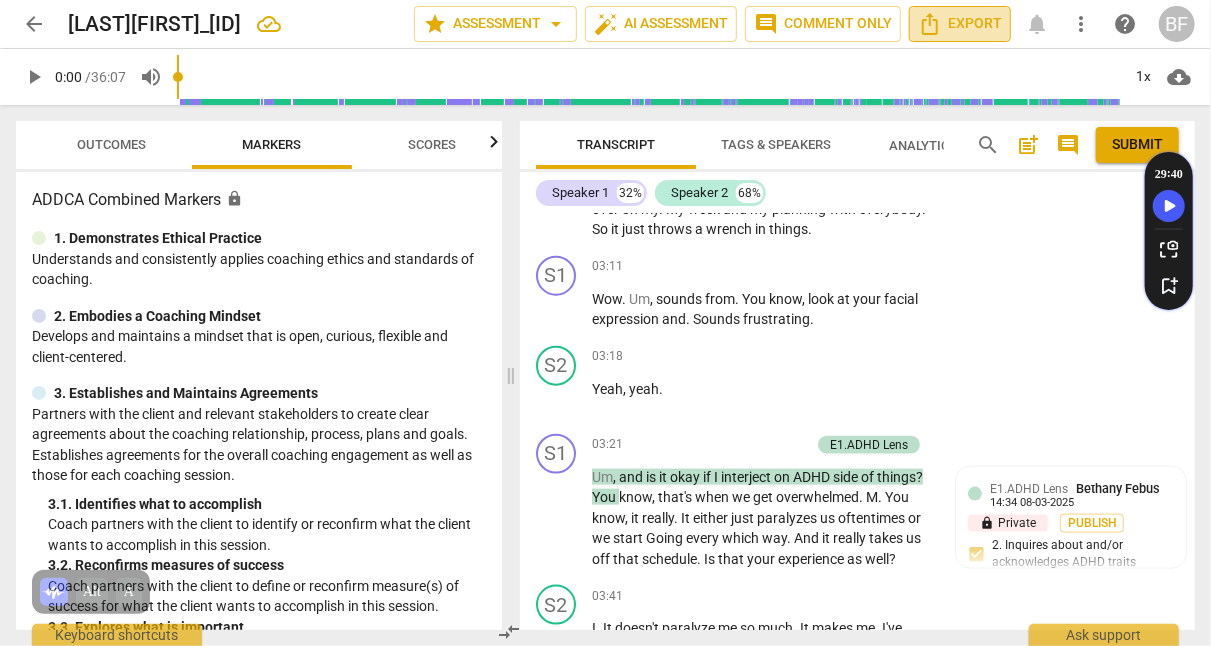 click on "Export" at bounding box center (960, 24) 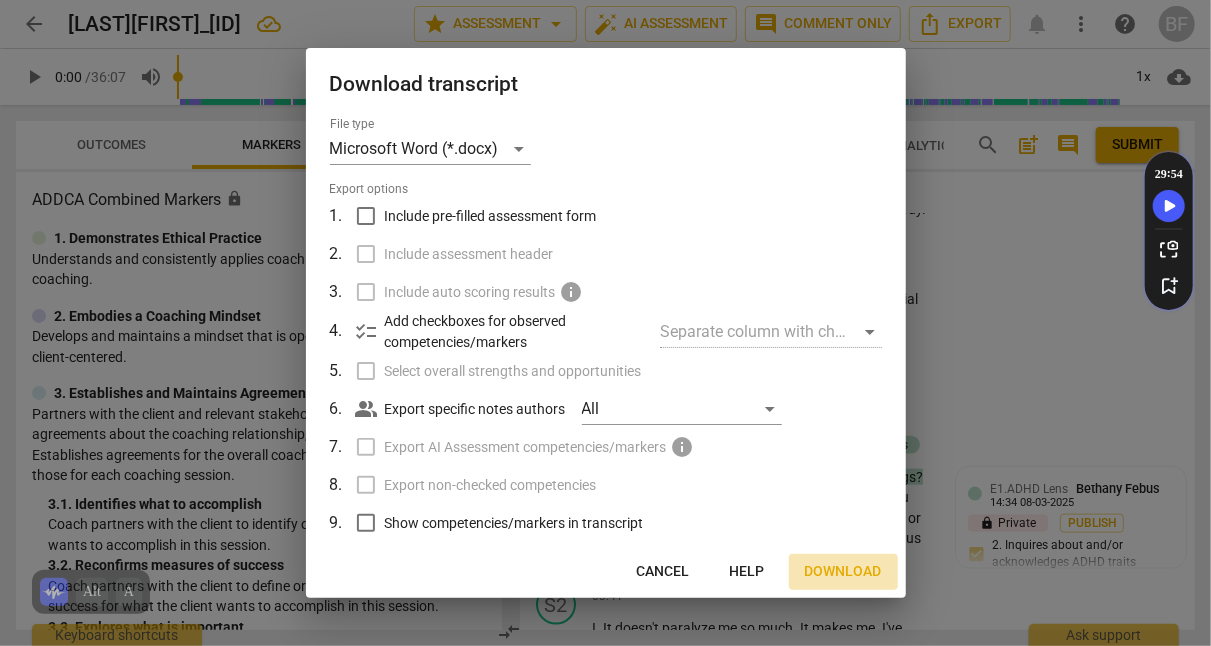 scroll, scrollTop: 111, scrollLeft: 0, axis: vertical 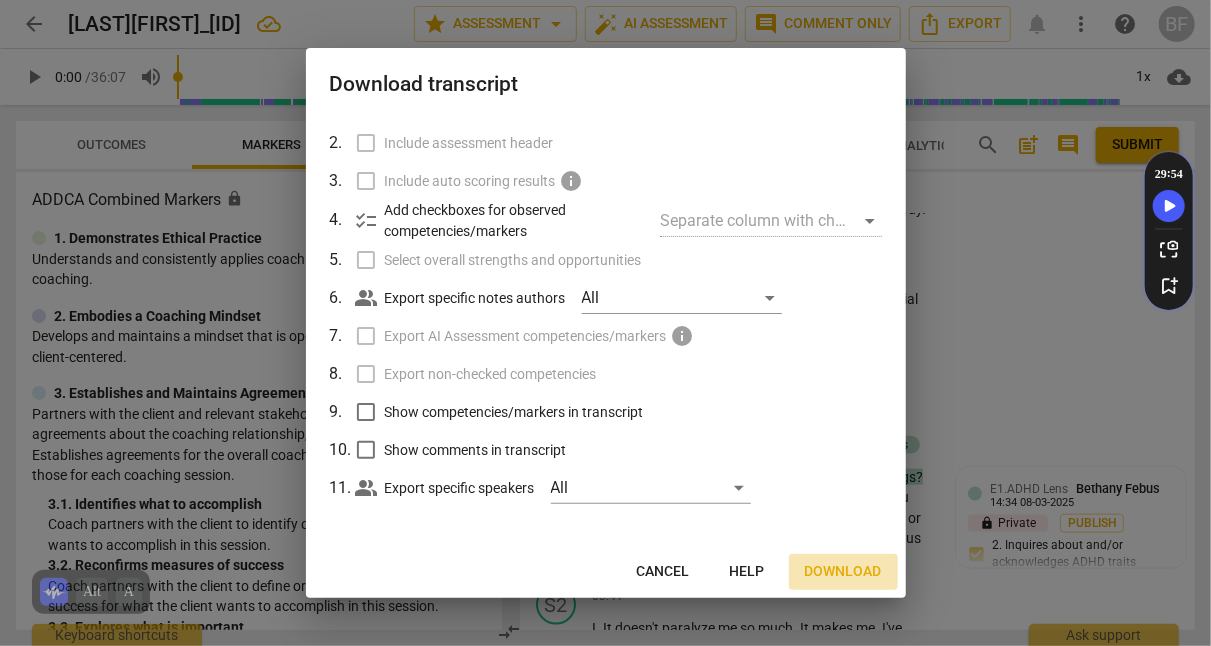 click on "Download" at bounding box center (843, 572) 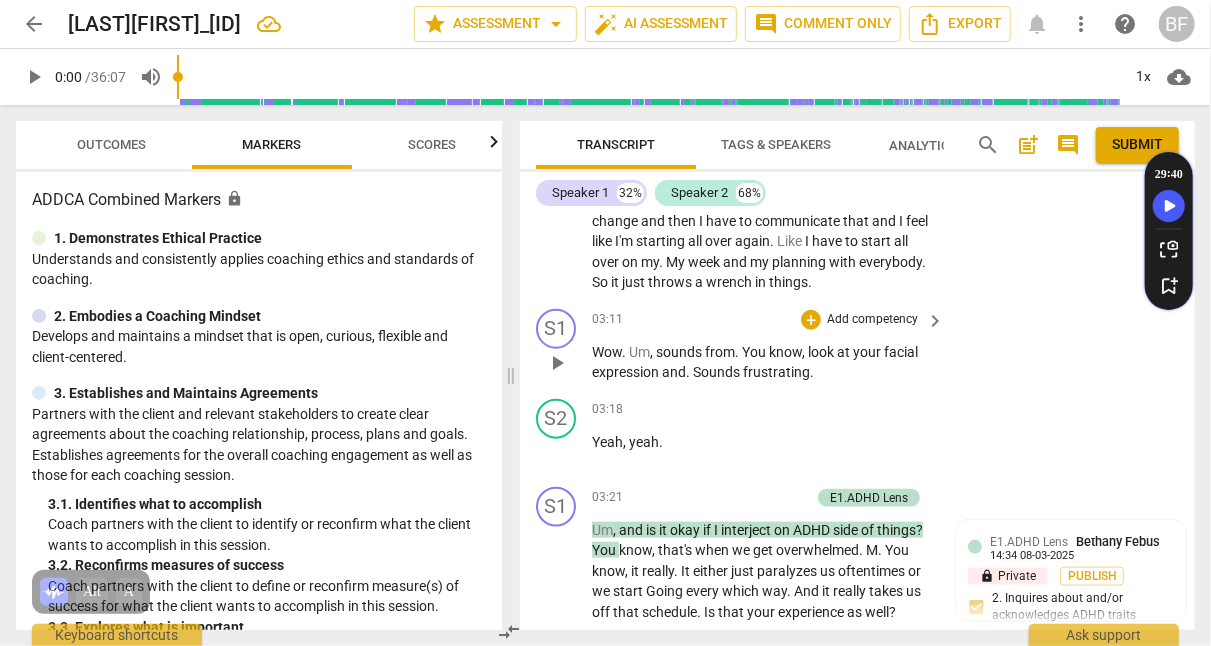 scroll, scrollTop: 1029, scrollLeft: 0, axis: vertical 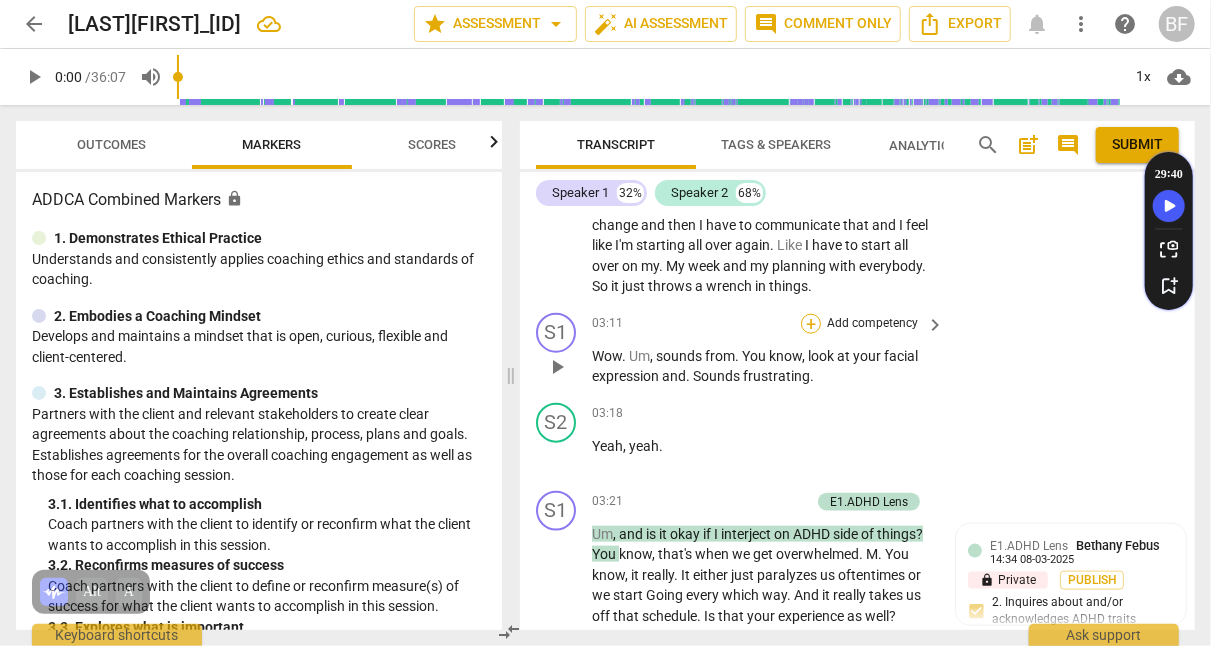 click on "+" at bounding box center (811, 324) 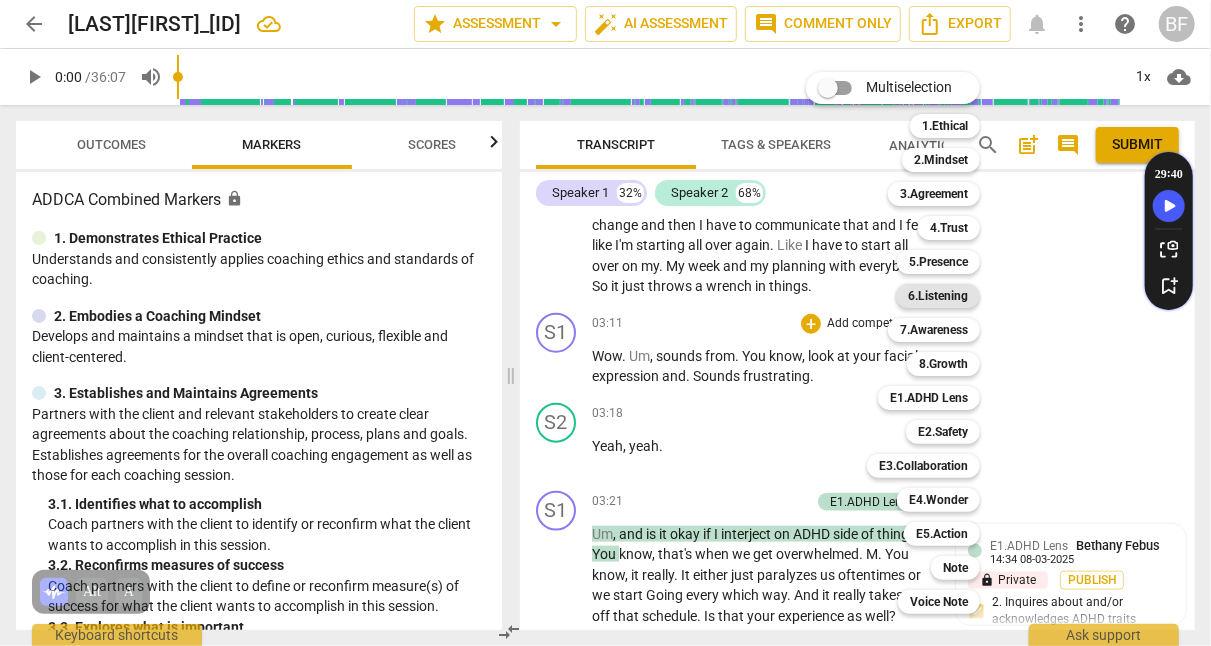 click on "6.Listening" at bounding box center [938, 296] 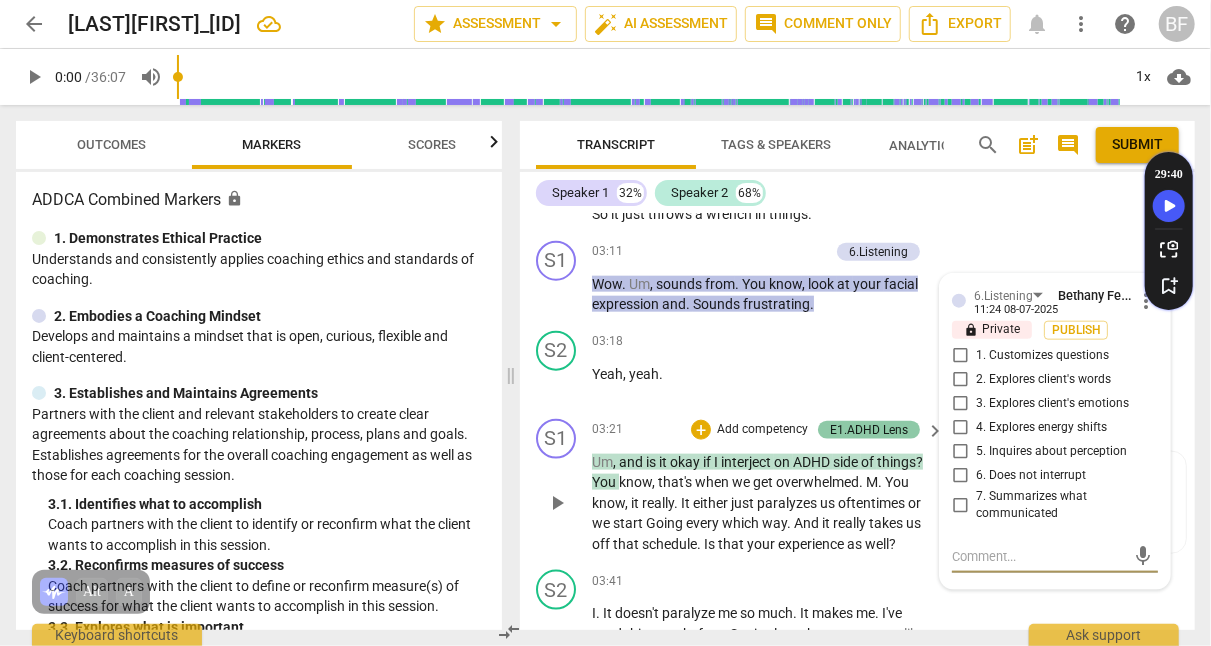 scroll, scrollTop: 1102, scrollLeft: 0, axis: vertical 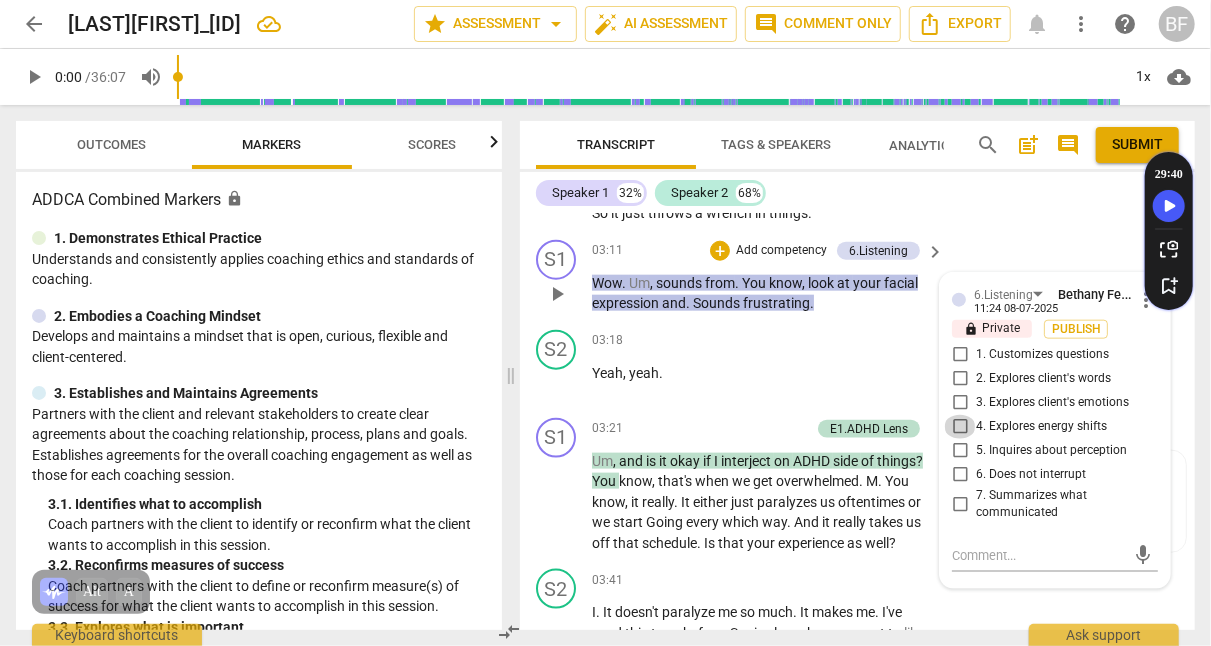 click on "4. Explores energy shifts" at bounding box center [960, 427] 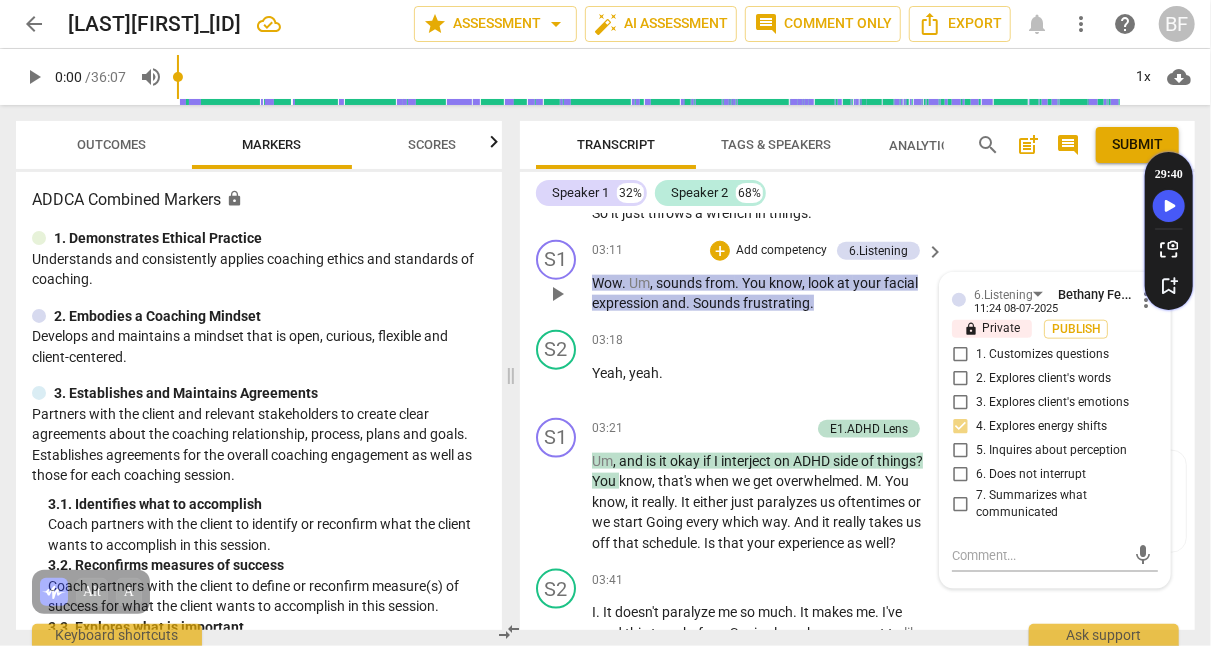 click on "3. Explores client's emotions" at bounding box center (960, 403) 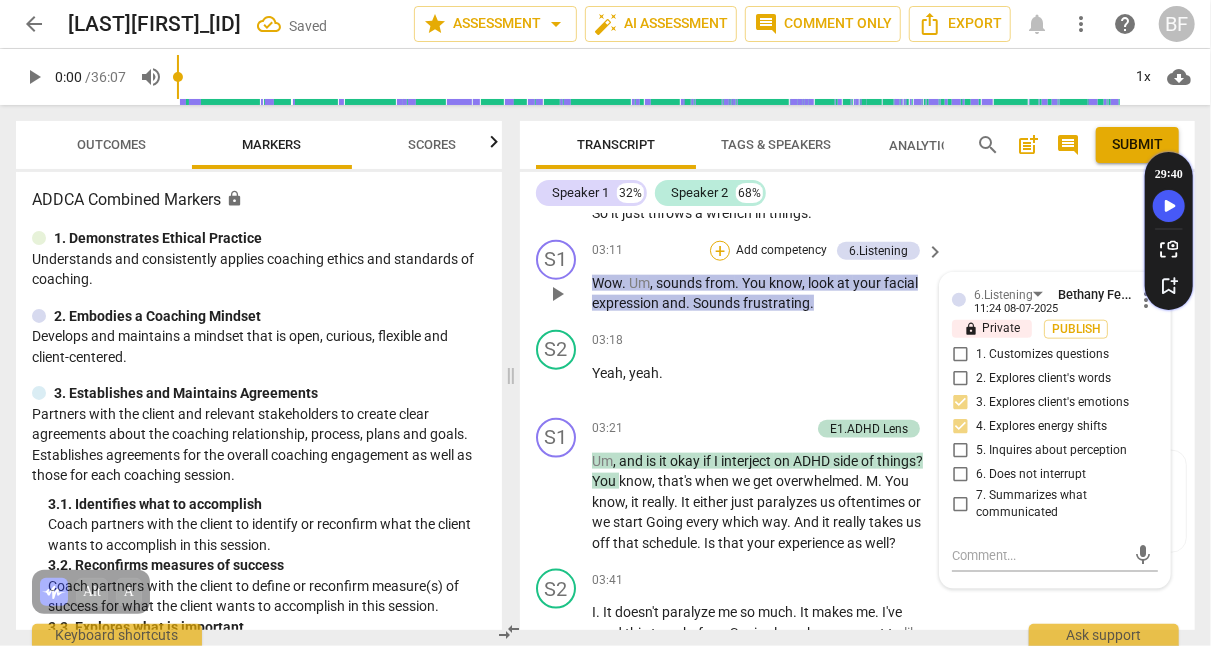 click on "+" at bounding box center [720, 251] 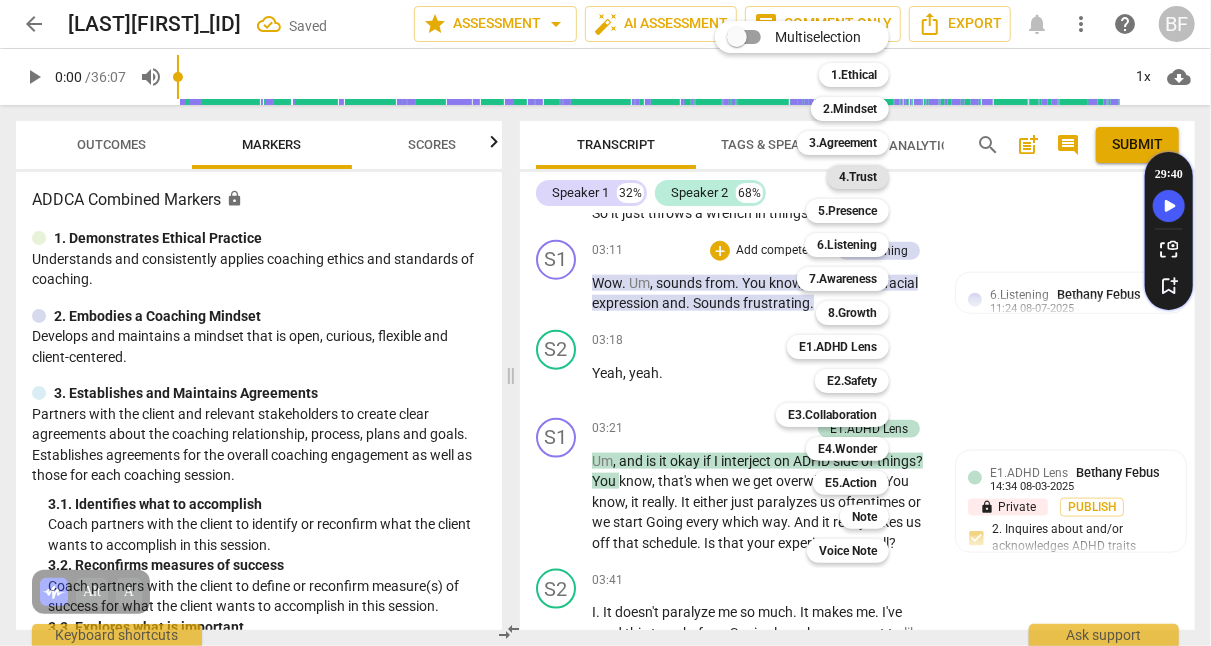 click on "4.Trust" at bounding box center (858, 177) 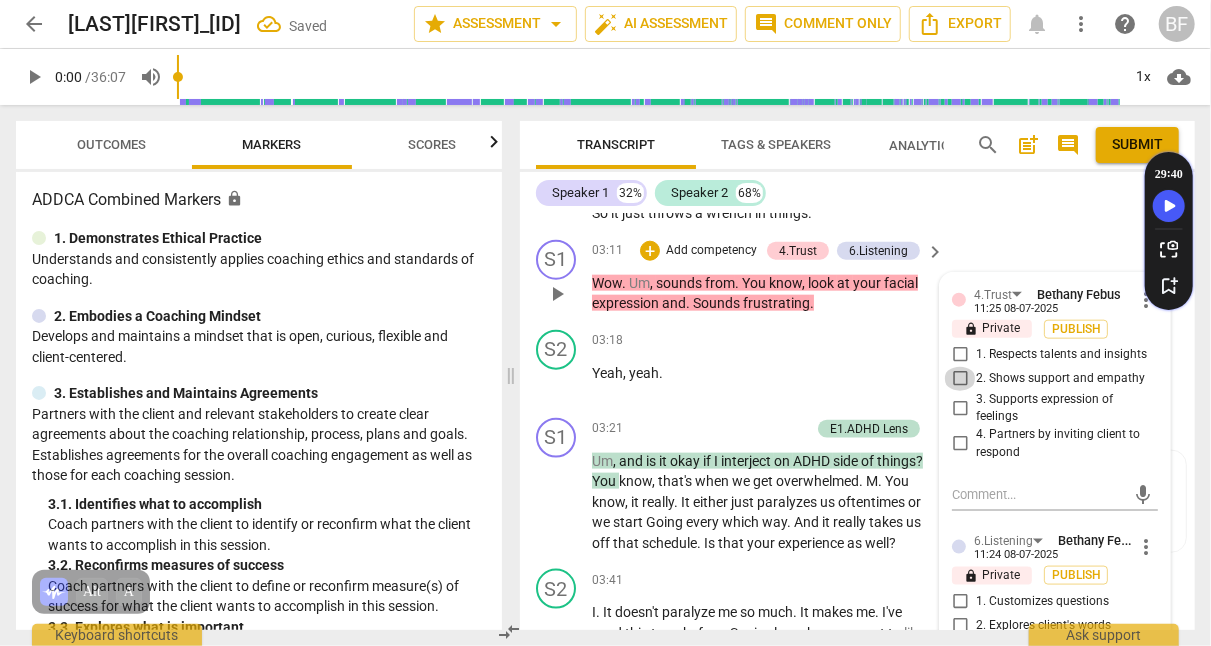 click on "2. Shows support and empathy" at bounding box center (960, 379) 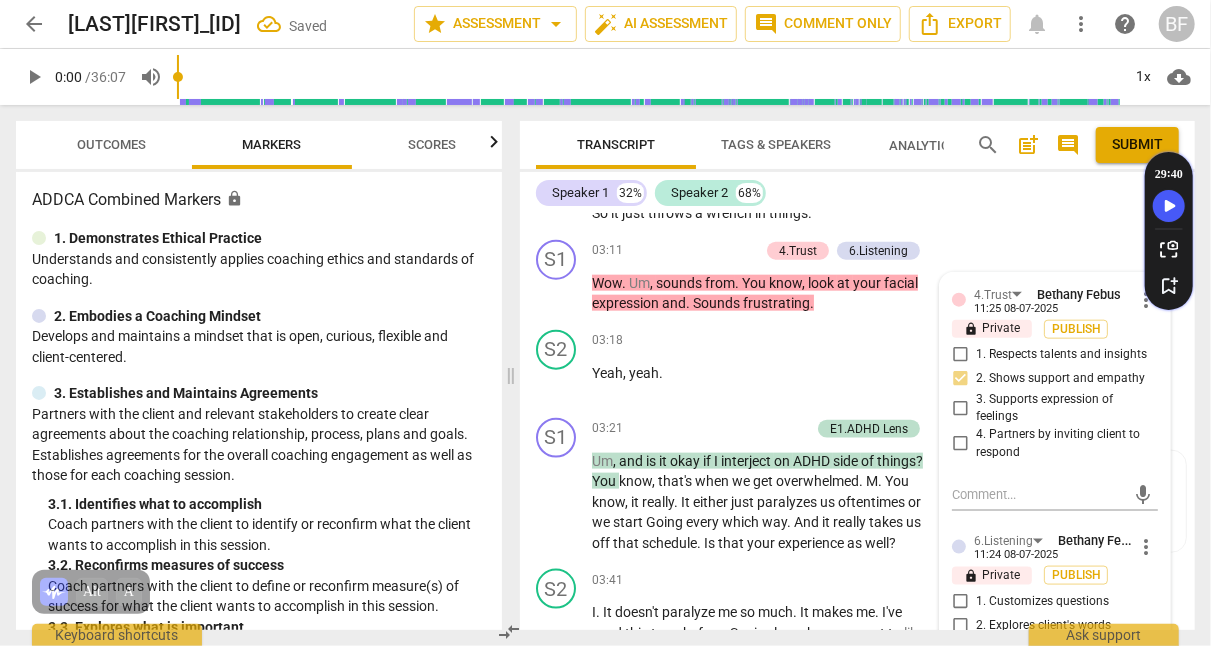 click on "S2 play_arrow pause 00:55 + Add competency keyboard_arrow_right Well ,   I'm   gonna   need   some   further   help   with   this   because   what   happens   is   I   get .   I   get   on   conference   calls   and   it   starts   to   kind   of   unravel   my   plan .   So   I   know   our   plan .   My   plan   was   to   meet   with   my   team   and   give   one   on   one   training   with   my   assistant   manager .   Both   that   are   new ,   um ,   and   doing   that   on   Tuesdays   and   then   having   my   creative   day   on   Wednesdays   and   then   having   an   all   store ,   all   manager   meeting   on   Fridays .   But   what's   been   happening   is   on   Mondays ,   I   have   a   standing   conference   call   with   my   district   and   that ,   um ,   is   my   boss   presenting .   And   she's   trickling   down   things   from   corporate   and   from   her   boss   and   her   boss's   boss .   So   it's   kind   of   changes   my   whole ,   um ,   my   whole   plan ." at bounding box center (857, -90) 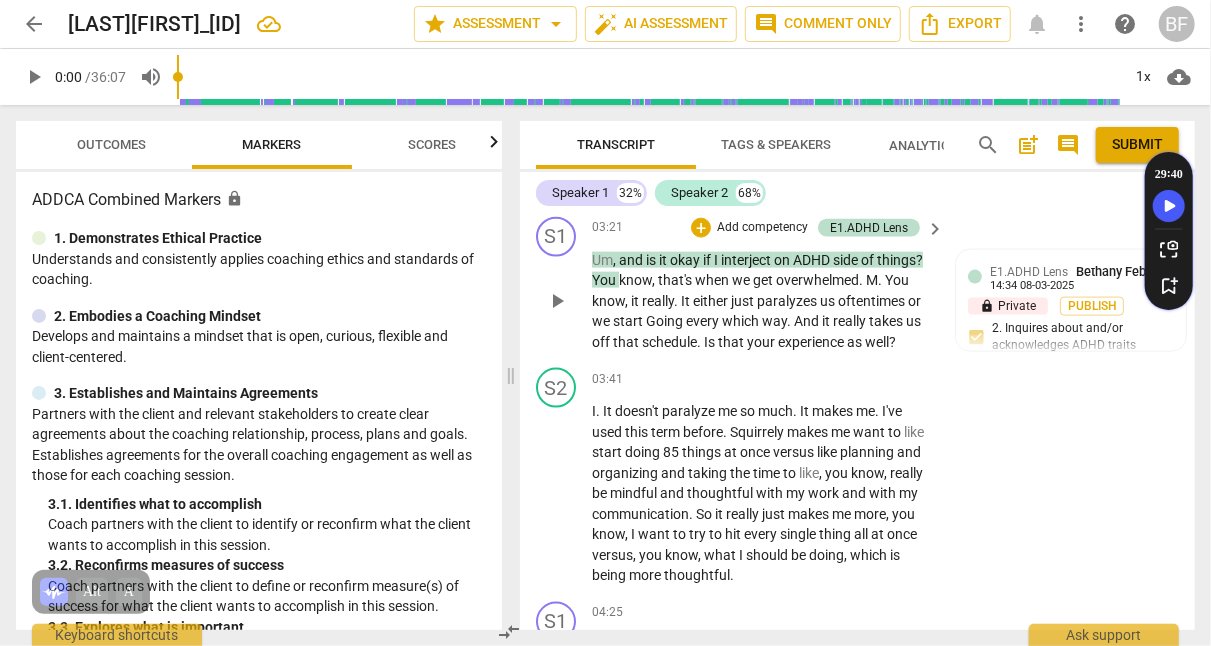 scroll, scrollTop: 1301, scrollLeft: 0, axis: vertical 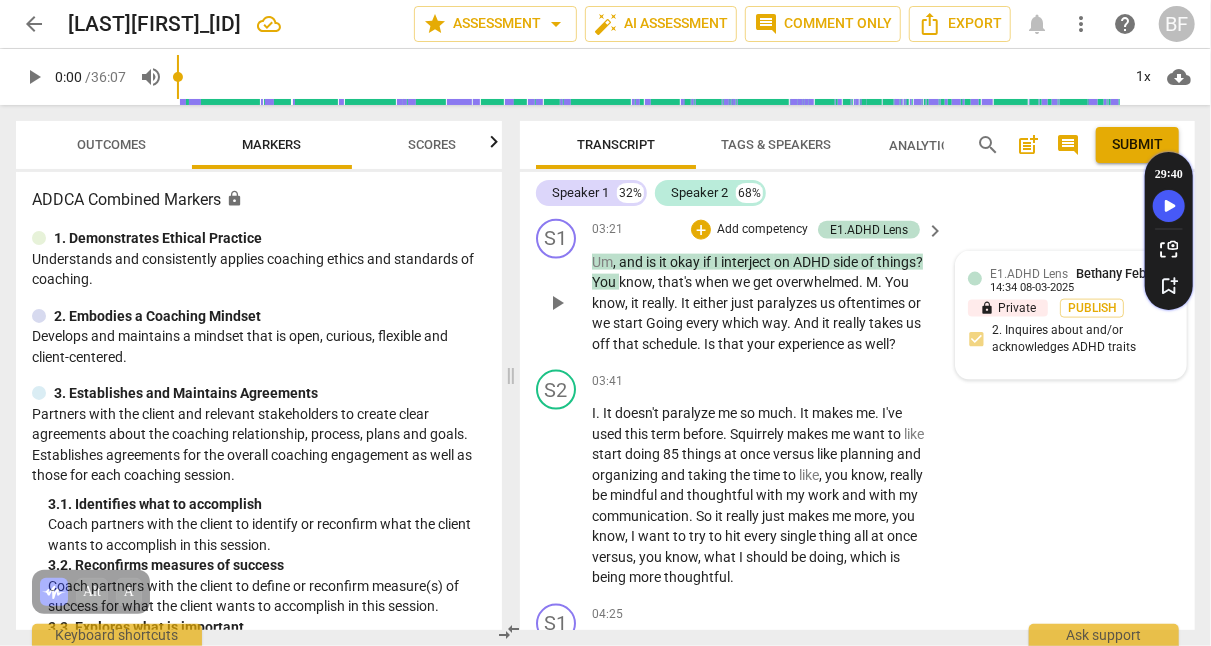 click on "E1.ADHD Lens [FIRST] [LAST] 14:34 08-03-2025 lock Private Publish 2. Inquires about and/or acknowledges ADHD traits" at bounding box center [1071, 316] 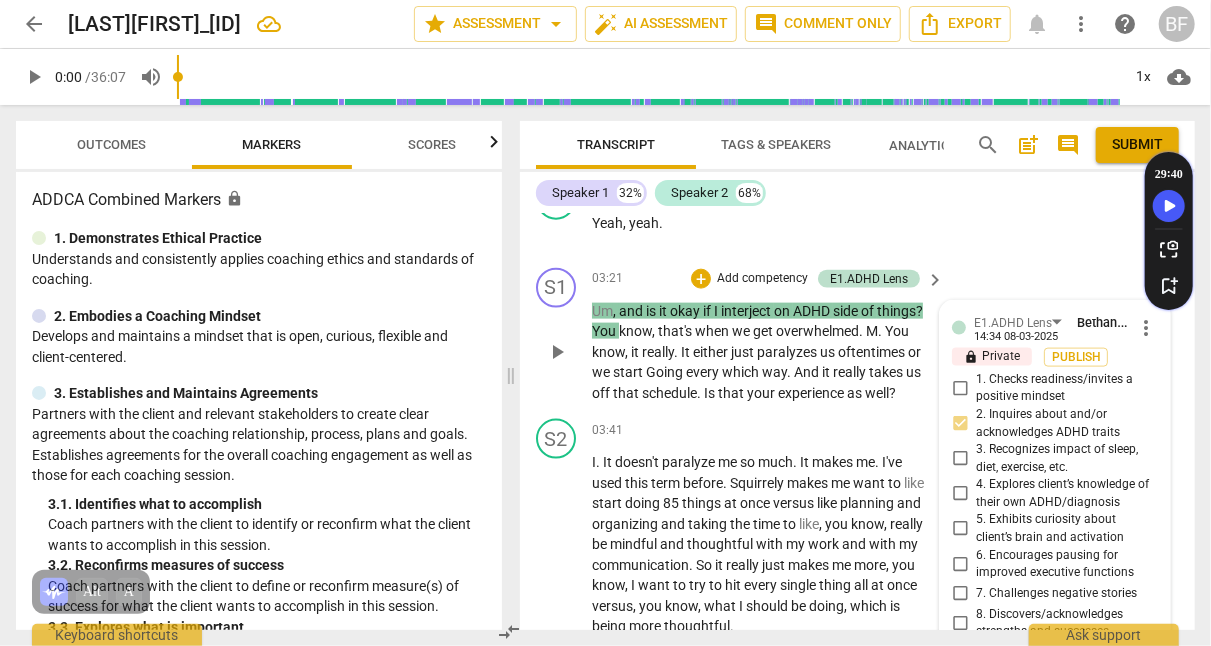 scroll, scrollTop: 1242, scrollLeft: 0, axis: vertical 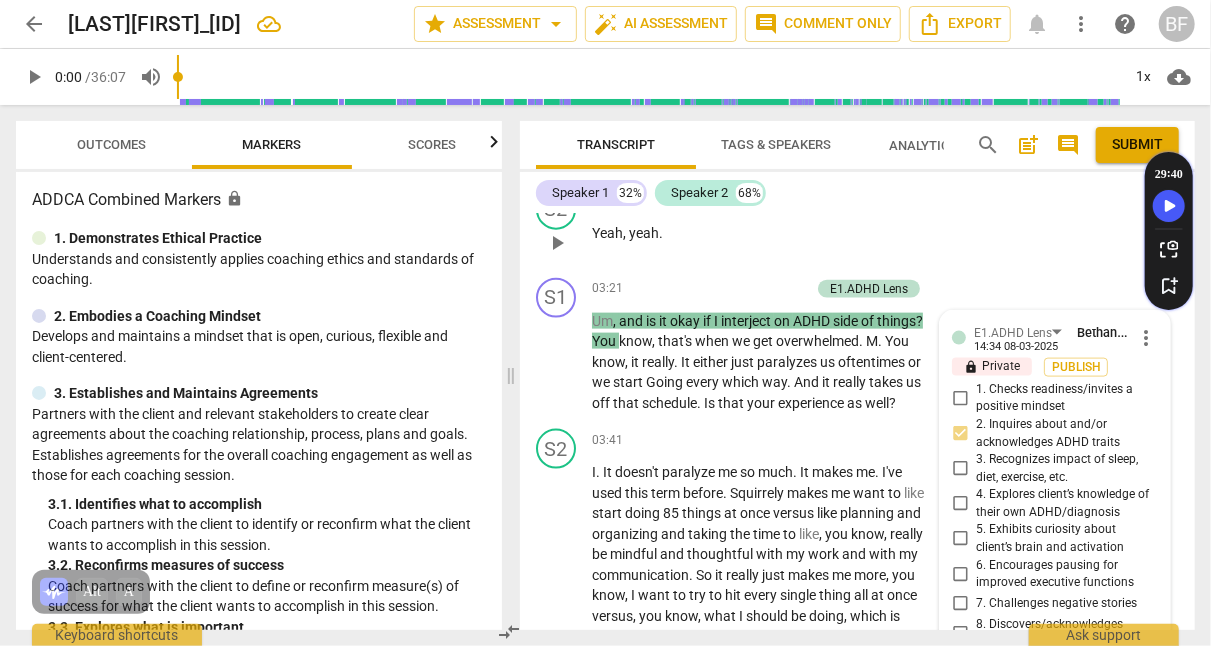 click on "S2 play_arrow pause 03:18 + Add competency keyboard_arrow_right Yeah ,   yeah ." at bounding box center [857, 226] 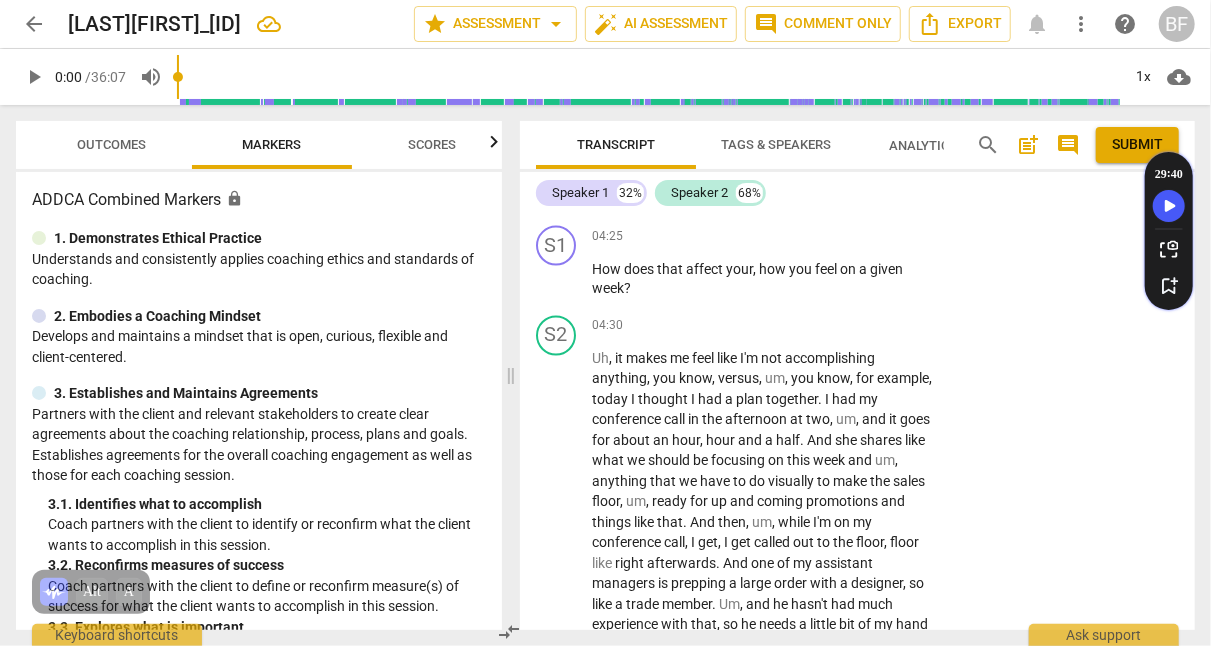 scroll, scrollTop: 1683, scrollLeft: 0, axis: vertical 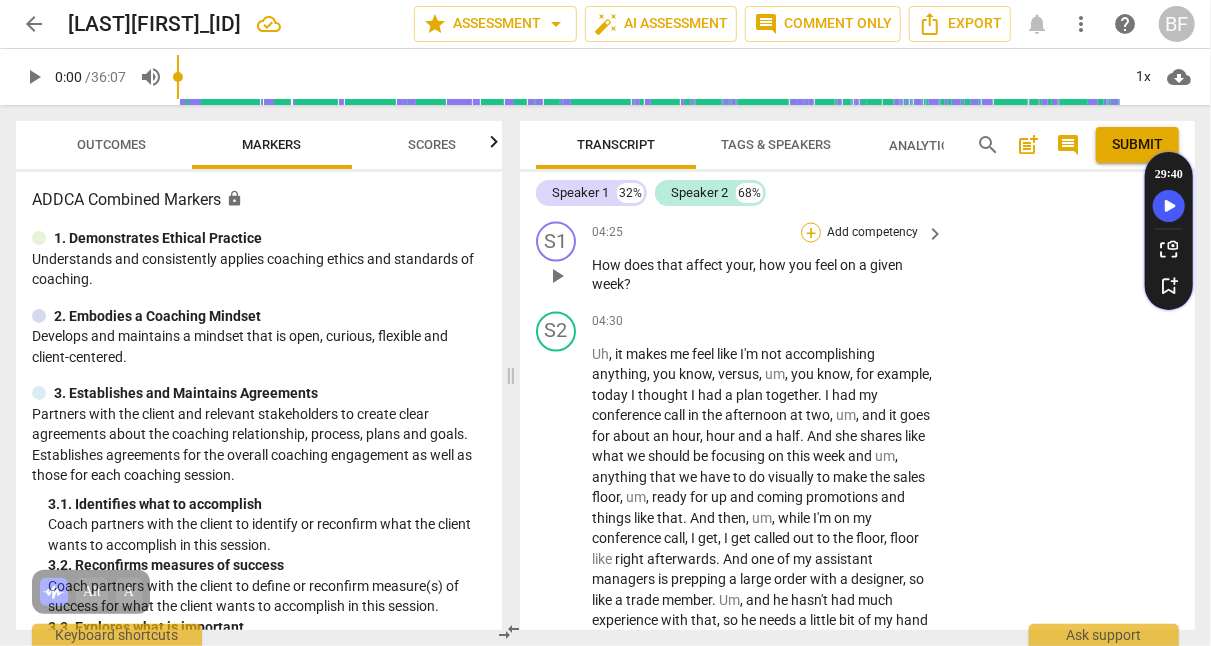 click on "+" at bounding box center [811, 233] 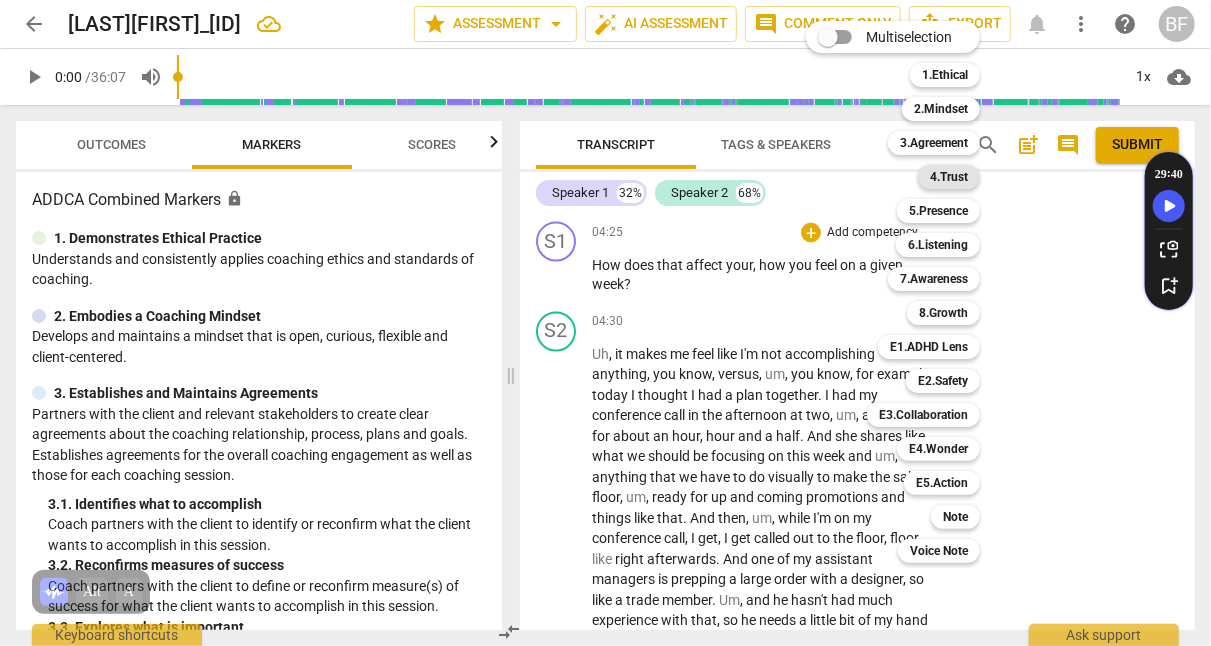 click on "4.Trust" at bounding box center [949, 177] 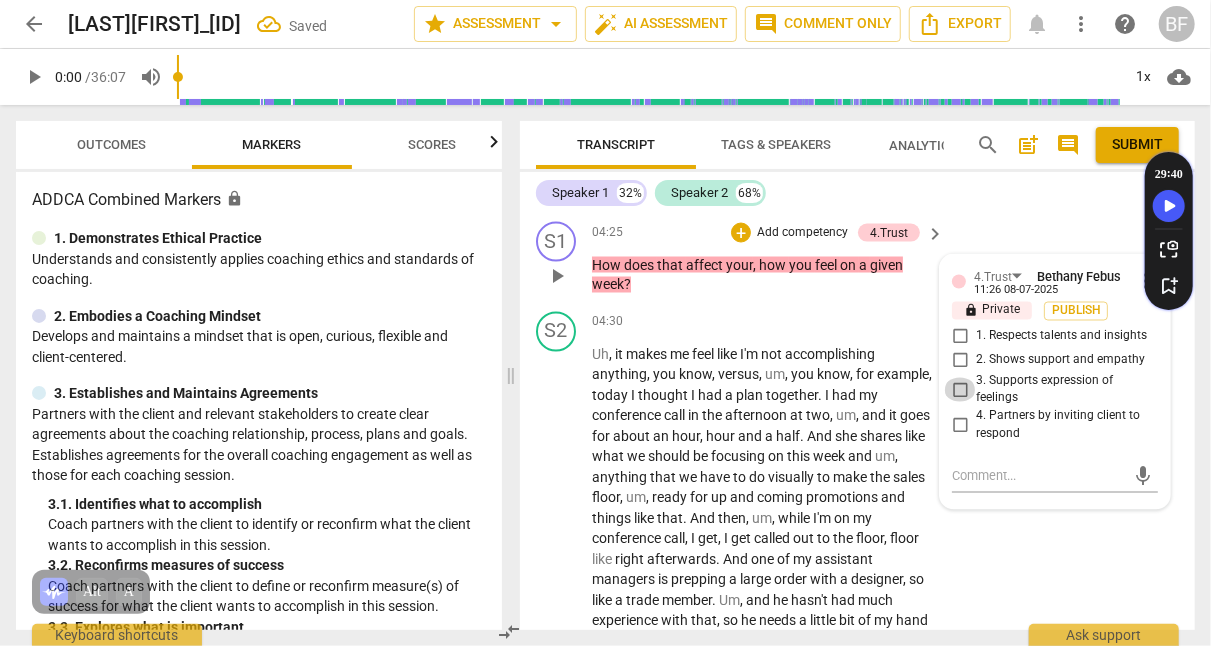 click on "3. Supports expression of feelings" at bounding box center [960, 390] 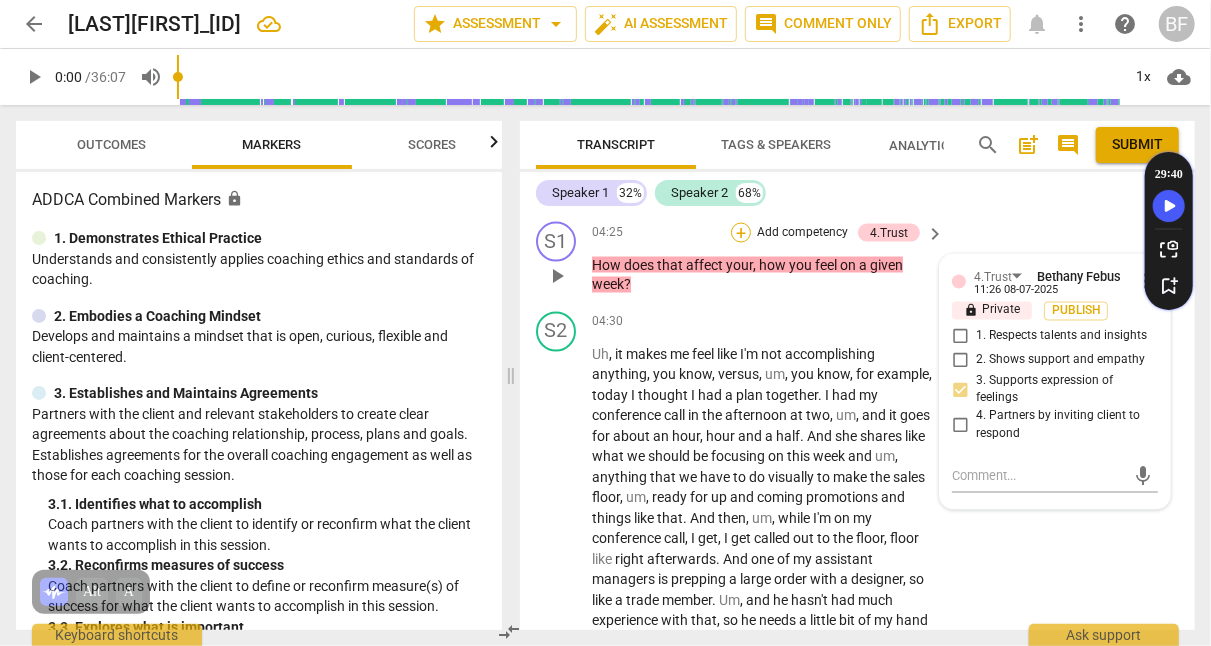 click on "+" at bounding box center (741, 233) 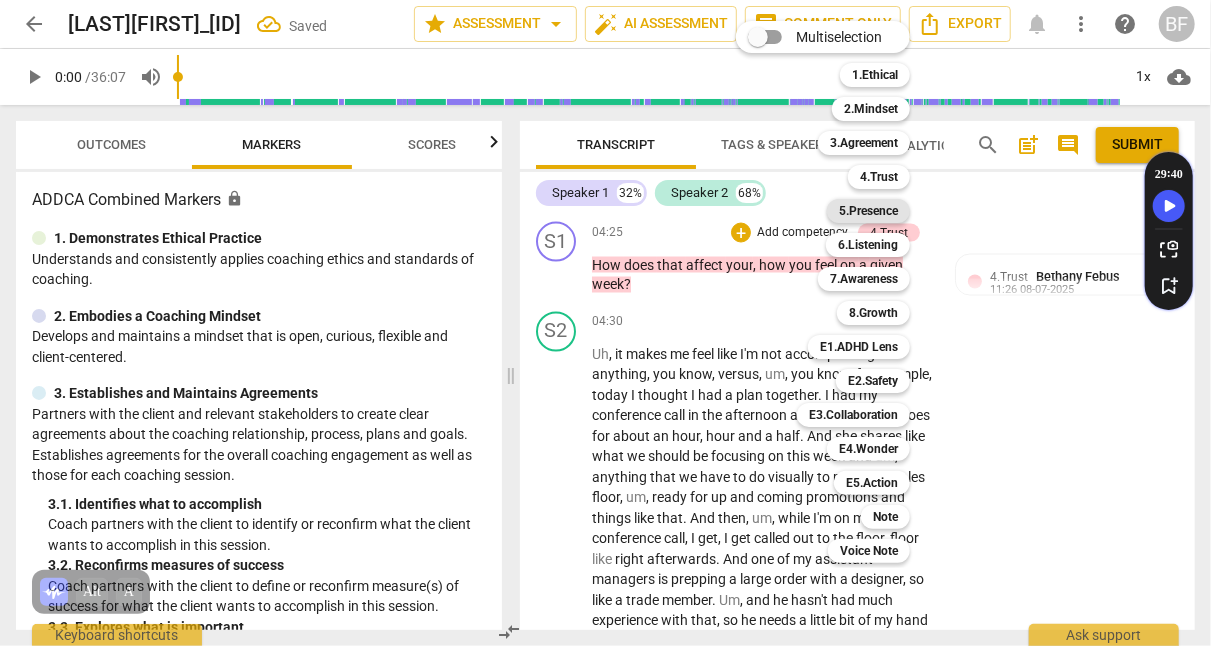click on "5.Presence" at bounding box center (868, 211) 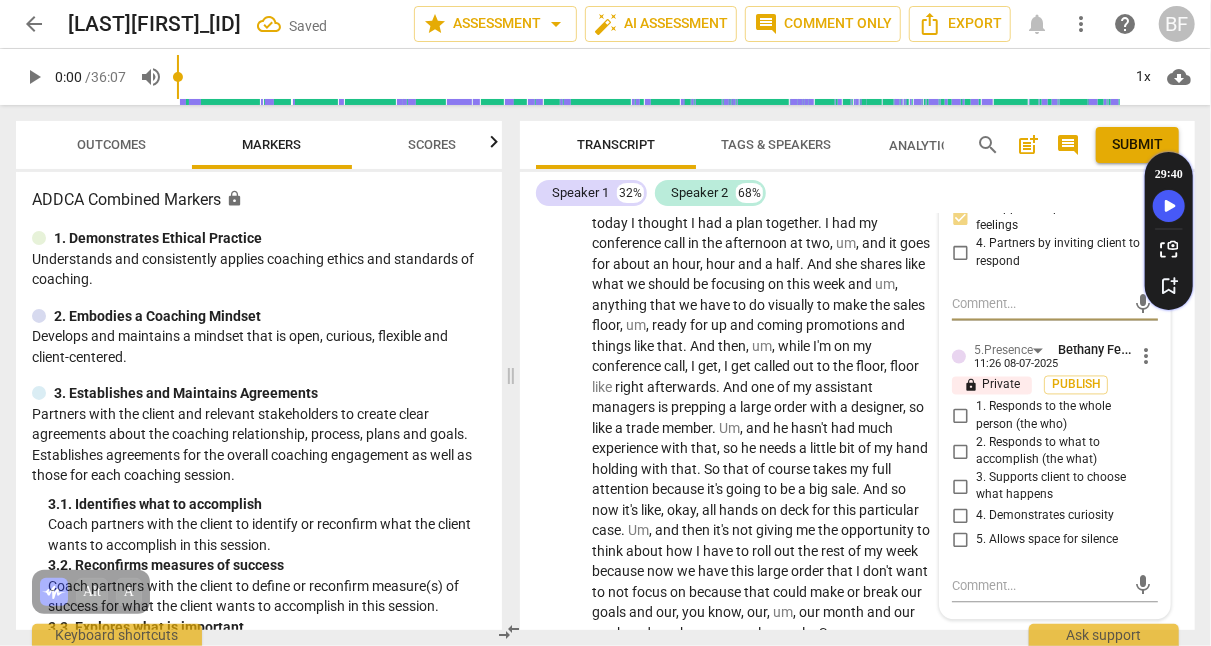 scroll, scrollTop: 1868, scrollLeft: 0, axis: vertical 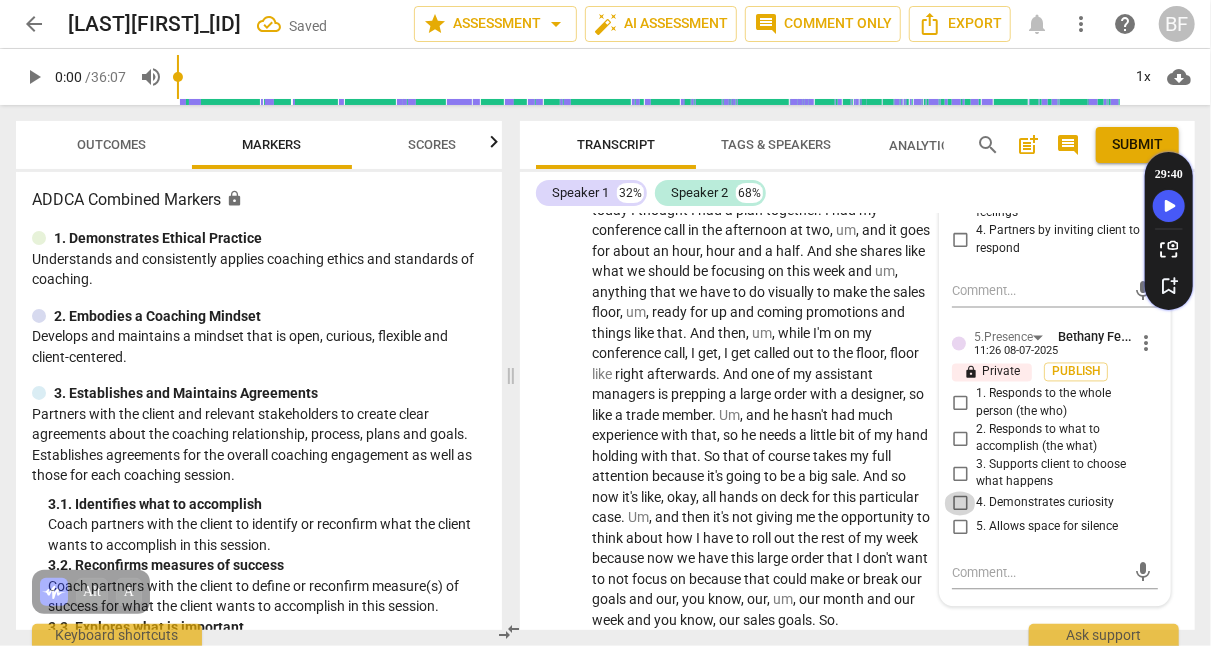 click on "4. Demonstrates curiosity" at bounding box center (960, 504) 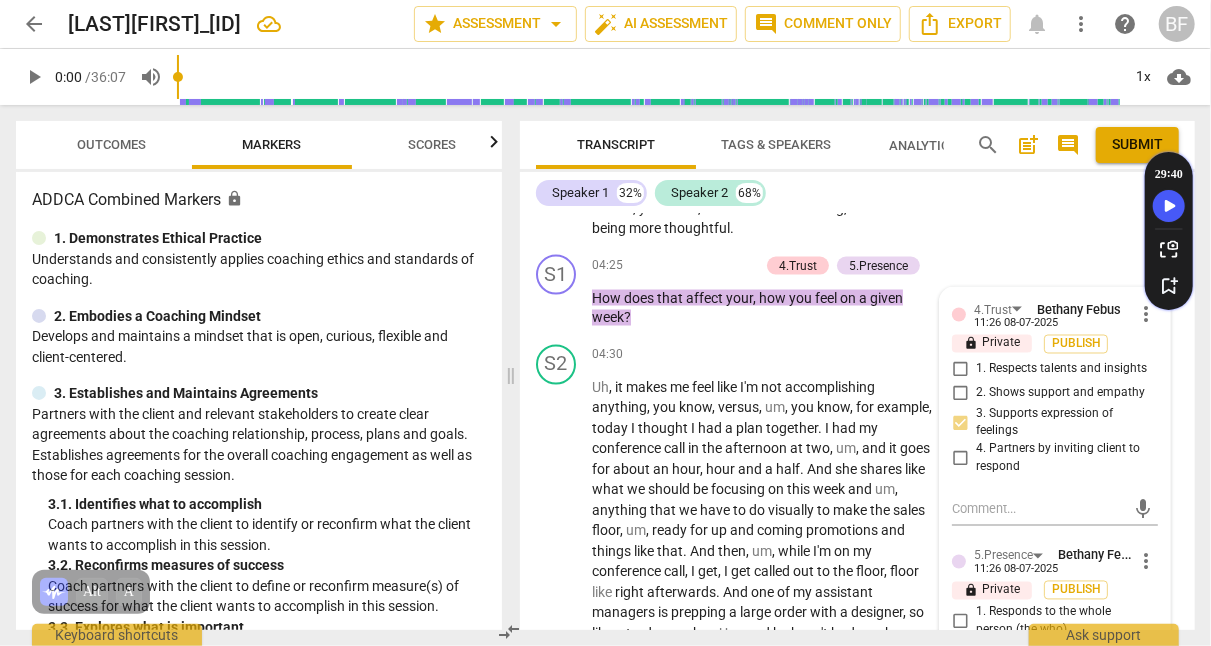 scroll, scrollTop: 1647, scrollLeft: 0, axis: vertical 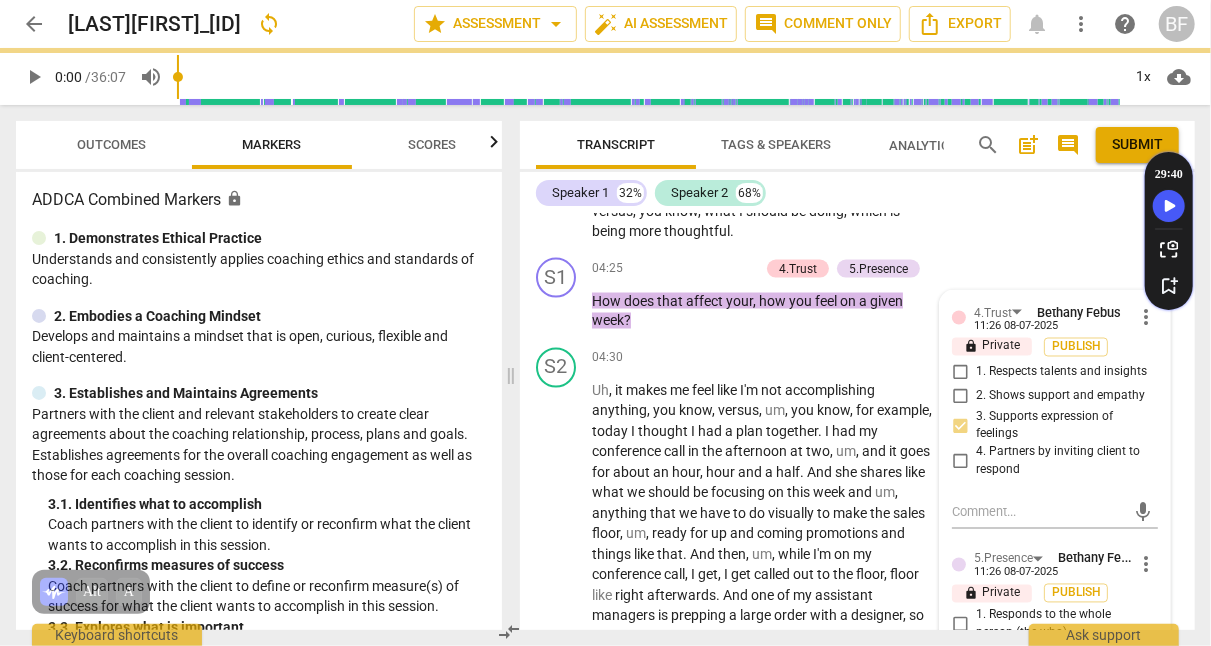click on "S2 play_arrow pause 03:41 + Add competency keyboard_arrow_right I . It doesn't paralyze me so much . It makes me . I've used this term before . Squirrely makes me want to like start doing 85 things at once versus like planning and organizing and taking the time to like , you know , really be mindful and thoughtful with my work and with my communication . So it really just makes me more , you know , I want to try to hit every single thing all at once versus , you know , what I should be doing , which is being more thoughtful ." at bounding box center [857, 133] 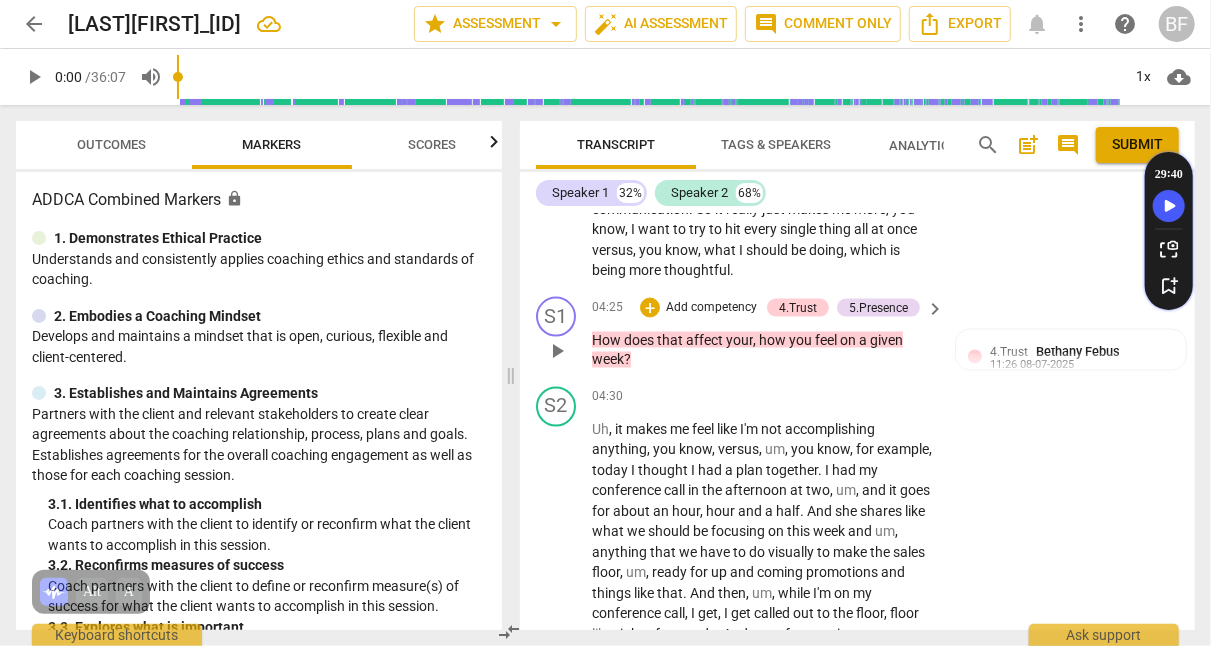 scroll, scrollTop: 1610, scrollLeft: 0, axis: vertical 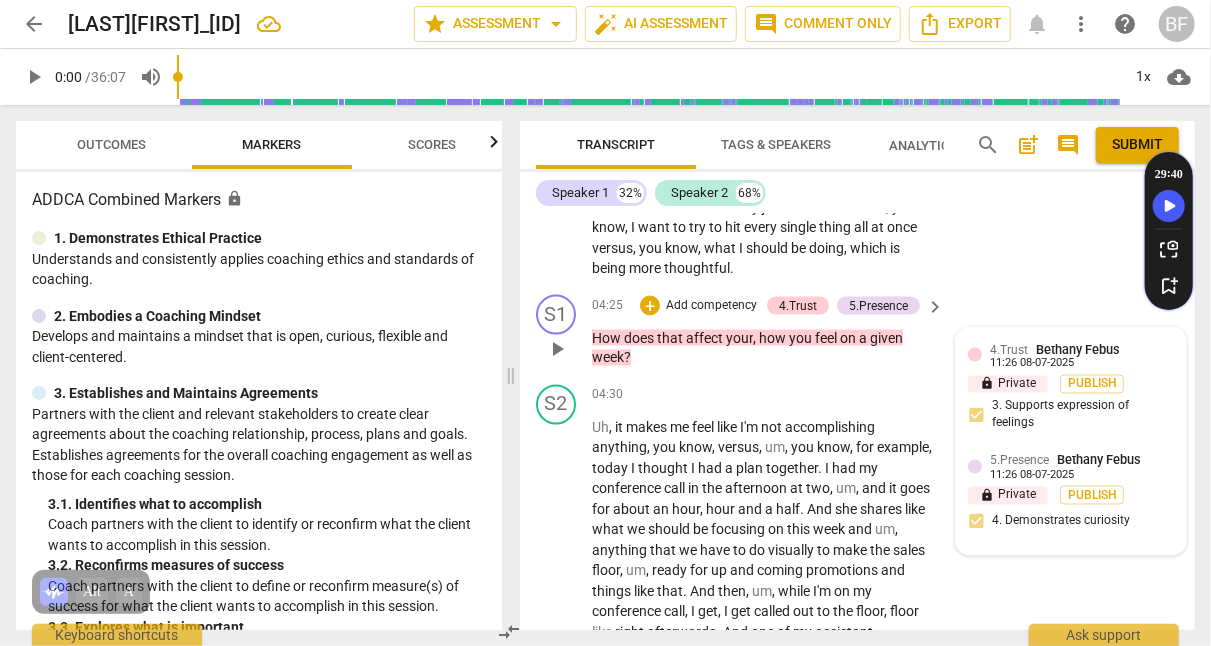 click on "4.Trust" at bounding box center (1009, 350) 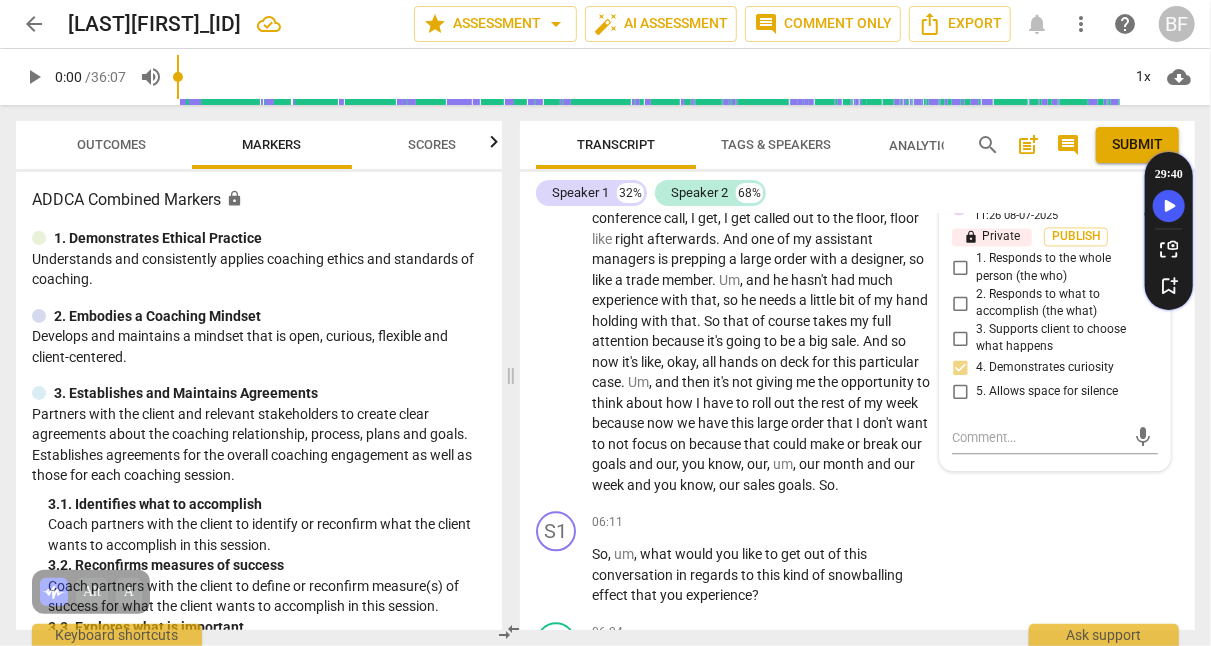 scroll, scrollTop: 2010, scrollLeft: 0, axis: vertical 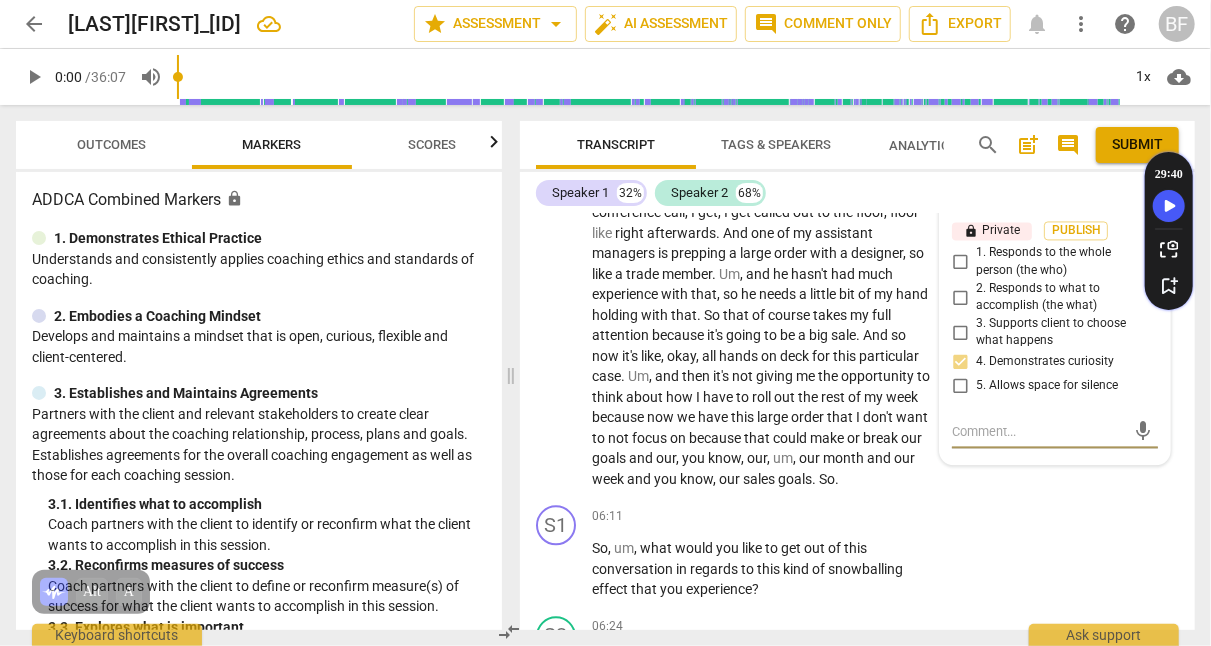 click at bounding box center [1039, 431] 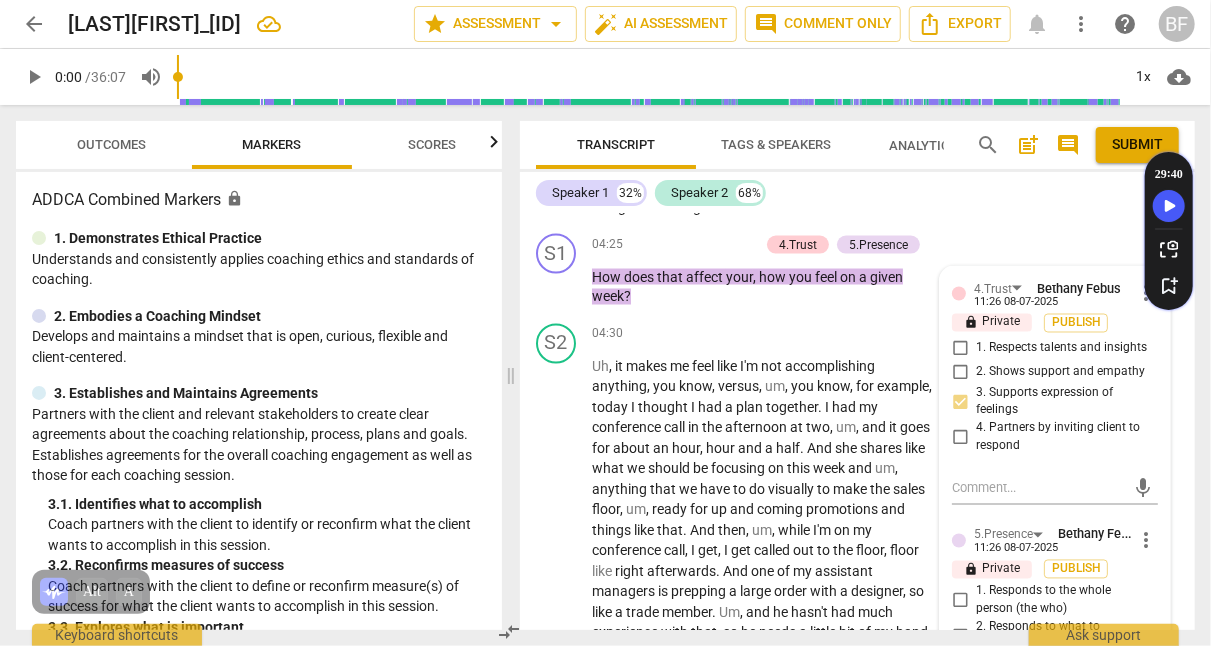 scroll, scrollTop: 1670, scrollLeft: 0, axis: vertical 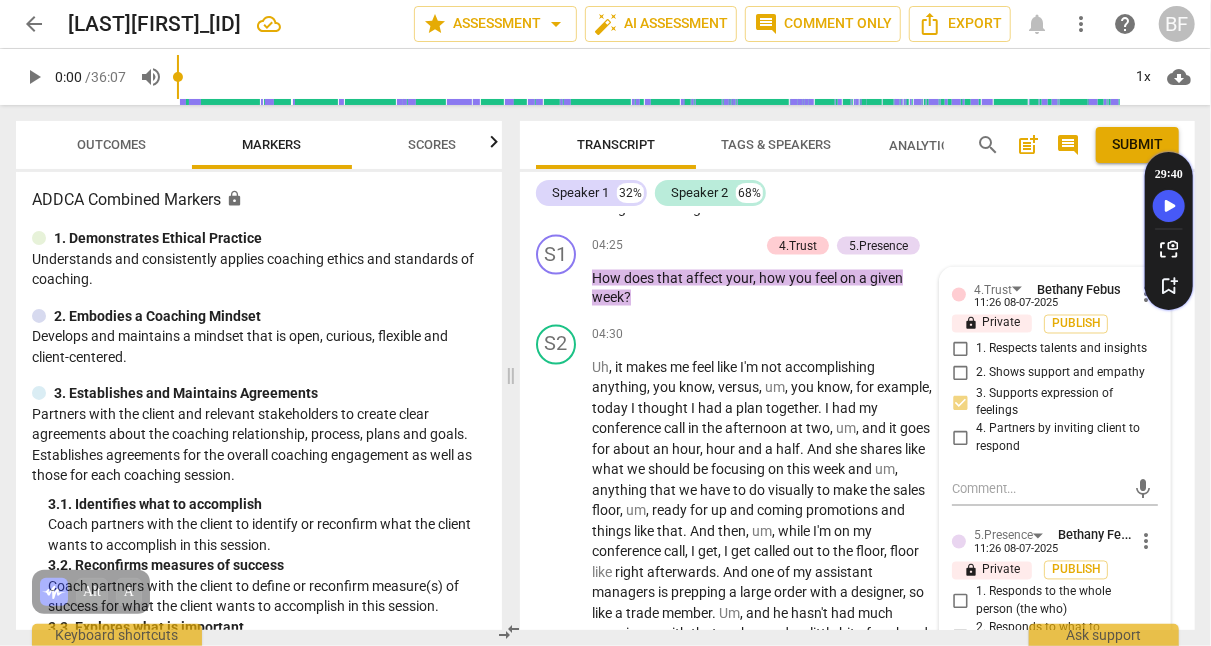 click on "+" at bounding box center [650, 246] 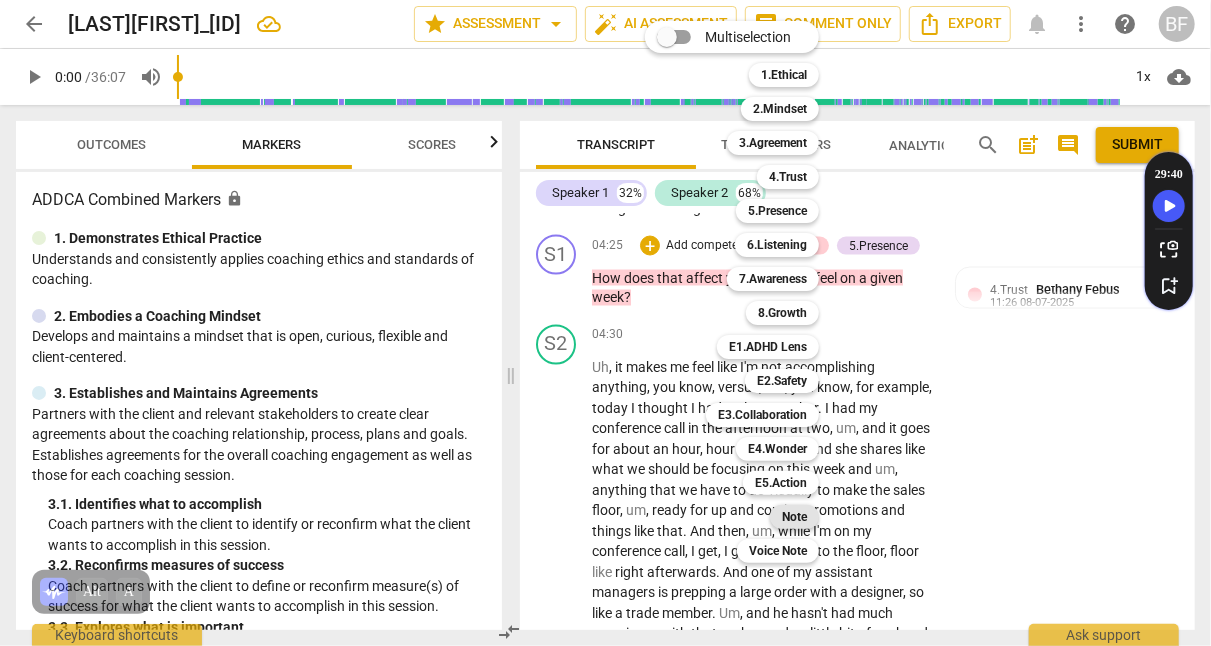 click on "Note" at bounding box center (794, 517) 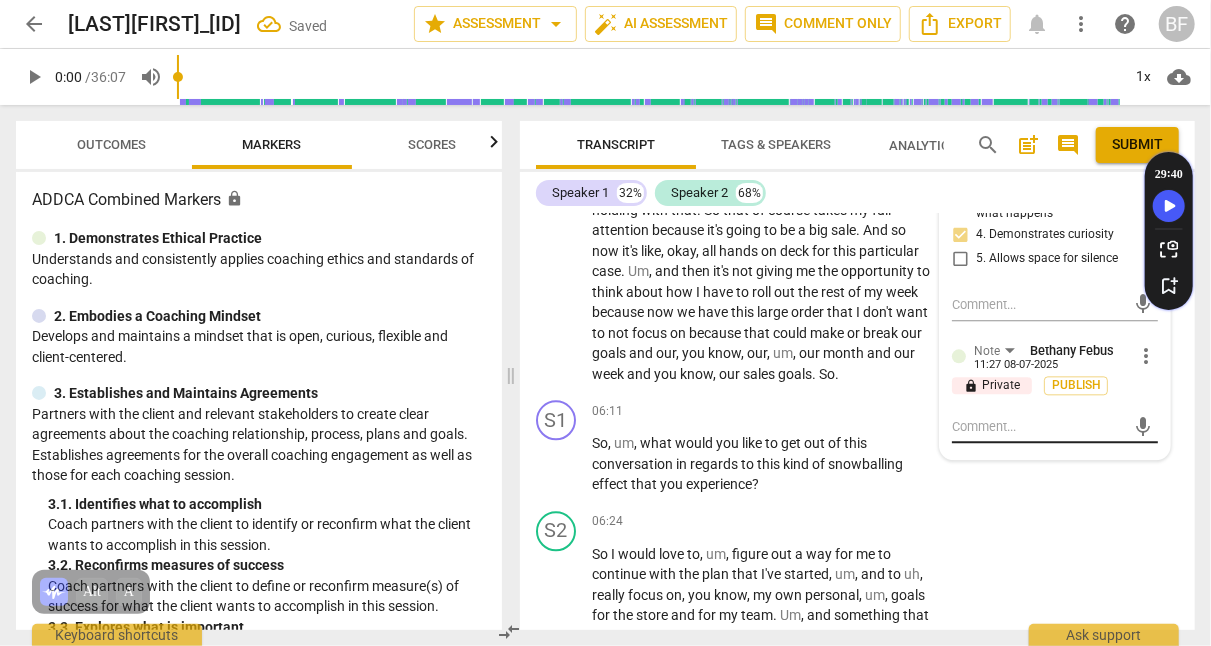 scroll, scrollTop: 2147, scrollLeft: 0, axis: vertical 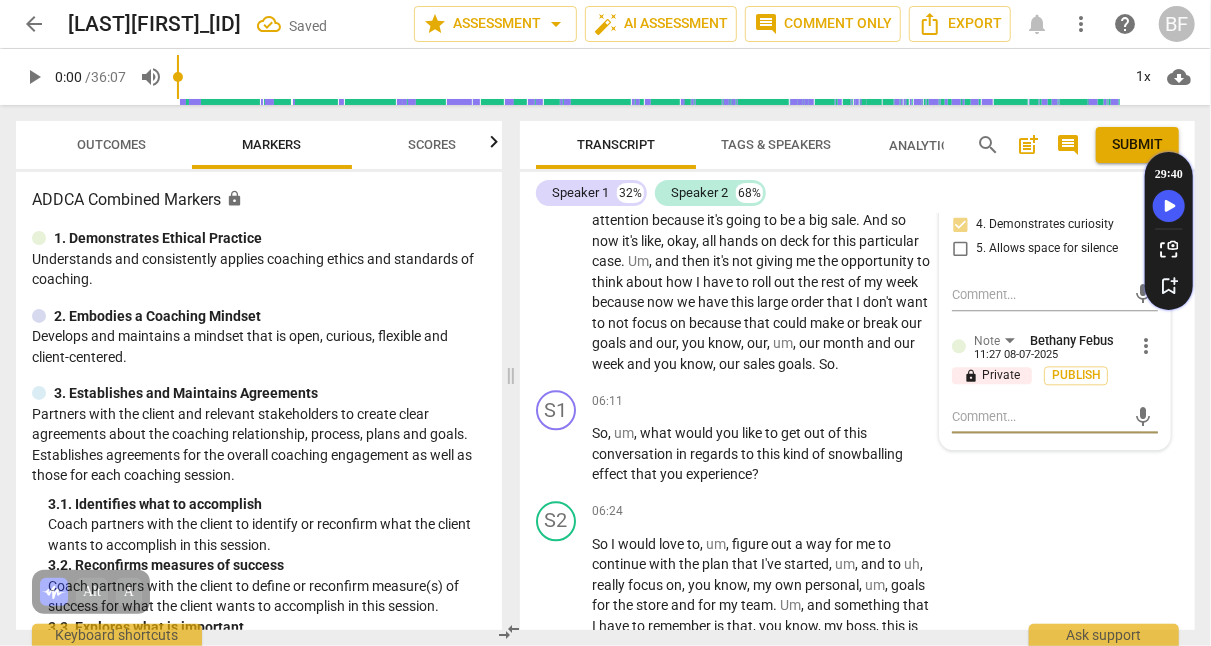 click at bounding box center (1039, 416) 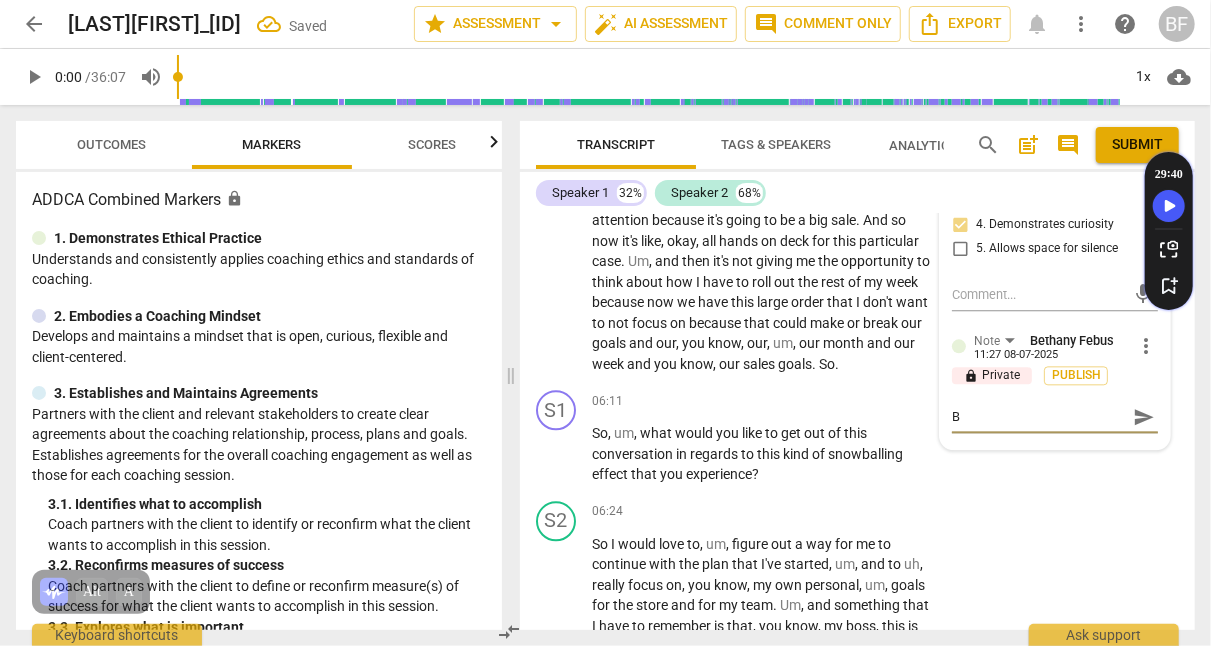 type on "Be" 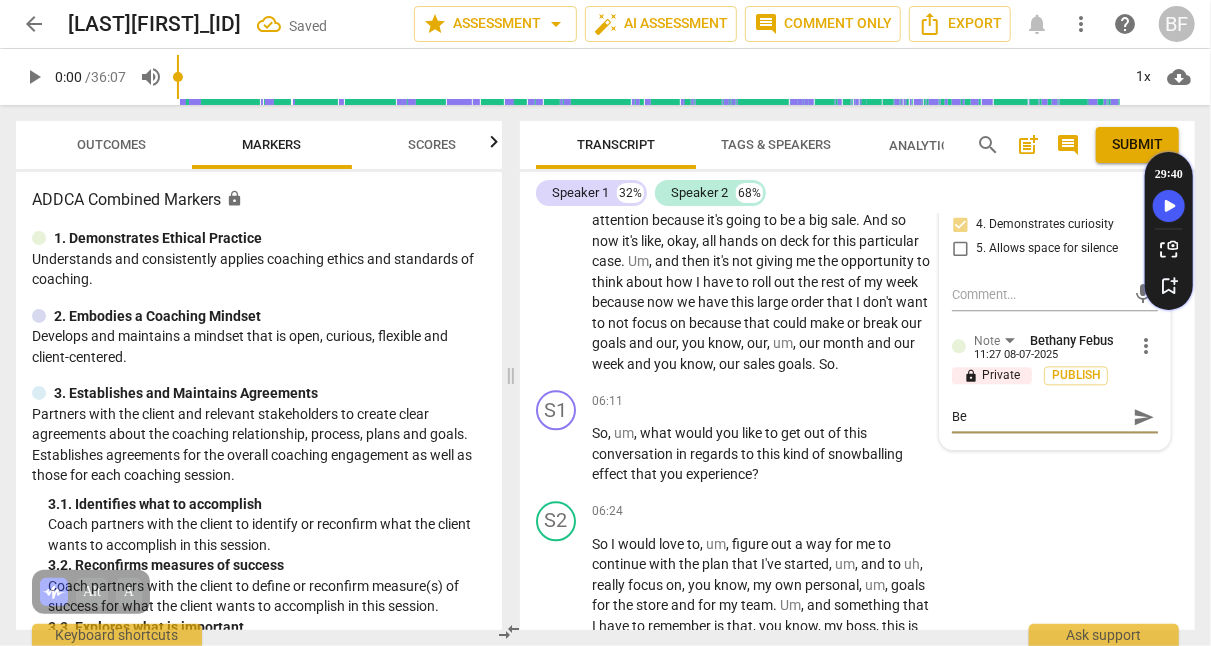 type on "Bef" 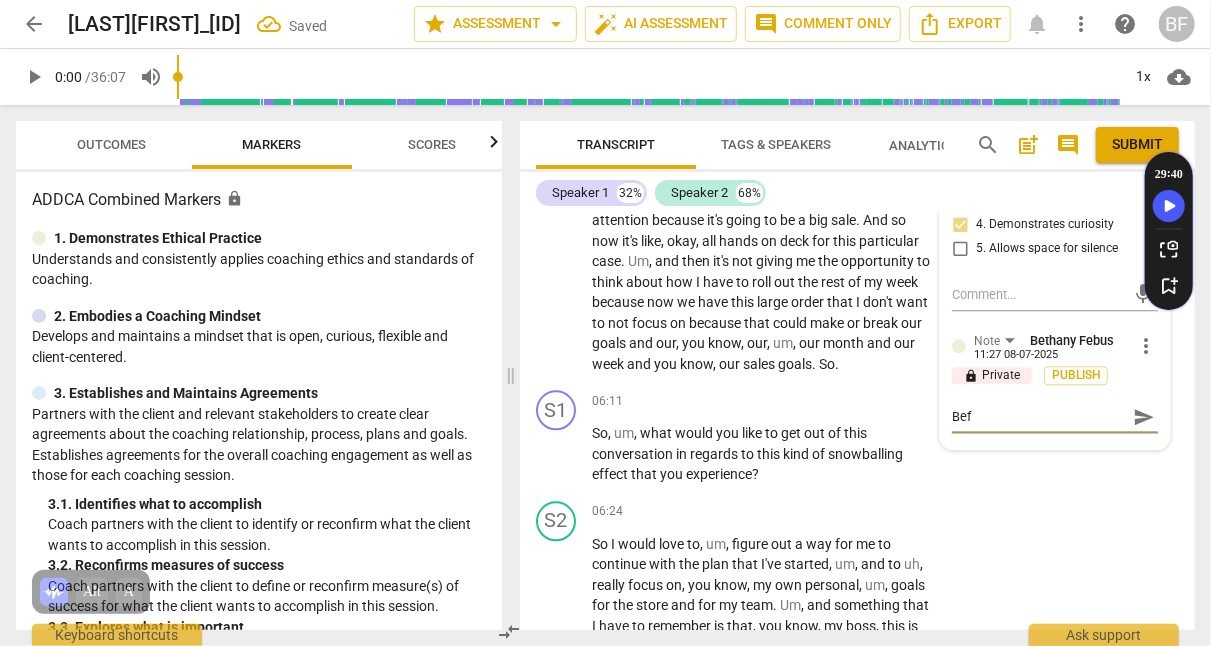 type on "Befo" 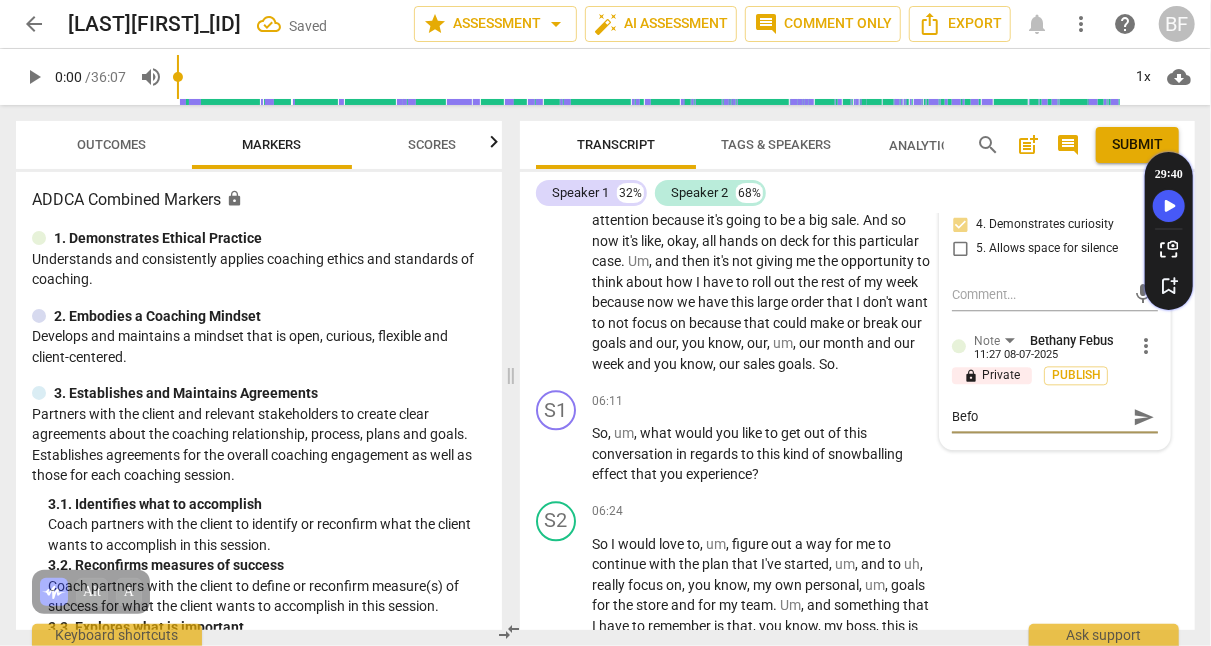 type on "Befor" 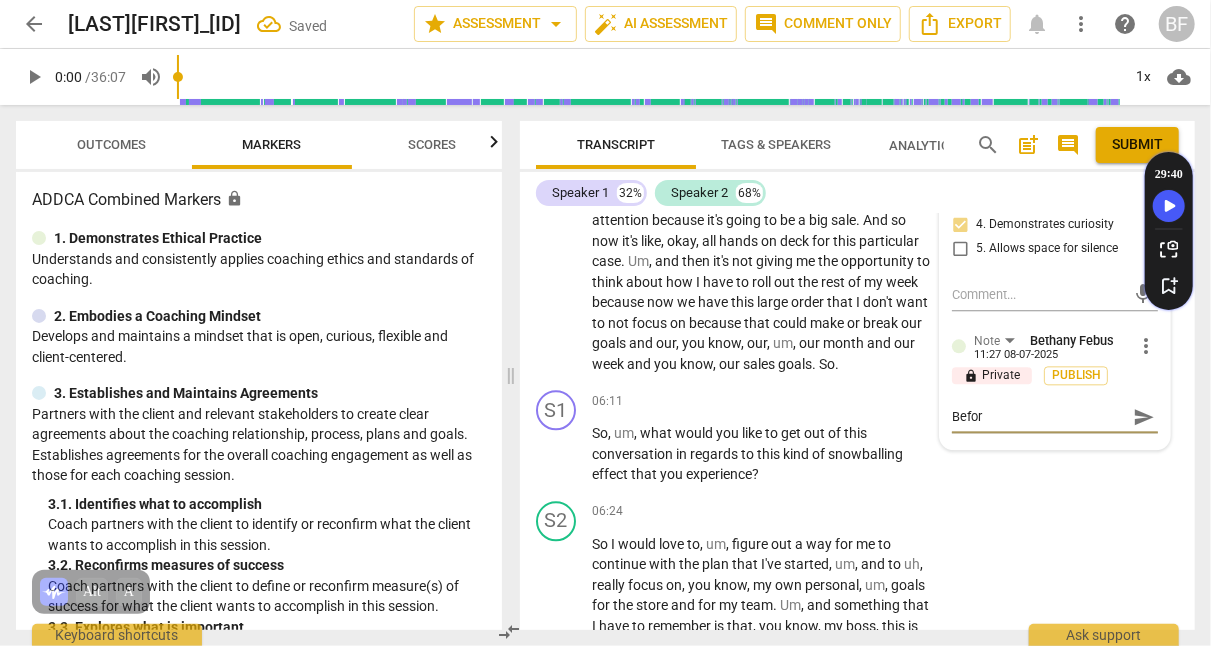 type on "Before" 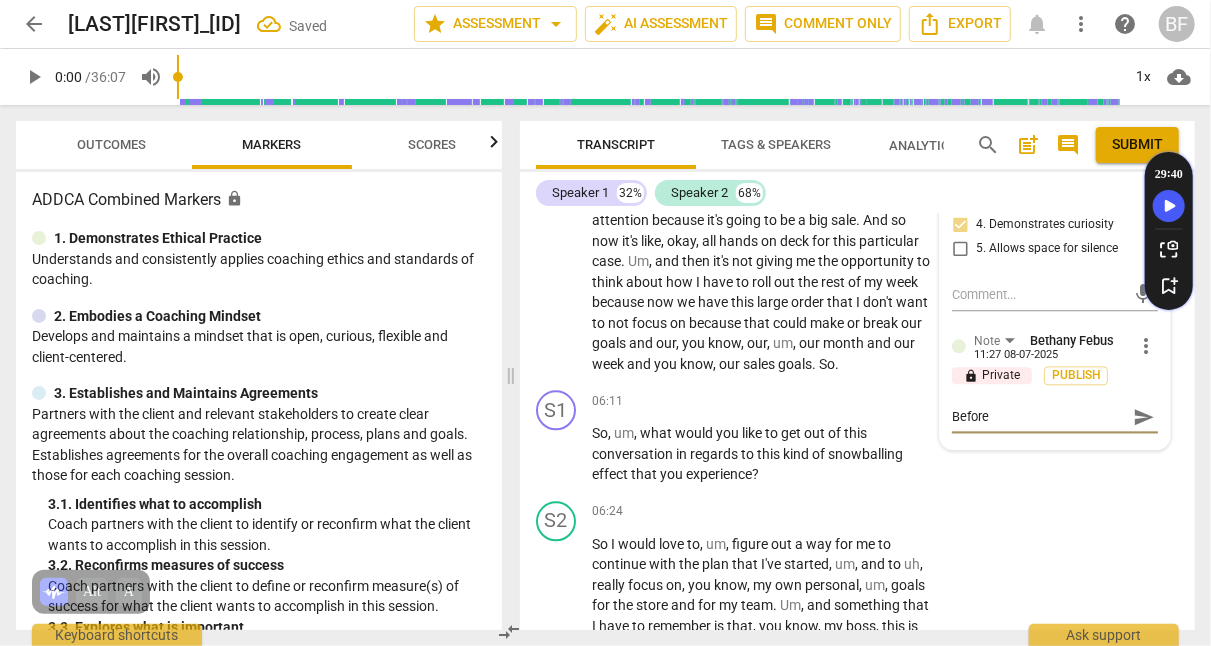 type on "Before" 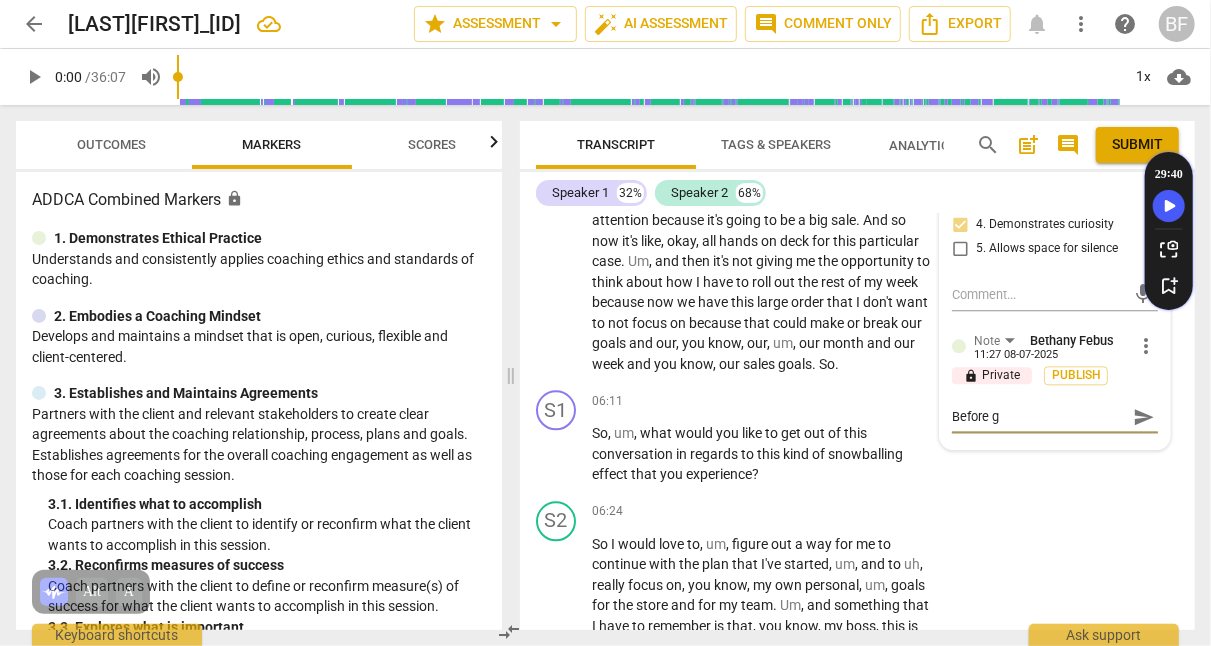 type on "Before go" 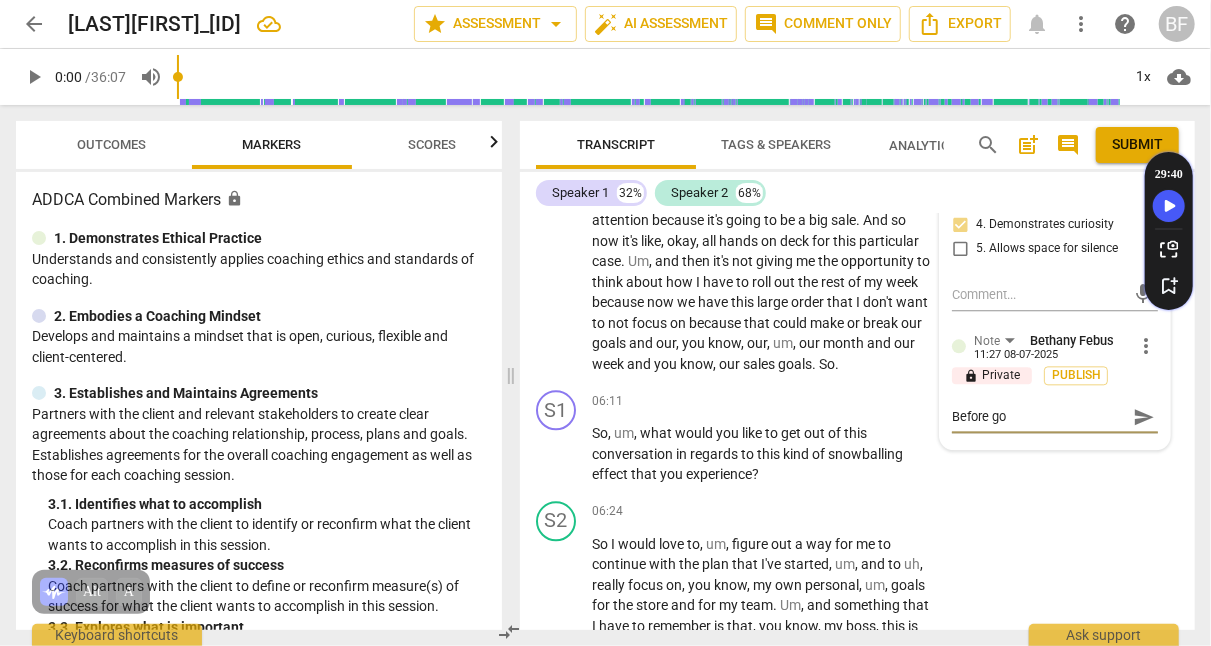 type on "Before goi" 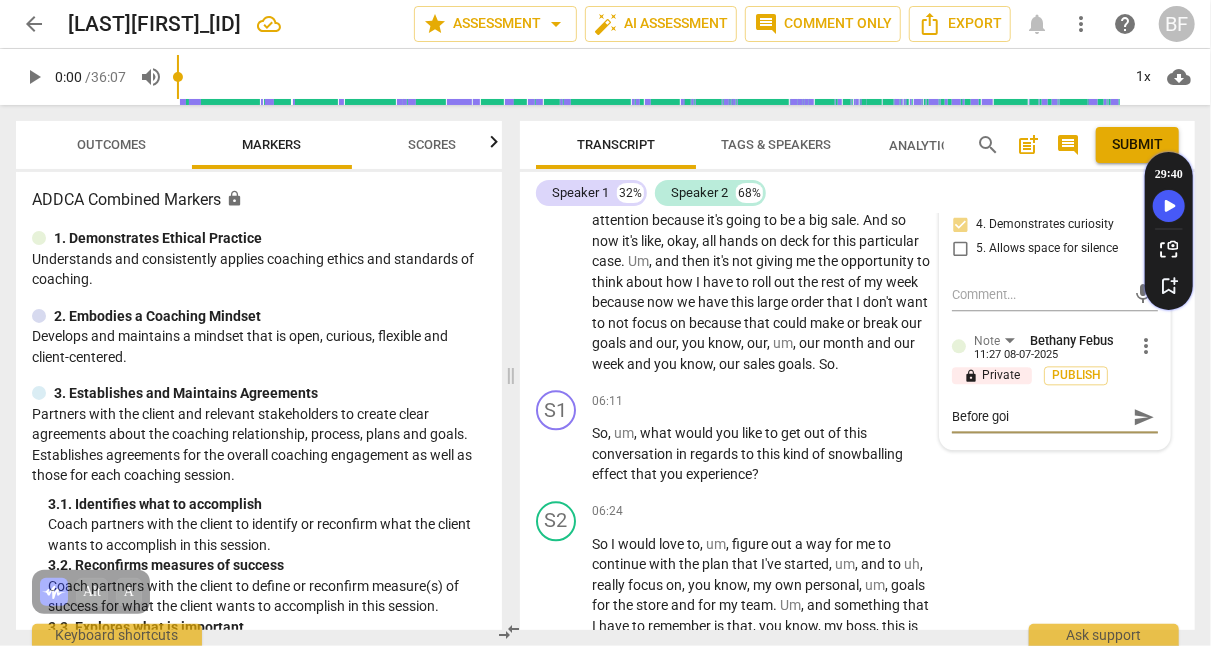 type on "Before goin" 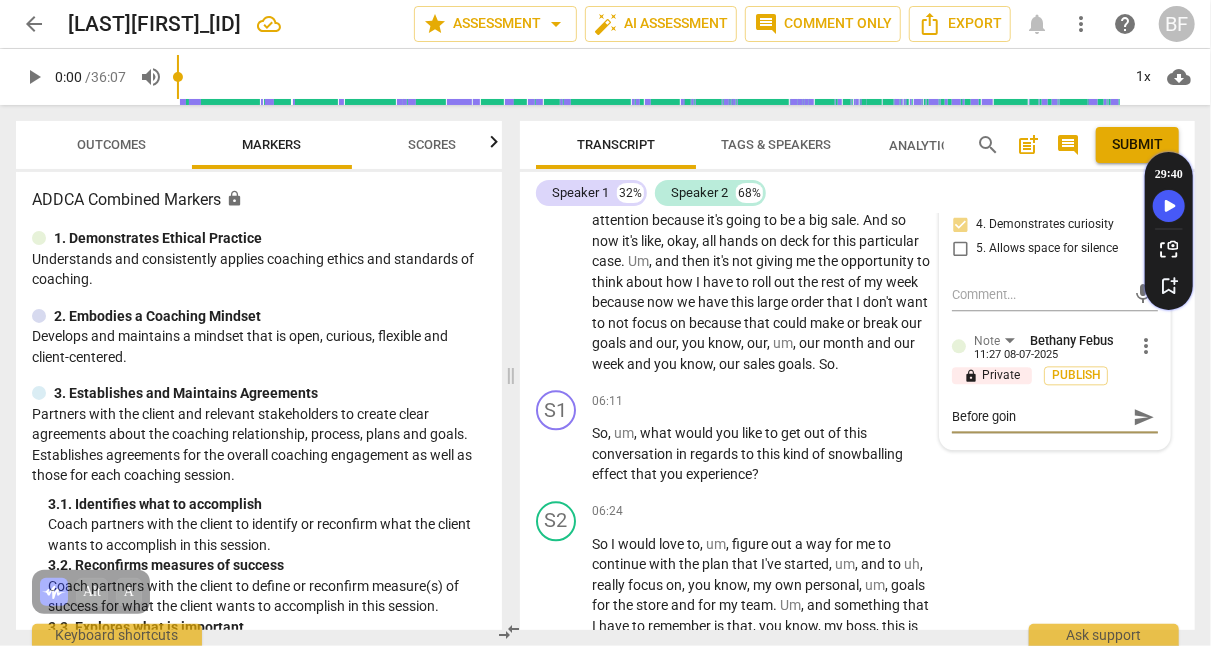 type on "Before going" 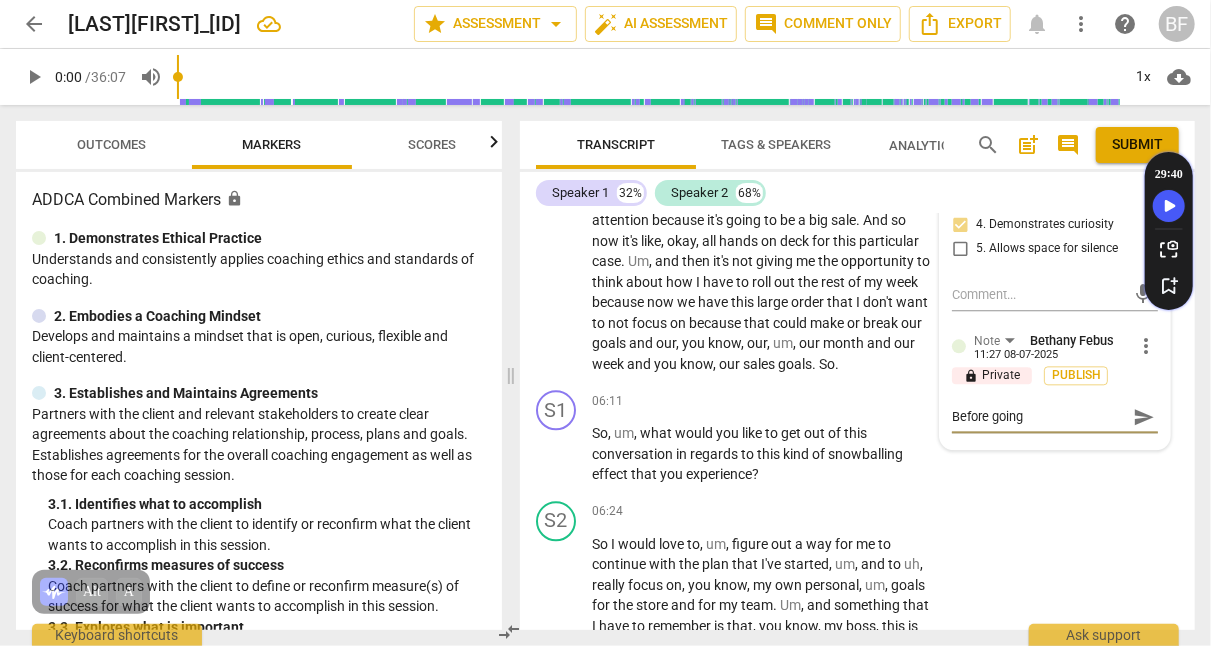 type on "Before going" 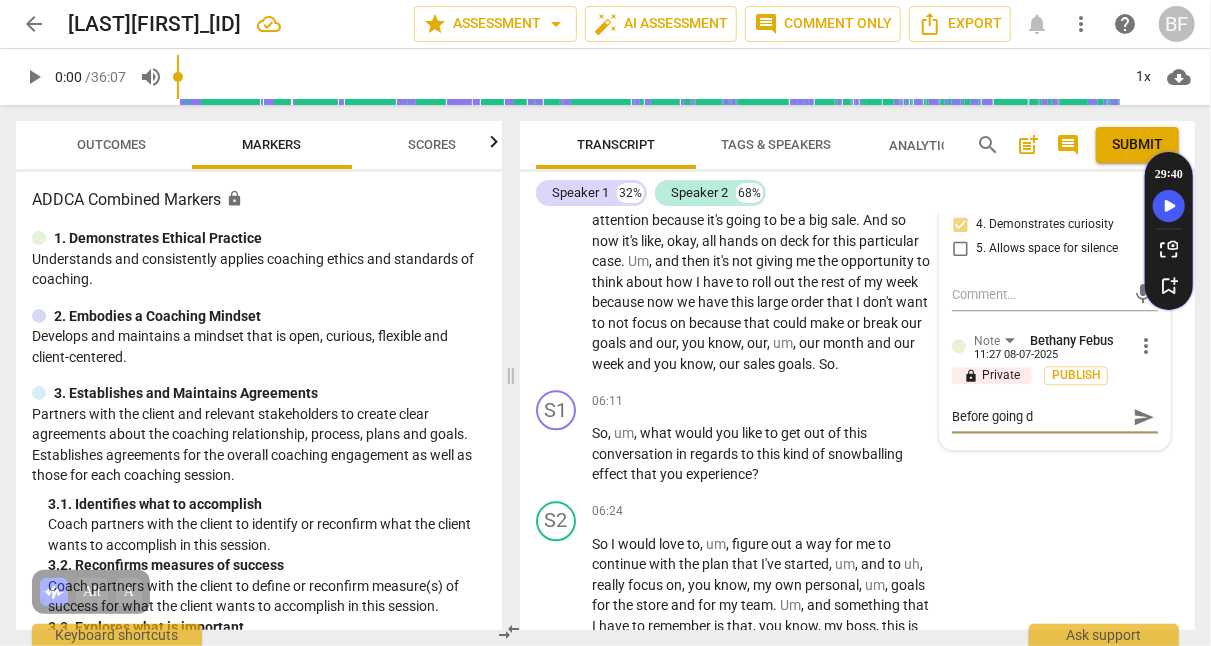 type on "Before going do" 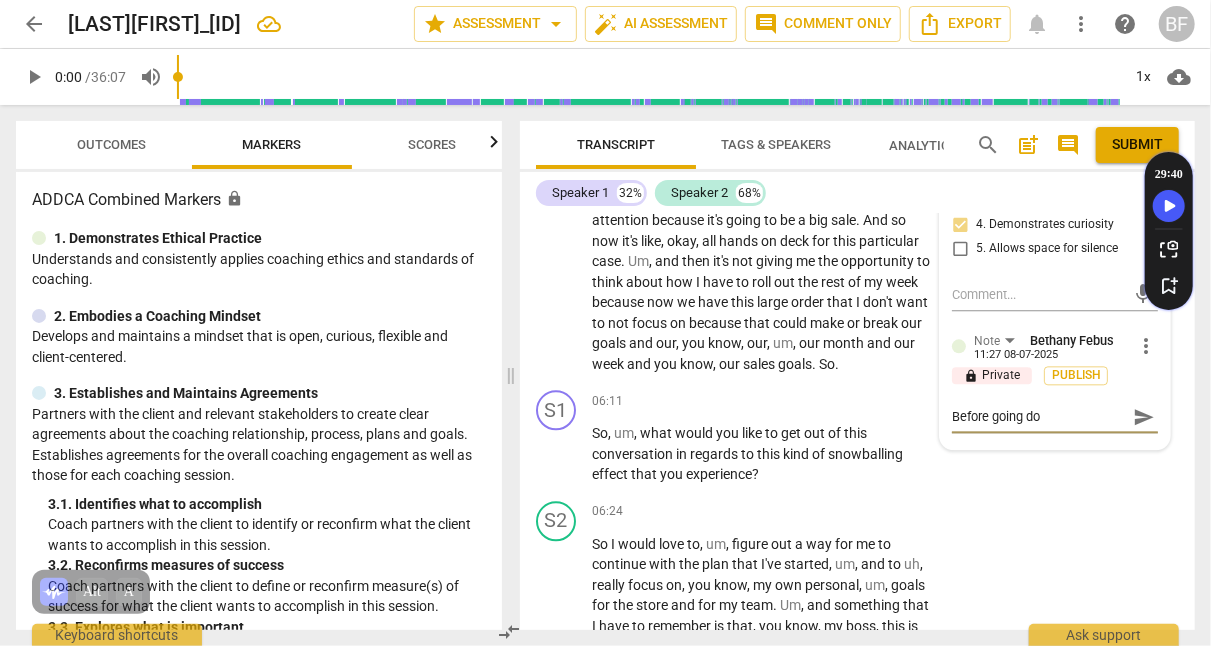 type on "Before going dow" 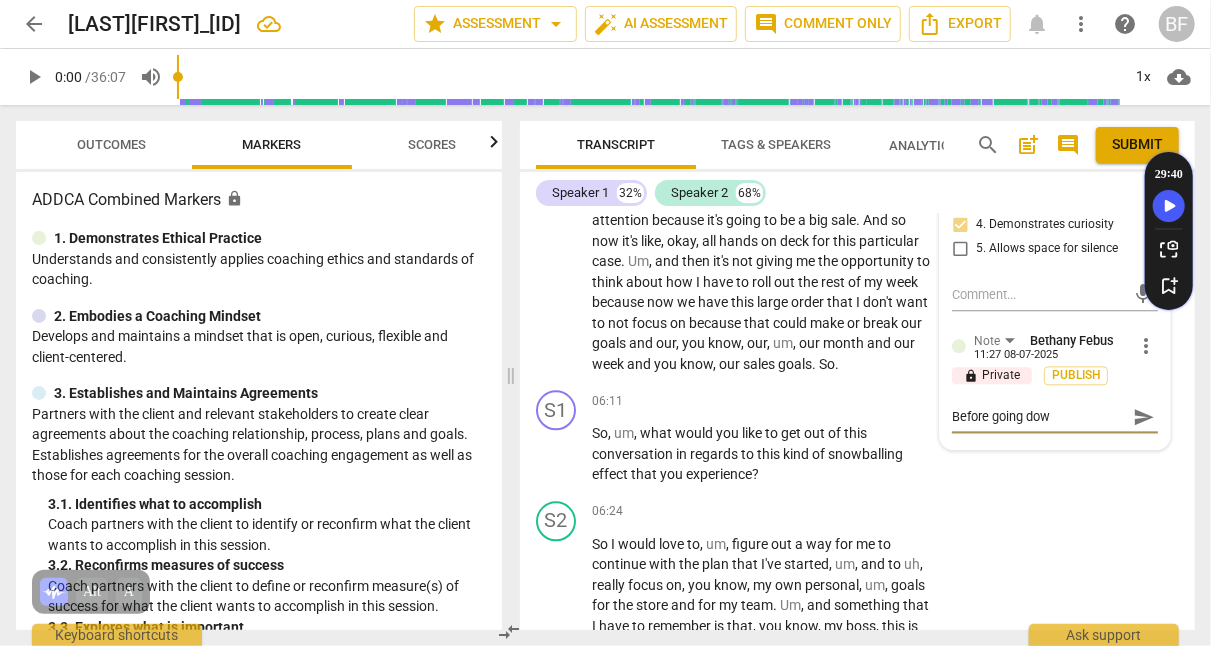 type on "Before going down" 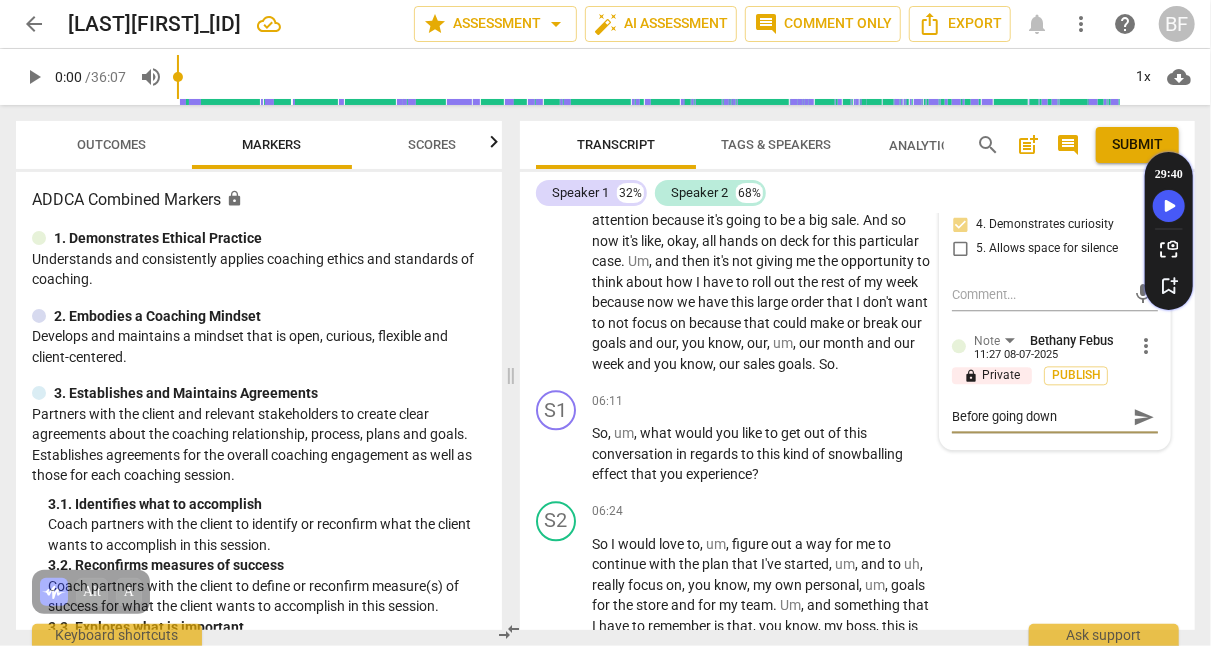 type on "Before going down" 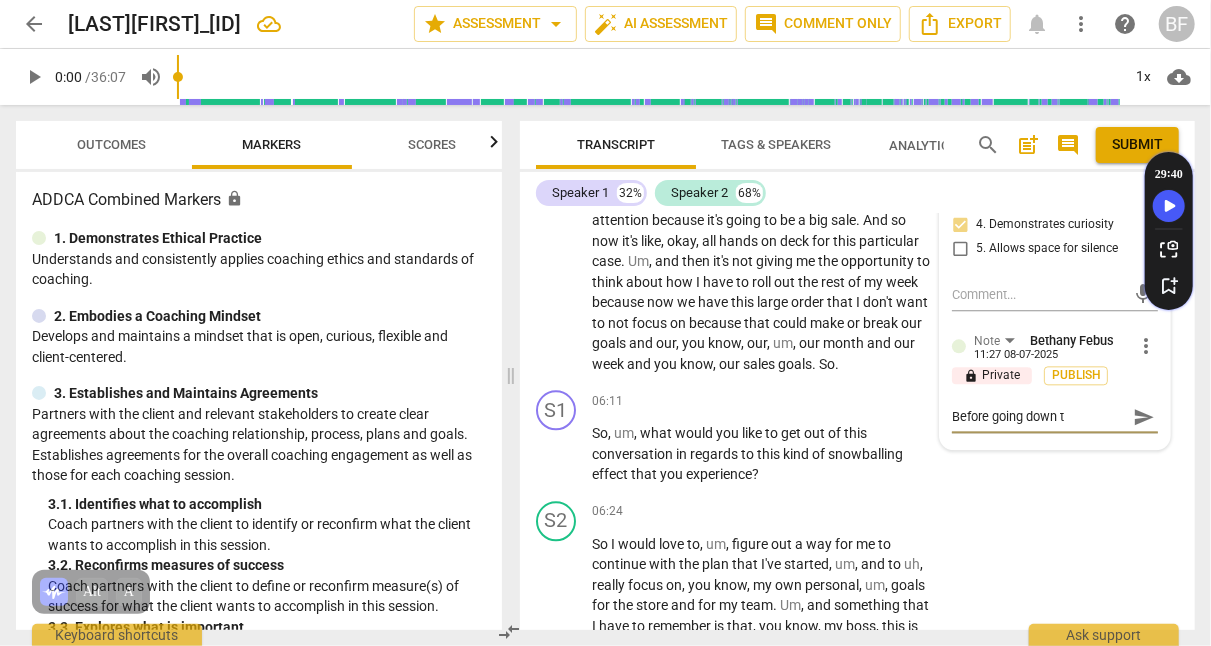 type on "Before going down th" 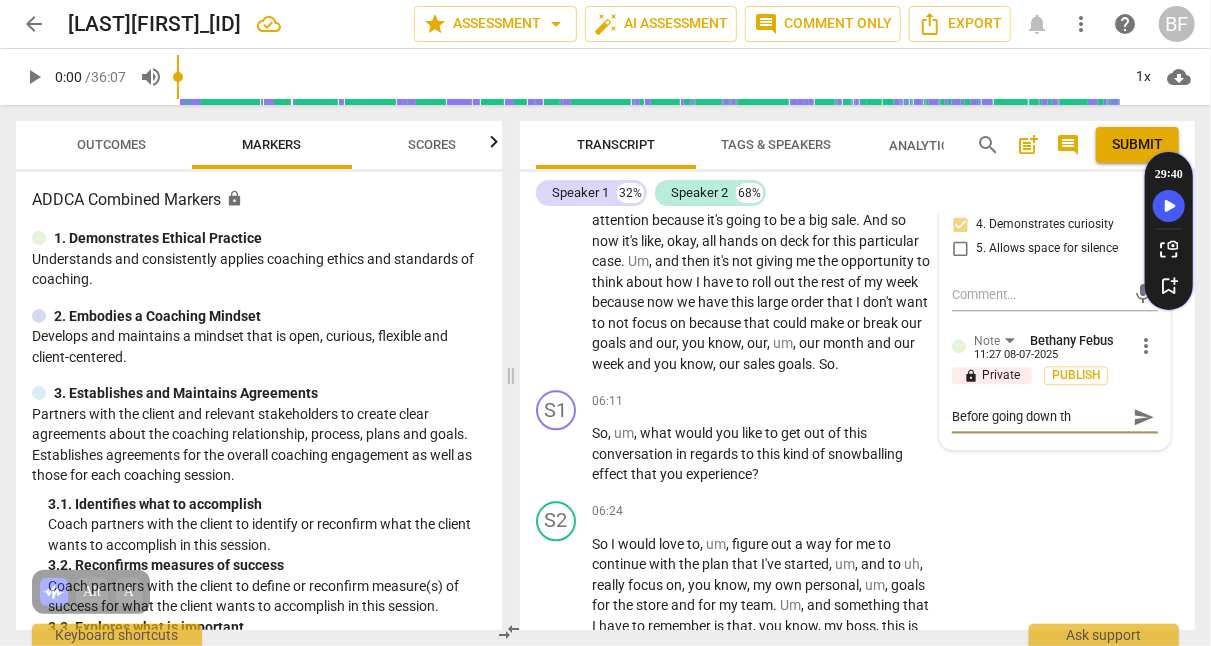 type on "Before going down the" 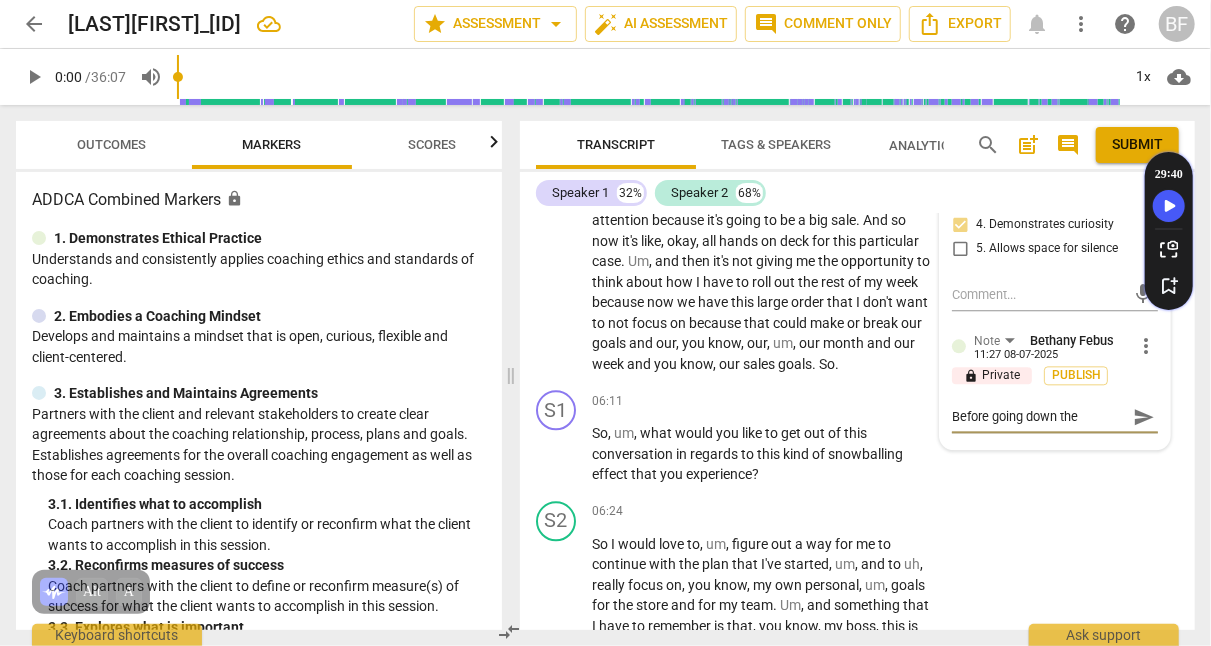 type on "Before going down the" 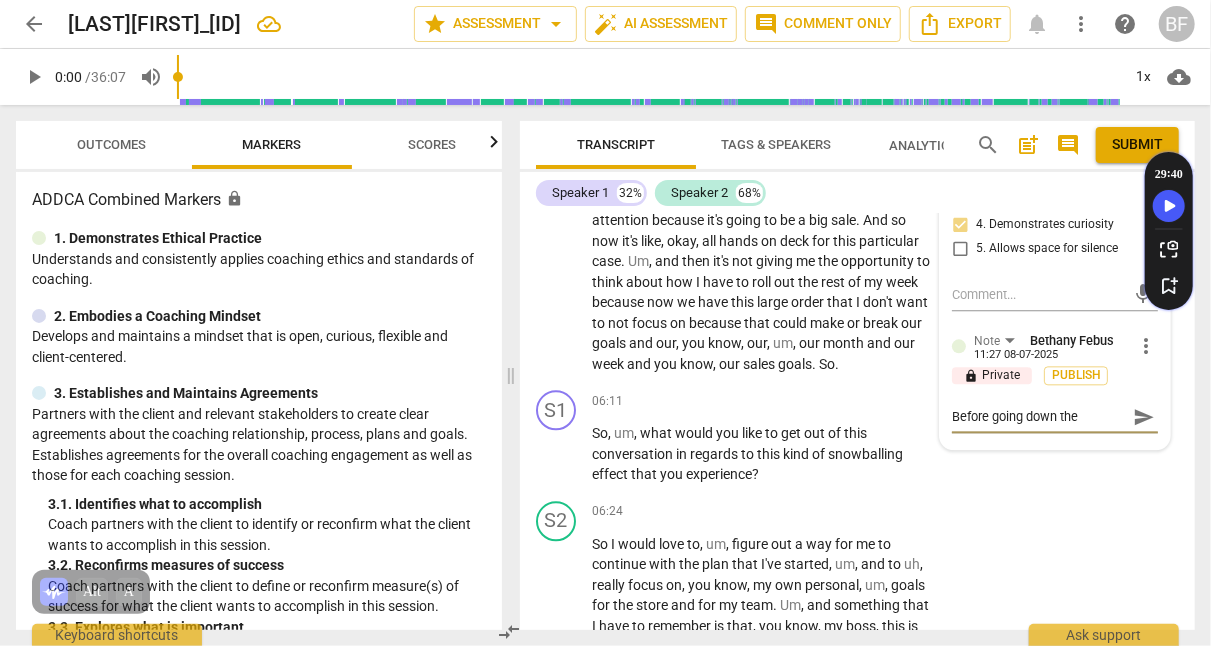 type on "Before going down the" 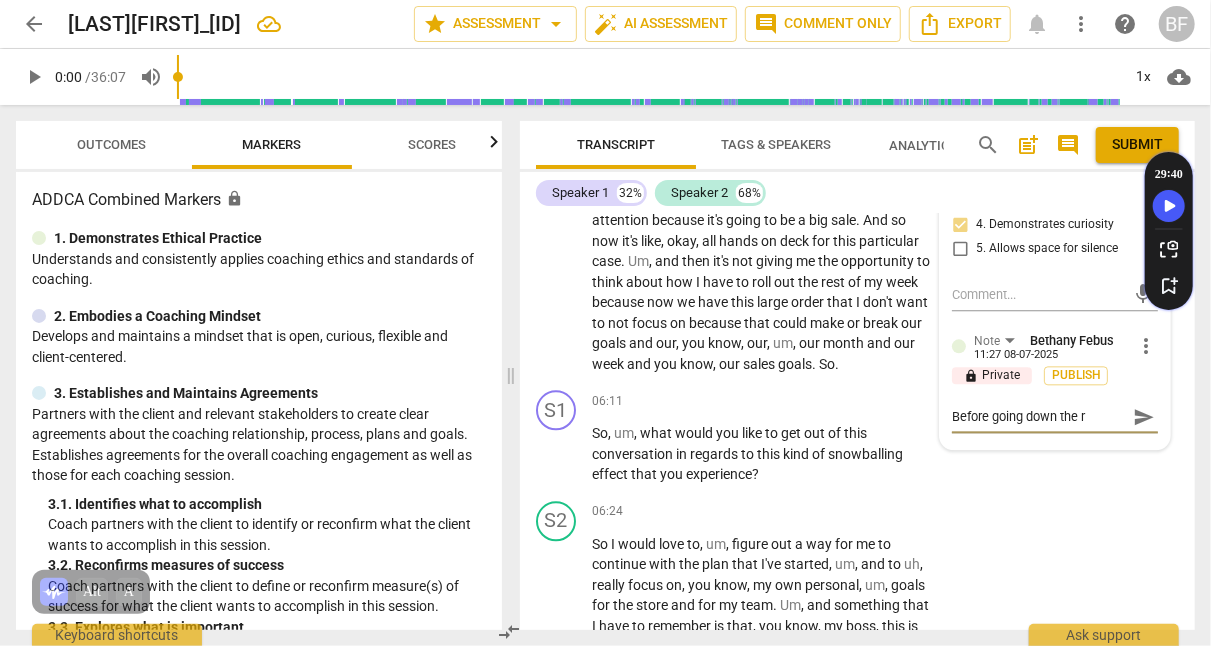 type on "Before going down the ro" 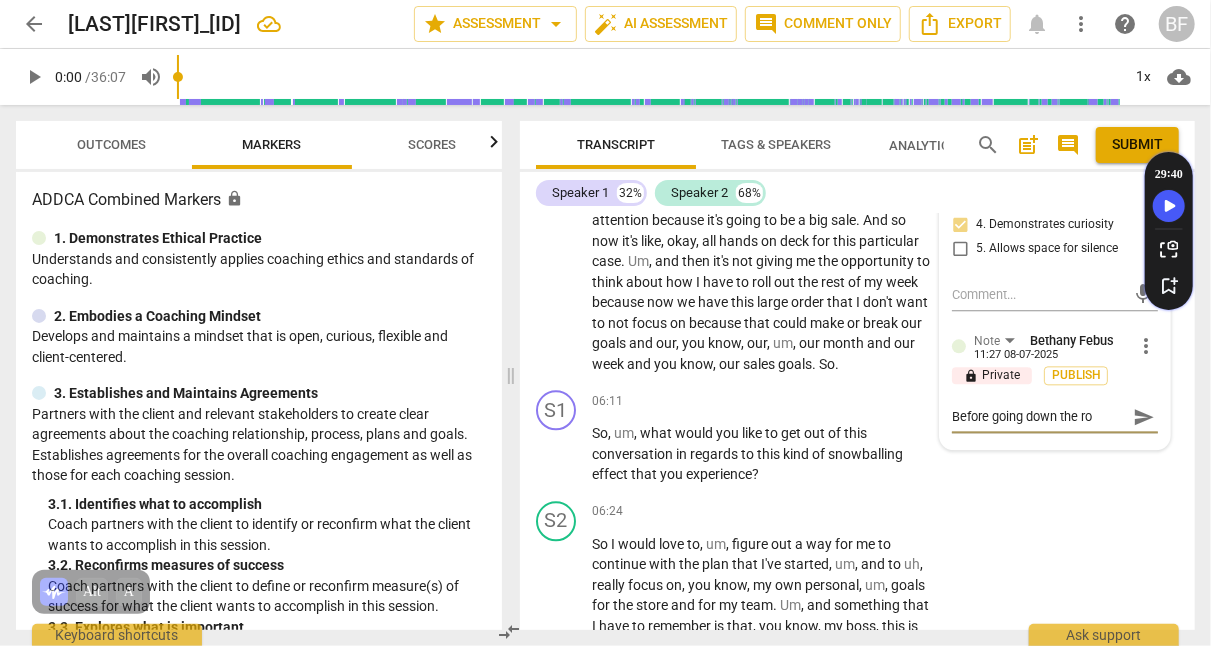 type on "Before going down the roa" 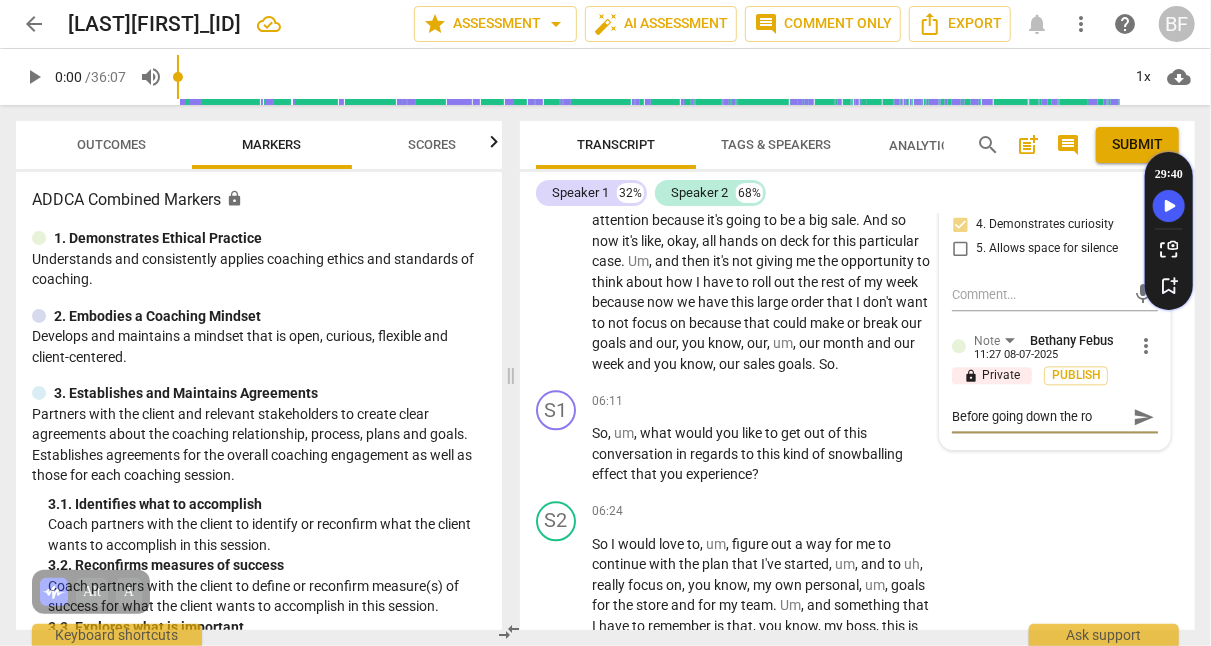 type on "Before going down the roa" 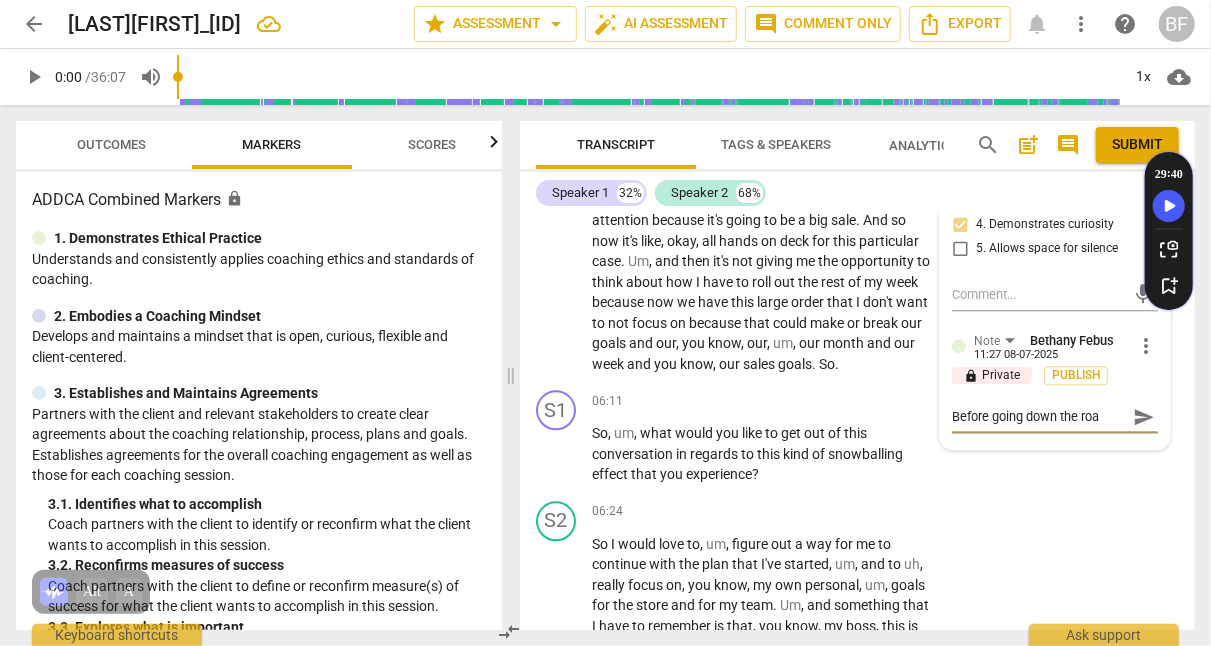 type on "Before going down the road" 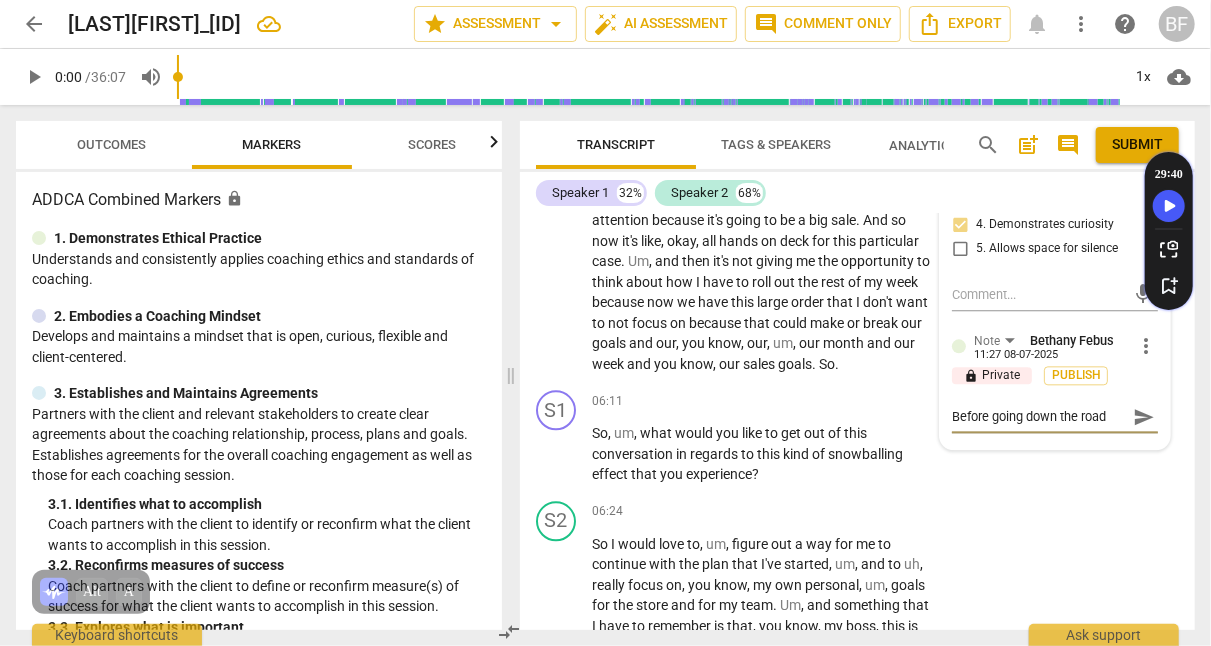 type on "Before going down the road" 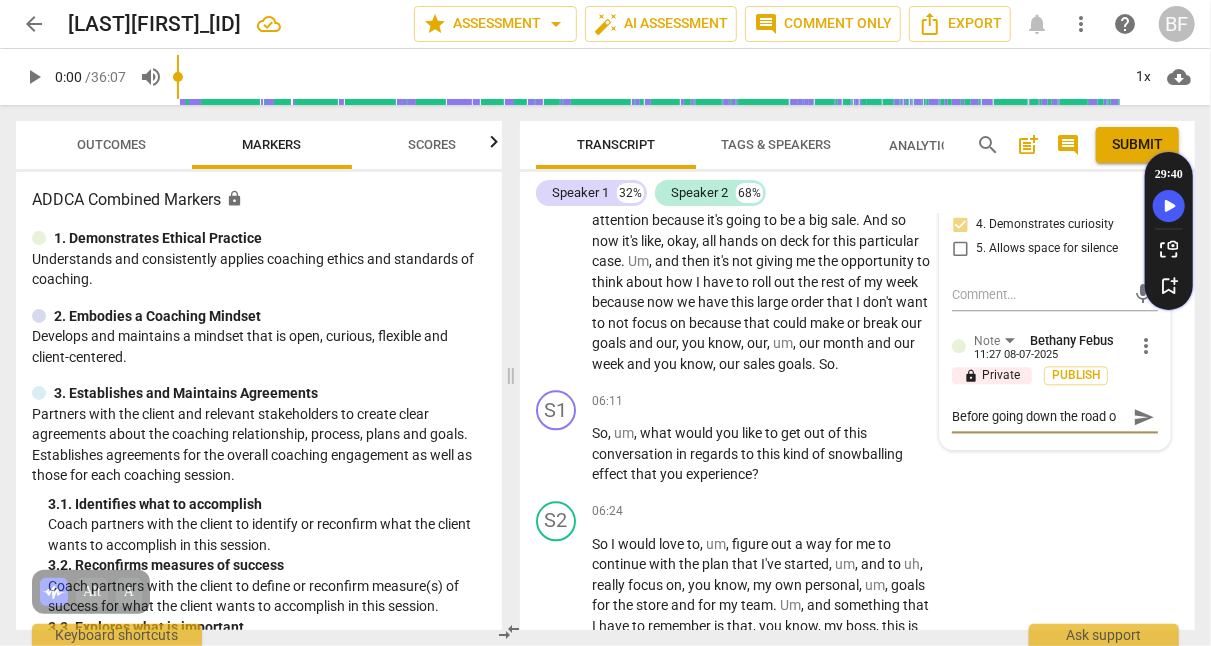 type on "Before going down the road of" 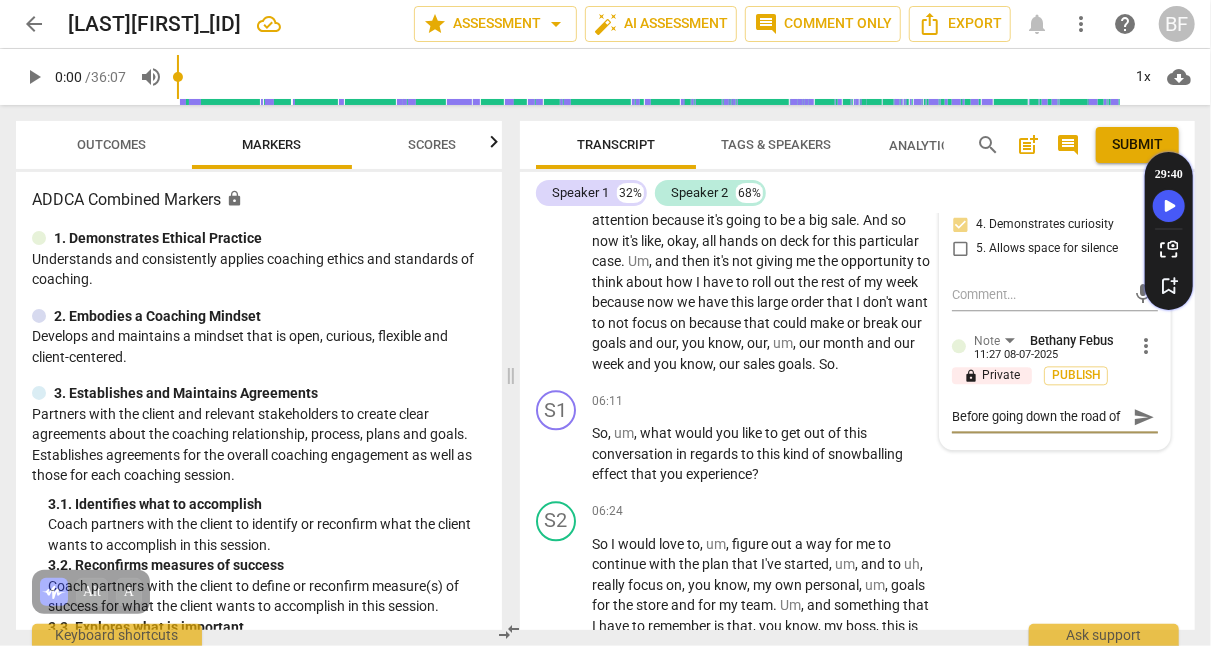 scroll, scrollTop: 17, scrollLeft: 0, axis: vertical 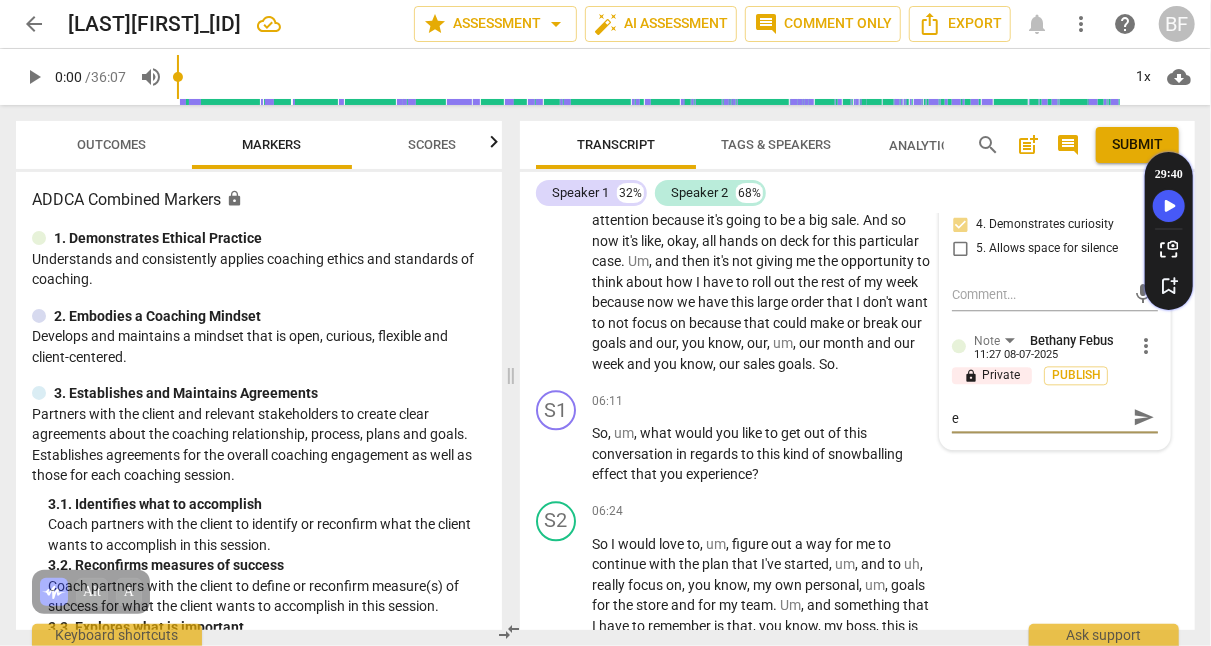 type on "Before going down the road of ex" 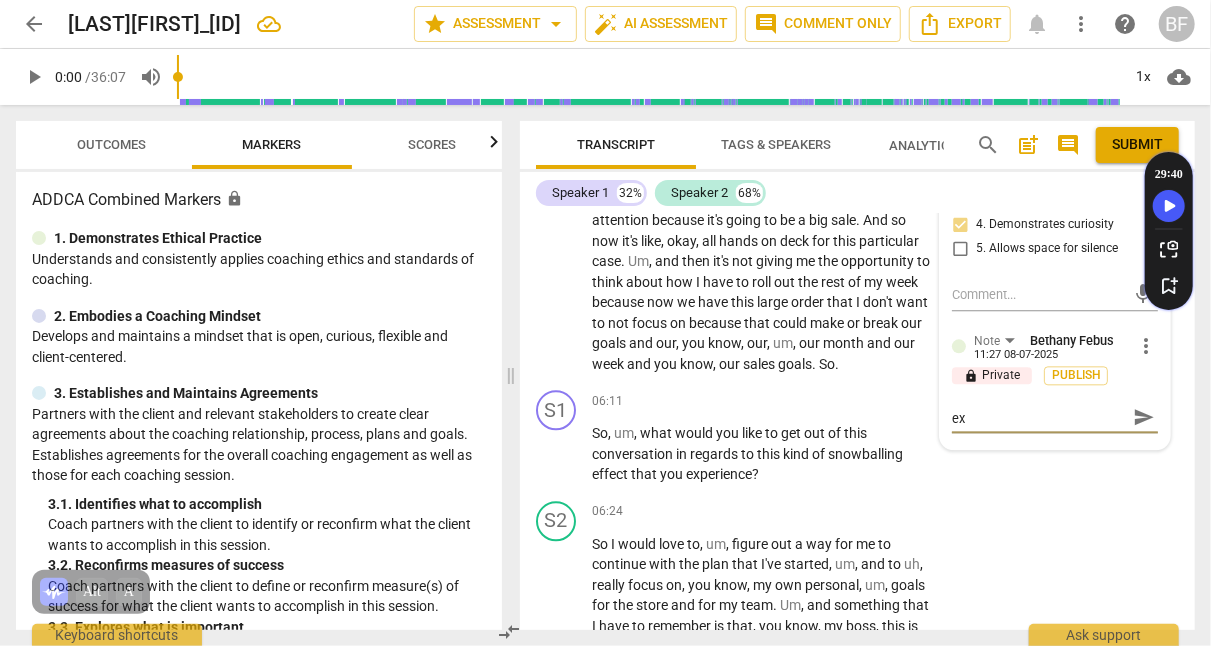 type on "Before going down the road of exp" 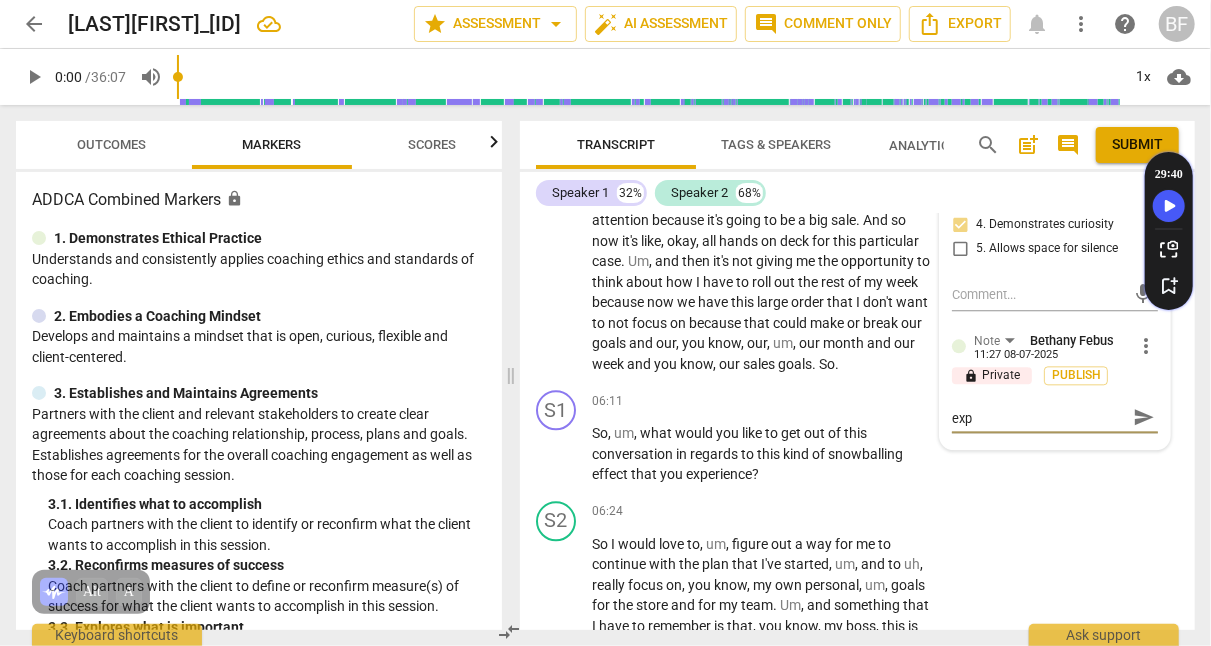 type on "Before going down the road of expl" 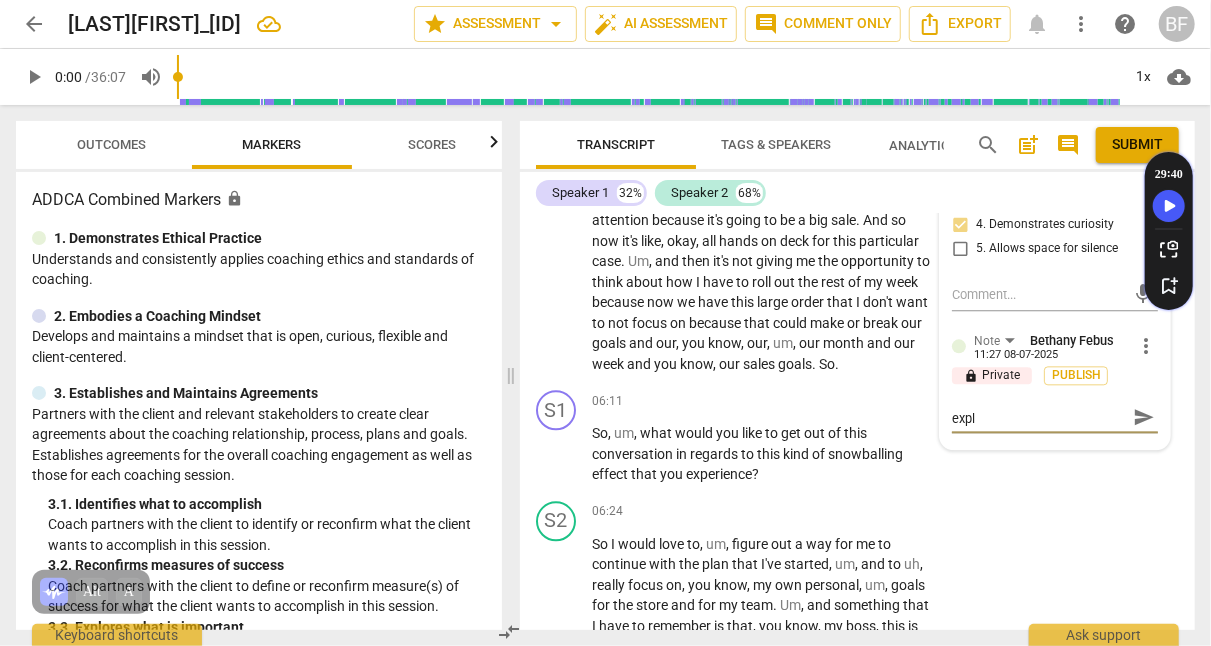 type on "Before going down the road of explo" 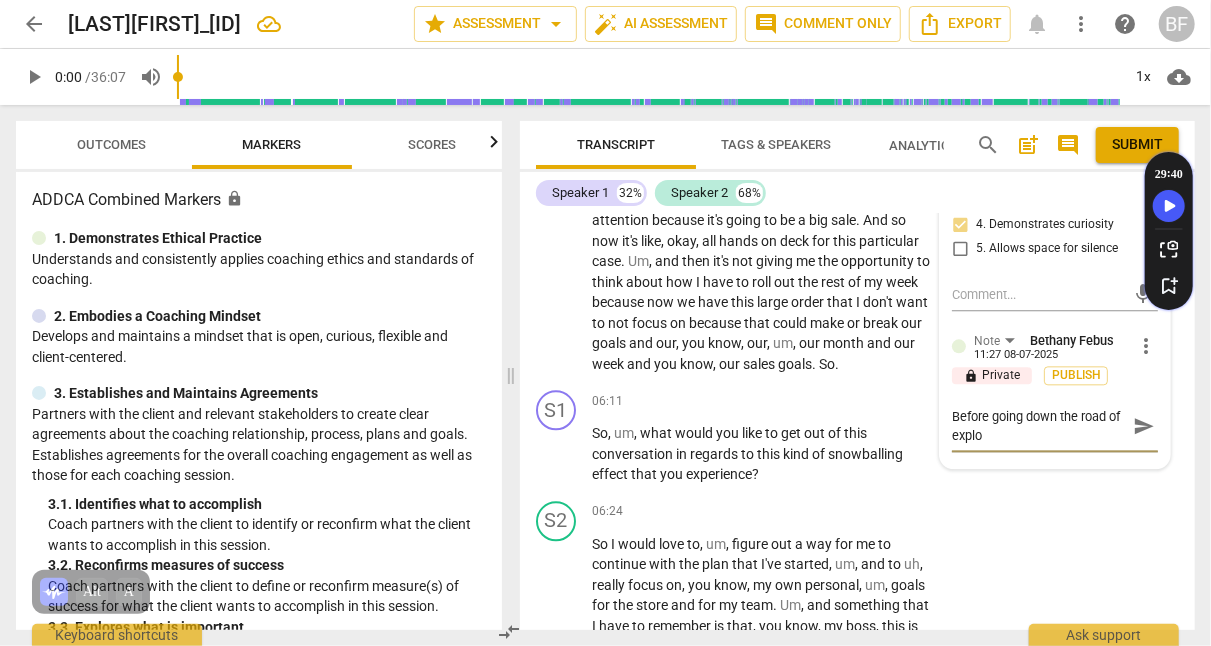 type on "Before going down the road of explor" 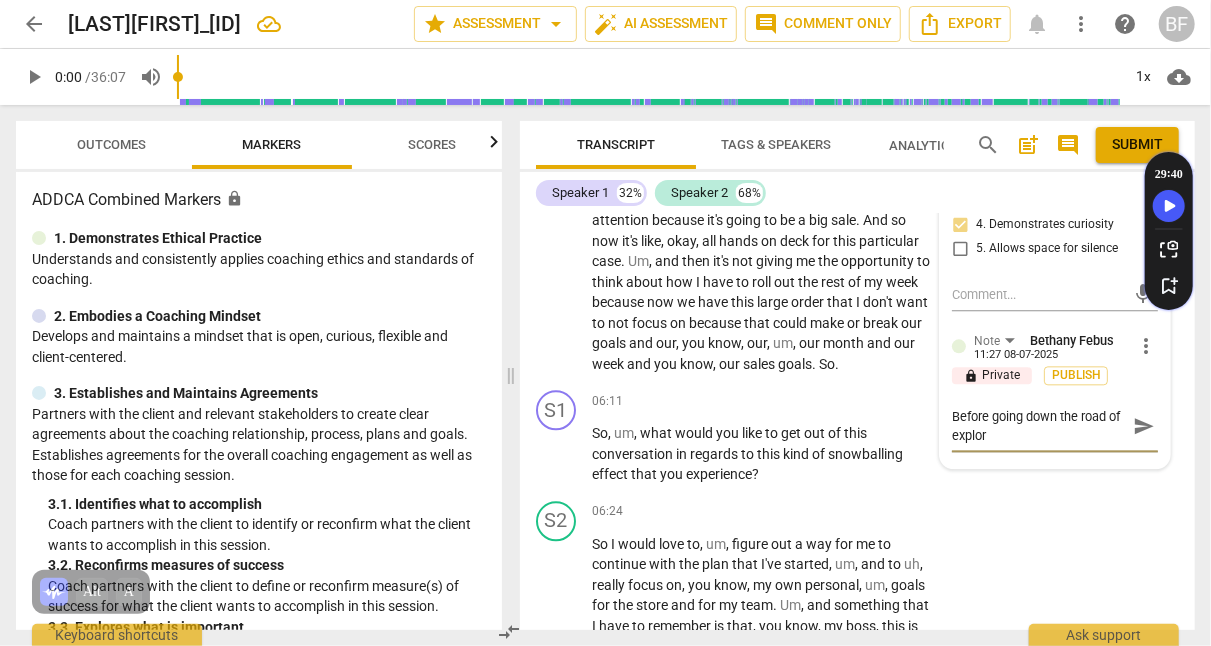 scroll, scrollTop: 0, scrollLeft: 0, axis: both 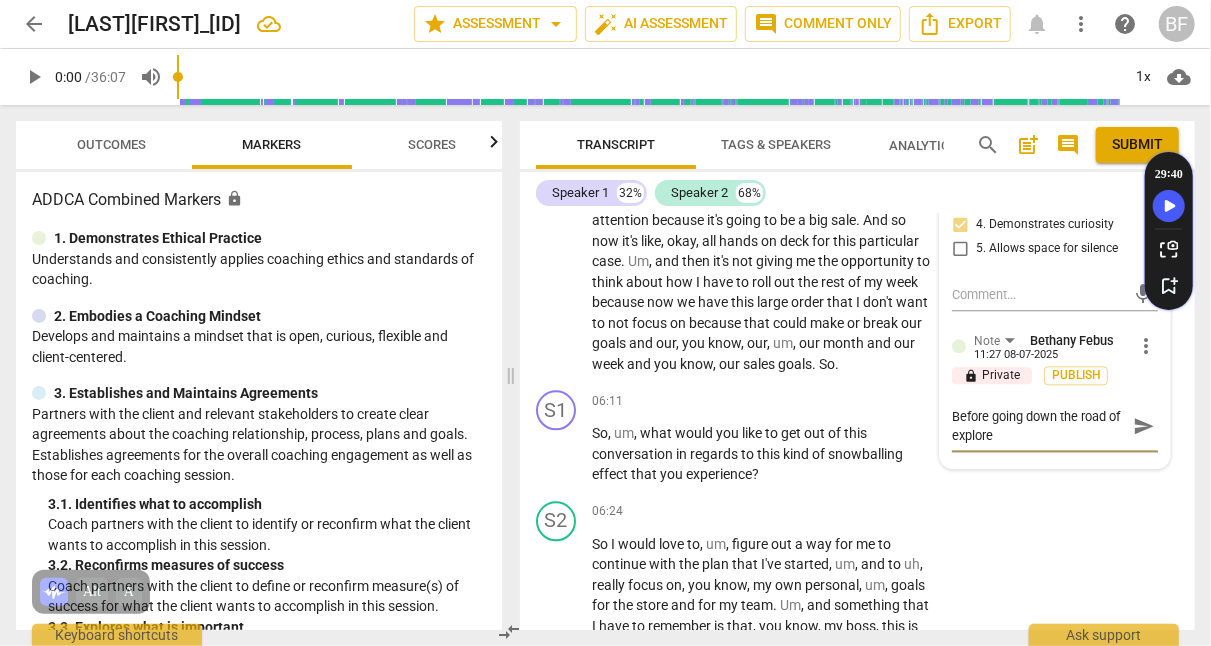 type on "Before going down the road of explorei" 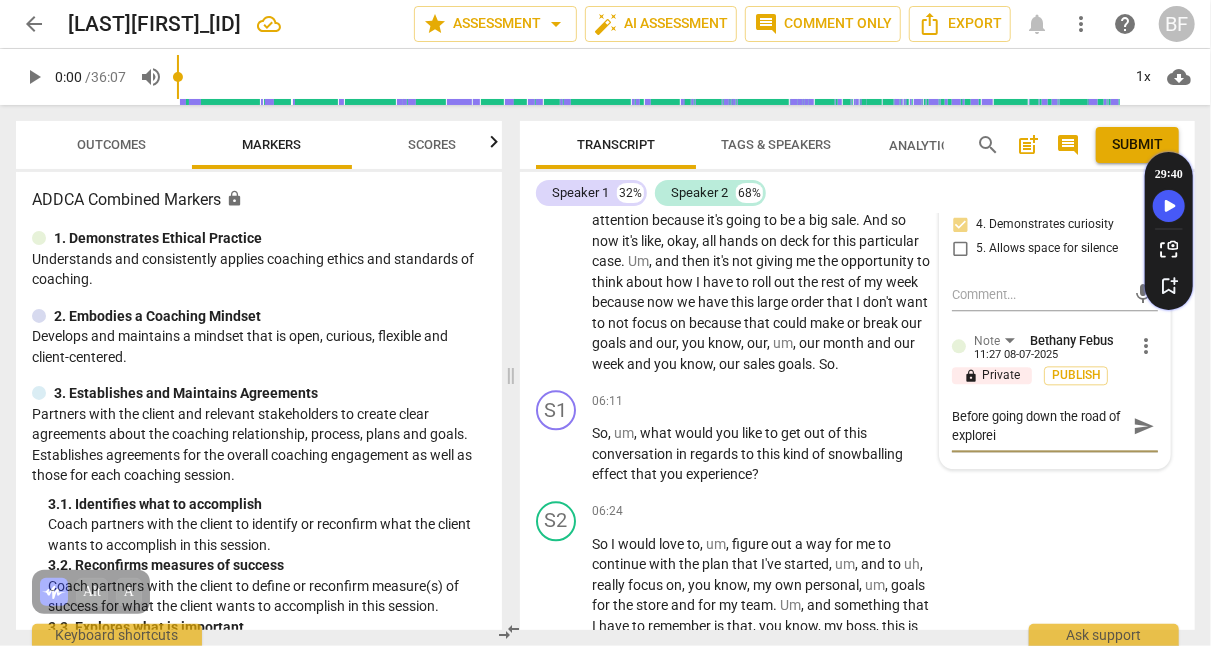 type on "Before going down the road of explore" 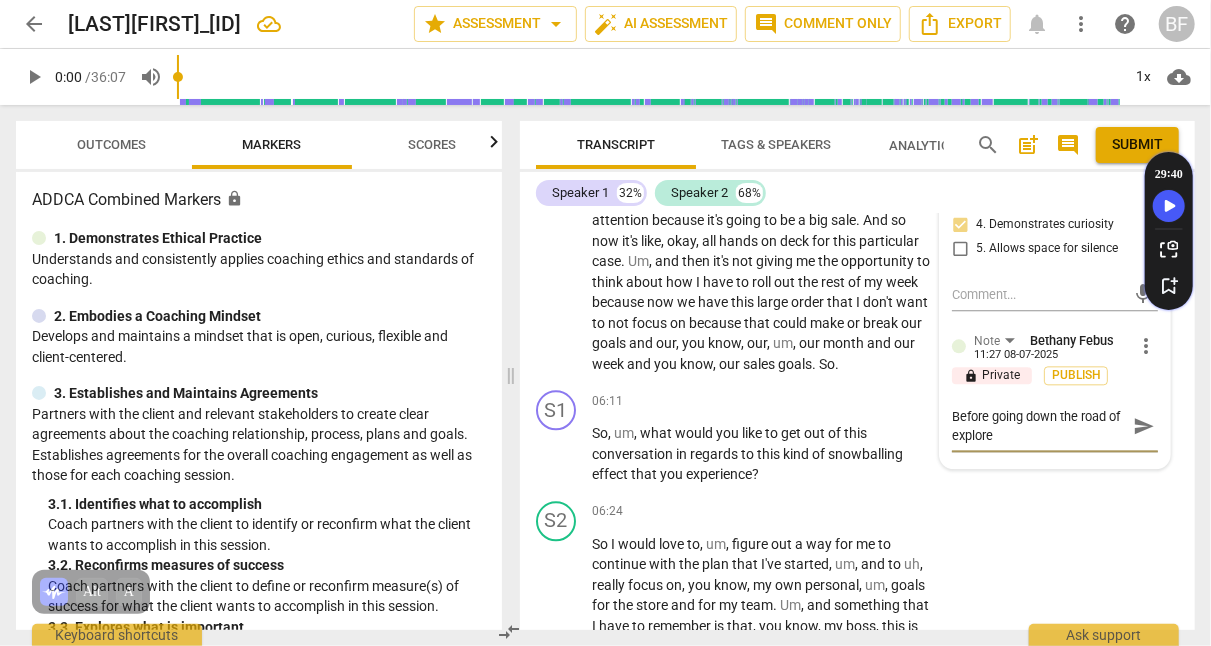 type on "Before going down the road of explor" 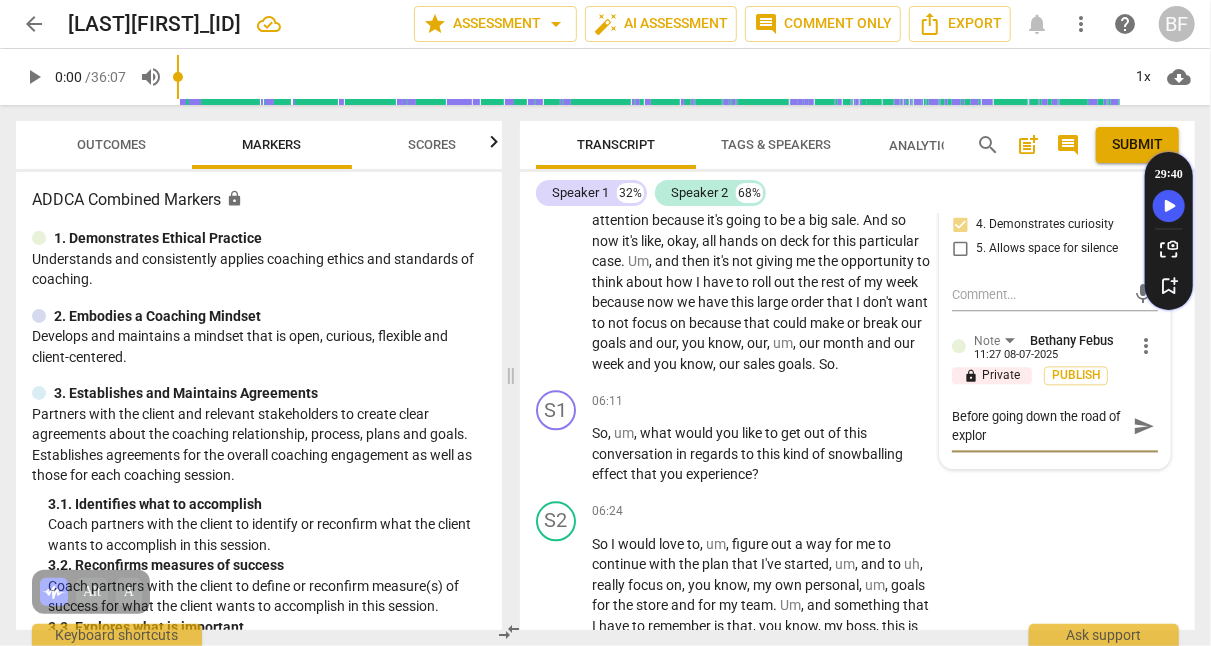 type on "Before going down the road of explori" 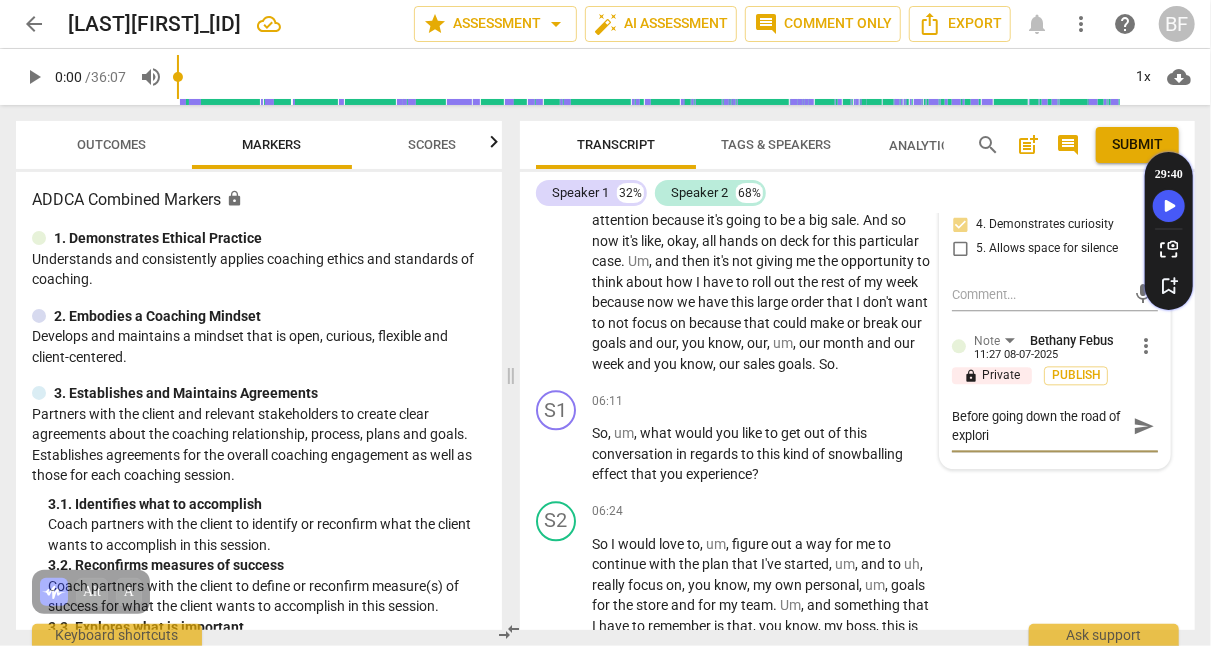 type on "Before going down the road of explorin" 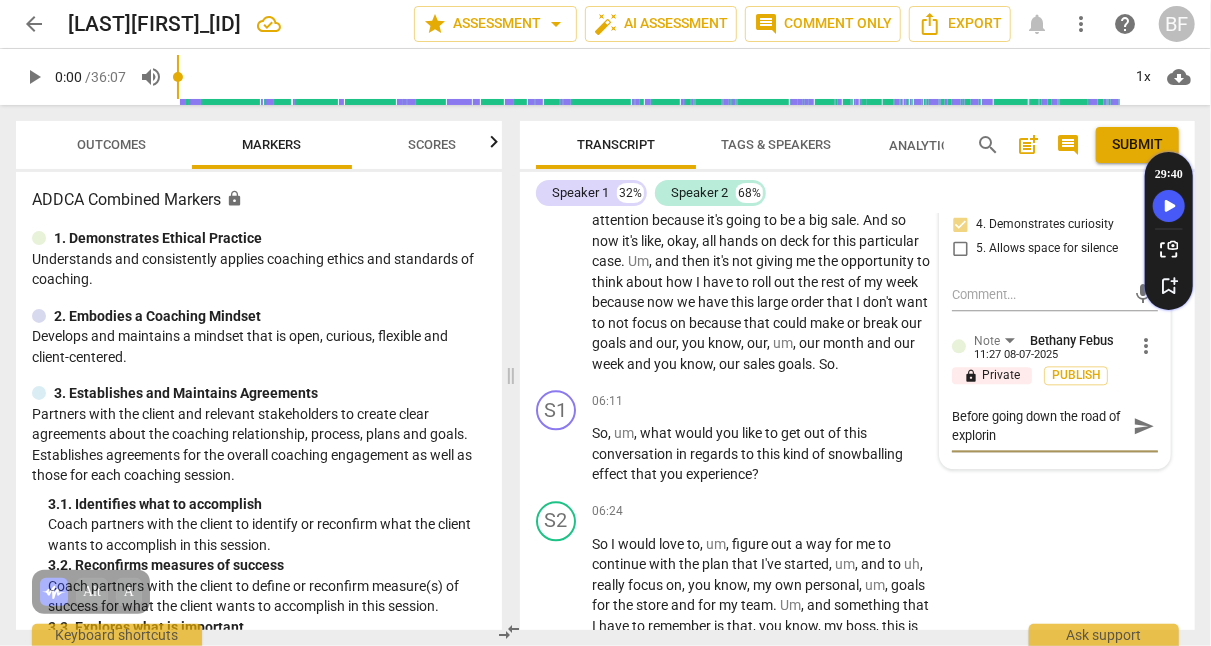 type on "Before going down the road of exploring" 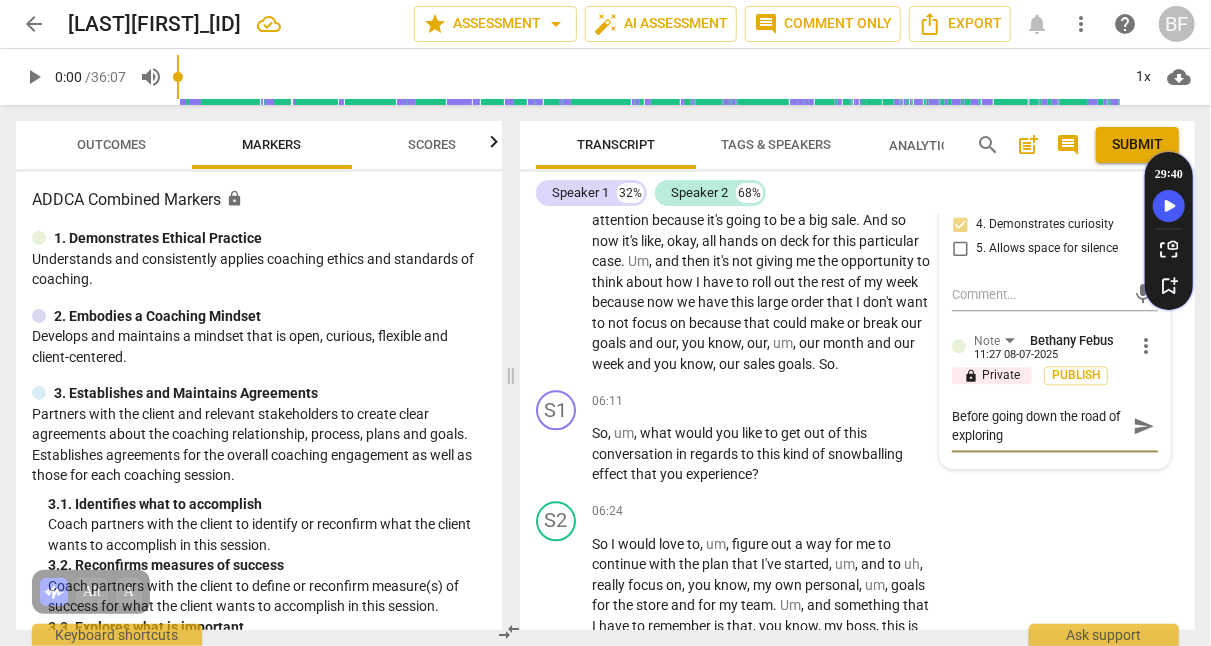 type on "Before going down the road of exploring" 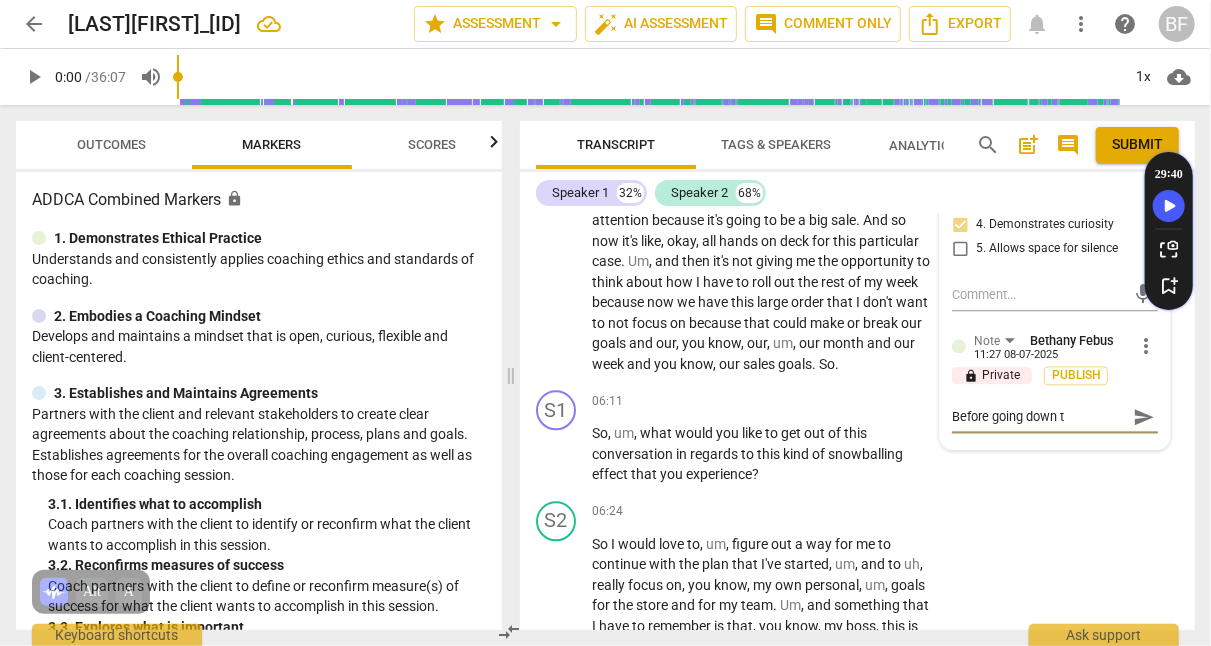 type on "Before going down th" 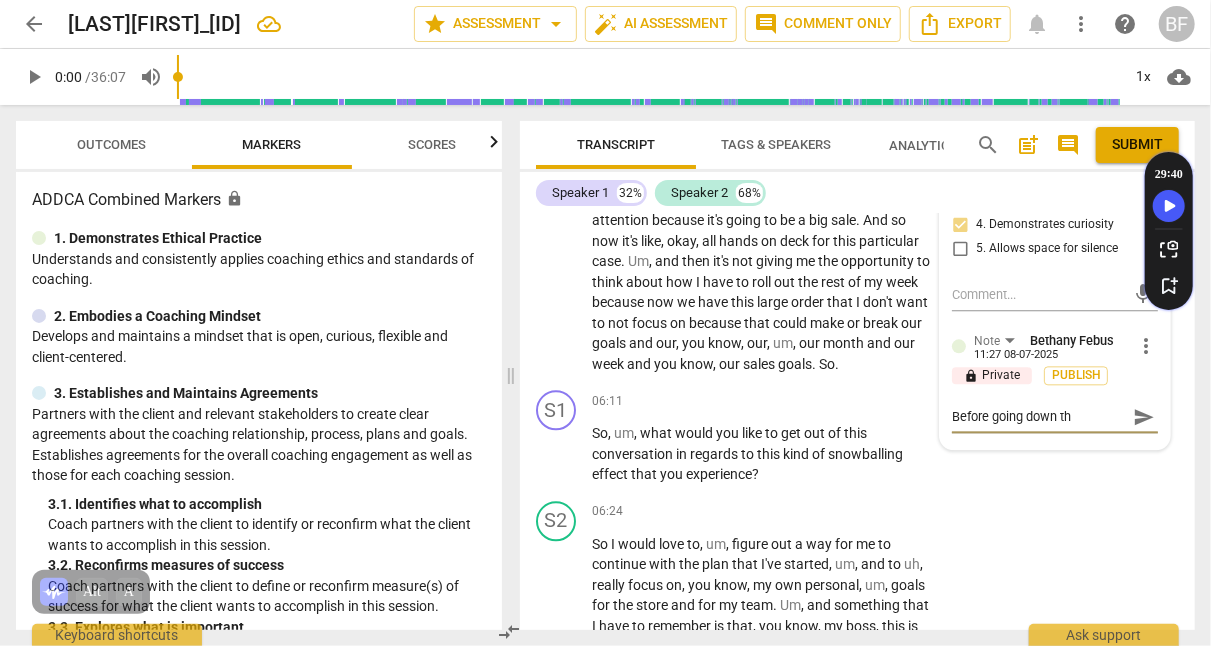 type on "Before going down thi" 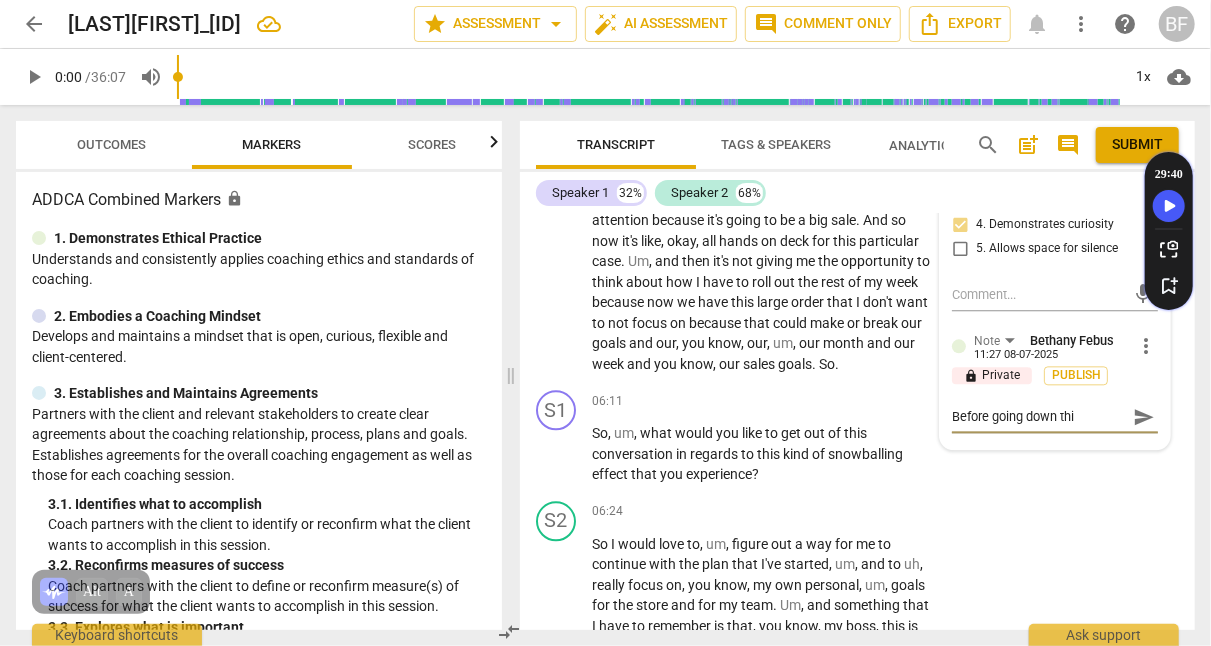 type on "Before going down this" 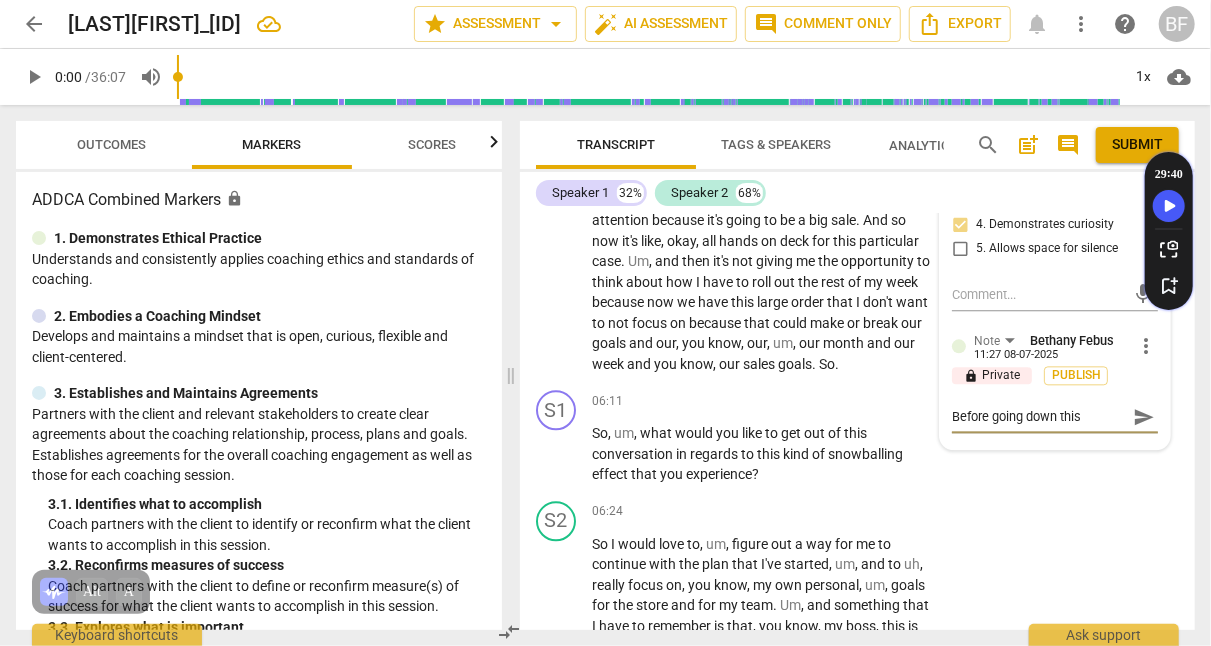 type on "Before going down thi" 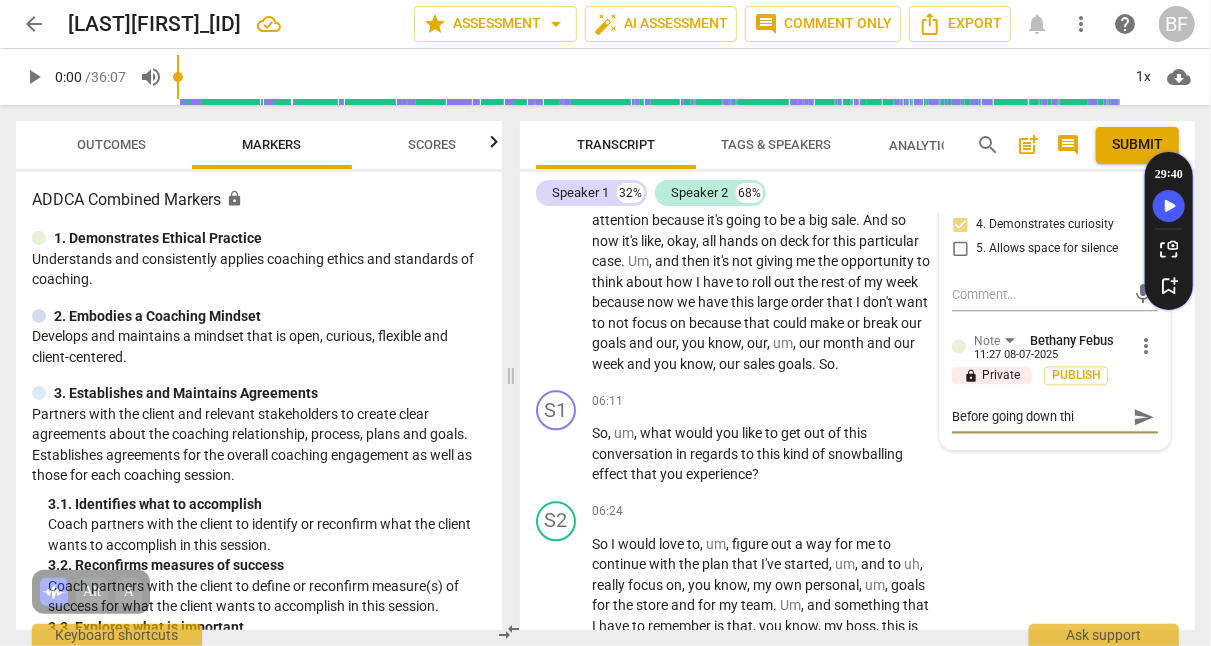 type on "Before going down th" 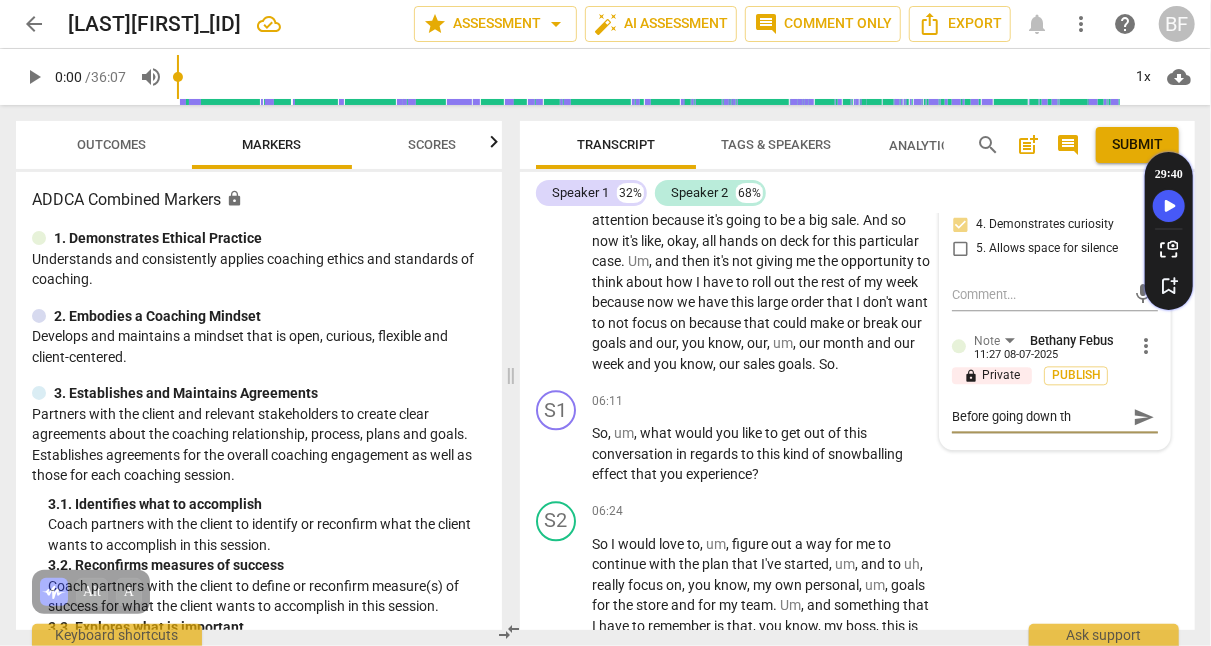 type on "Before going down t" 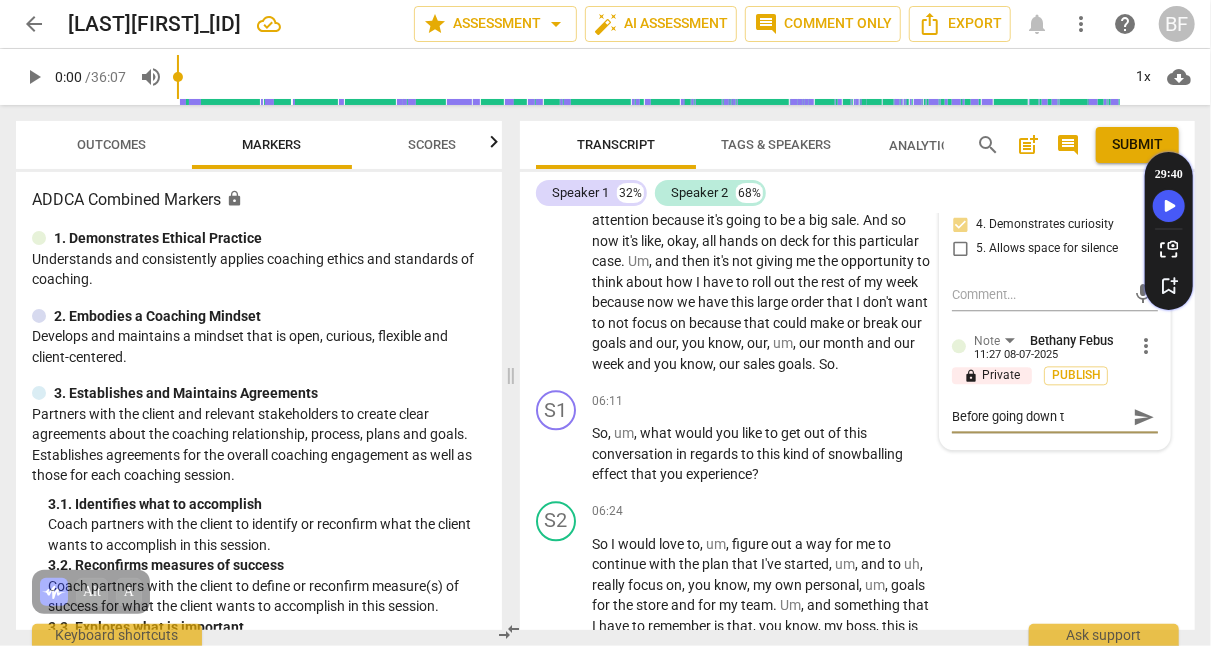 type on "Before going down" 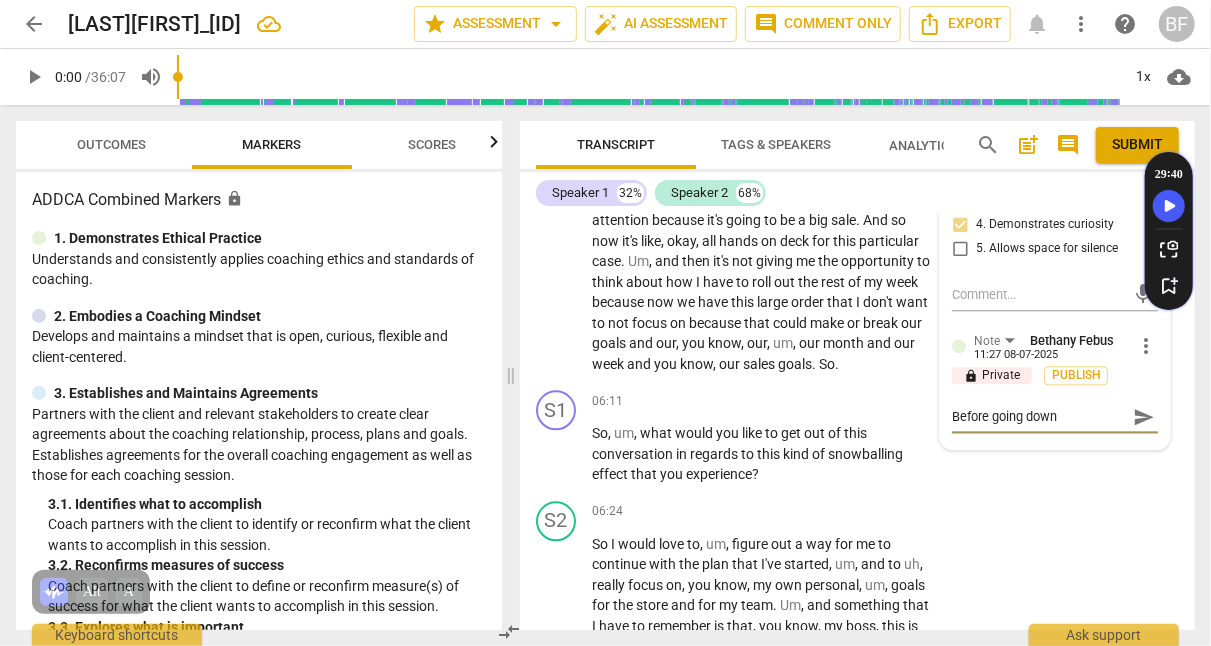 type on "Before going down" 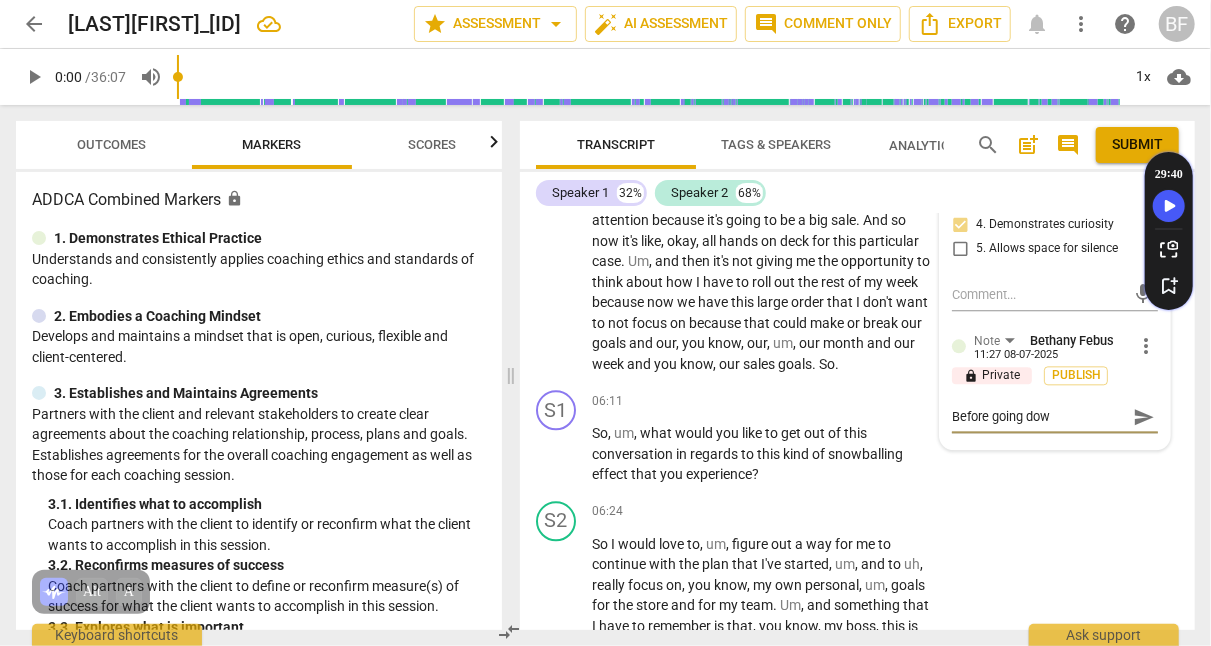 type on "Before going do" 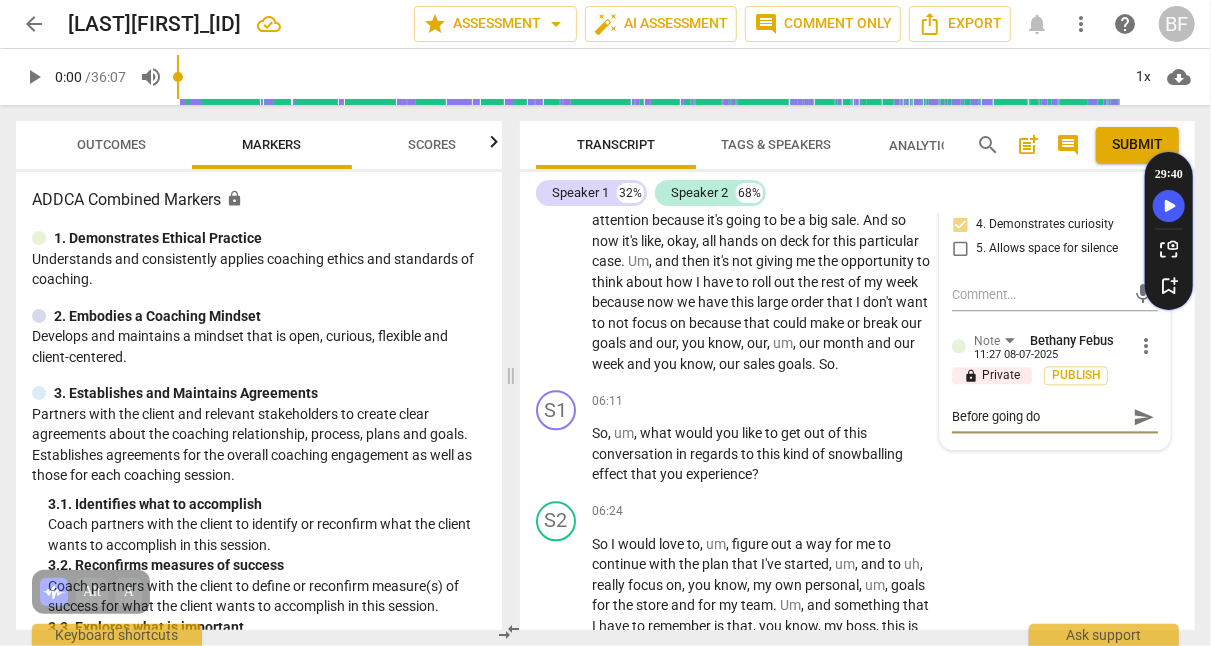 type on "Before going d" 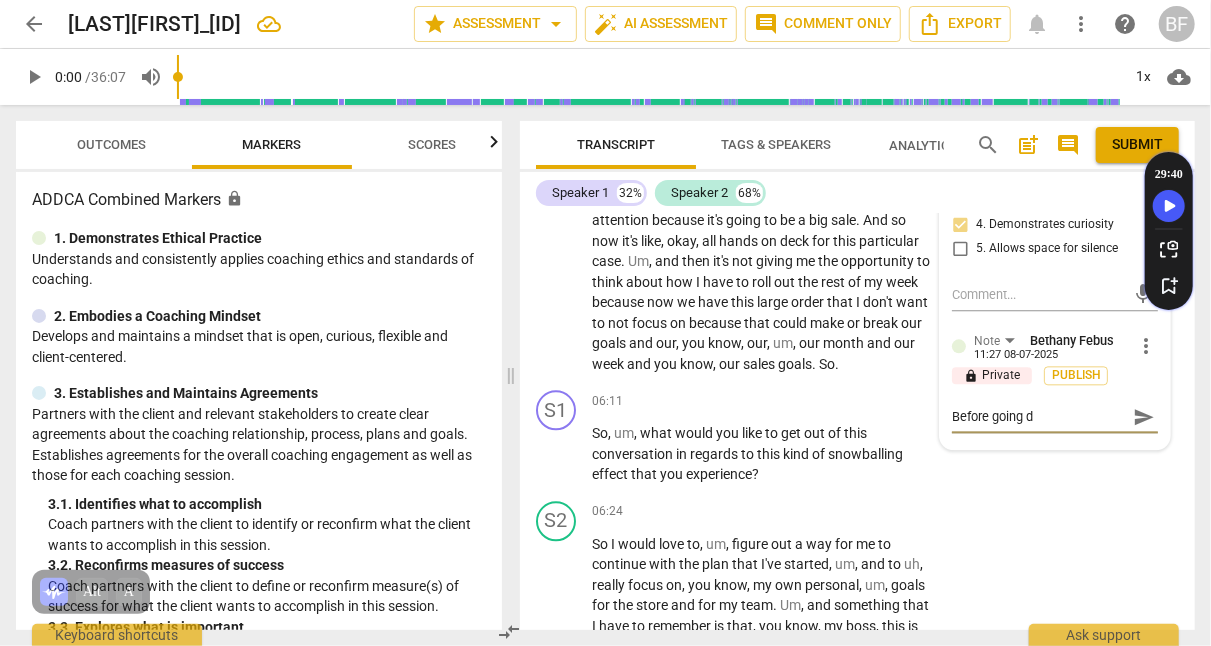 type on "Before going" 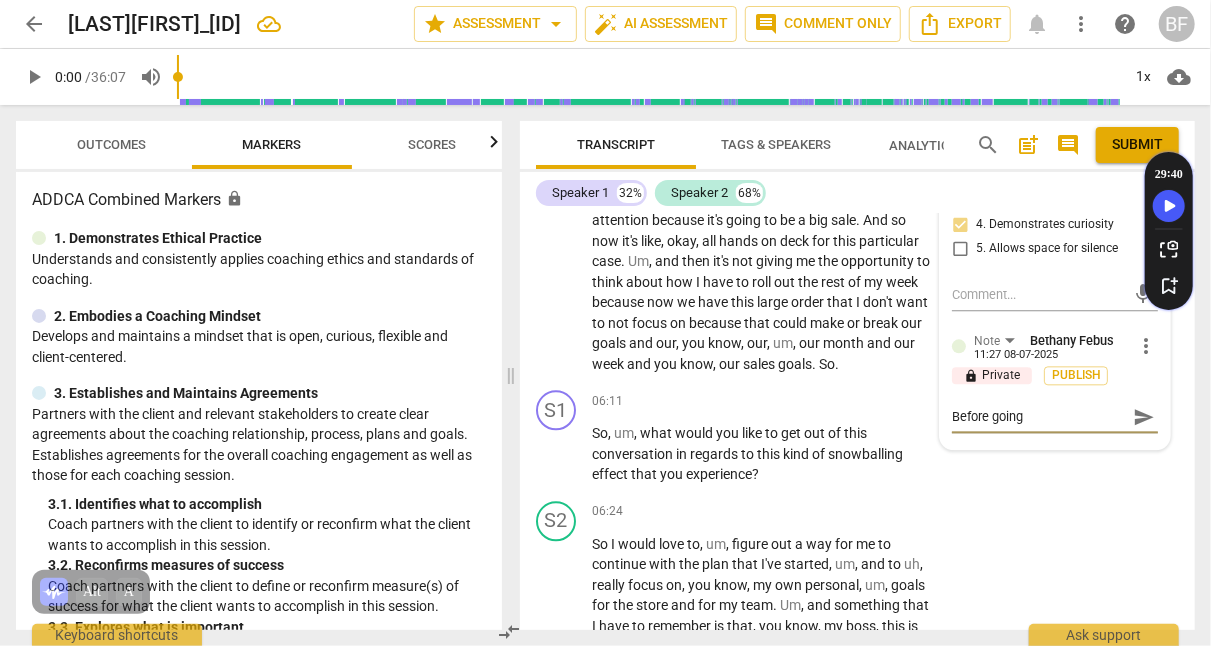 type on "Before going" 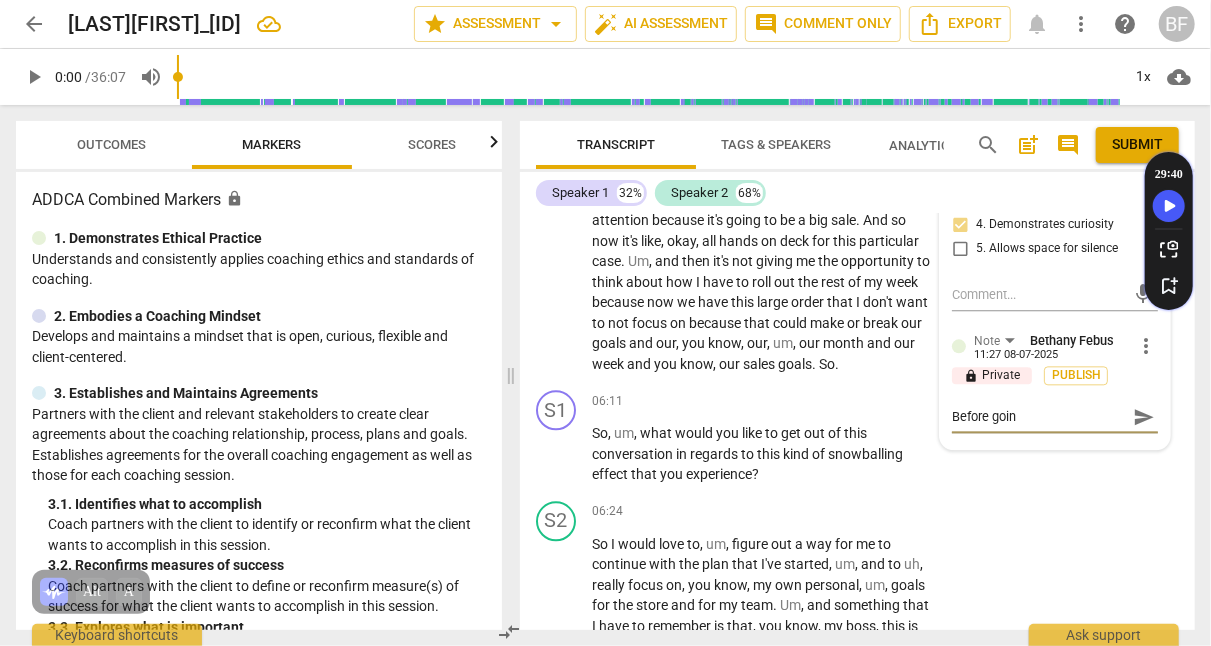 type on "Before goi" 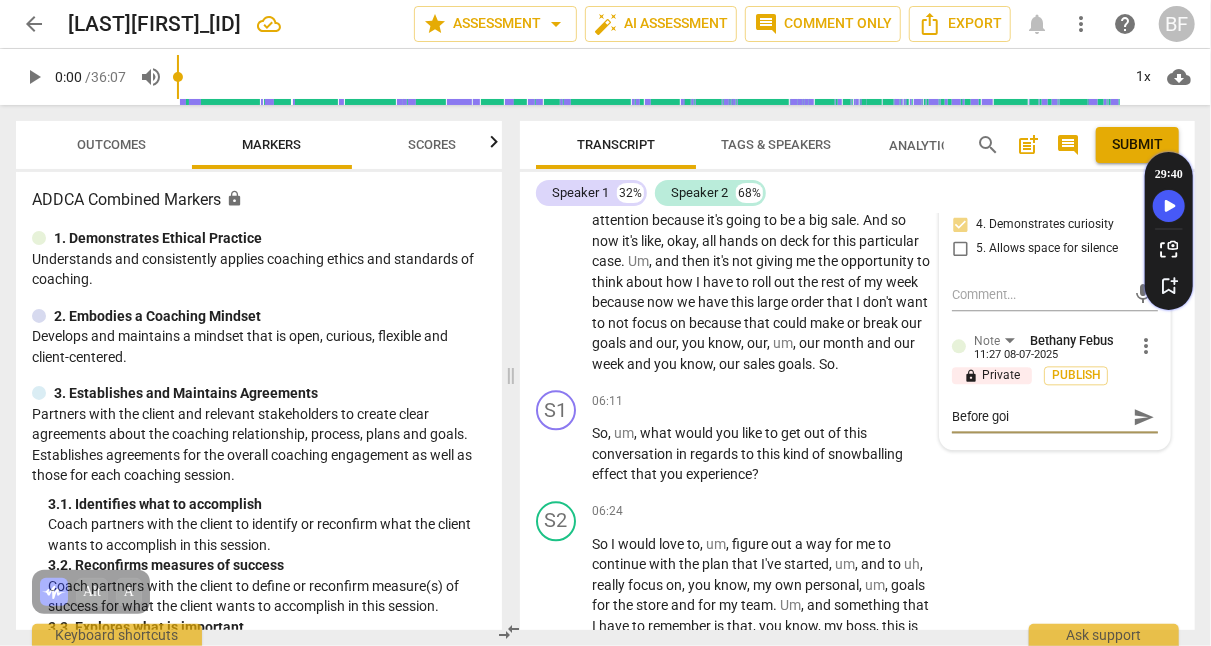 type on "Before go" 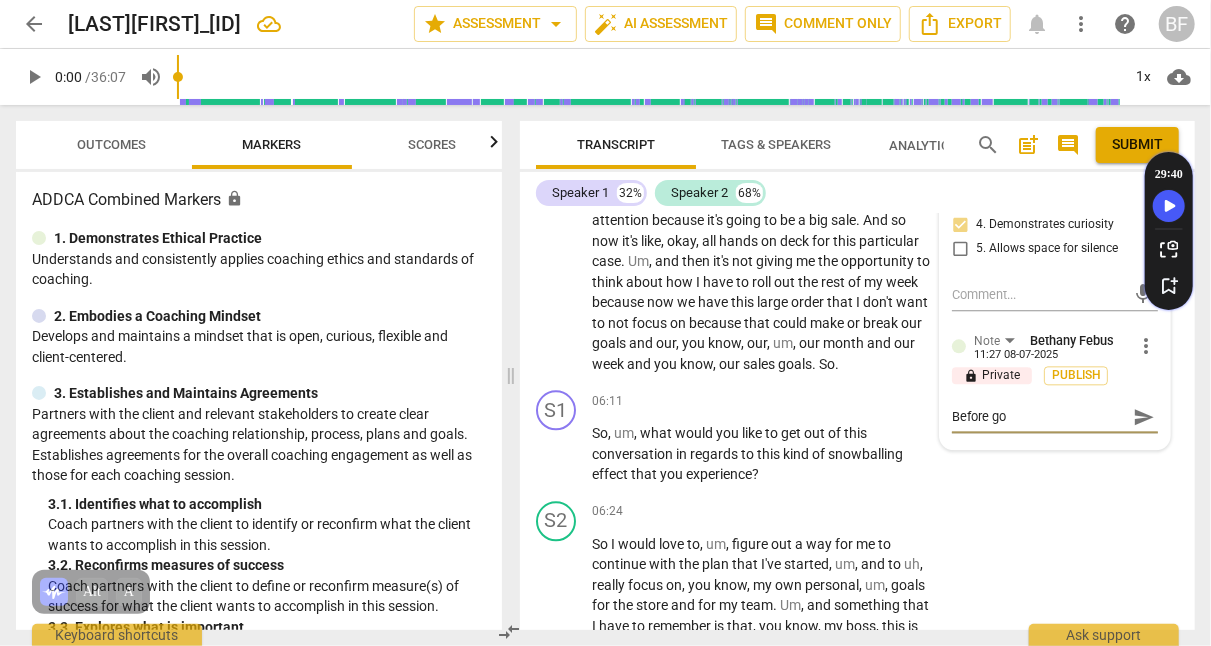 type on "Before g" 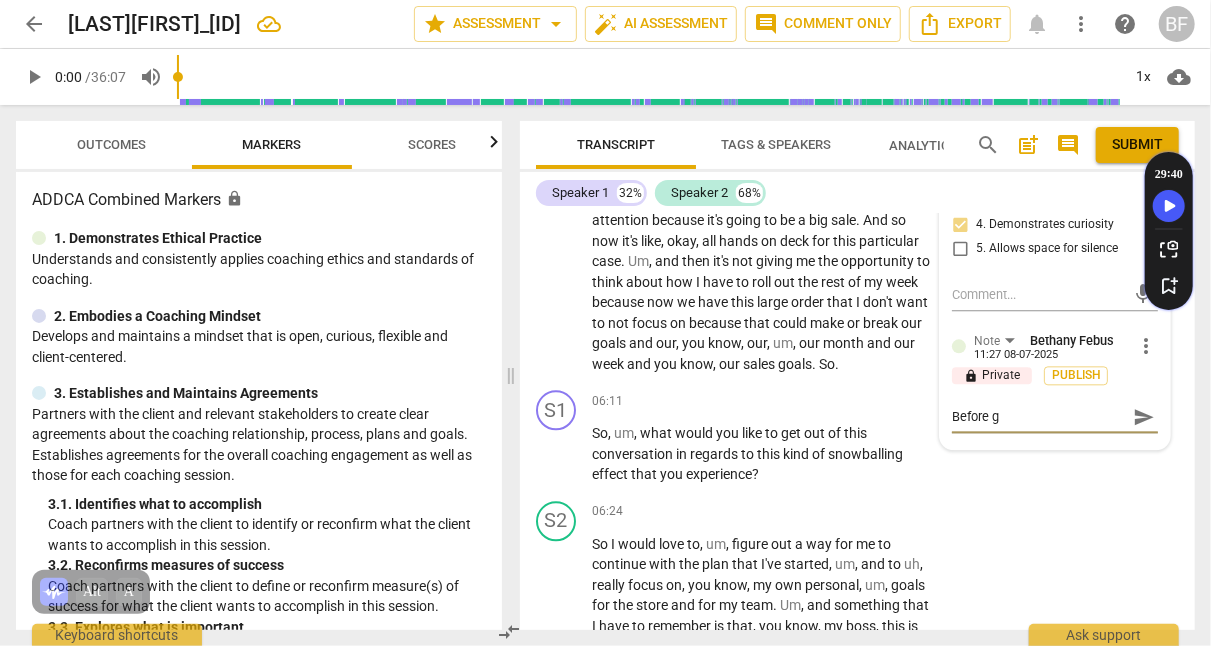 type on "Before" 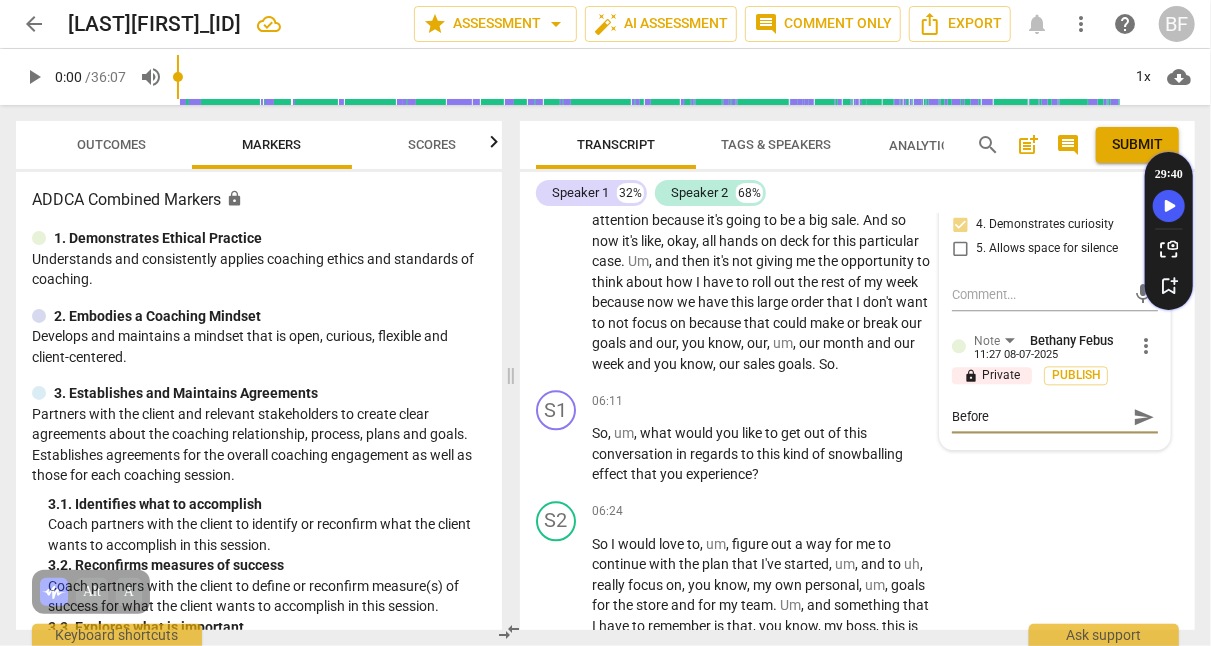 type on "Before" 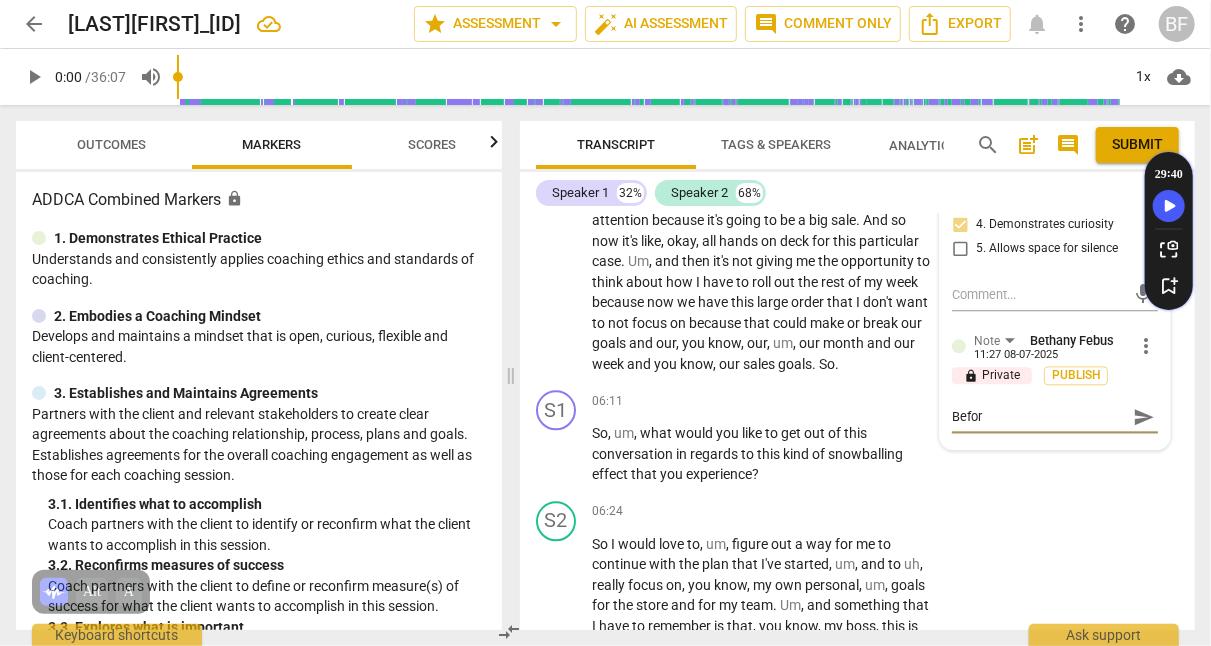 type on "Befo" 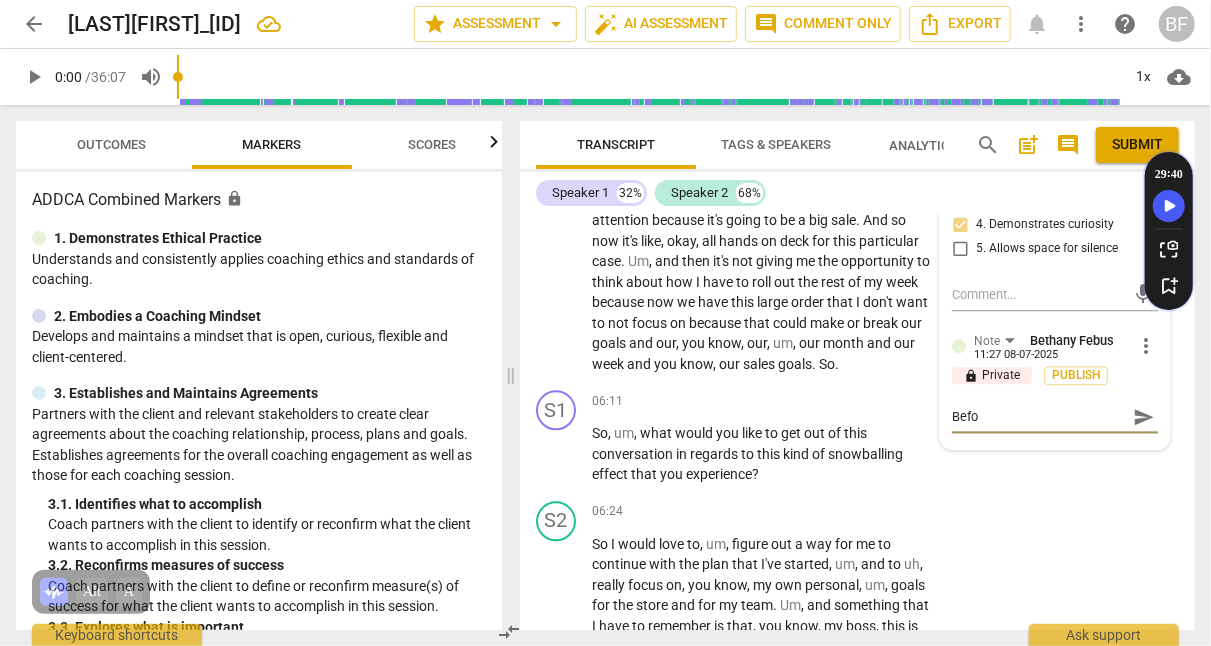 type on "Bef" 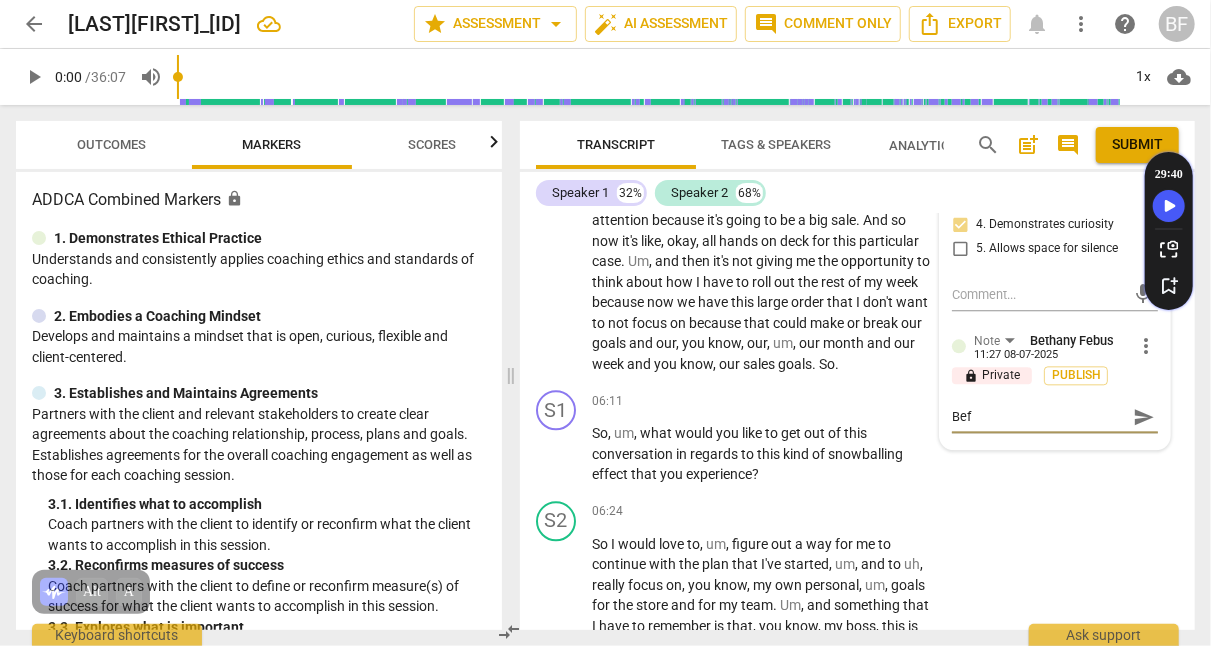 type on "Be" 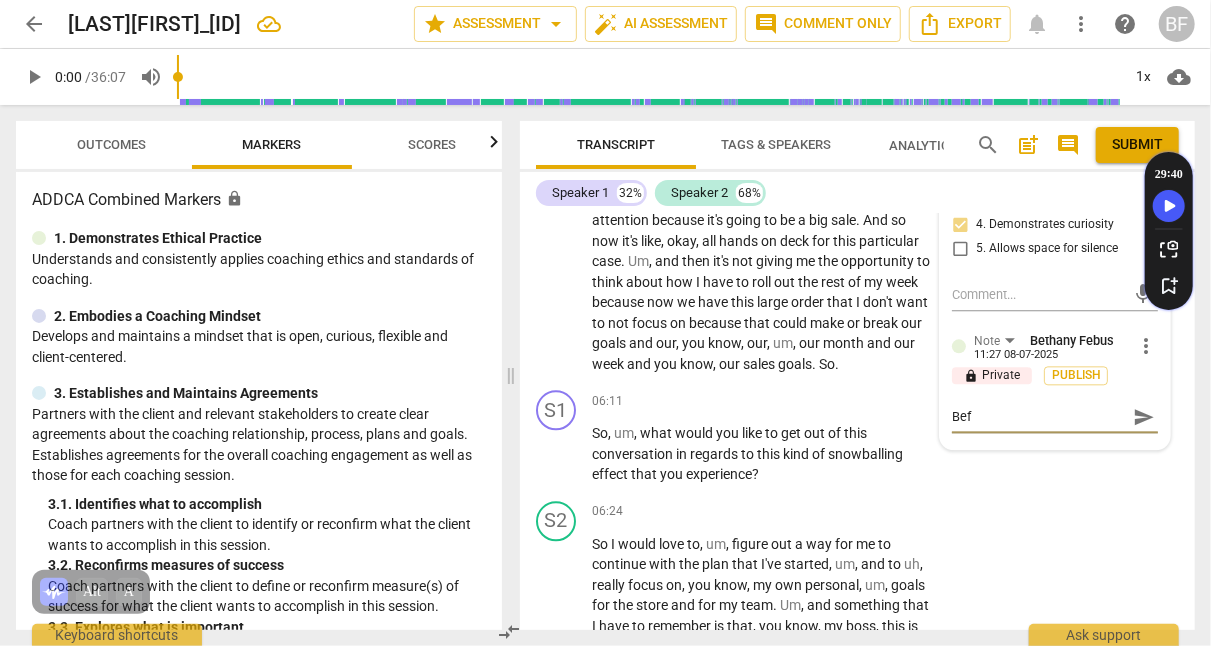 type on "Be" 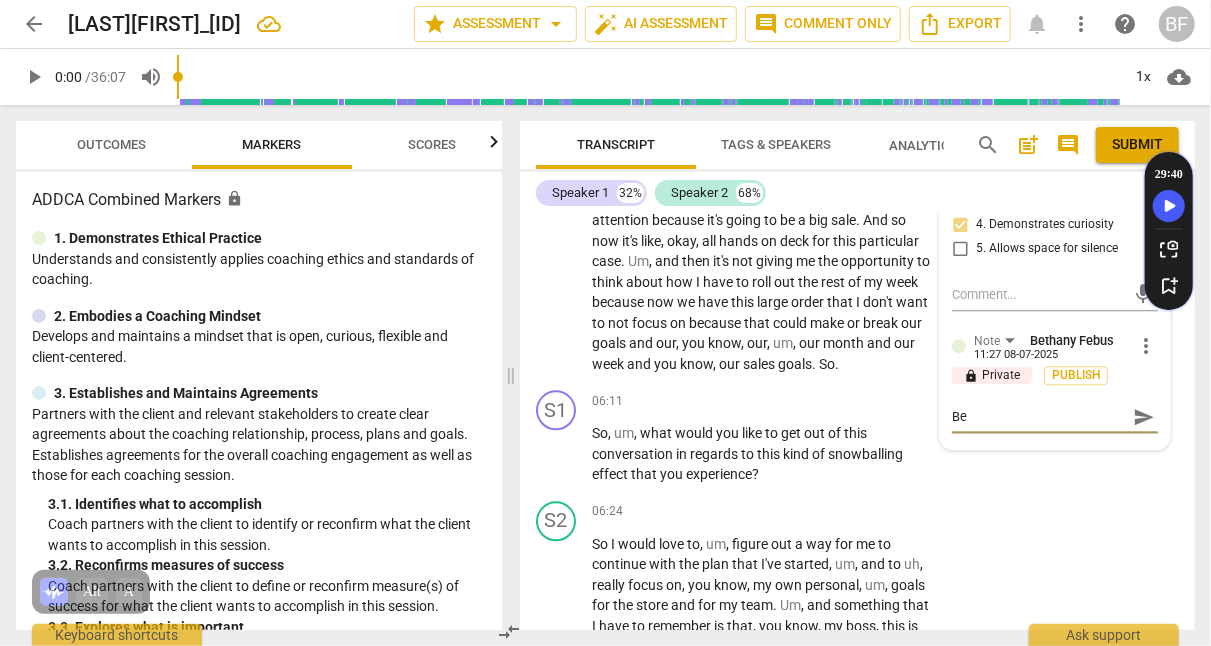 type on "B" 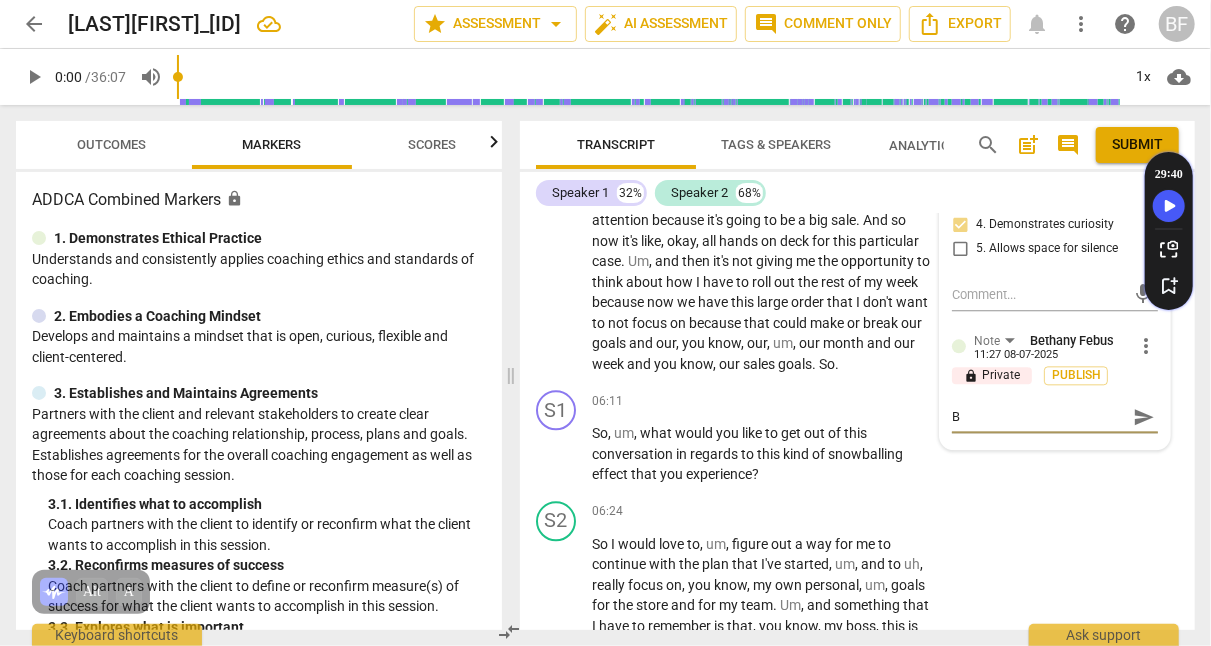 type 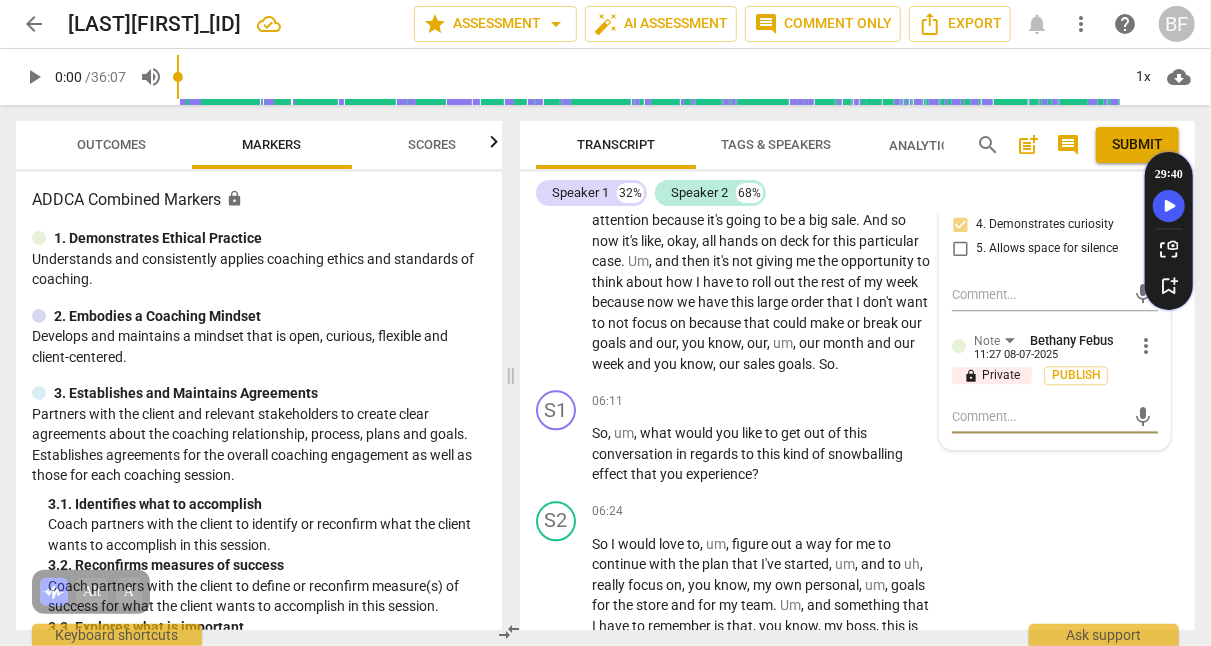 type on "G" 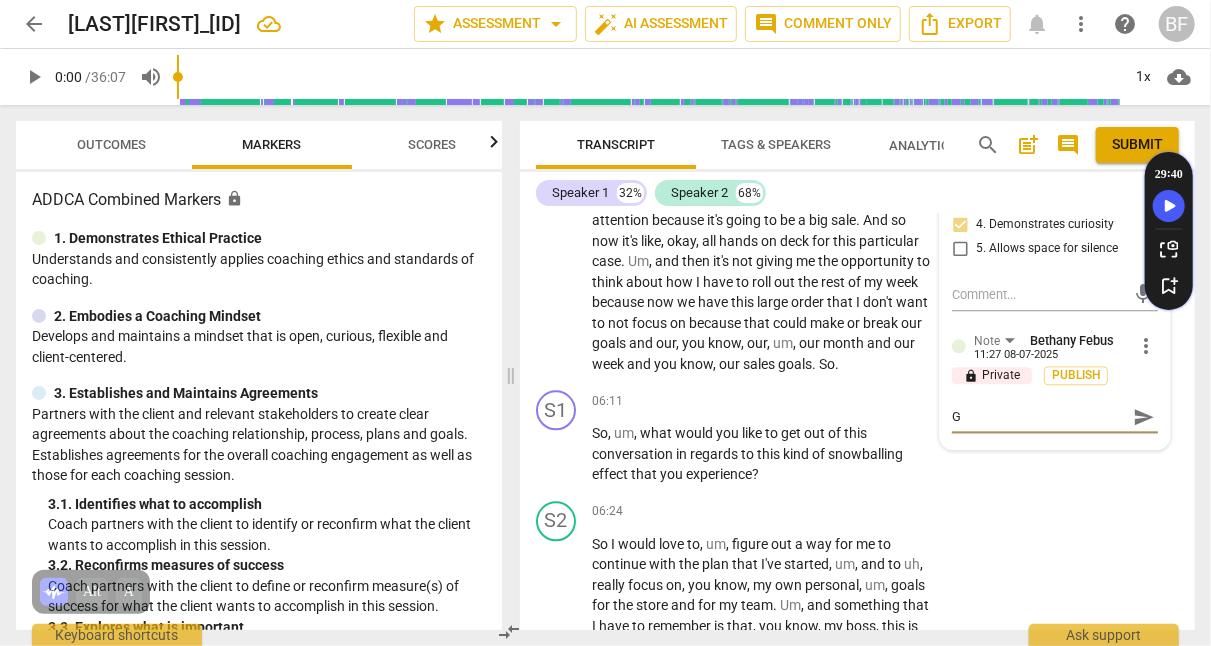 type on "Gr" 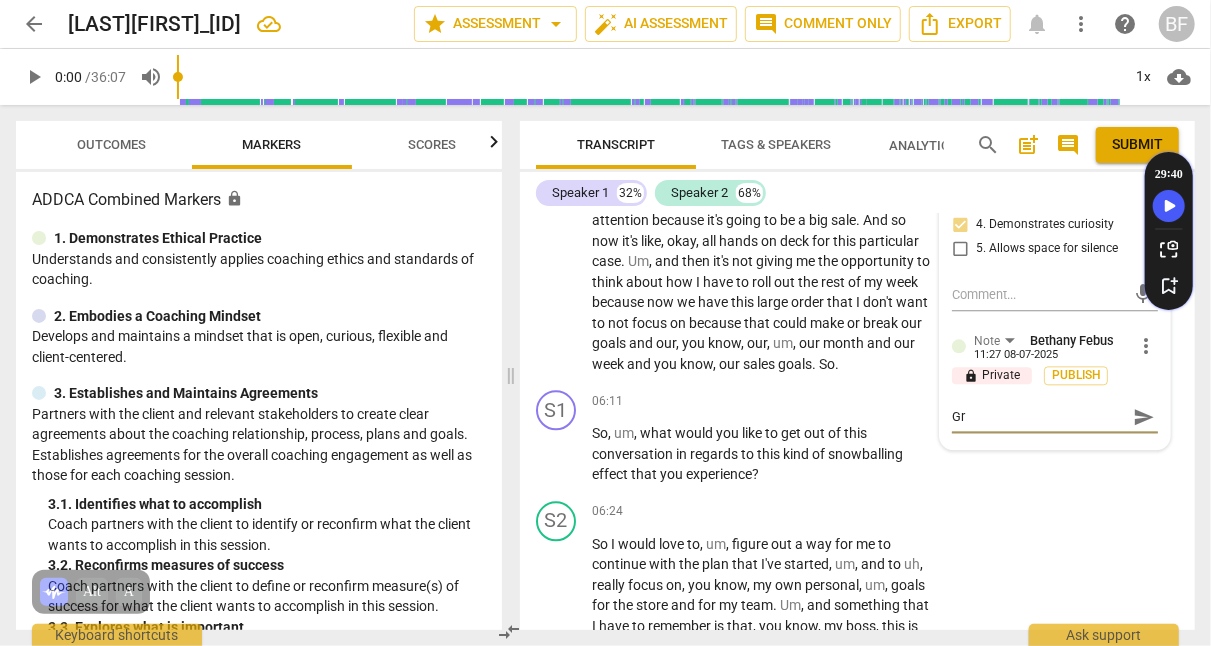 type on "Gre" 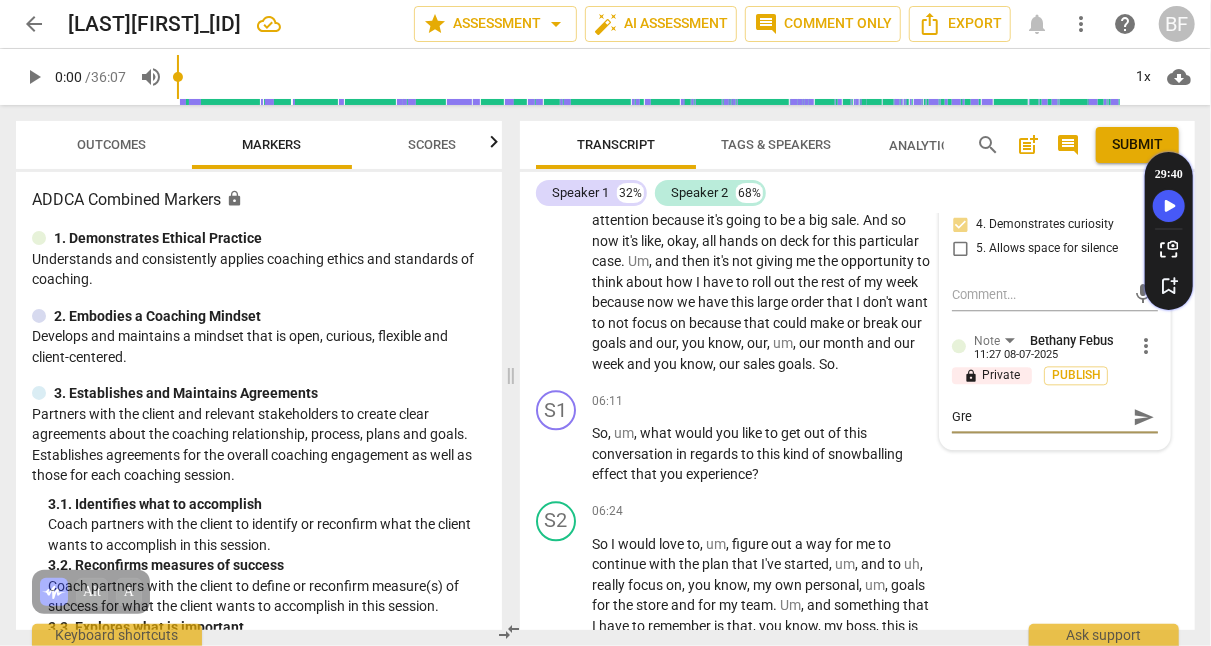 type on "Grea" 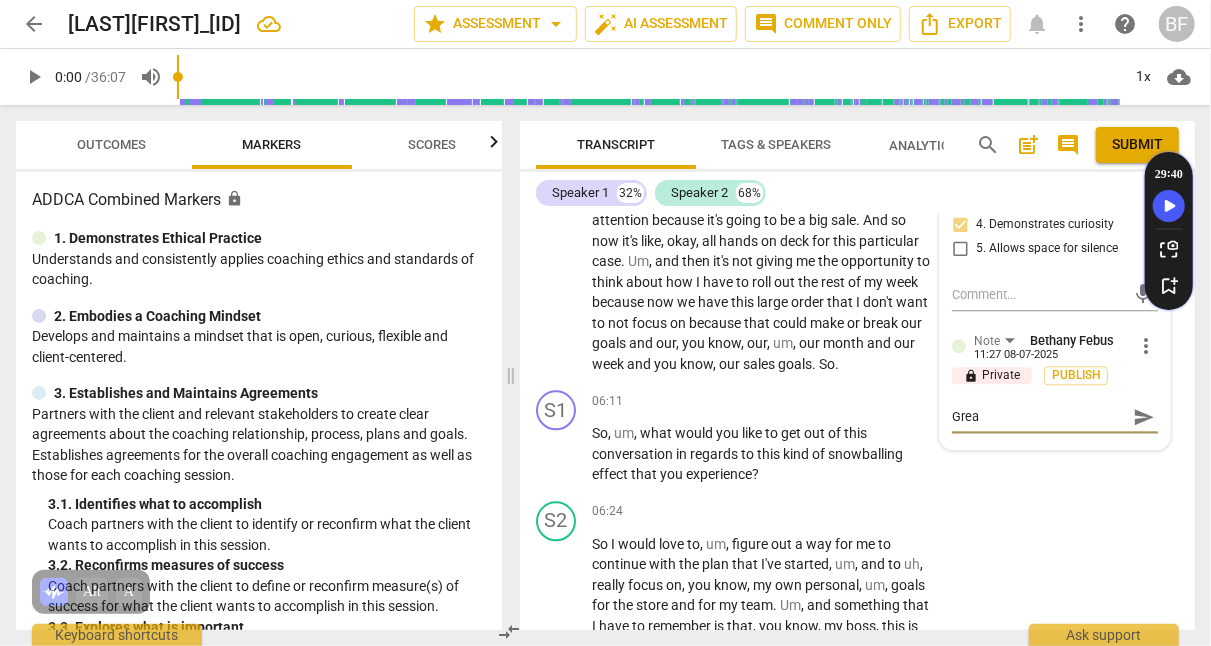 type on "Great" 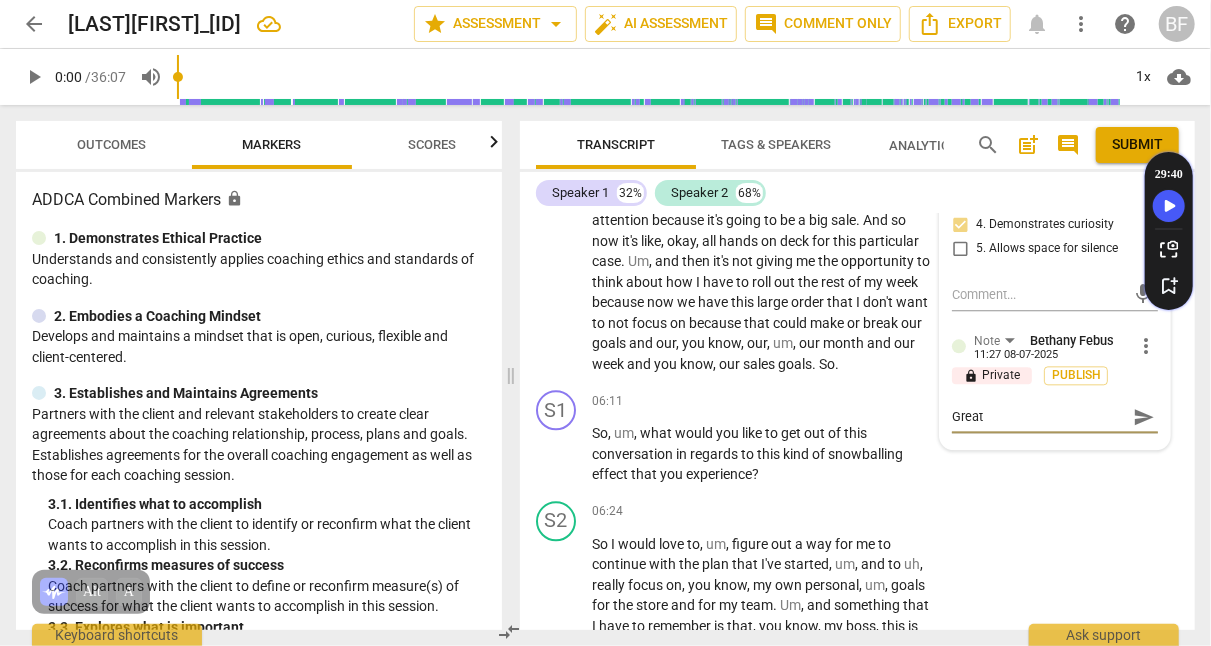 type on "Great" 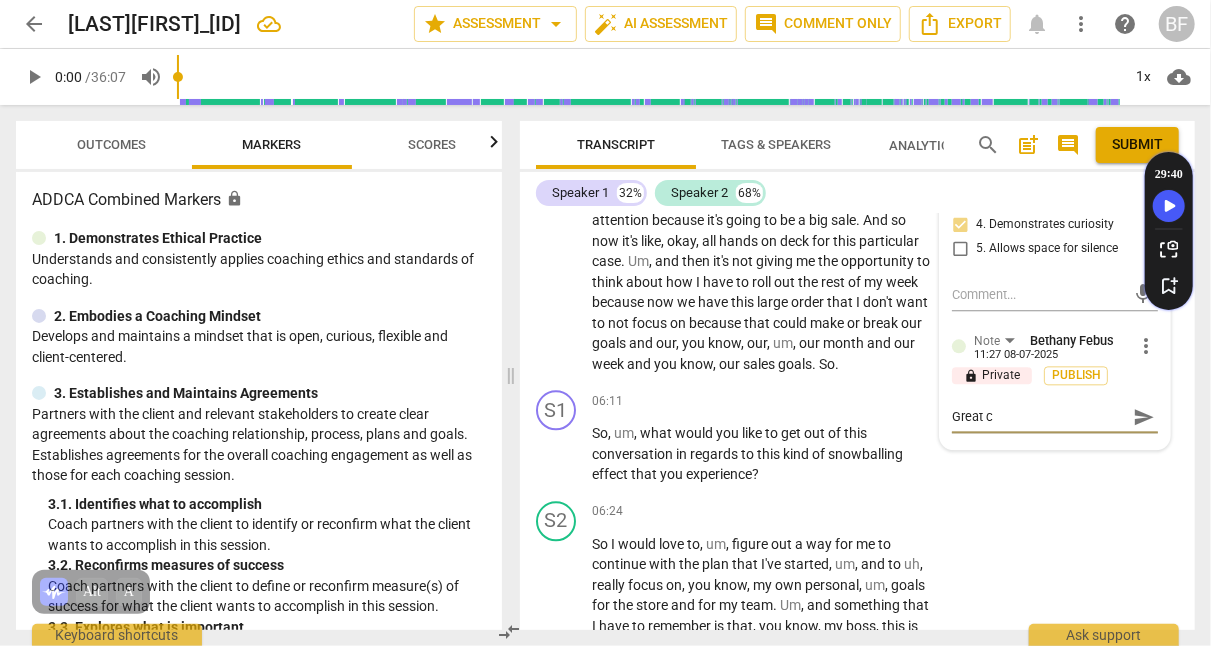type on "Great cu" 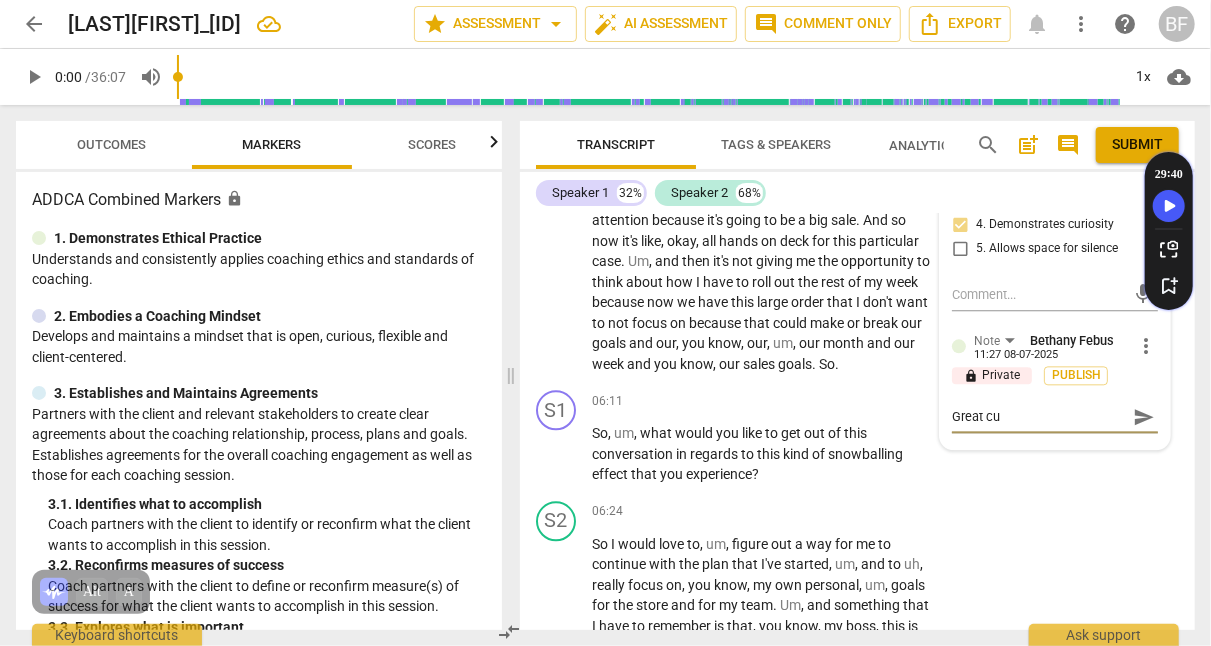 type on "Great cur" 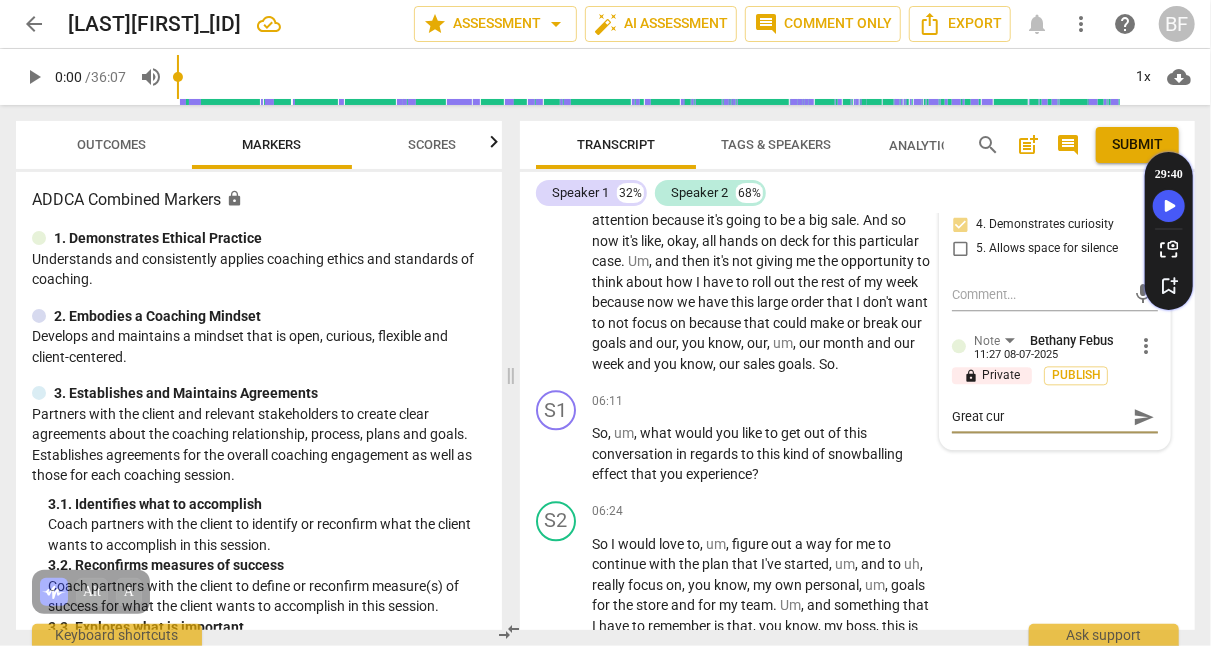 type on "Great curi" 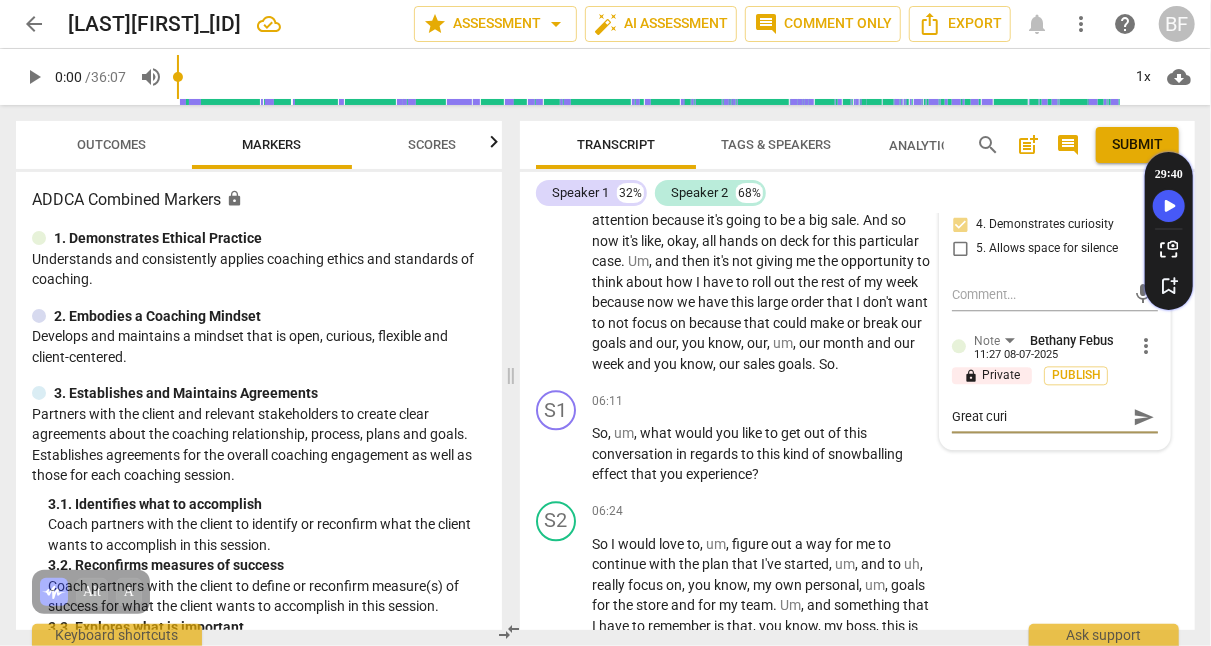 type on "Great curio" 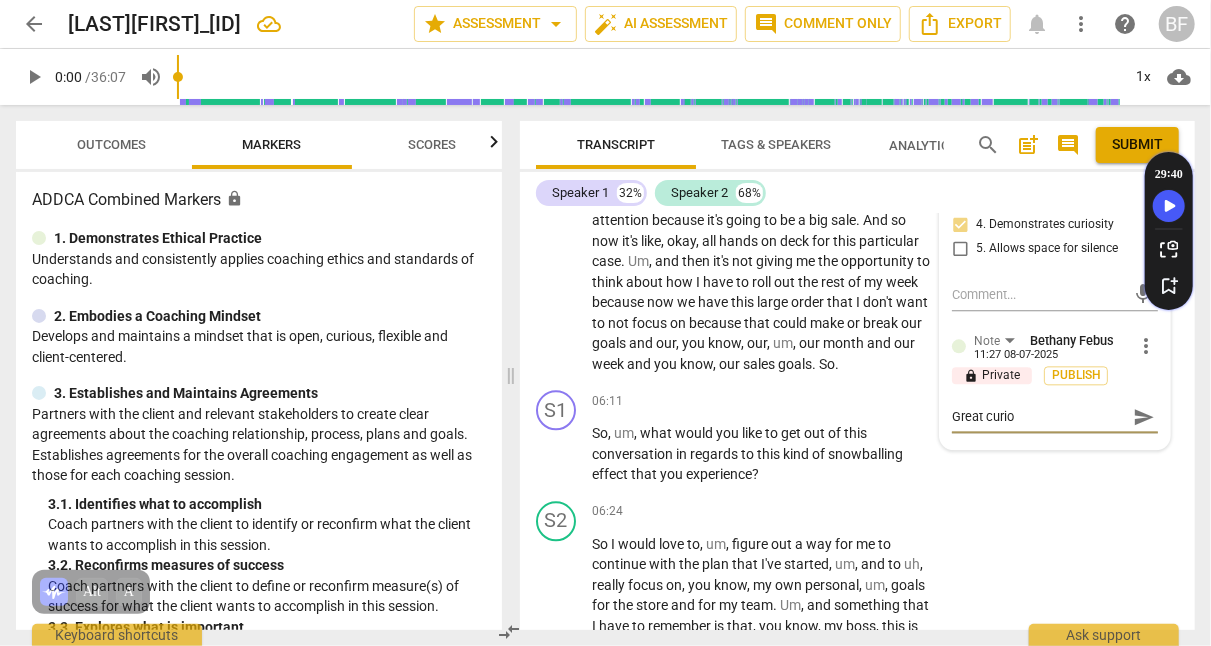 type on "Great curiou" 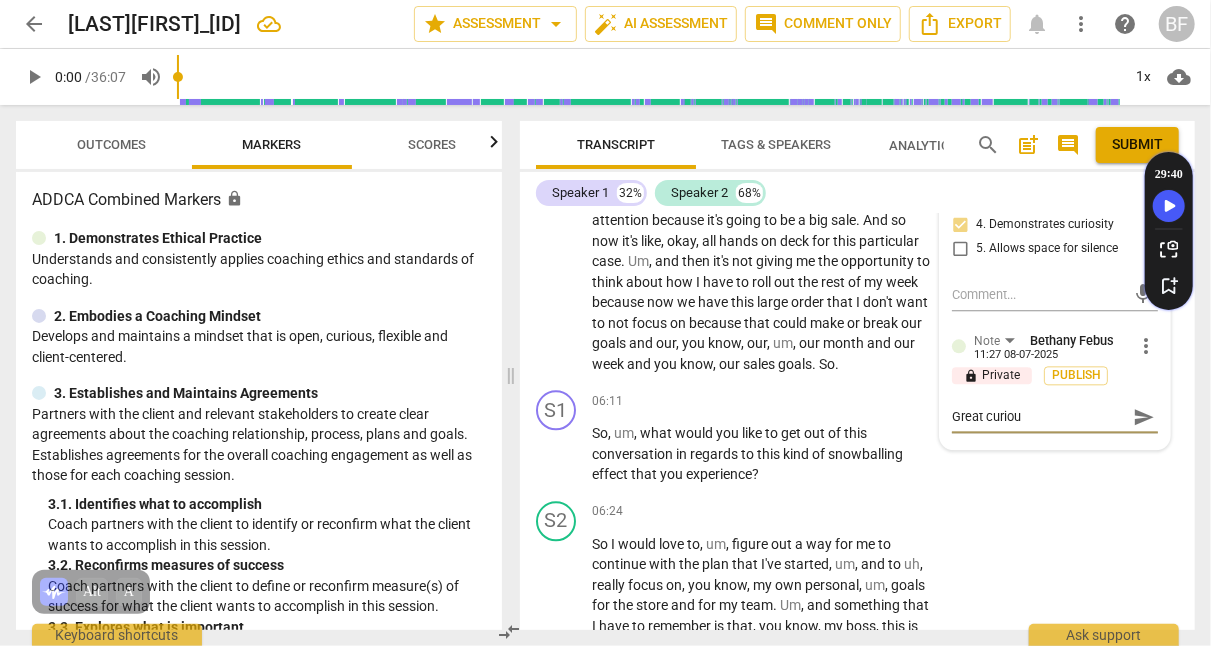 type on "Great curious" 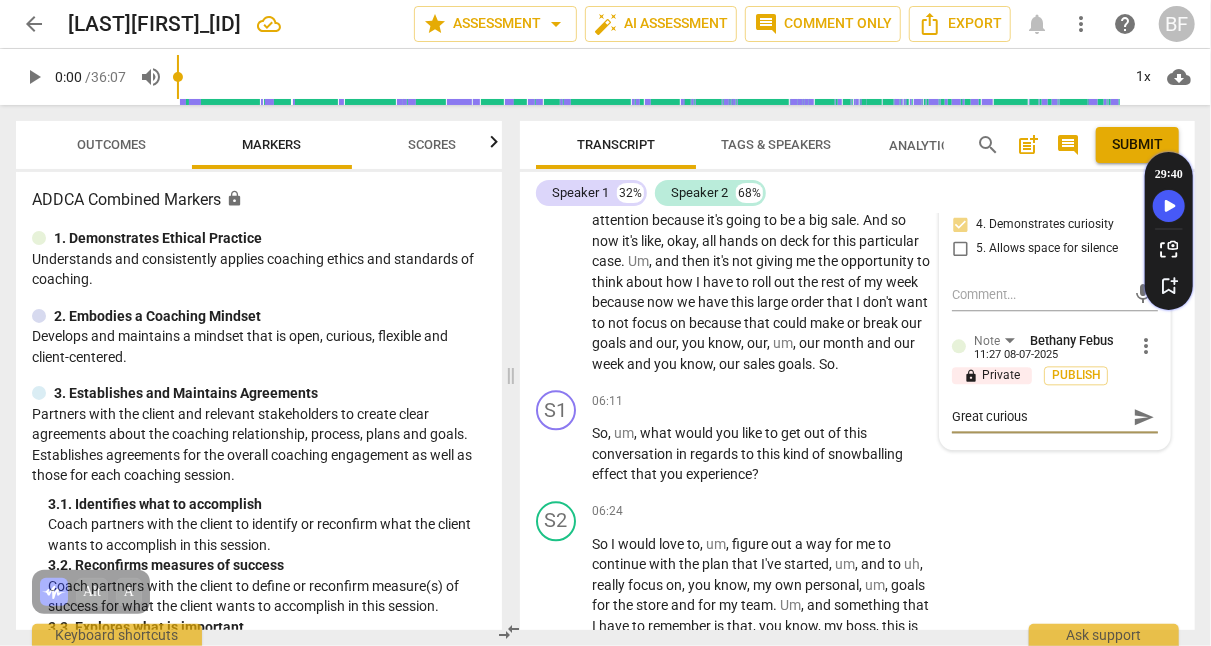 type on "Great curious" 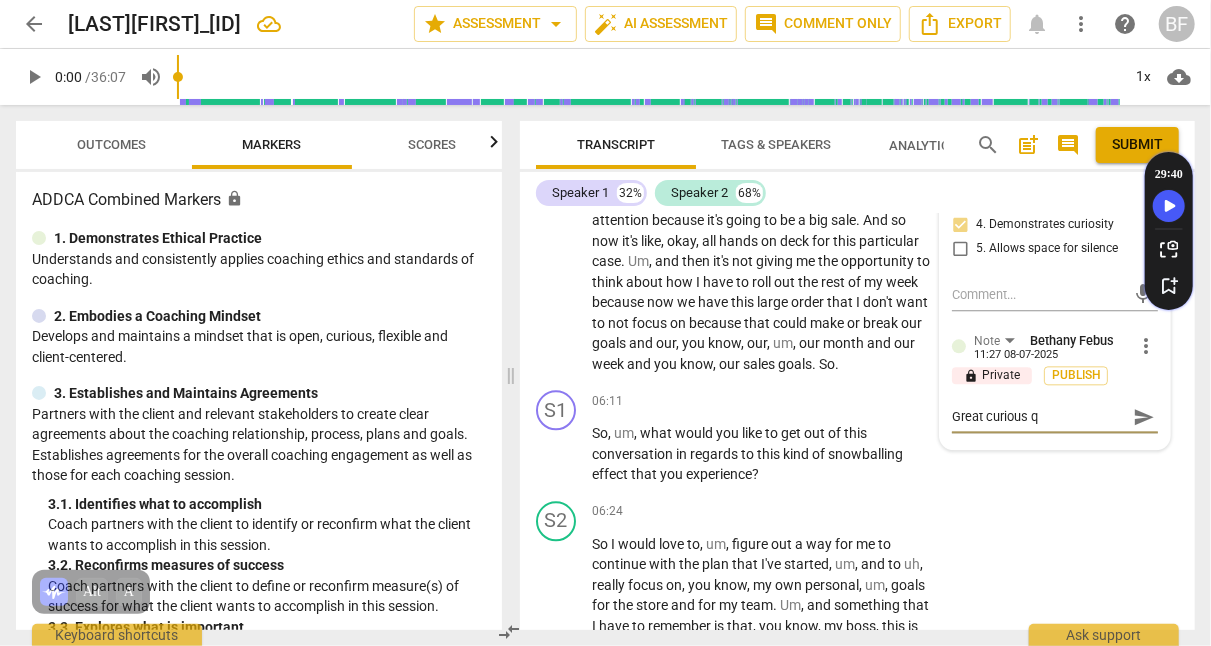 type on "Great curious qu" 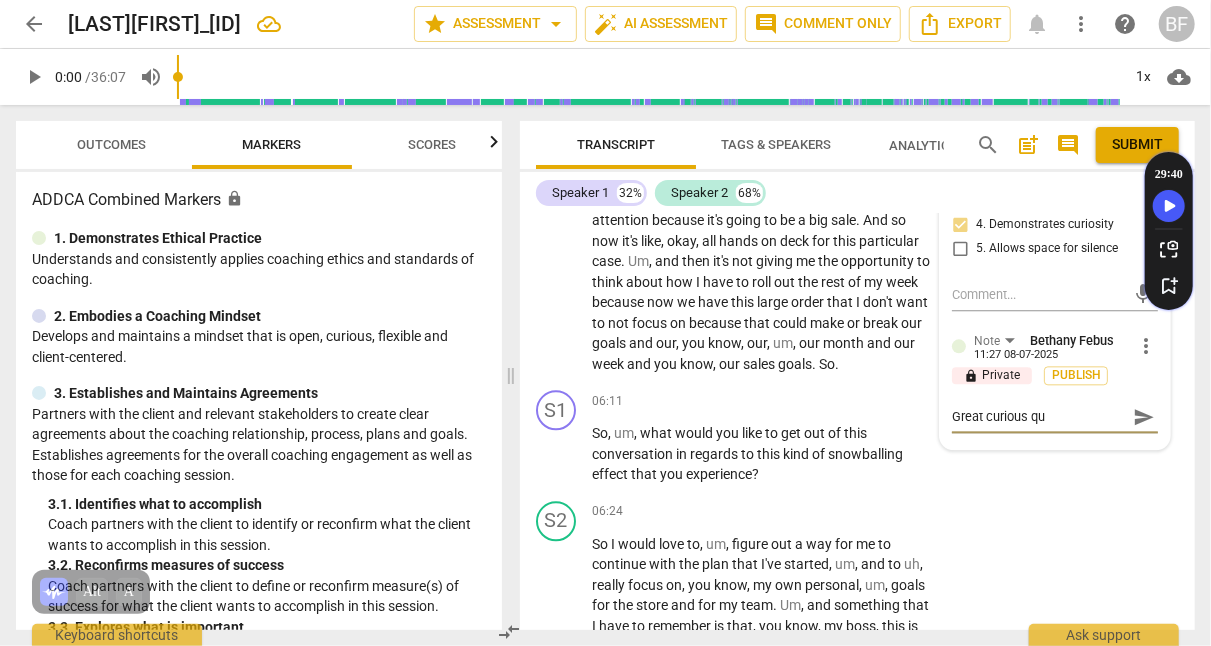 type on "Great curious que" 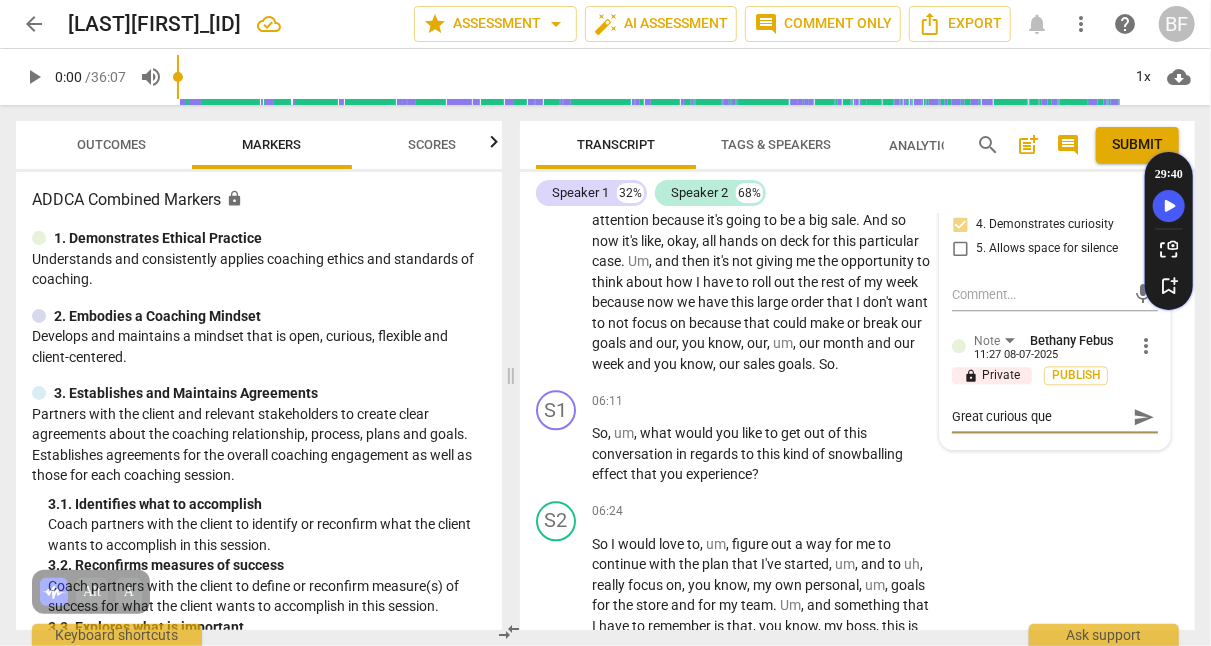type on "Great curious ques" 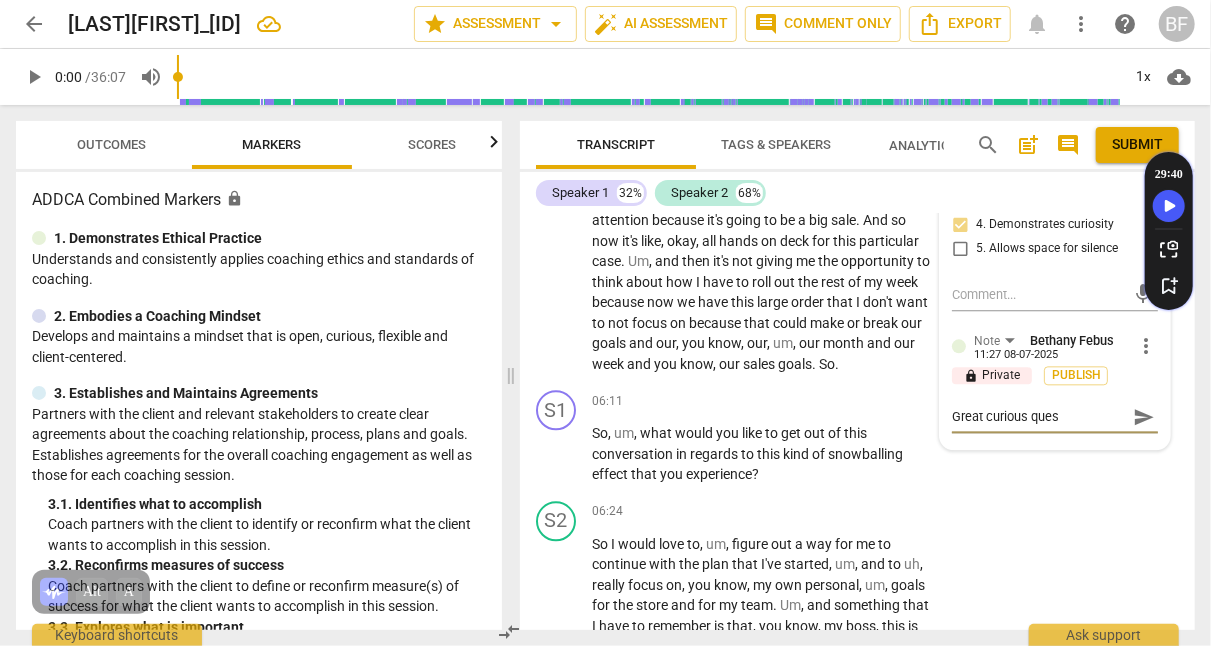 type on "Great curious quest" 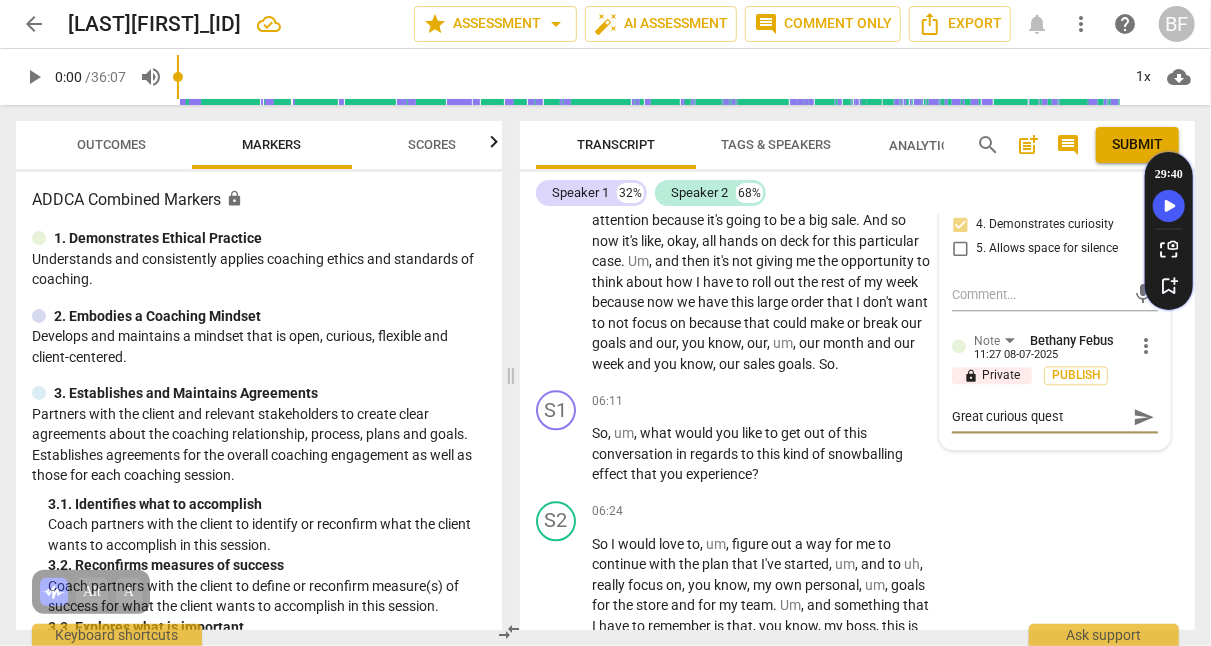 type on "Great curious questi" 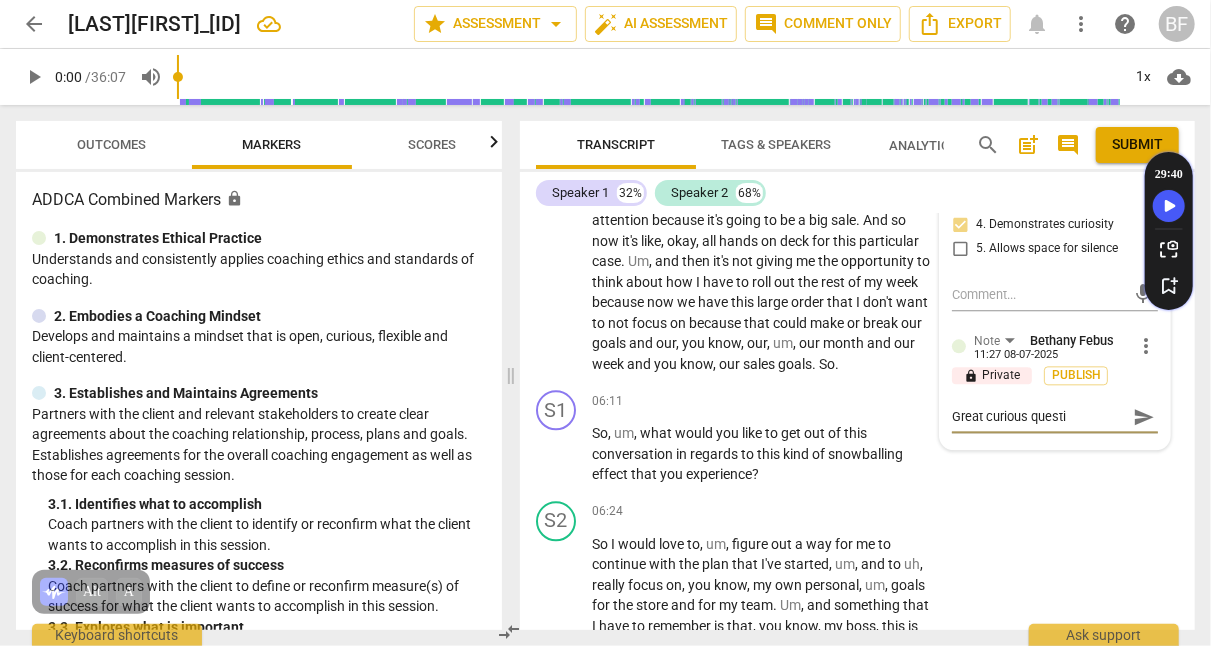 type on "Great curious questio" 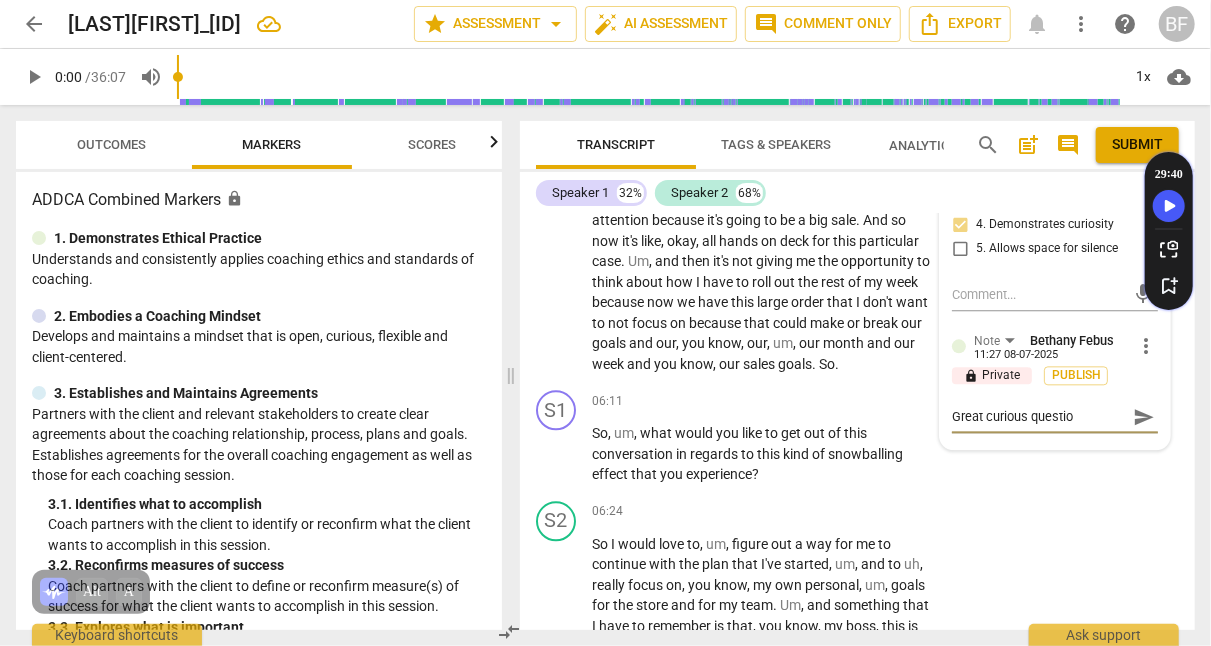 type on "Great curious question" 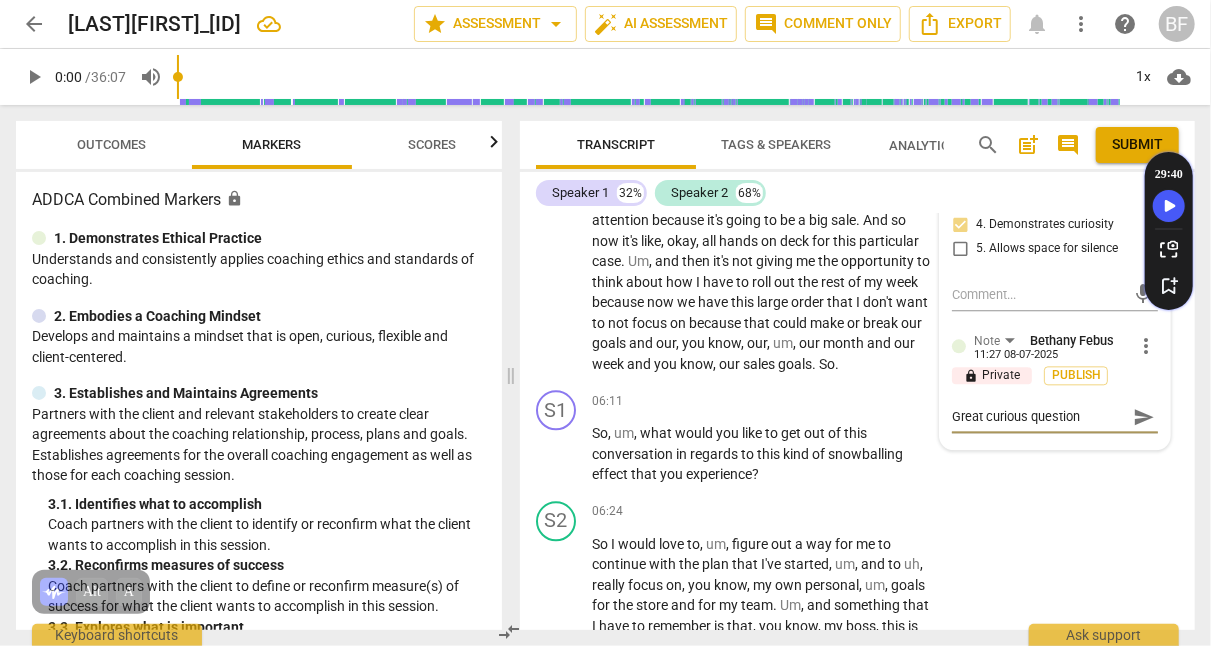 type on "Great curious question." 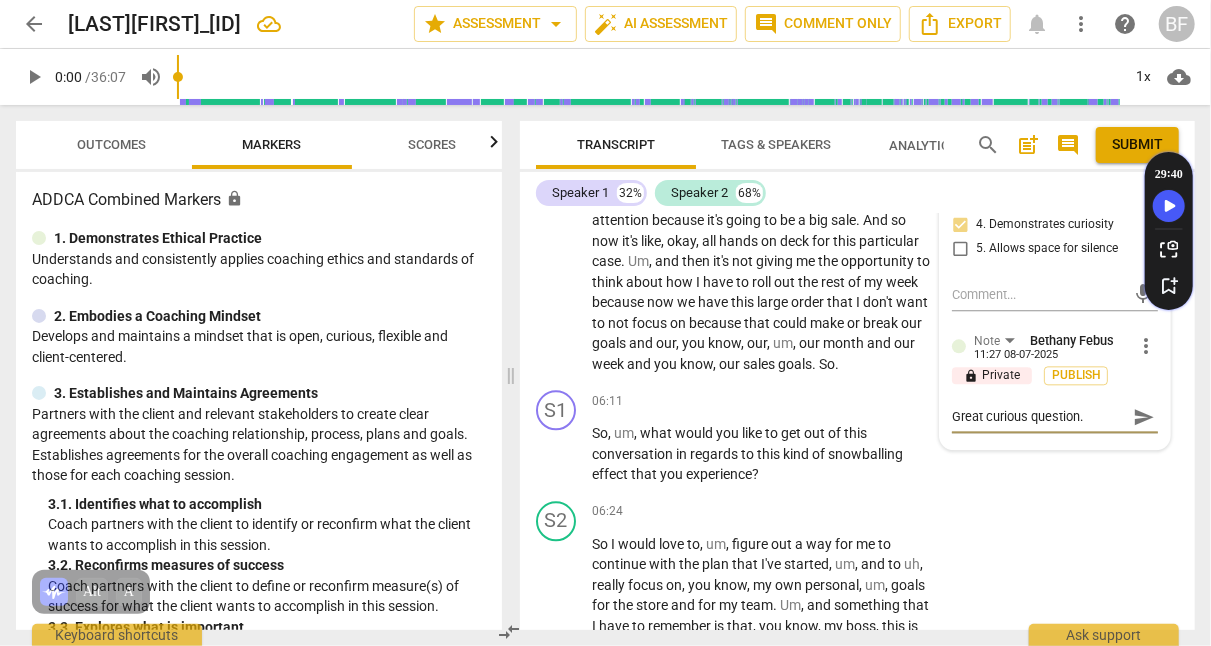 type on "Great curious question." 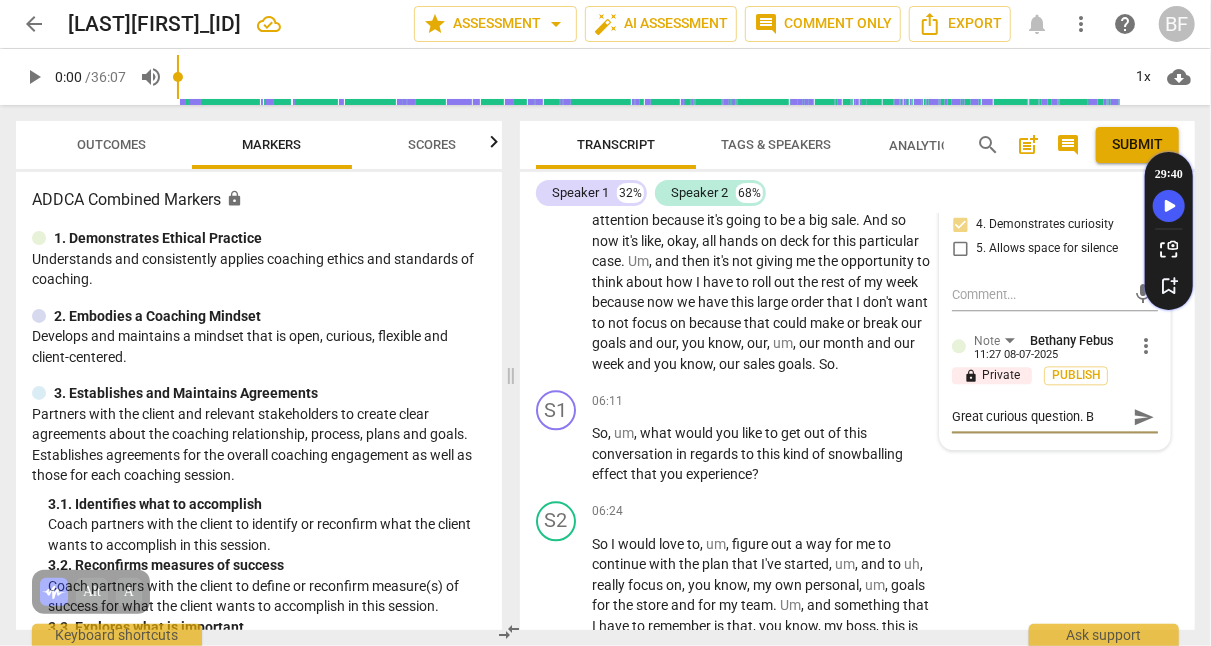 type on "Great curious question. Be" 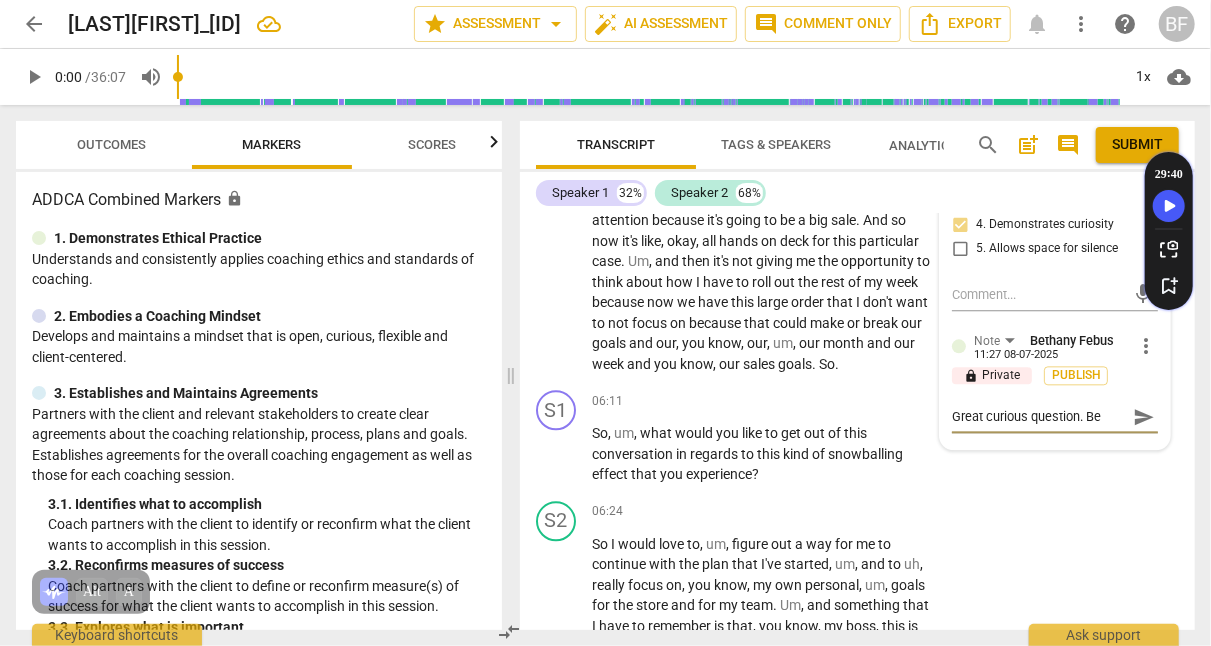 type on "Great curious question. Bef" 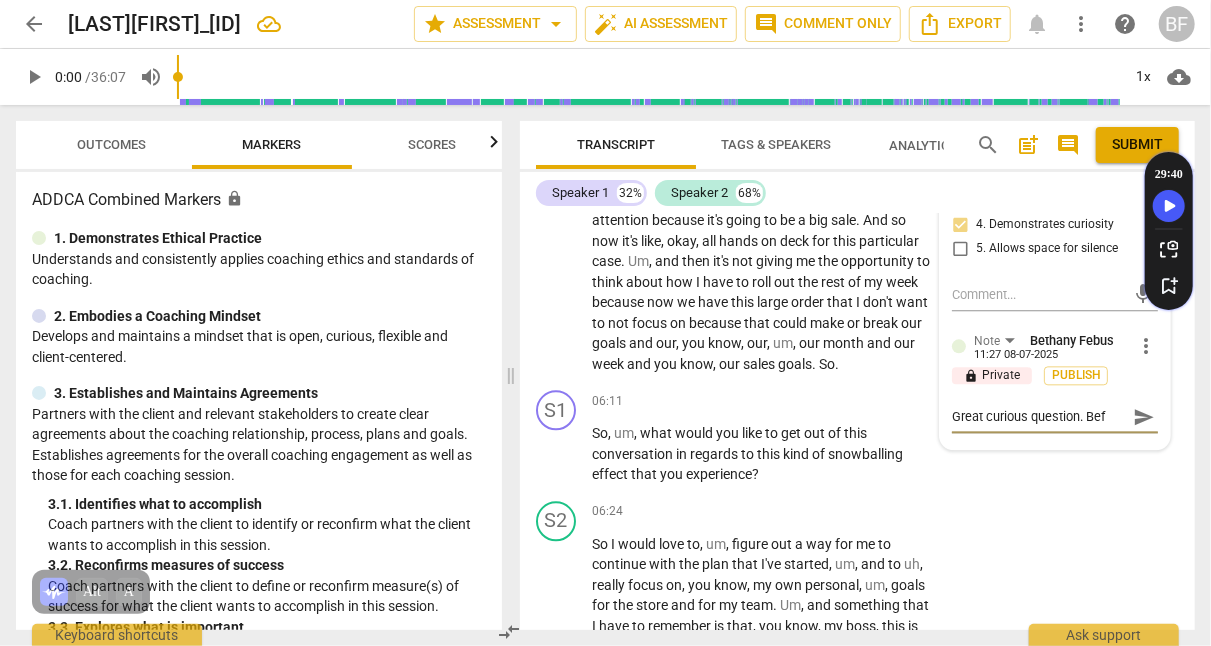type on "Great curious question. Befo" 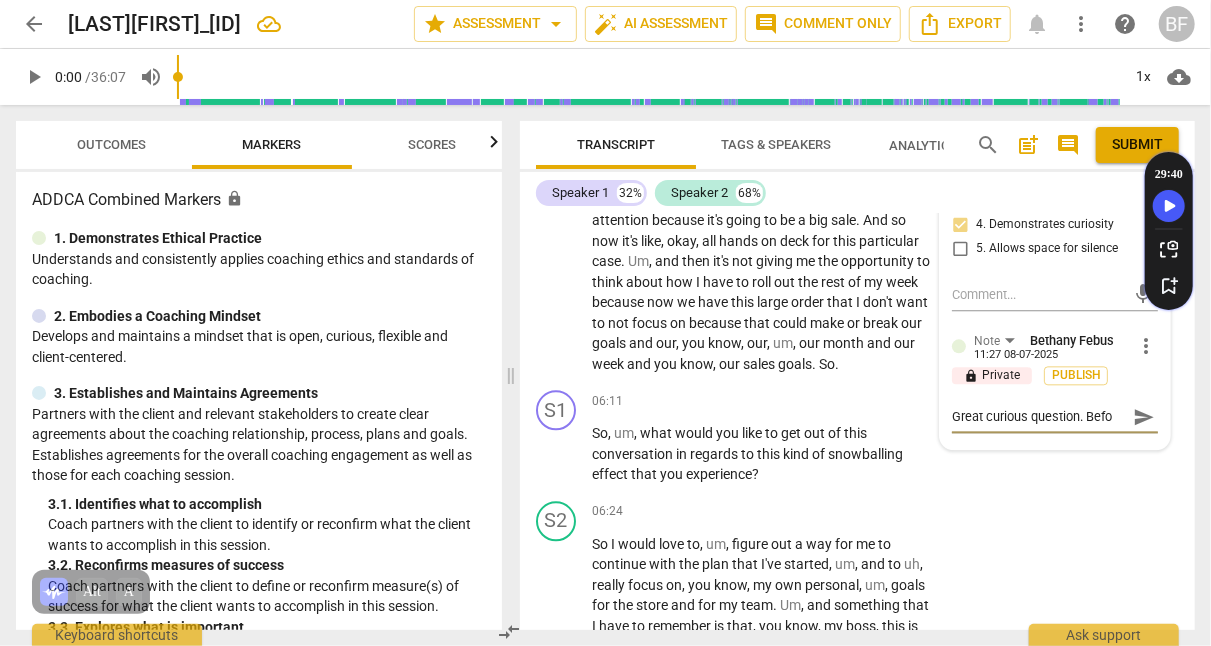 type on "Great curious question. Befor" 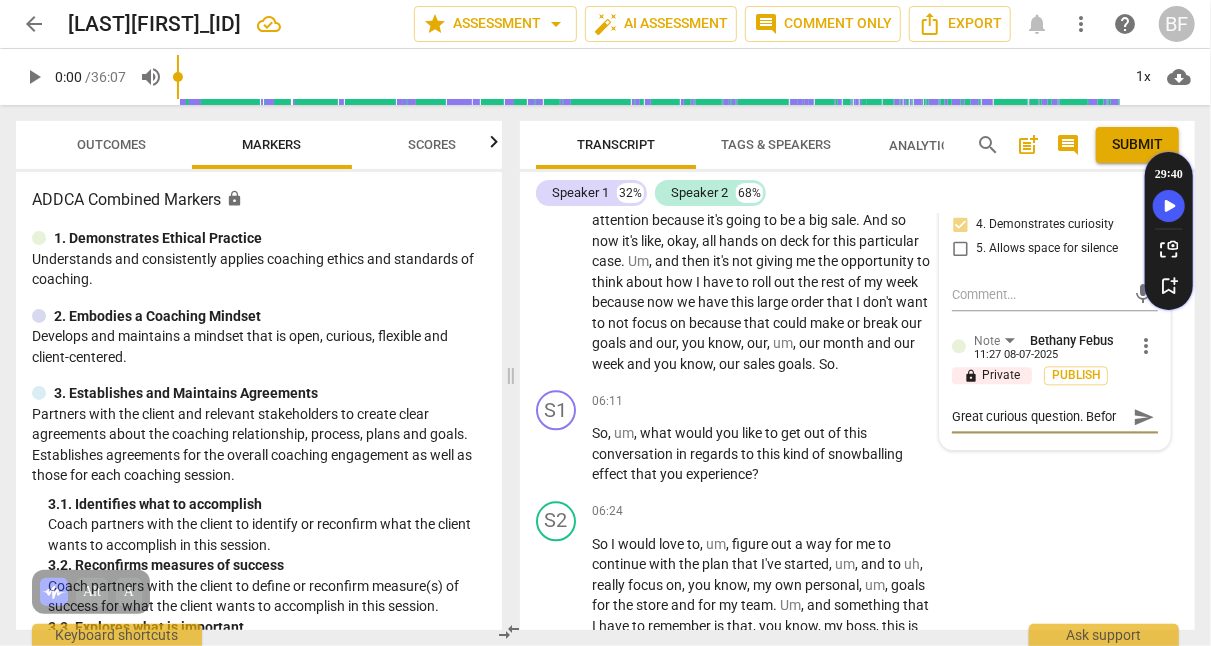 type on "Great curious question. Befor" 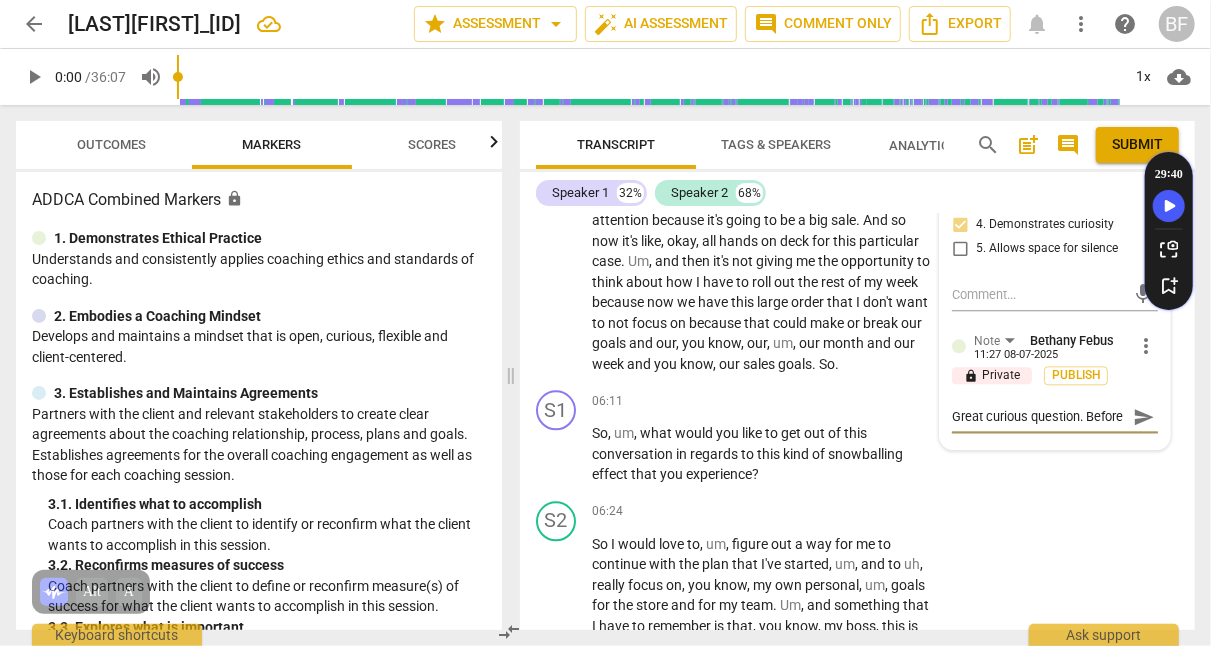 type on "Great curious question. Before" 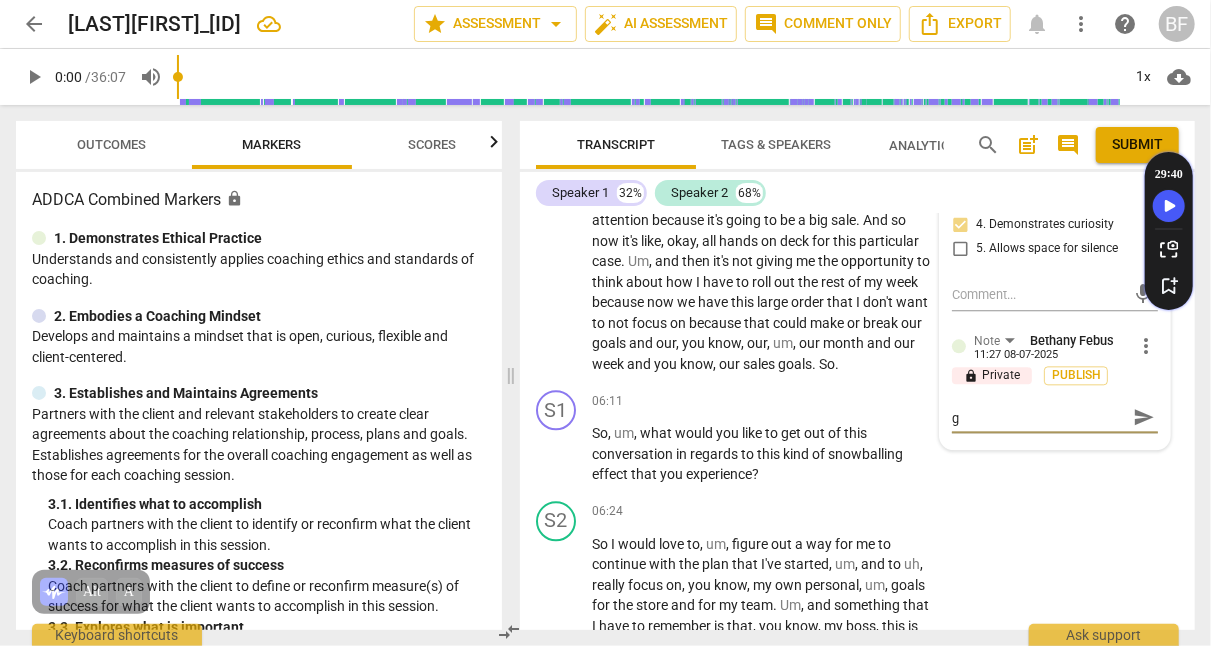 type on "Great curious question. Before go" 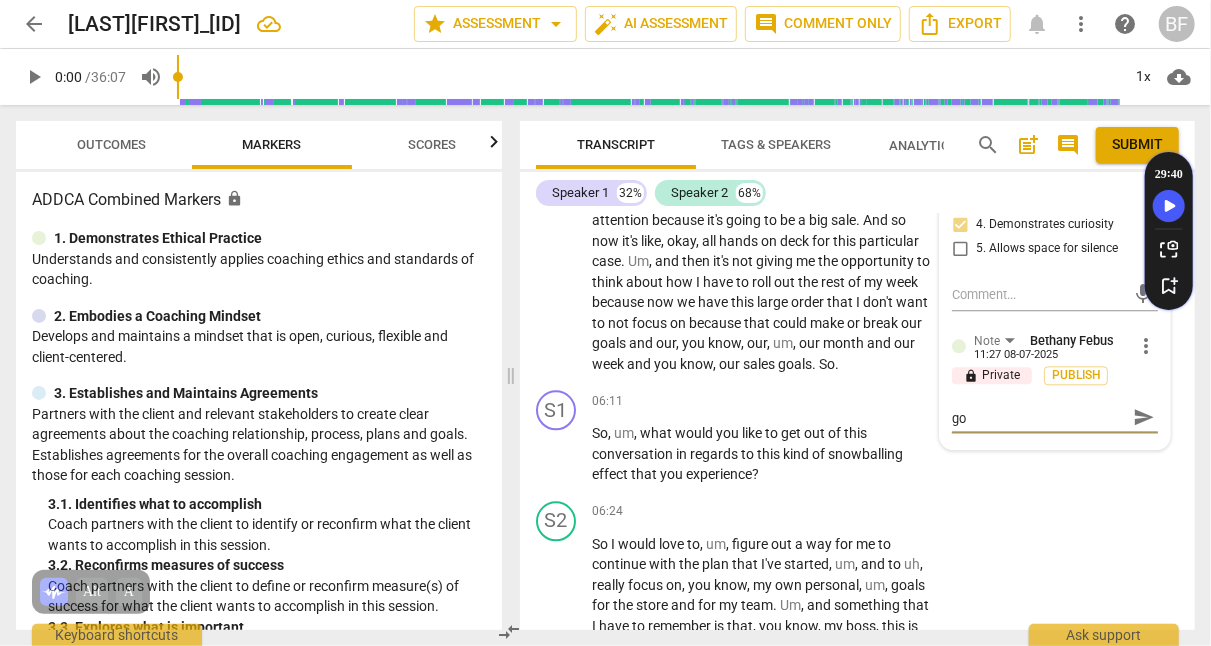 type on "Great curious question. Before goi" 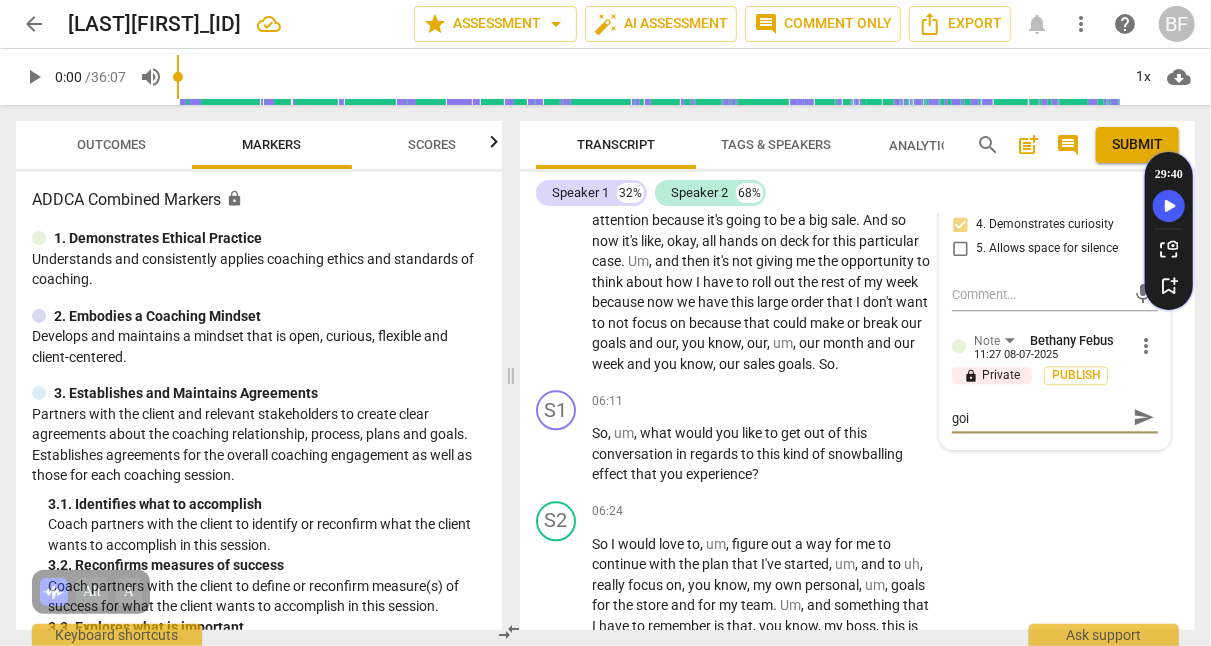 type on "Great curious question. Before goin" 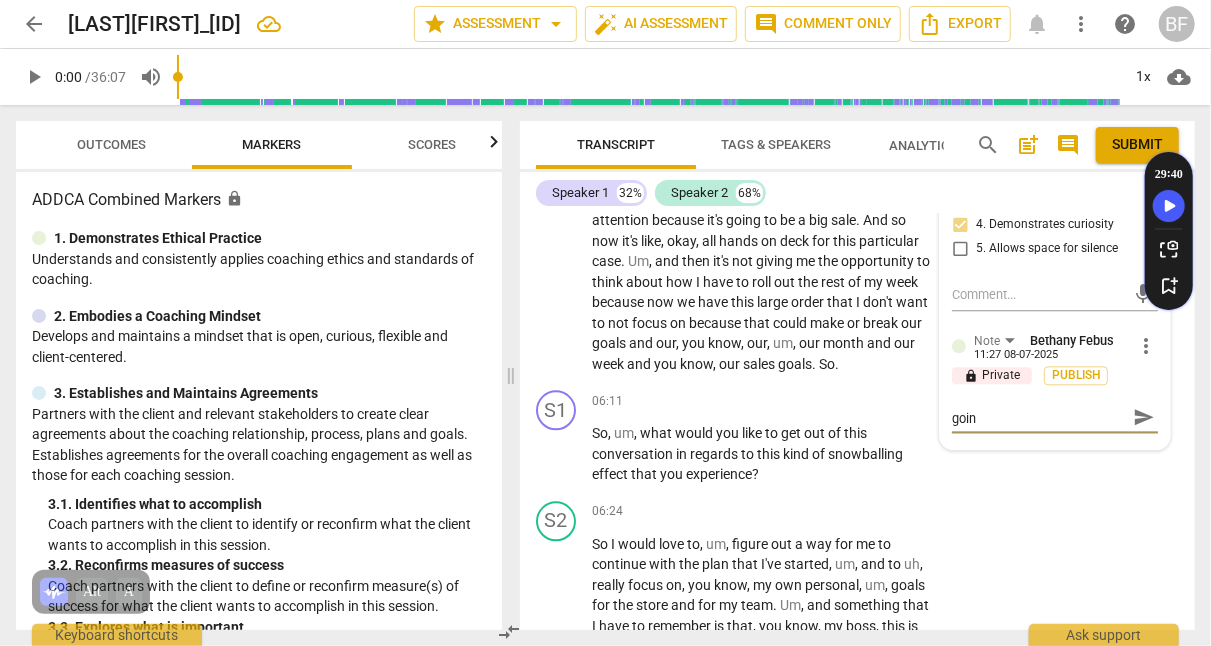 type on "Great curious question. Before going" 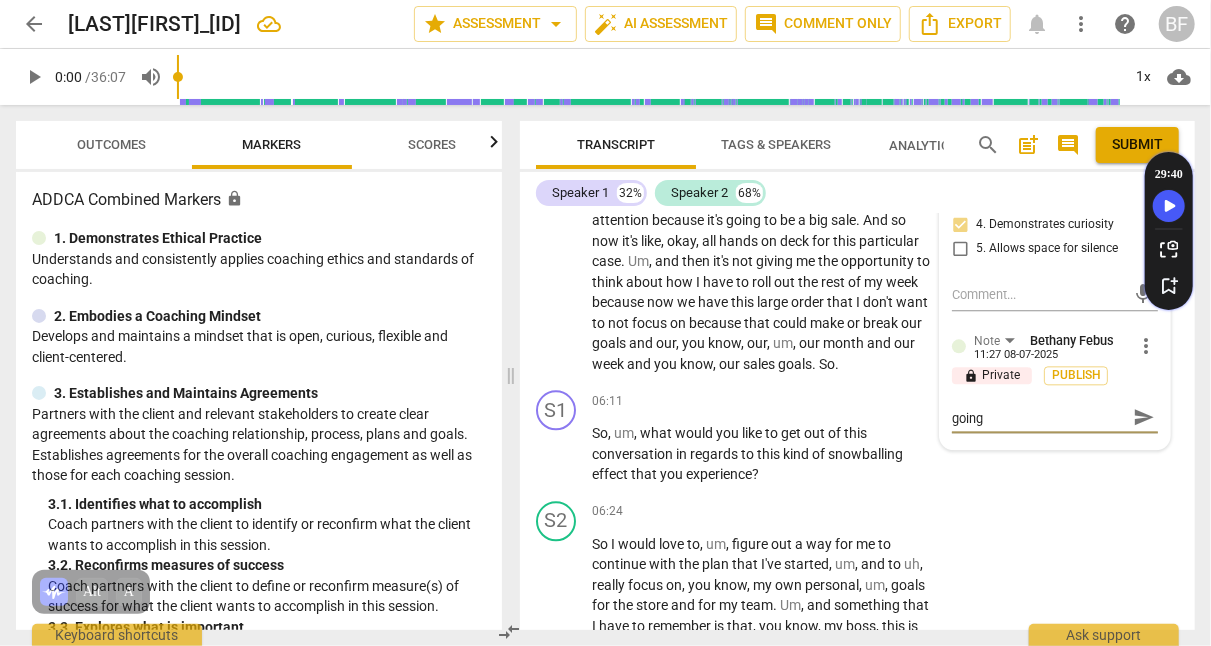 type on "Great curious question. Before going" 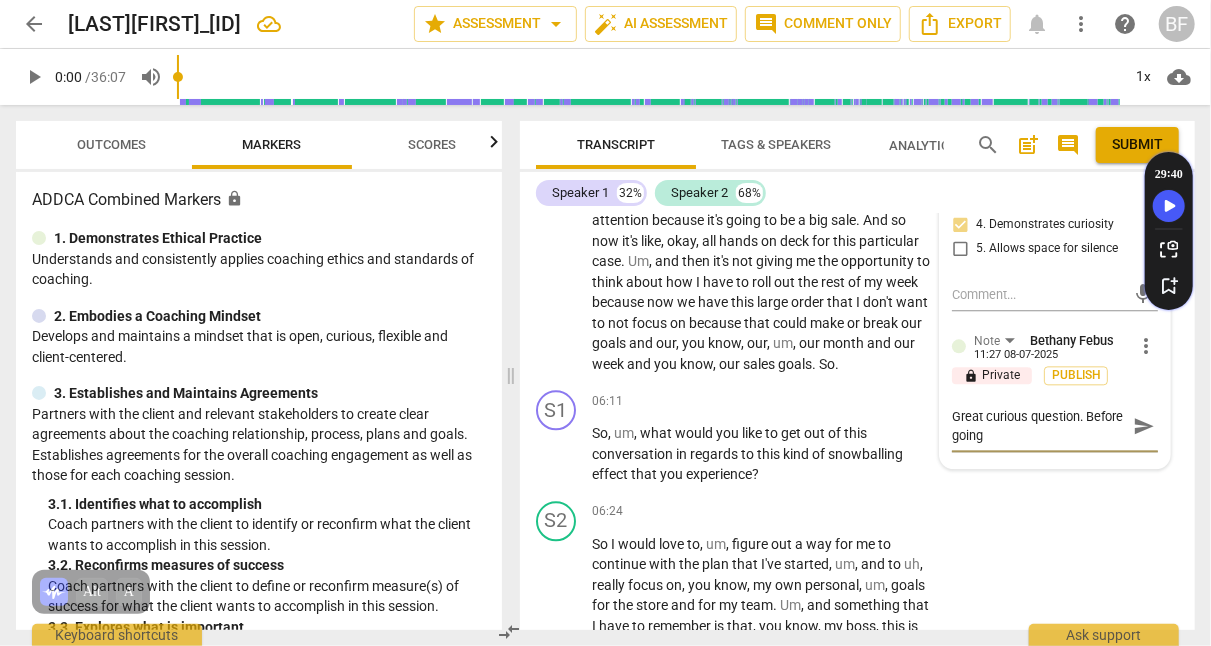 scroll, scrollTop: 0, scrollLeft: 0, axis: both 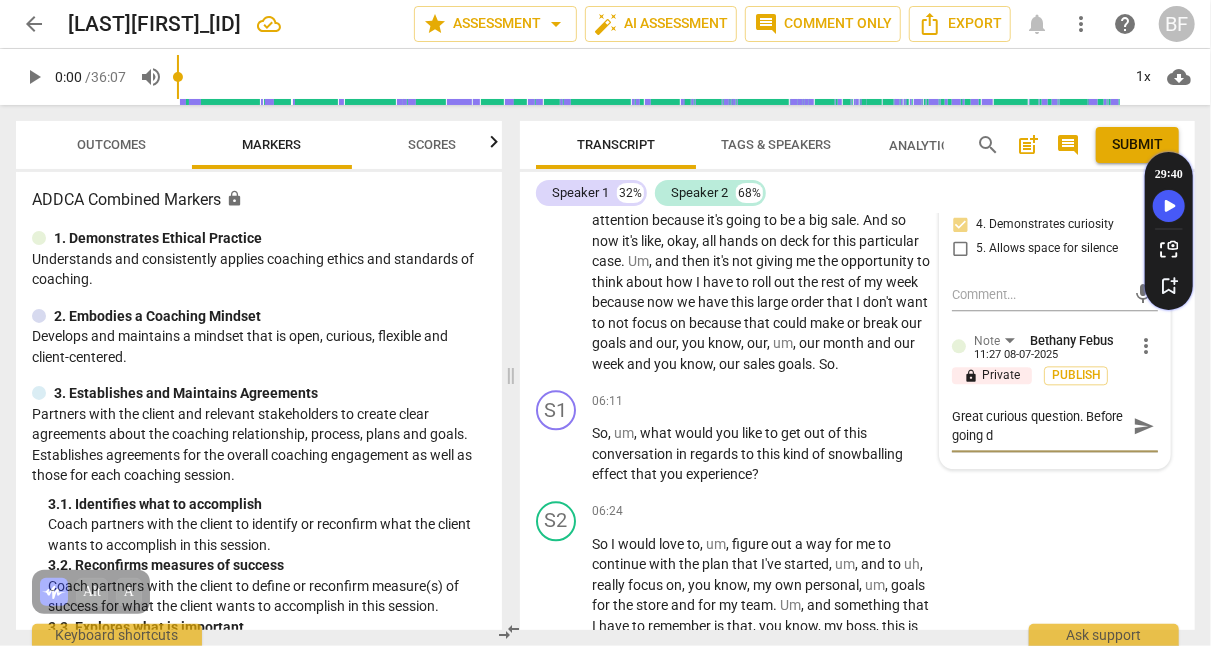 type on "Great curious question. Before going do" 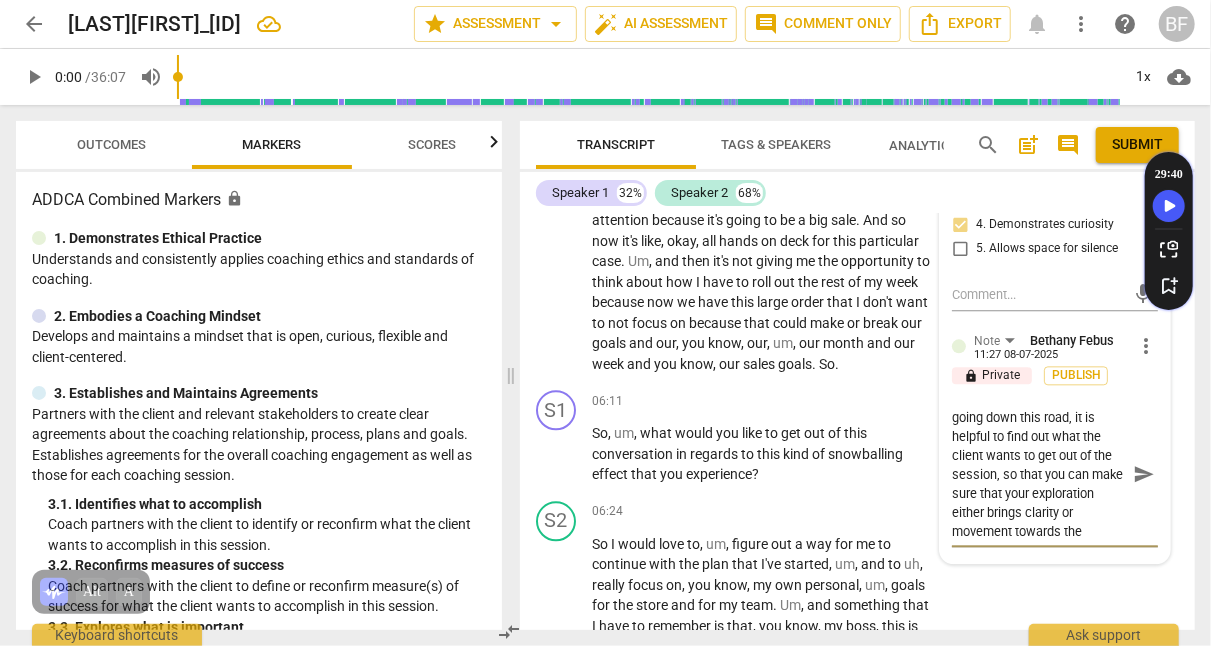 scroll, scrollTop: 36, scrollLeft: 0, axis: vertical 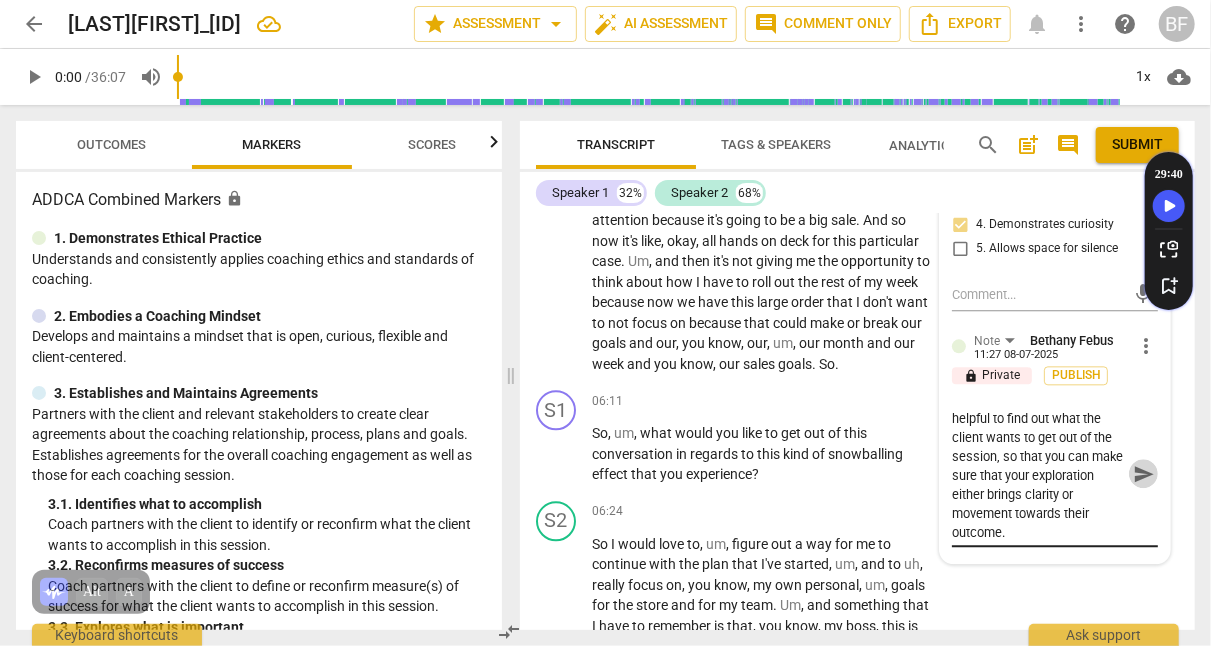 click on "send" at bounding box center (1144, 474) 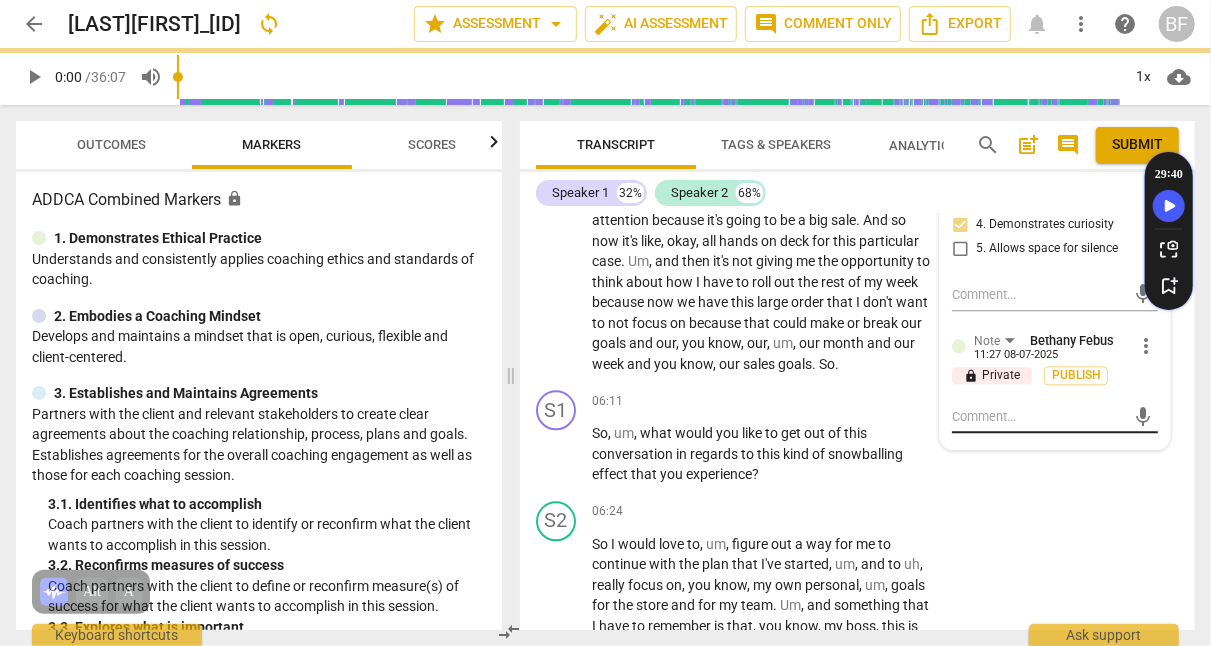 scroll, scrollTop: 0, scrollLeft: 0, axis: both 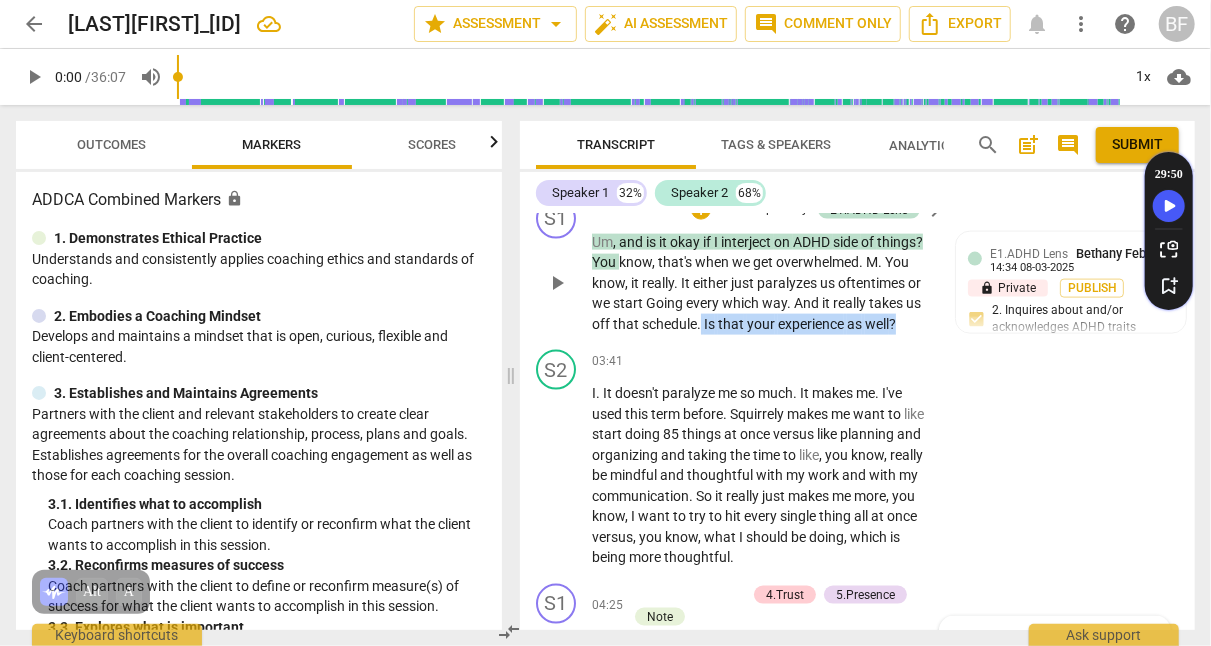 drag, startPoint x: 910, startPoint y: 343, endPoint x: 698, endPoint y: 353, distance: 212.23572 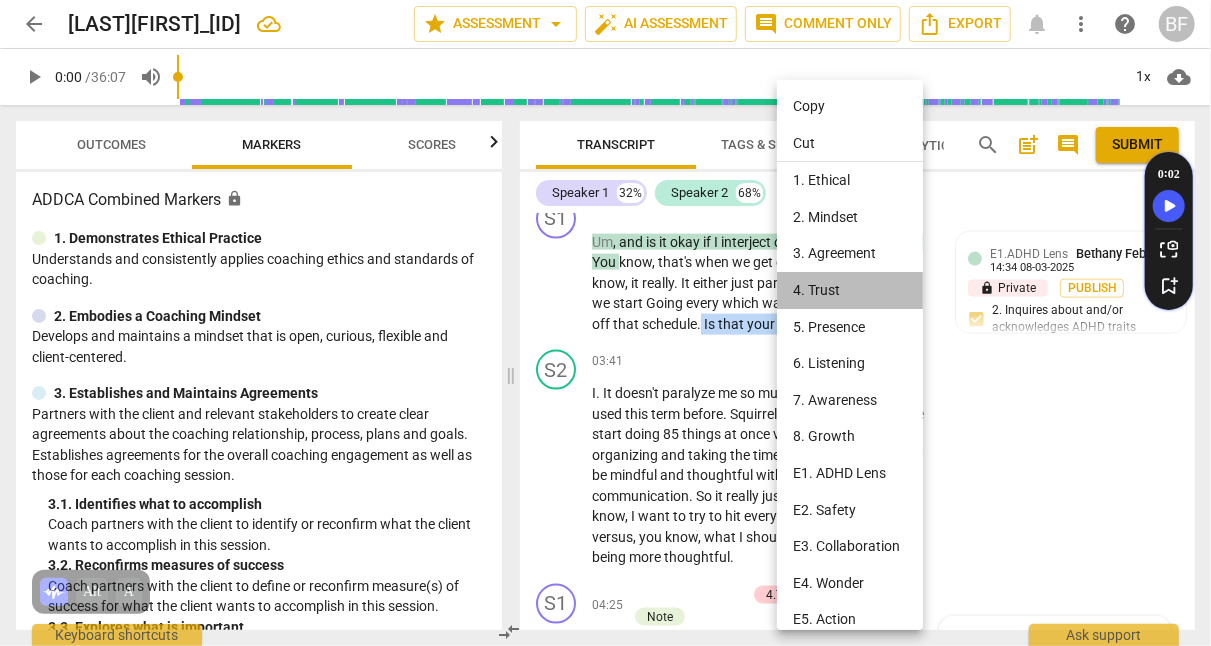 click on "4. Trust" at bounding box center [853, 290] 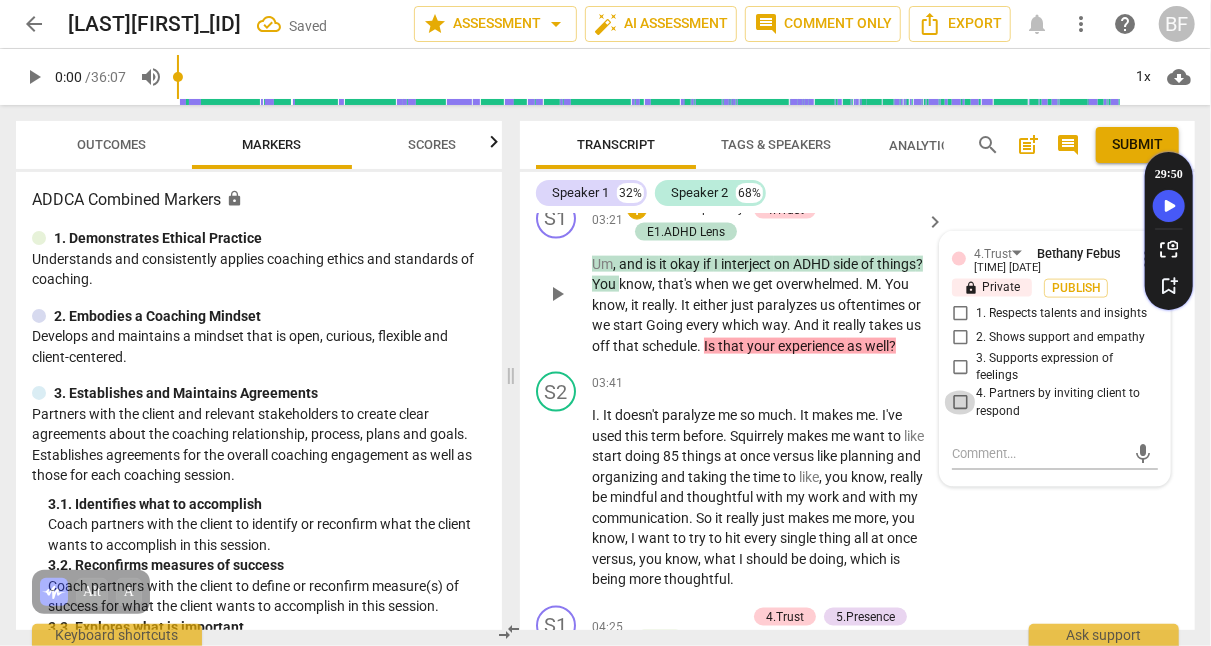 click on "4. Partners by inviting client to respond" at bounding box center (960, 403) 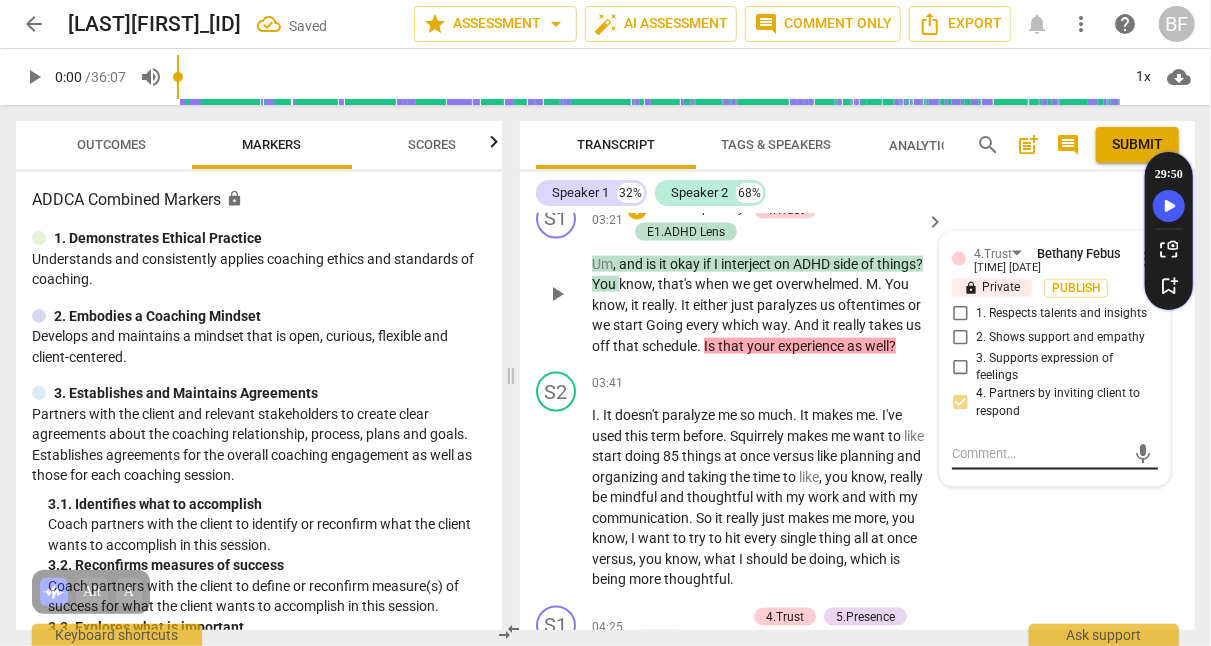 click at bounding box center (1039, 453) 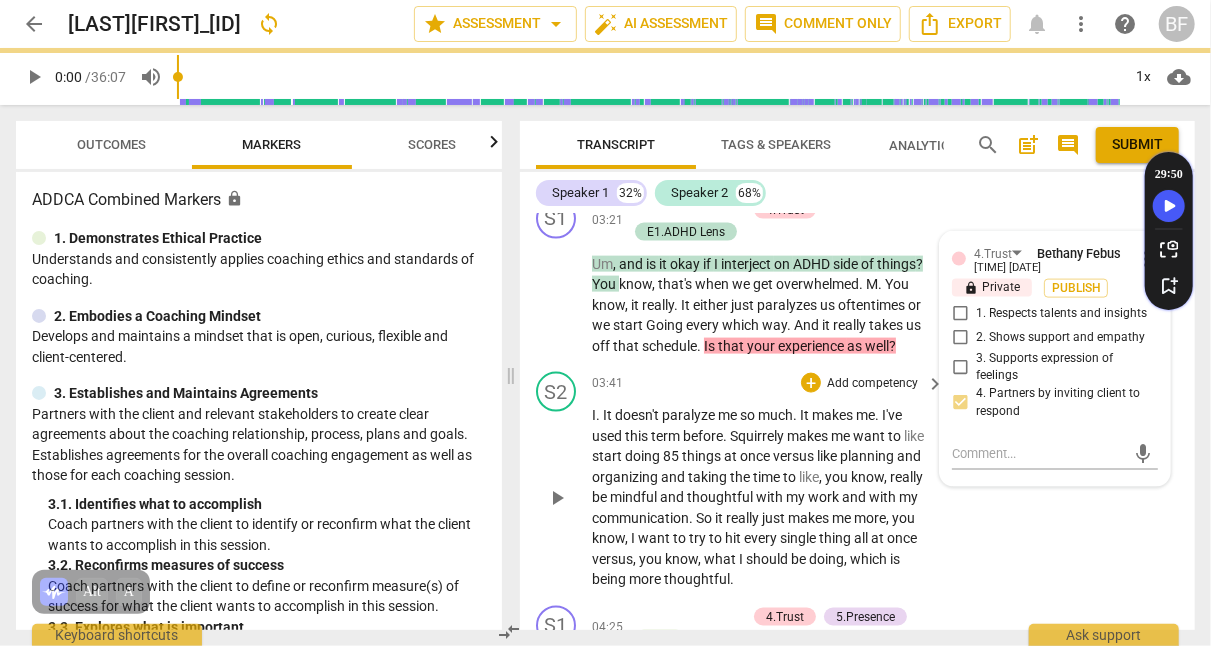 click on "S2 play_arrow pause 03:41 + Add competency keyboard_arrow_right I . It doesn't paralyze me so much . It makes me . I've used this term before . Squirrely makes me want to like start doing 85 things at once versus like planning and organizing and taking the time to like , you know , really be mindful and thoughtful with my work and with my communication . So it really just makes me more , you know , I want to try to hit every single thing all at once versus , you know , what I should be doing , which is being more thoughtful ." at bounding box center [857, 481] 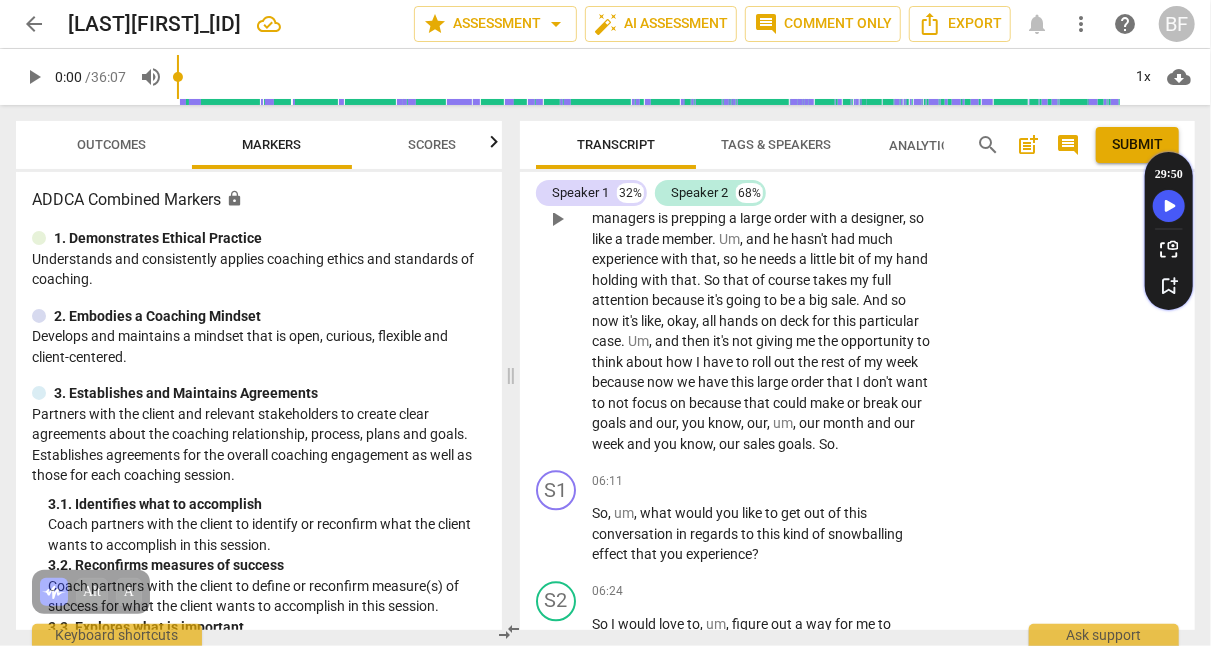 scroll, scrollTop: 2091, scrollLeft: 0, axis: vertical 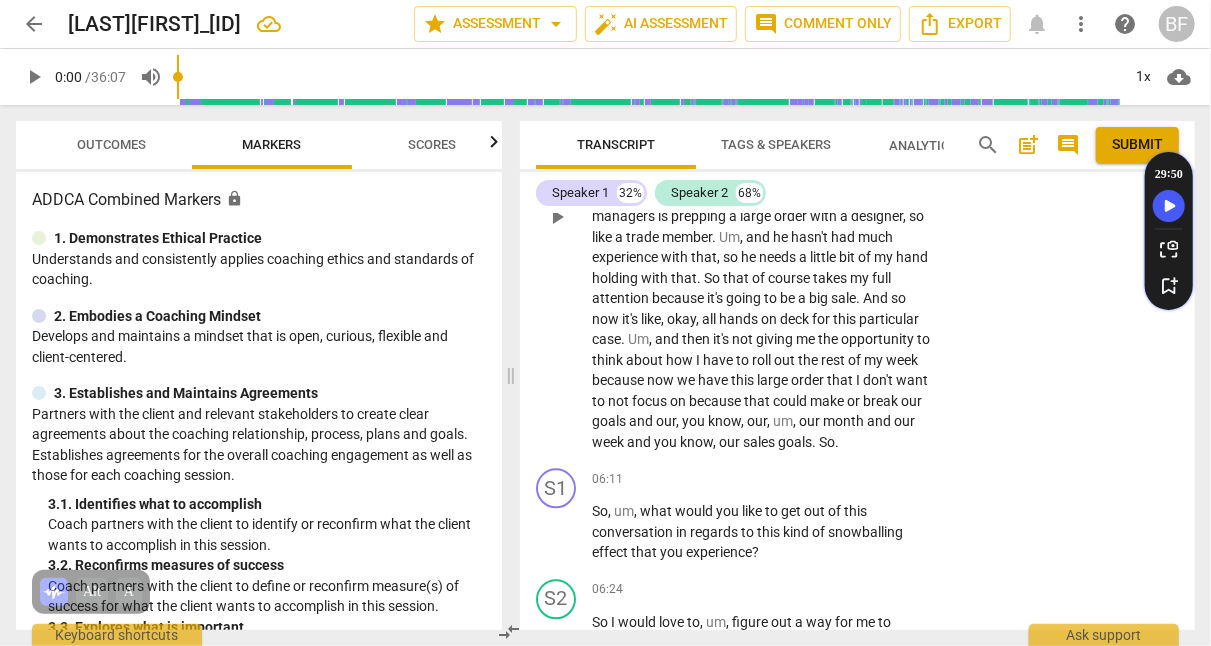 click on "Uh ,   it   makes   me   feel   like   I'm   not   accomplishing   anything ,   you   know ,   versus ,   um ,   you   know ,   for   example ,   today   I   thought   I   had   a   plan   together .   I   had   my   conference   call   in   the   afternoon   at   two ,   um ,   and   it   goes   for   about   an   hour ,   hour   and   a   half .   And   she   shares   like   what   we   should   be   focusing   on   this   week   and   um ,   anything   that   we   have   to   do   visually   to   make   the   sales   floor ,   um ,   ready   for   up   and   coming   promotions   and   things   like   that .   And   then ,   um ,   while   I'm   on   my   conference   call ,   I   get ,   I   get   called   out   to   the   floor ,   floor   like   right   afterwards .   And   one   of   my   assistant   managers   is   prepping   a   large   order   with   a   designer ,   so   like   a   trade   member .   Um ,   and   he   hasn't   had   much   experience   with   that ,   so   he   needs   a   little" at bounding box center [763, 217] 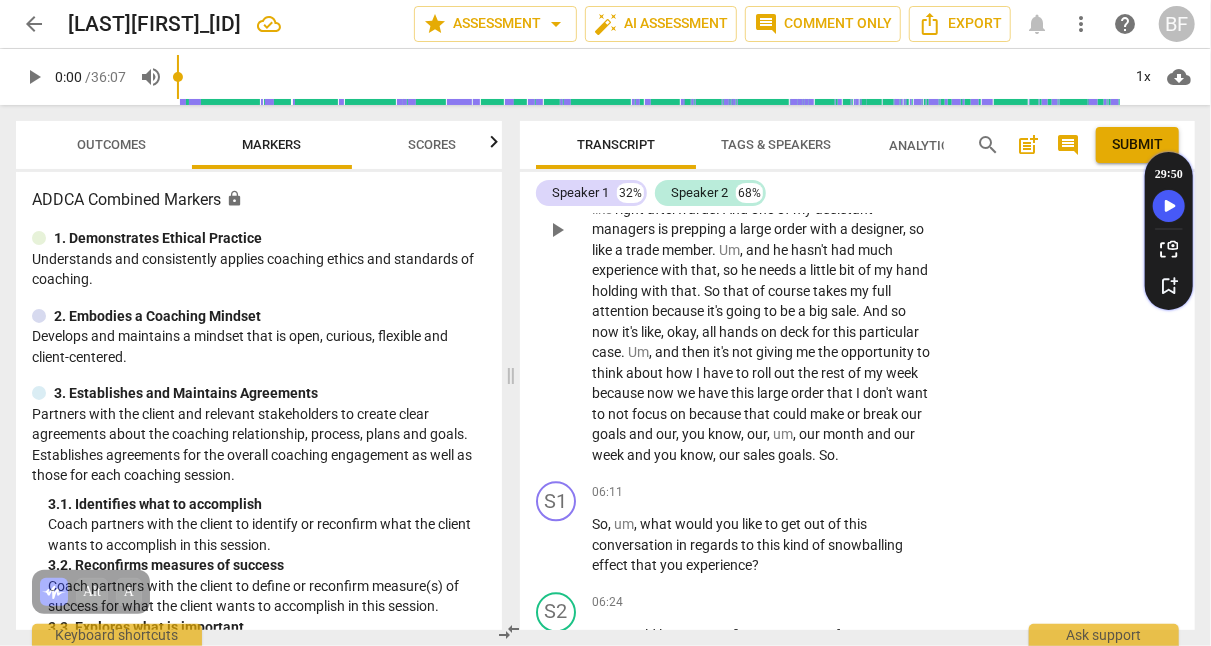 scroll, scrollTop: 2078, scrollLeft: 0, axis: vertical 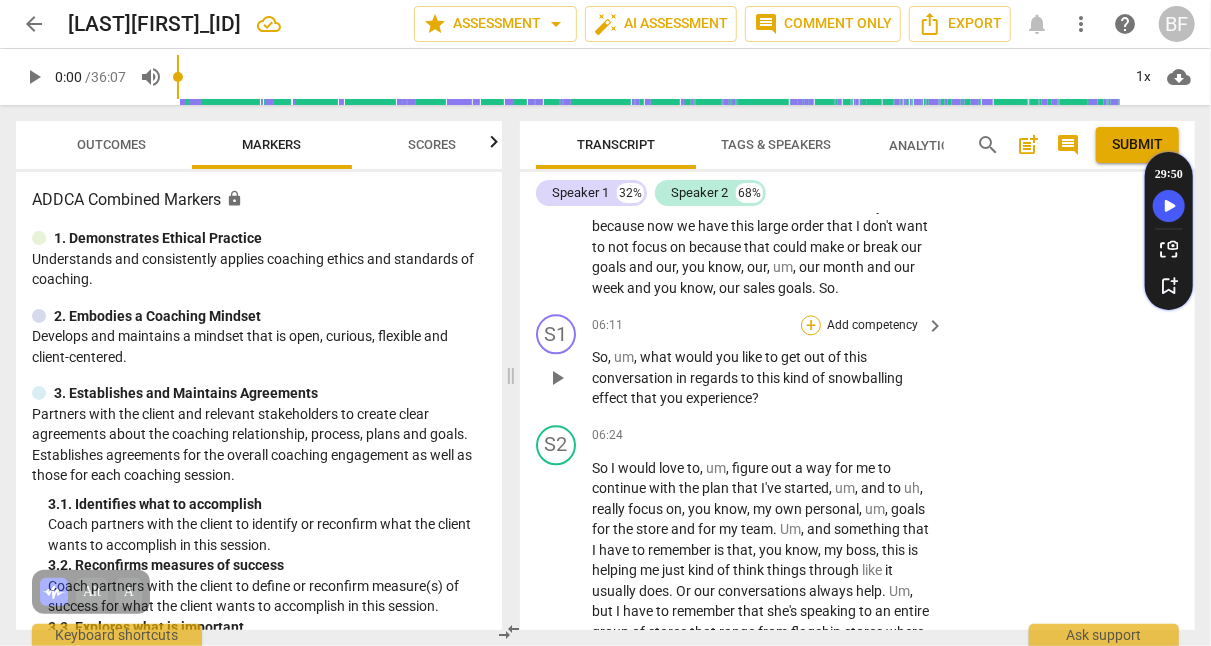 click on "+" at bounding box center (811, 325) 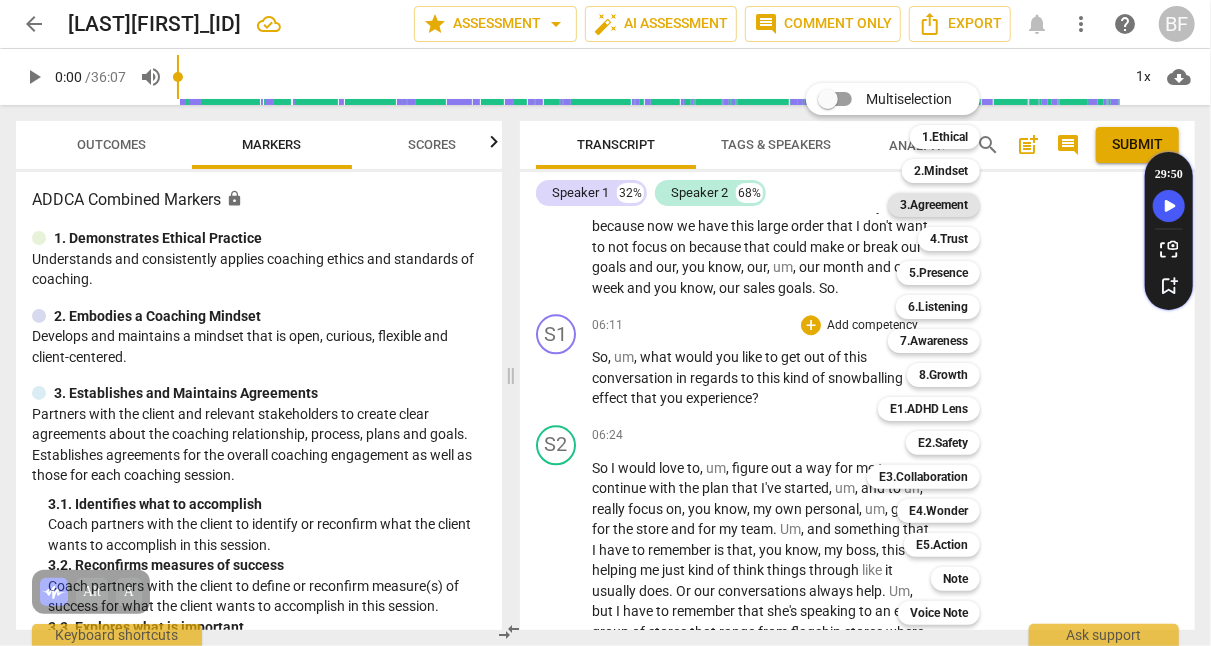 click on "3.Agreement" at bounding box center [934, 205] 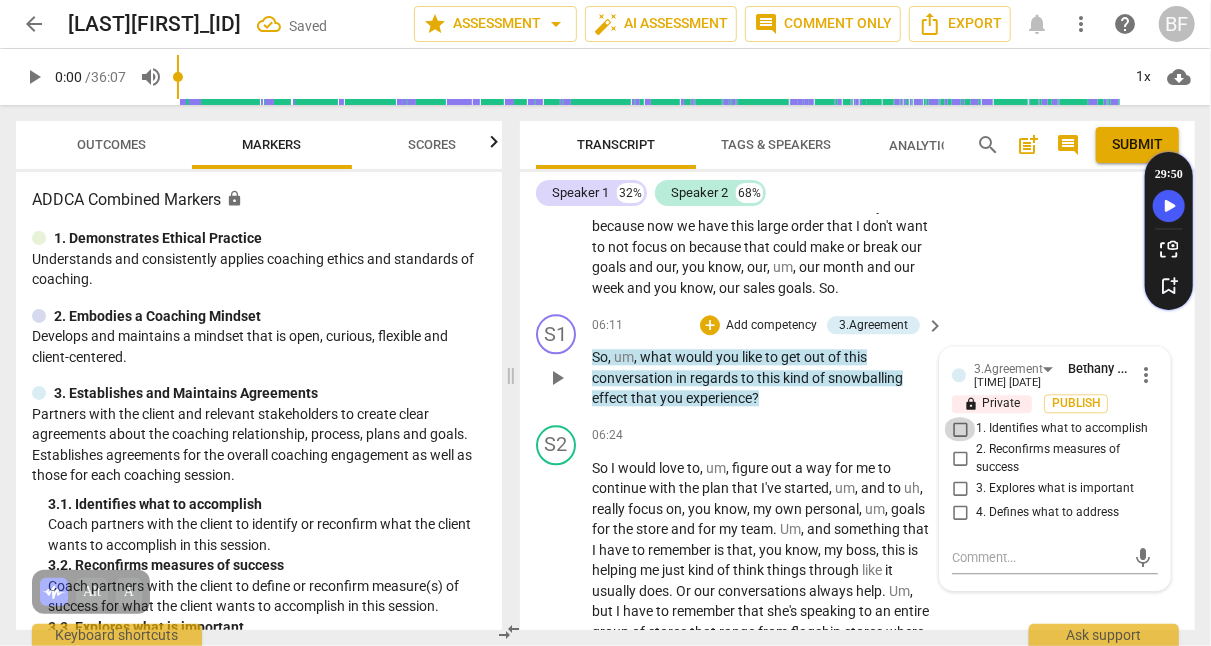 click on "1. Identifies what to accomplish" at bounding box center (960, 429) 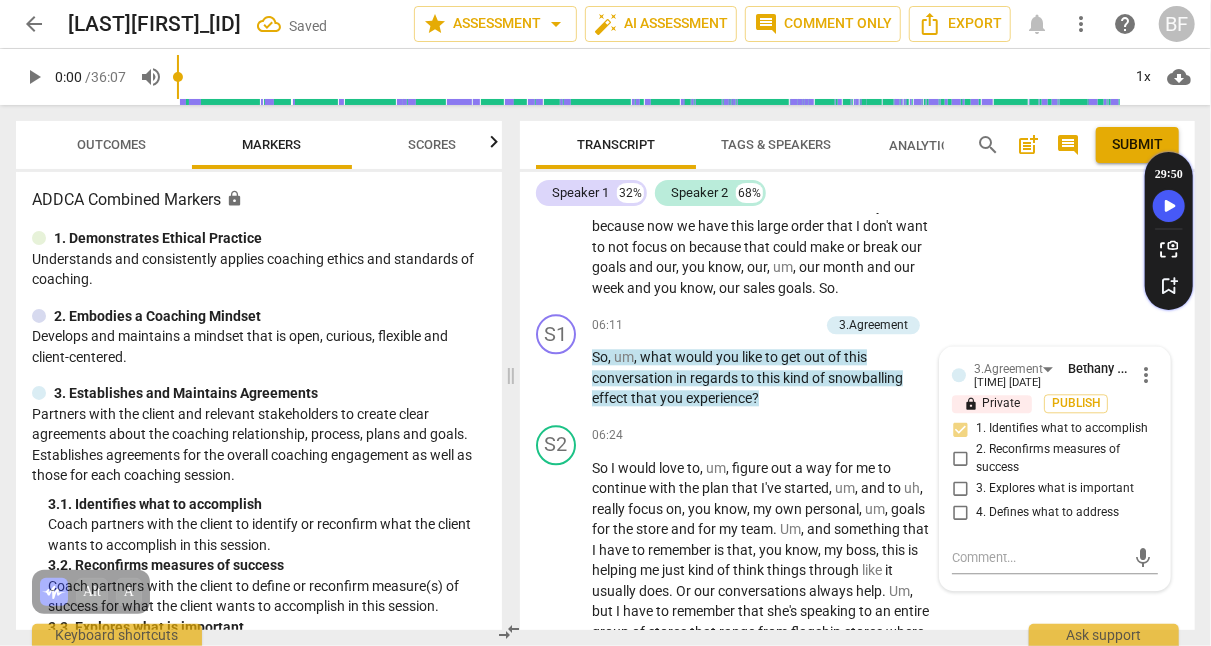 click on "S2 play_arrow pause 04:30 + Add competency keyboard_arrow_right Uh ,   it   makes   me   feel   like   I'm   not   accomplishing   anything ,   you   know ,   versus ,   um ,   you   know ,   for   example ,   today   I   thought   I   had   a   plan   together .   I   had   my   conference   call   in   the   afternoon   at   two ,   um ,   and   it   goes   for   about   an   hour ,   hour   and   a   half .   And   she   shares   like   what   we   should   be   focusing   on   this   week   and   um ,   anything   that   we   have   to   do   visually   to   make   the   sales   floor ,   um ,   ready   for   up   and   coming   promotions   and   things   like   that .   And   then ,   um ,   while   I'm   on   my   conference   call ,   I   get ,   I   get   called   out   to   the   floor ,   floor   like   right   afterwards .   And   one   of   my   assistant   managers   is   prepping   a   large   order   with   a   designer ,   so   like   a   trade   member .   Um ,   and   he   hasn't   had" at bounding box center [857, 46] 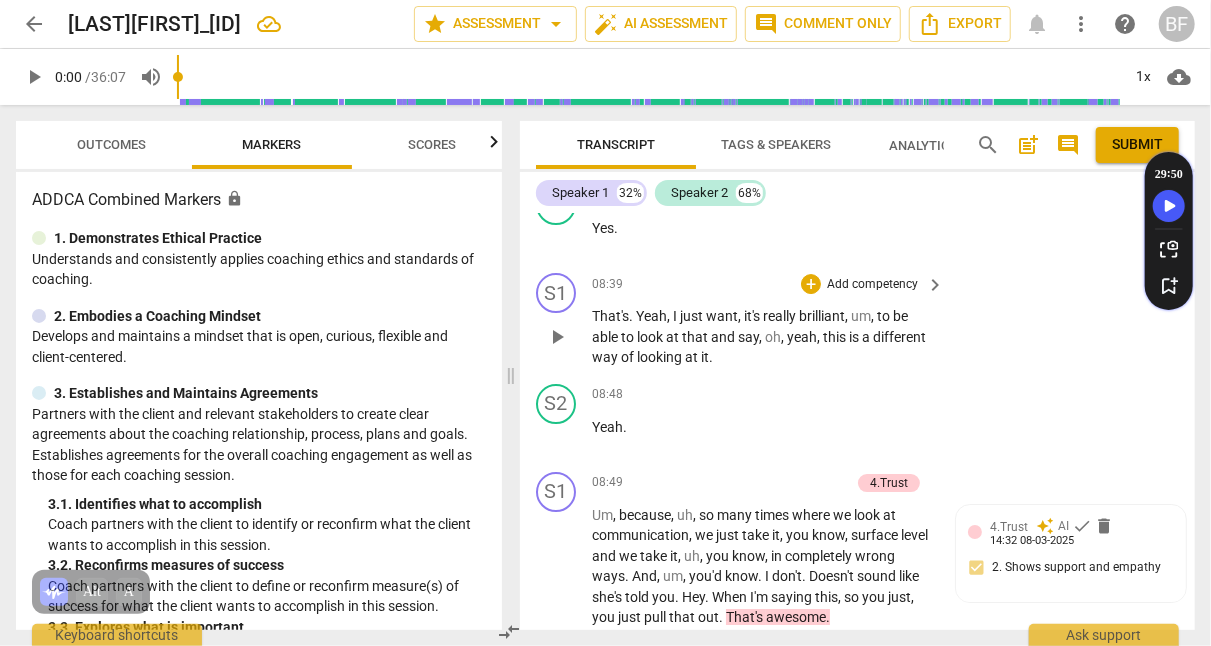 scroll, scrollTop: 3137, scrollLeft: 0, axis: vertical 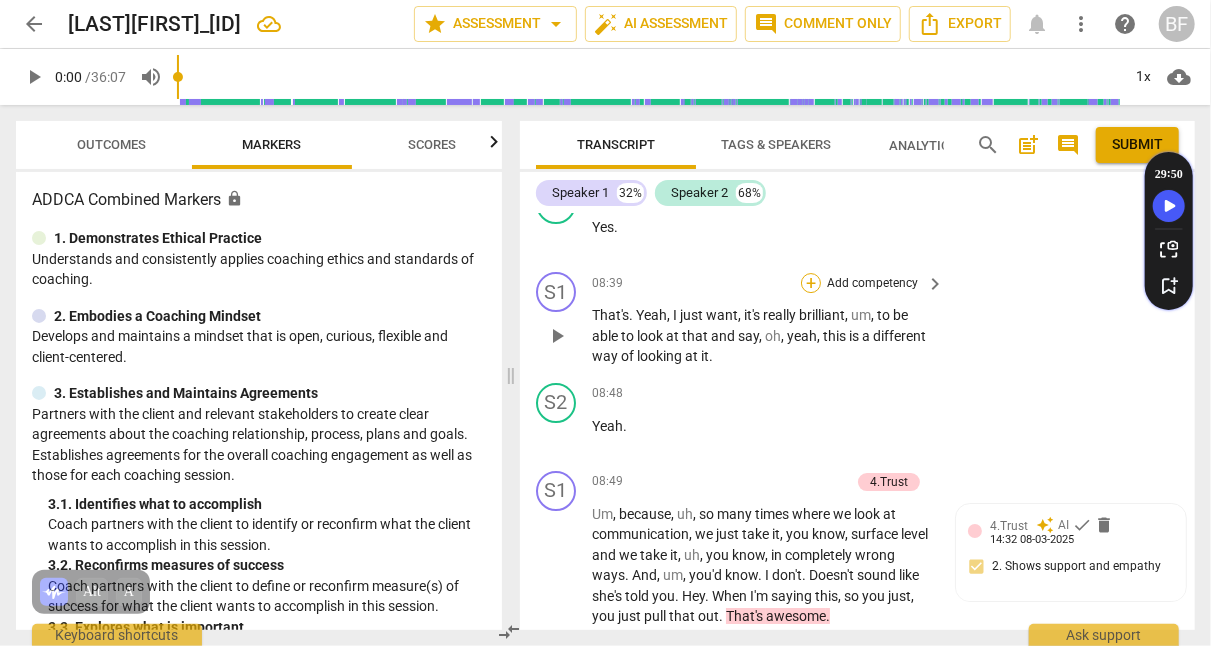 click on "+" at bounding box center (811, 283) 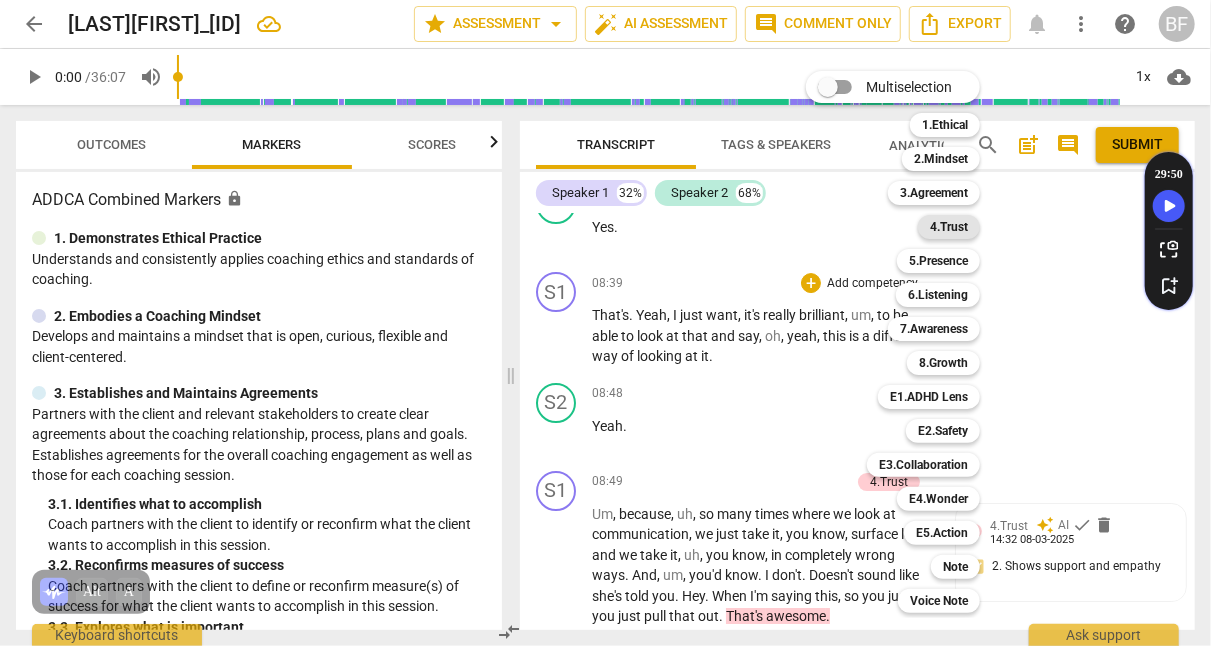 click on "4.Trust" at bounding box center [949, 227] 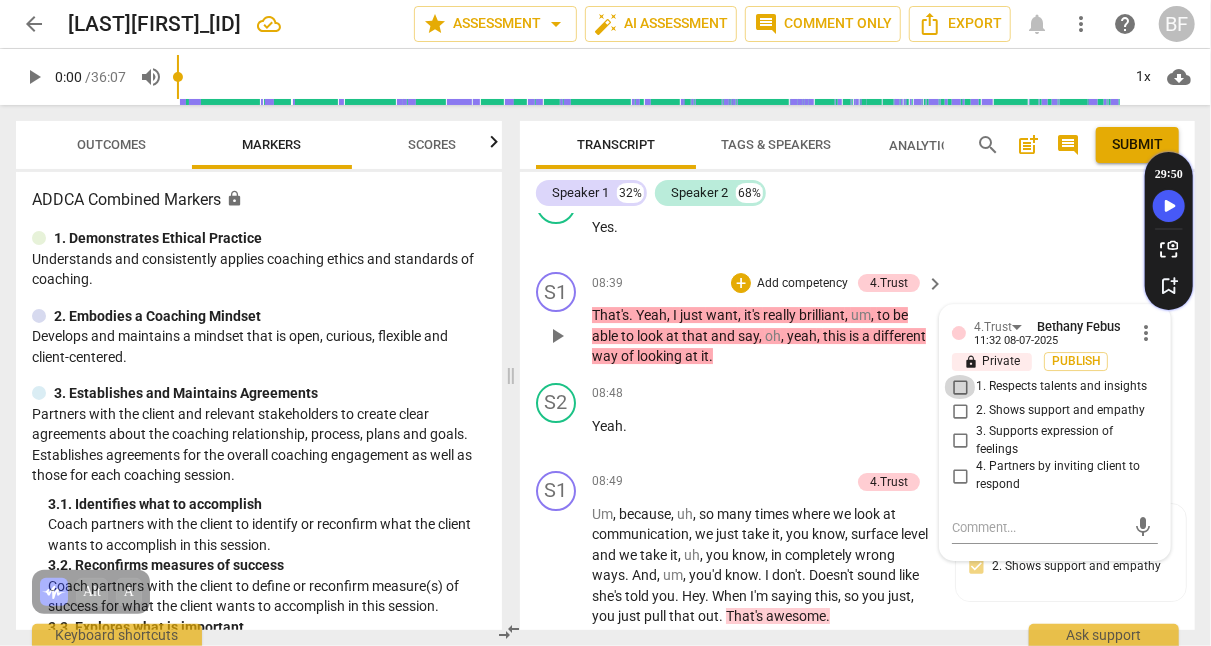 click on "1. Respects talents and insights" at bounding box center (960, 387) 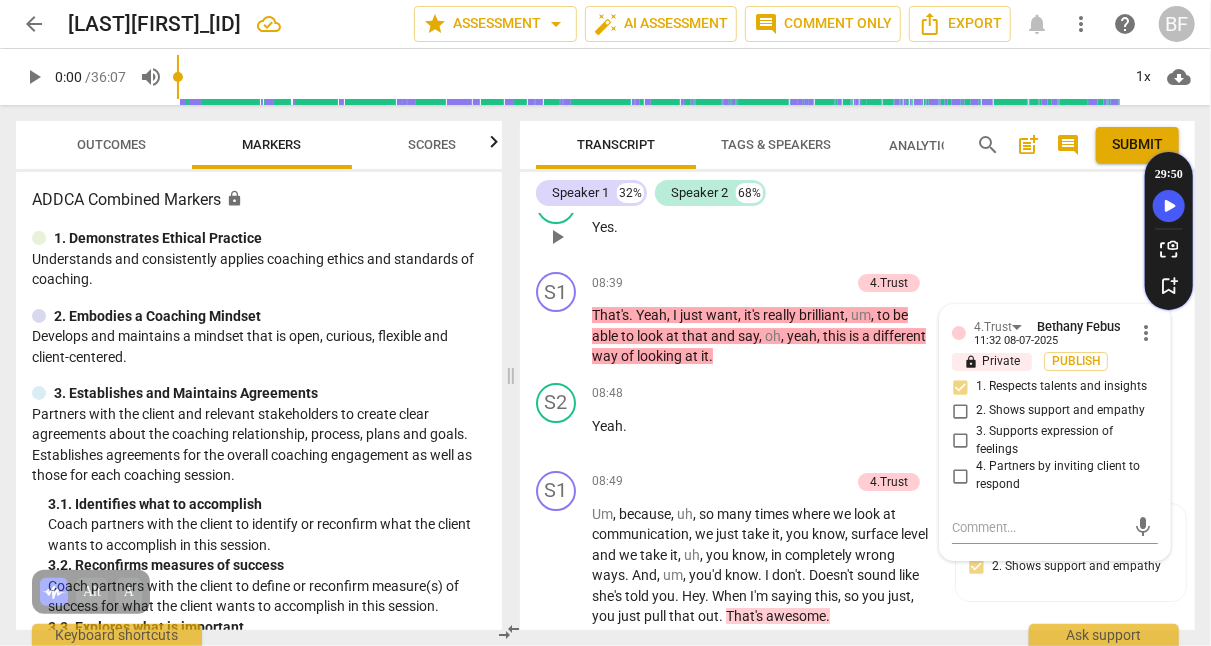 click on "S2 play_arrow pause 08:38 + Add competency keyboard_arrow_right Yes ." at bounding box center [857, 220] 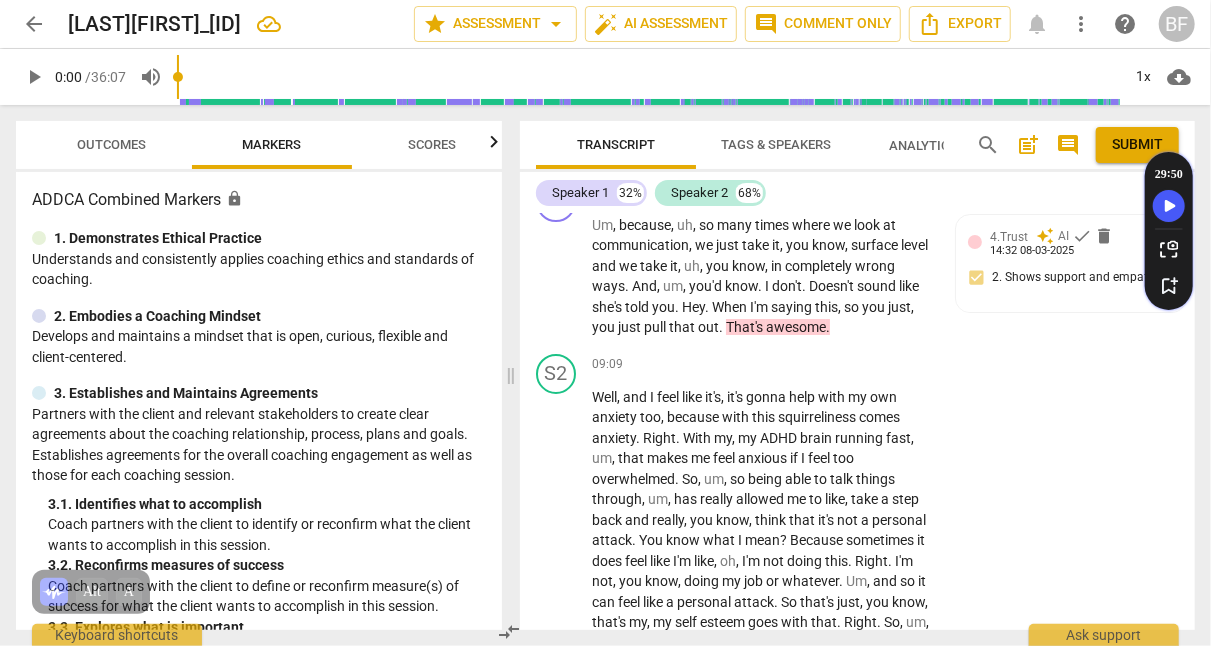 scroll, scrollTop: 3426, scrollLeft: 0, axis: vertical 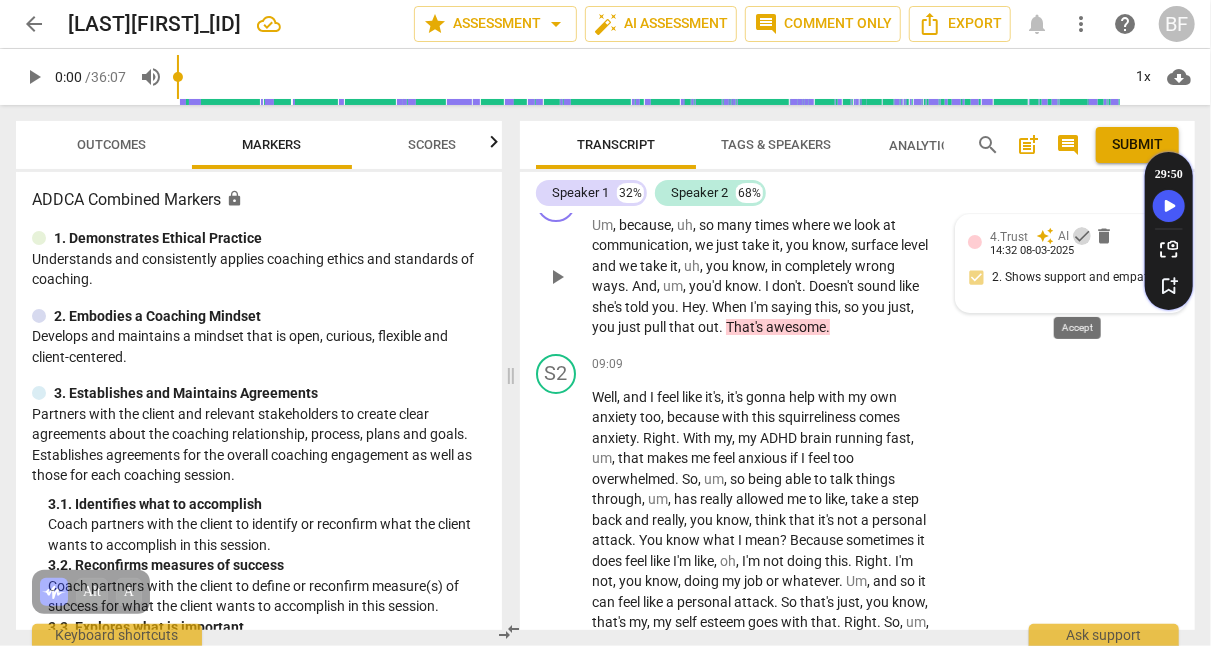 click on "check" at bounding box center [1082, 236] 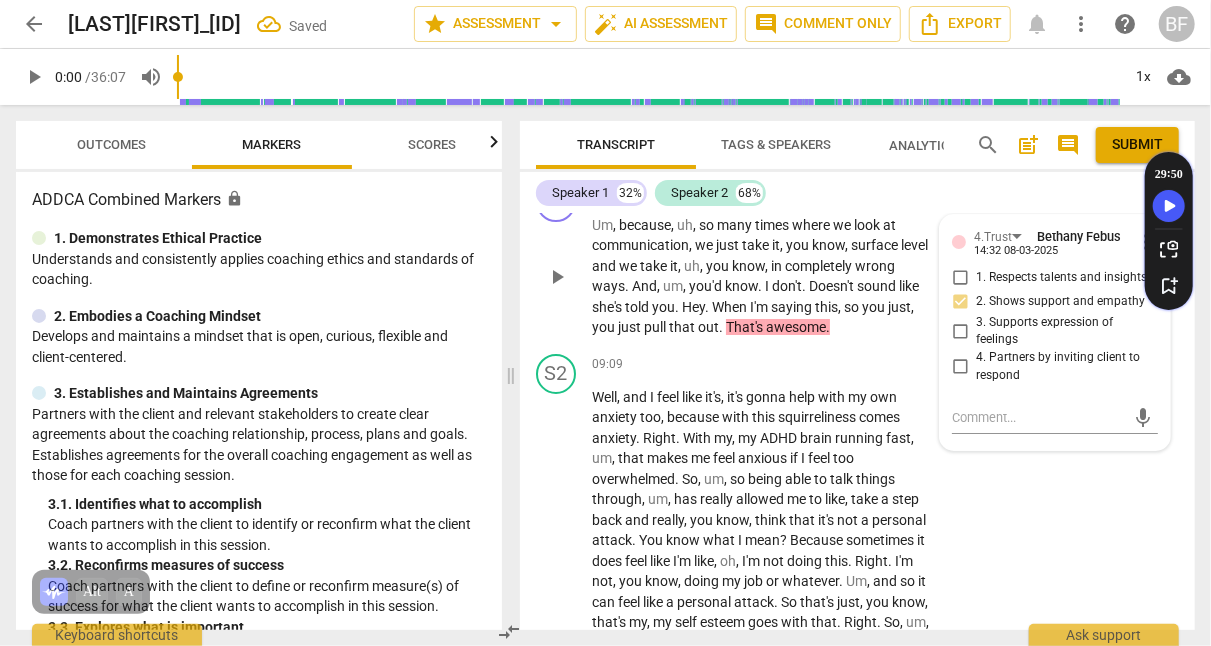 click on "S2 play_arrow pause 08:48 + Add competency keyboard_arrow_right Yeah ." at bounding box center [857, 130] 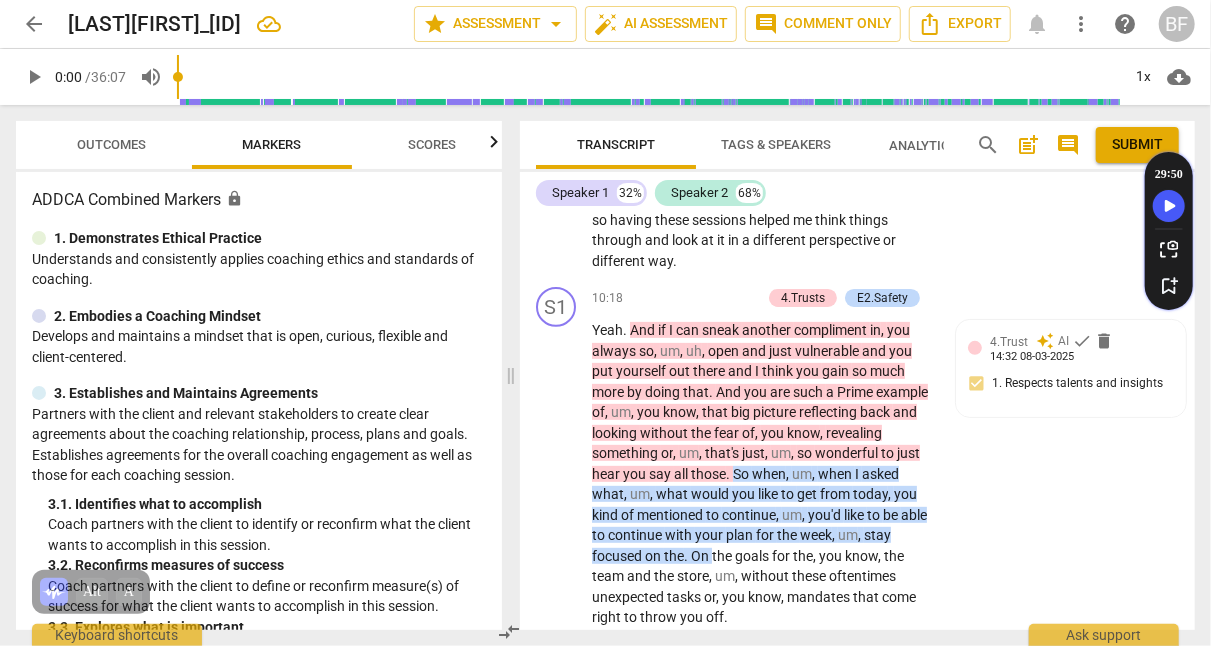 scroll, scrollTop: 3850, scrollLeft: 0, axis: vertical 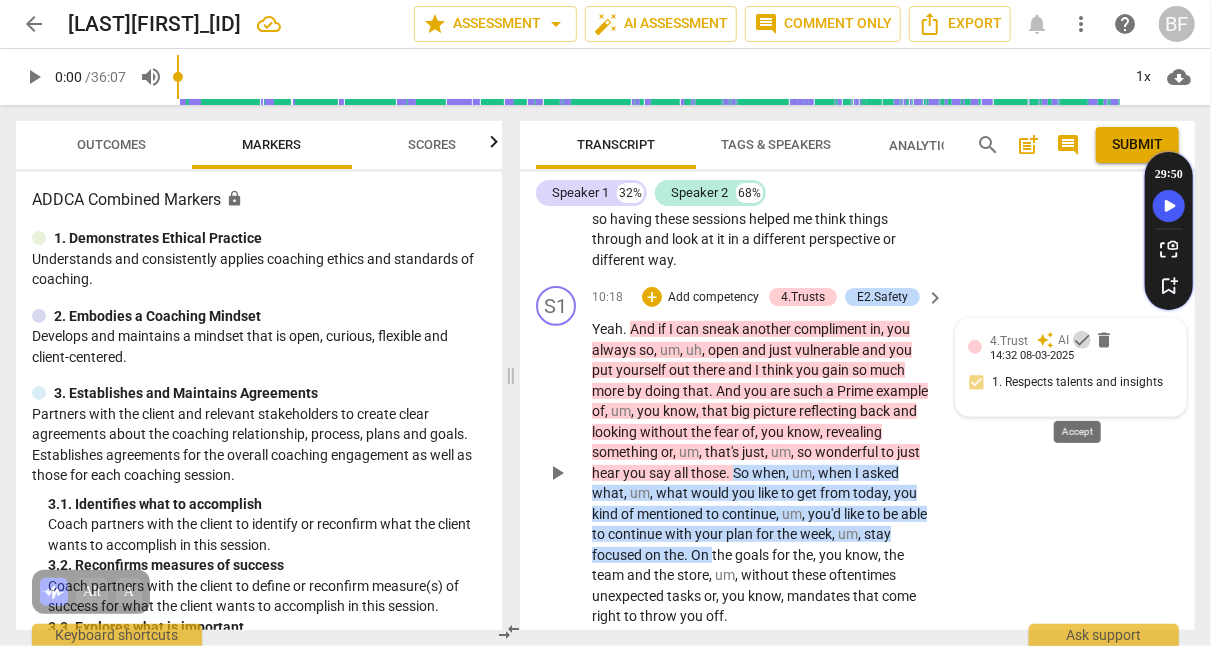 click on "check" at bounding box center (1082, 340) 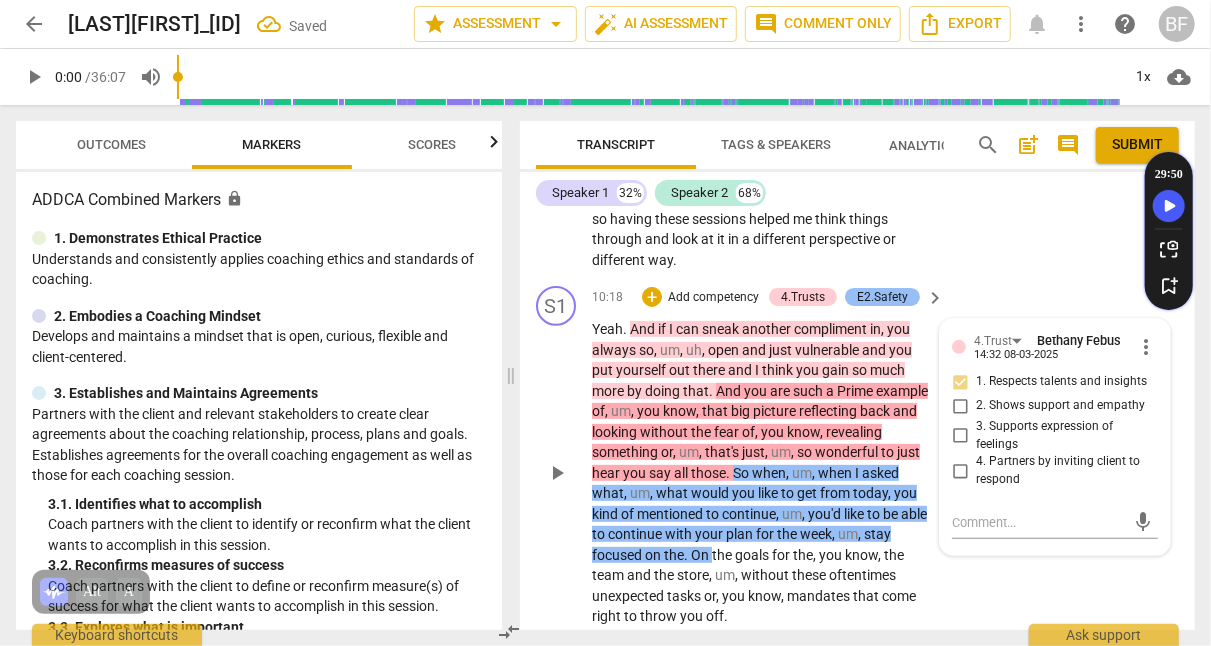 click on "E2.Safety" at bounding box center (882, 297) 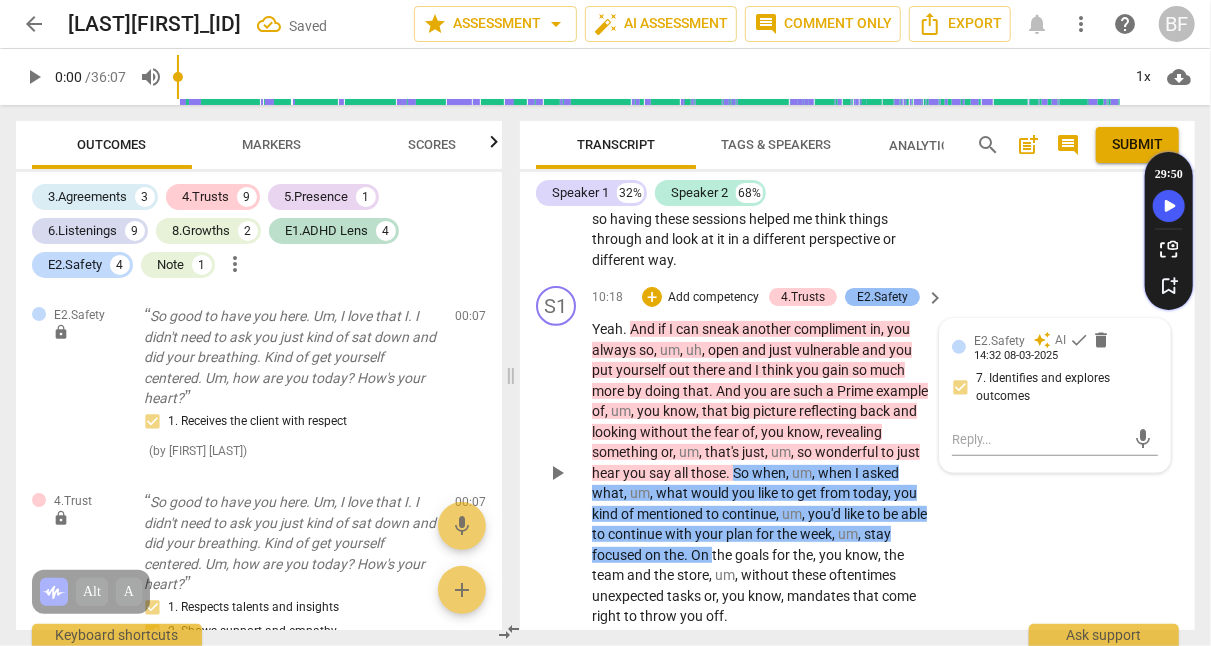 scroll, scrollTop: 415, scrollLeft: 0, axis: vertical 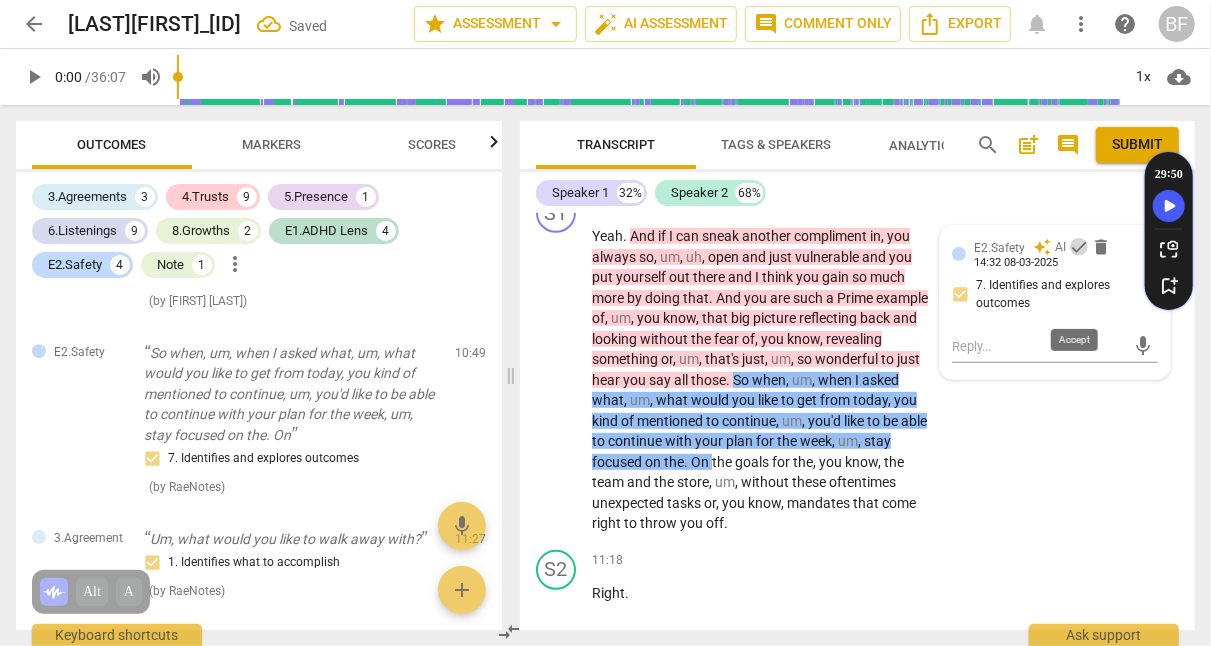 click on "check" at bounding box center (1079, 247) 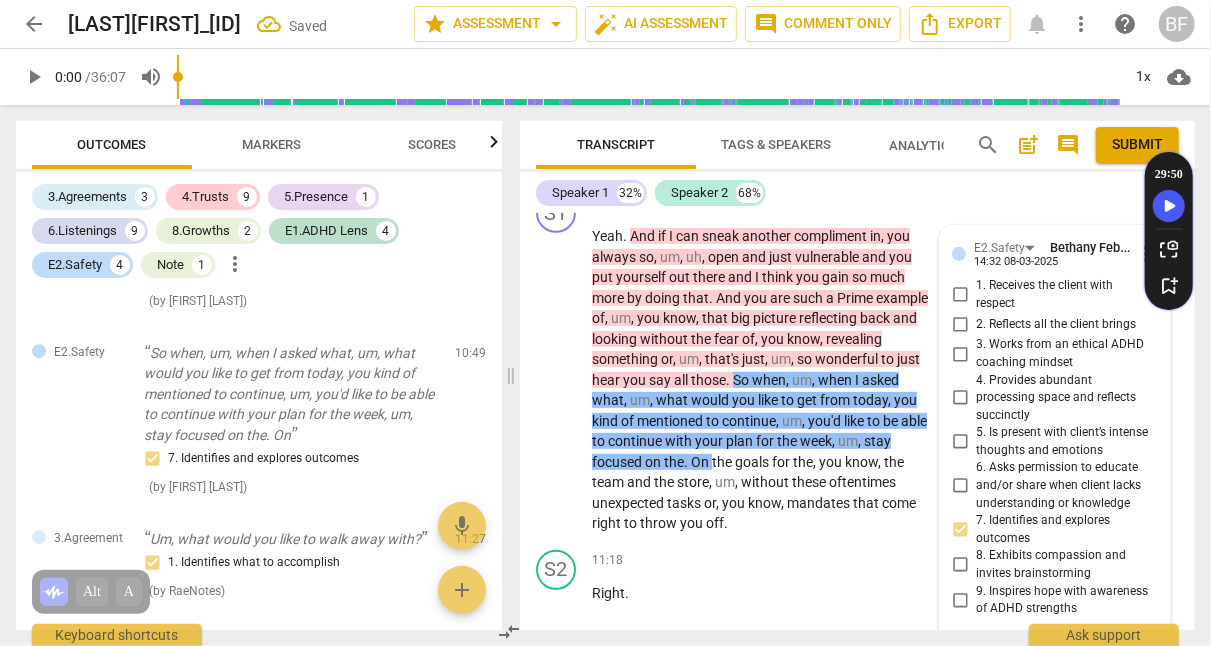 scroll, scrollTop: 3679, scrollLeft: 0, axis: vertical 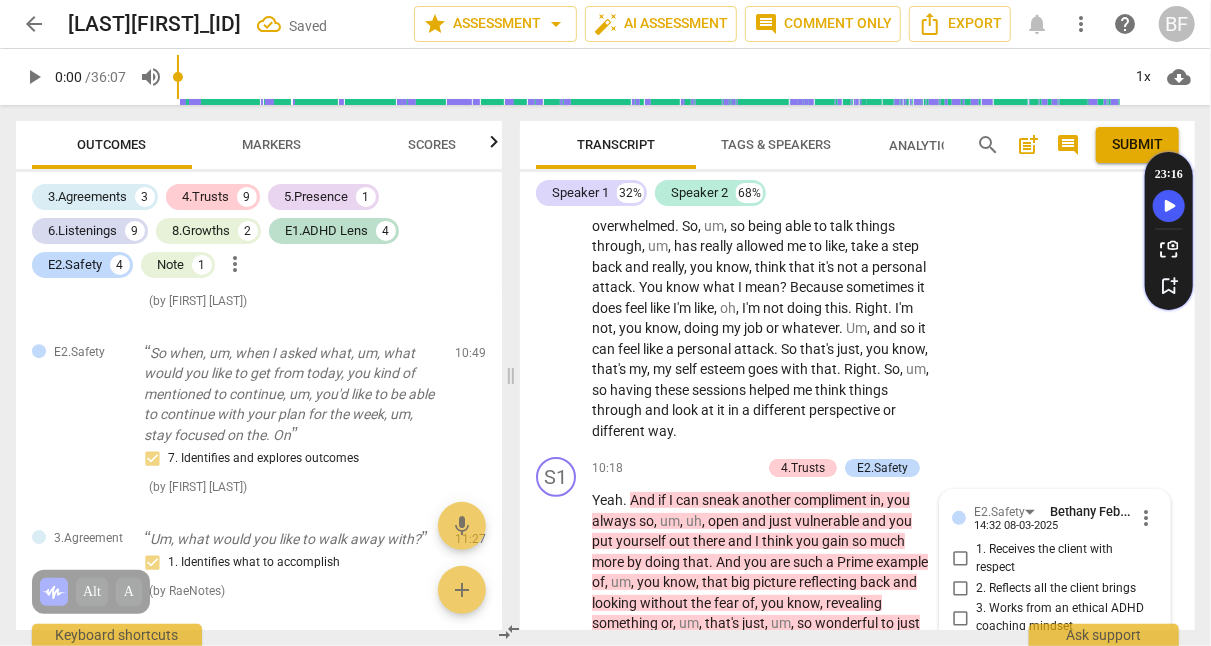 click on "S2 play_arrow pause 09:09 + Add competency keyboard_arrow_right Well ,   and   I   feel   like   it's ,   it's   gonna   help   with   my   own   anxiety   too ,   because   with   this   squirreliness   comes   anxiety .   Right .   With   my ,   my   ADHD   brain   running   fast ,   um ,   that   makes   me   feel   anxious   if   I   feel   too   overwhelmed .   So ,   um ,   so   being   able   to   talk   things   through ,   um ,   has   really   allowed   me   to   like ,   take   a   step   back   and   really ,   you   know ,   think   that   it's   not   a   personal   attack .   You   know   what   I   mean ?   Because   sometimes   it   does   feel   like   I'm   like ,   oh ,   I'm   not   doing   this .   Right .   I'm   not ,   you   know ,   doing   my   job   or   whatever .   Um ,   and   so   it   can   feel   like   a   personal   attack .   So   that's   just ,   you   know ,   that's   my ,   my   self   esteem   goes   with   that .   Right .   So ,   um ,   so   having   these" at bounding box center [857, 271] 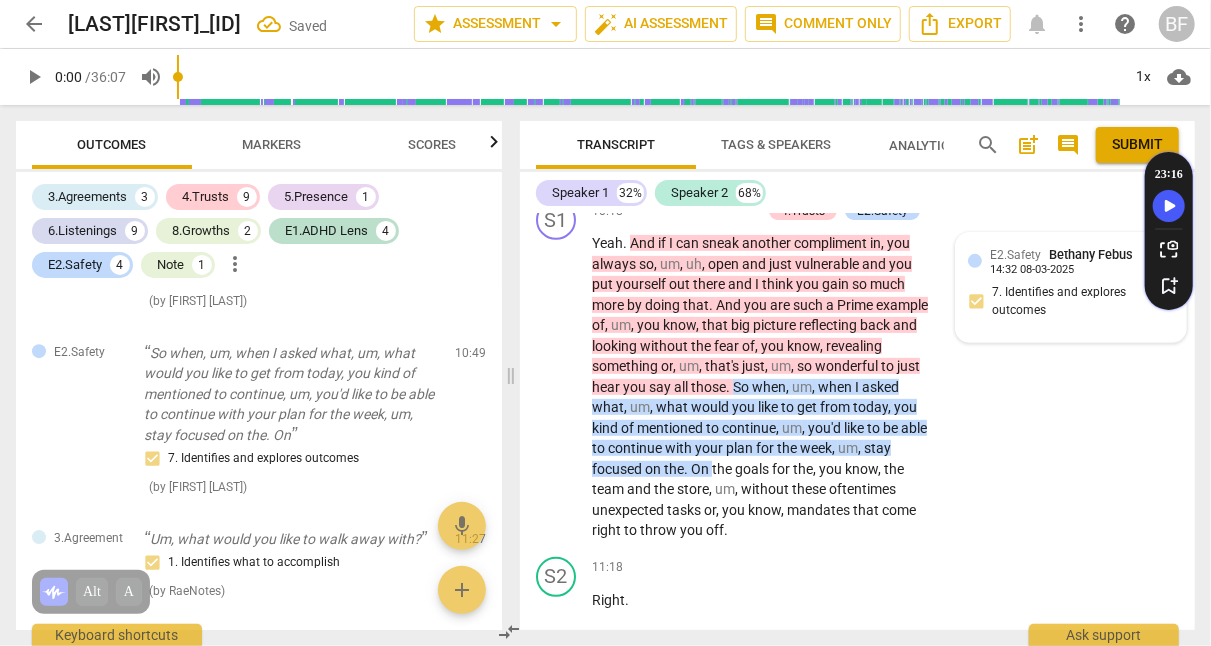 scroll, scrollTop: 3947, scrollLeft: 0, axis: vertical 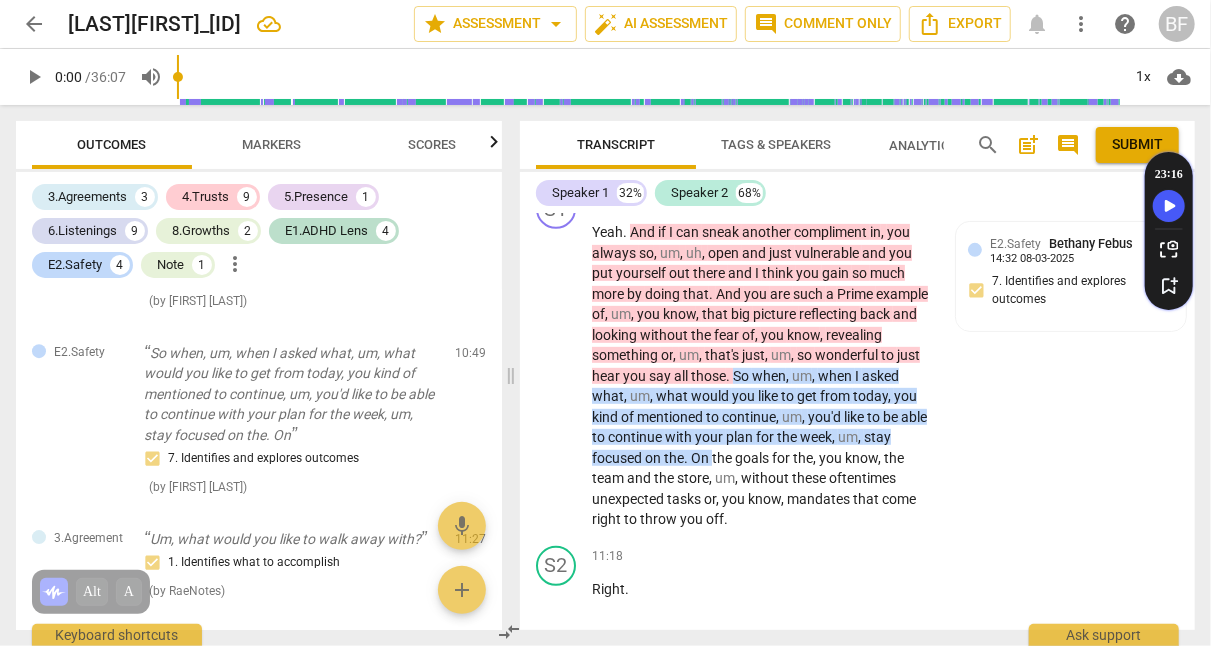 click on "+" at bounding box center (652, 200) 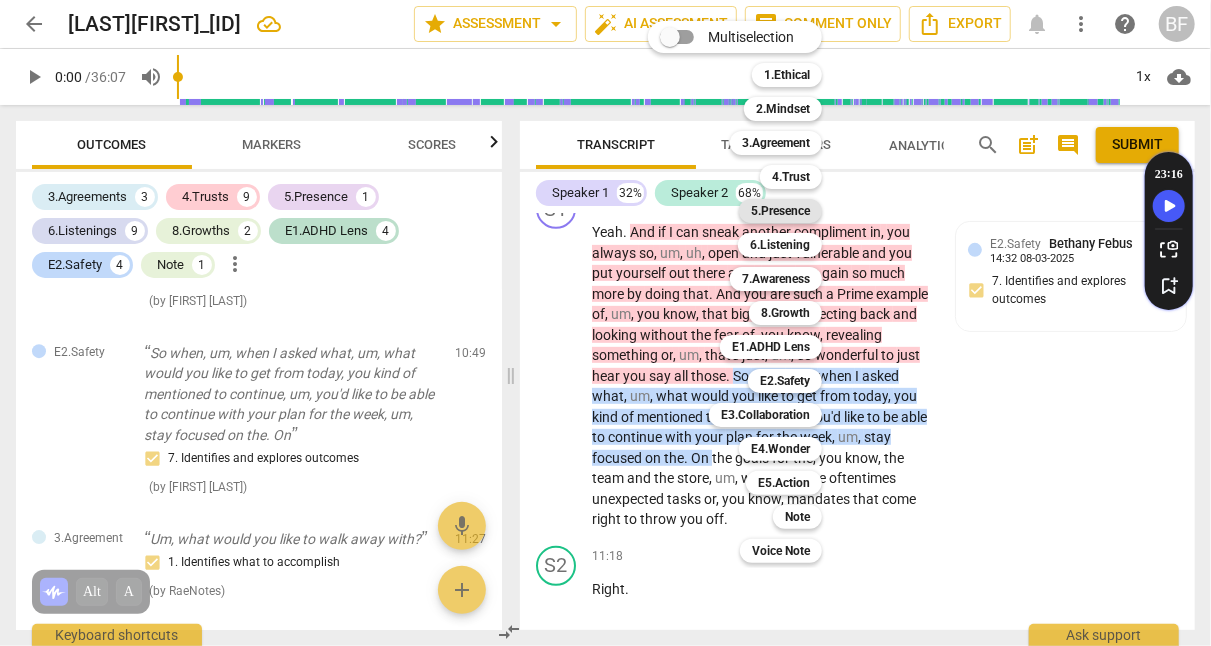 click on "5.Presence" at bounding box center (780, 211) 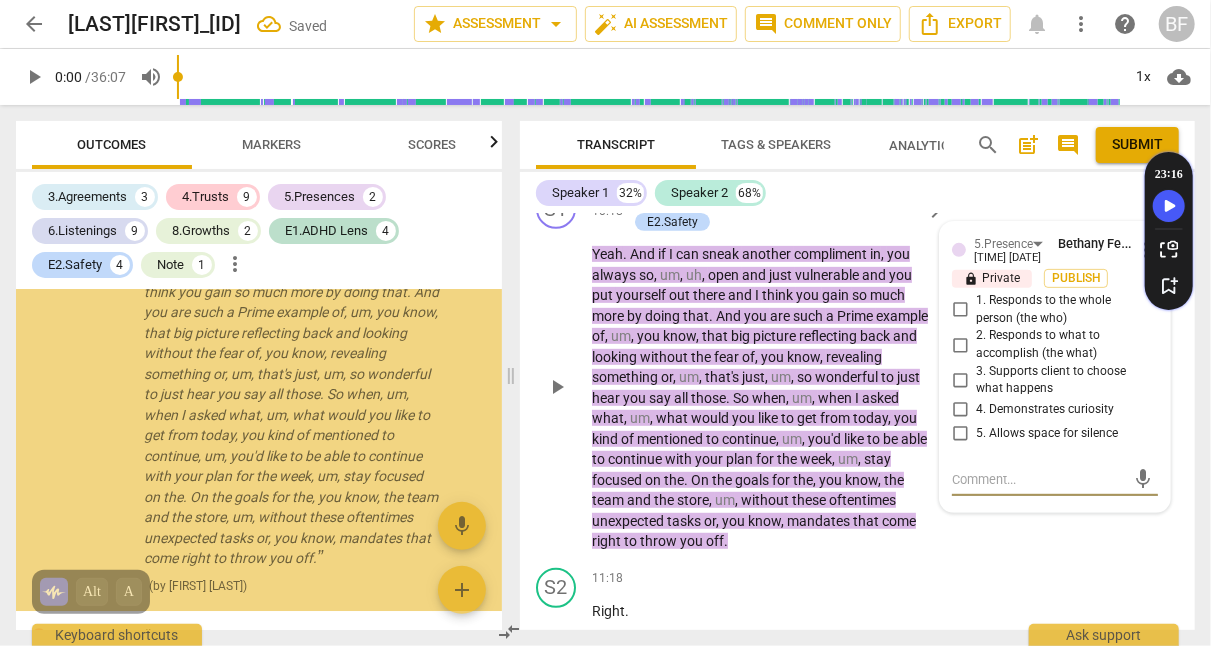 scroll, scrollTop: 2695, scrollLeft: 0, axis: vertical 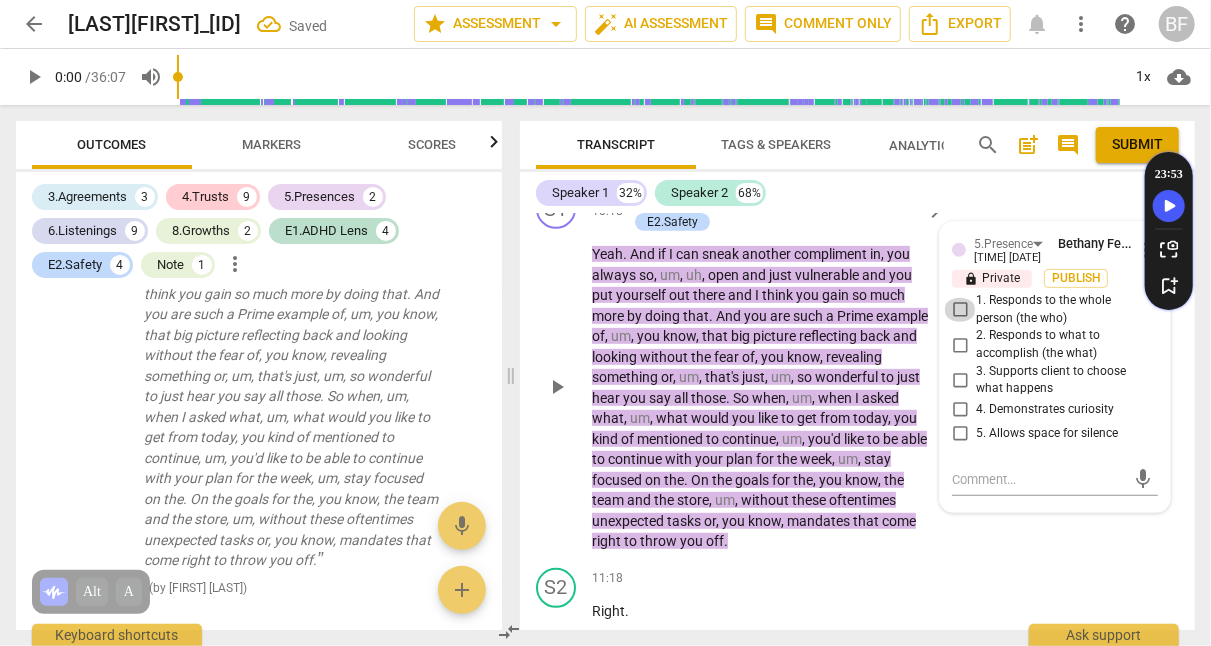 click on "1. Responds to the whole person (the who)" at bounding box center [960, 310] 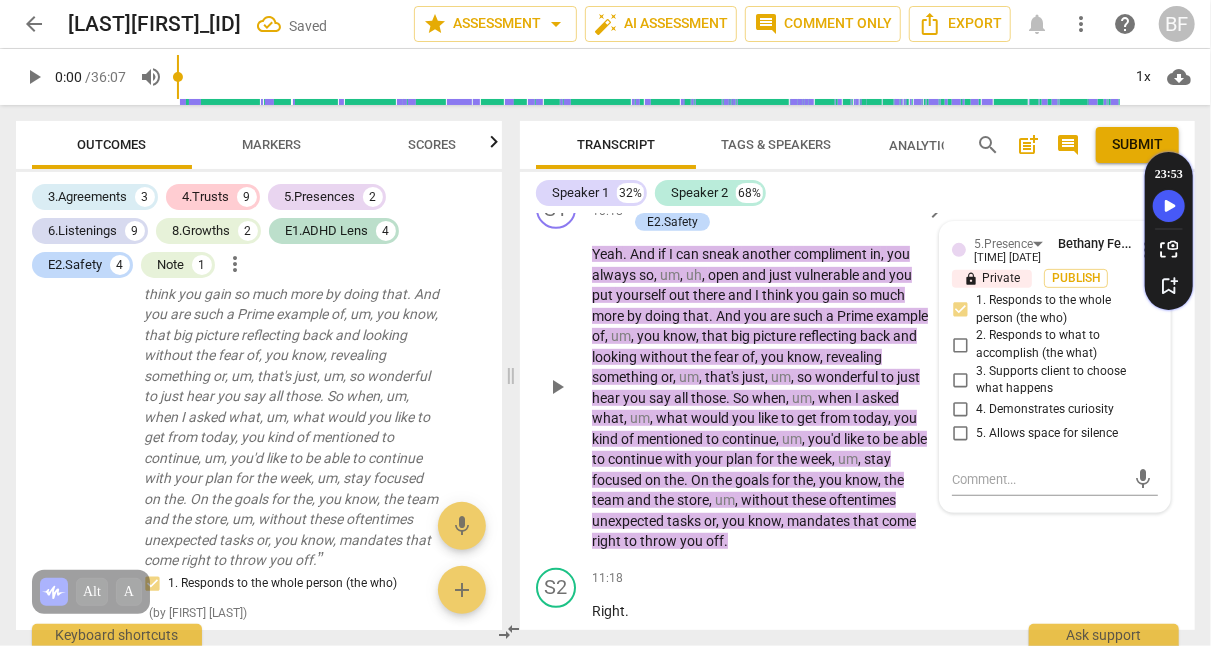 click on "+" at bounding box center (637, 200) 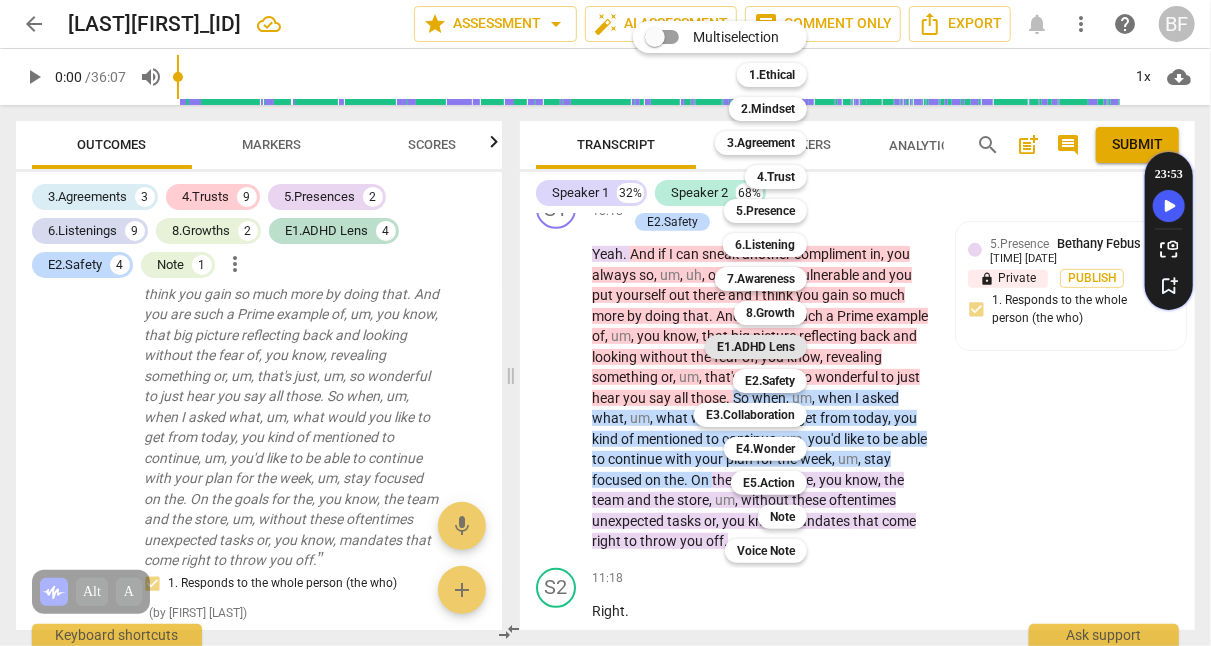 click on "E1.ADHD Lens" at bounding box center (756, 347) 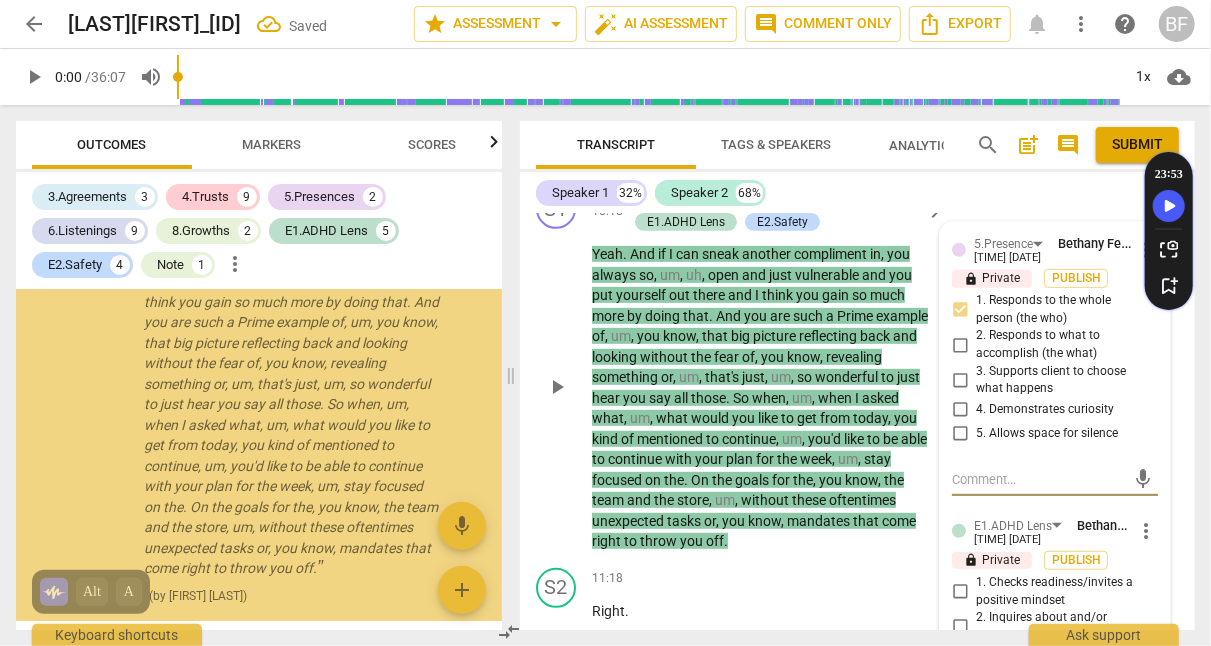scroll, scrollTop: 3148, scrollLeft: 0, axis: vertical 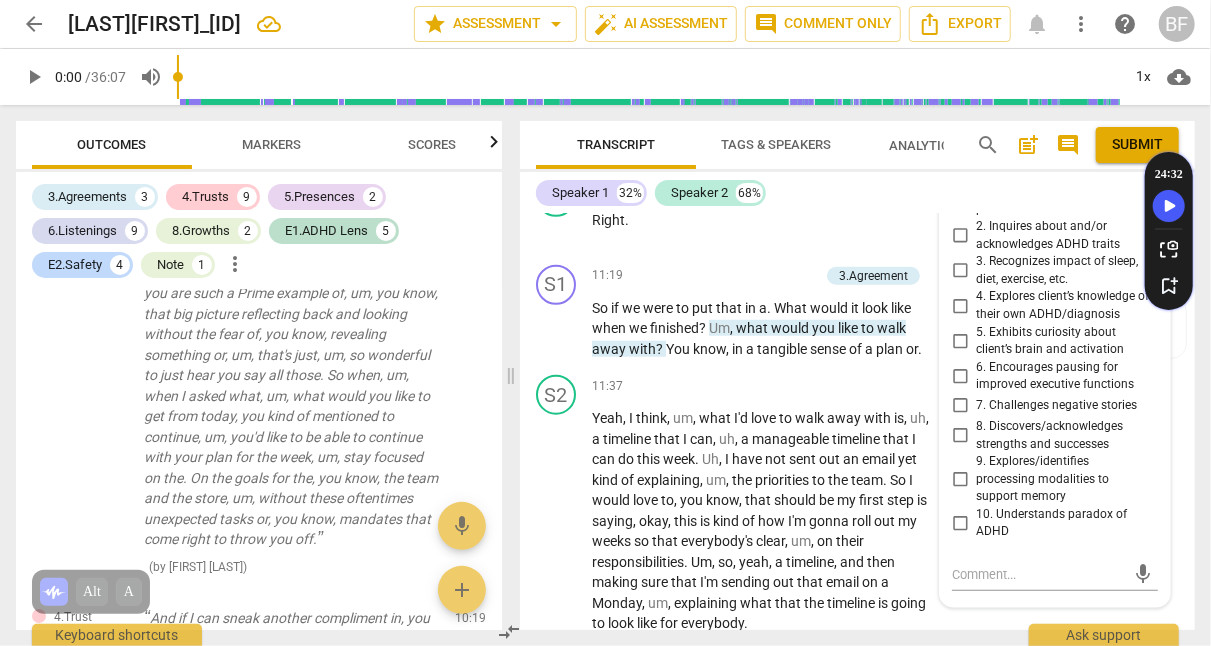 click on "8. Discovers/acknowledges strengths and successes" at bounding box center [960, 436] 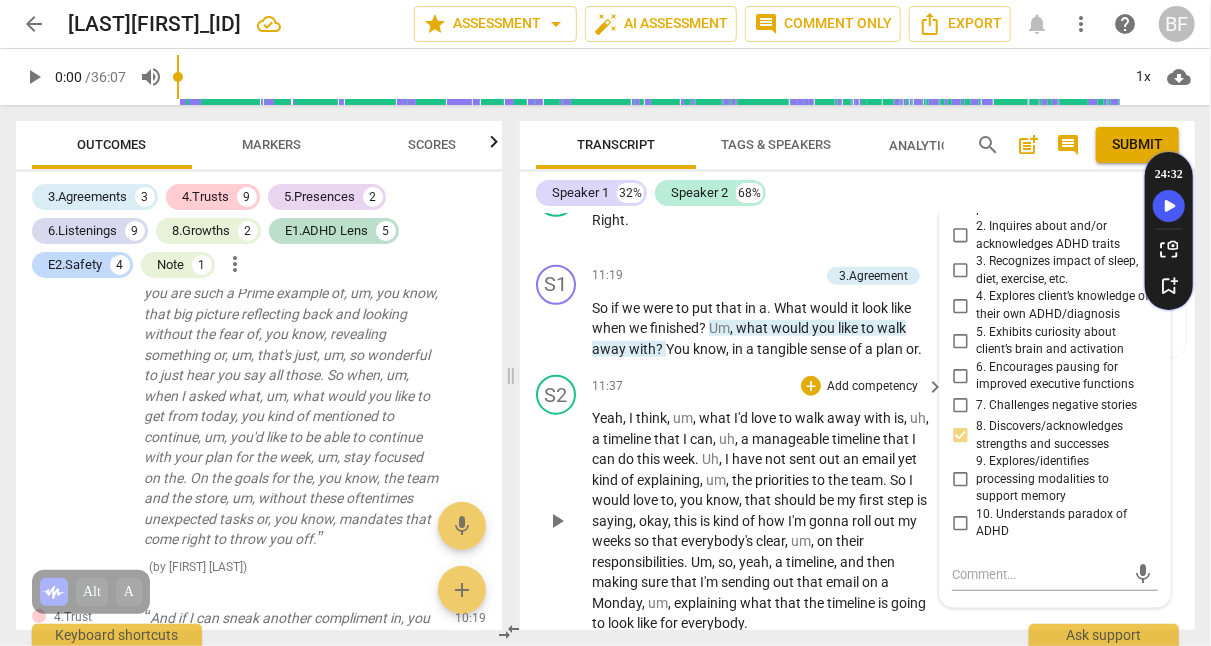 click on "S2 play_arrow pause [TIME] + Add competency keyboard_arrow_right Yeah ,   I   think ,   um ,   what   I'd   love   to   walk   away   with   is ,   uh ,   a   timeline   that   I   can ,   uh ,   a   manageable   timeline   that   I   can   do   this   week .   Uh ,   I   have   not   sent   out   an   email   yet   kind   of   explaining ,   um ,   the   priorities   to   the   team .   So   I   would   love   to ,   you   know ,   that   should   be   my   first   step   is   saying ,   okay ,   this   is   kind   of   how   I'm   gonna   roll   out   my   weeks   so   that   everybody's   clear ,   um ,   on   their   responsibilities .   Um ,   so ,   yeah ,   a   timeline ,   and   then   making   sure   that   I'm   sending   out   that   email   on   a   Monday ,   um ,   explaining   what   that   the   timeline   is   going   to   look   like   for   everybody ." at bounding box center [857, 504] 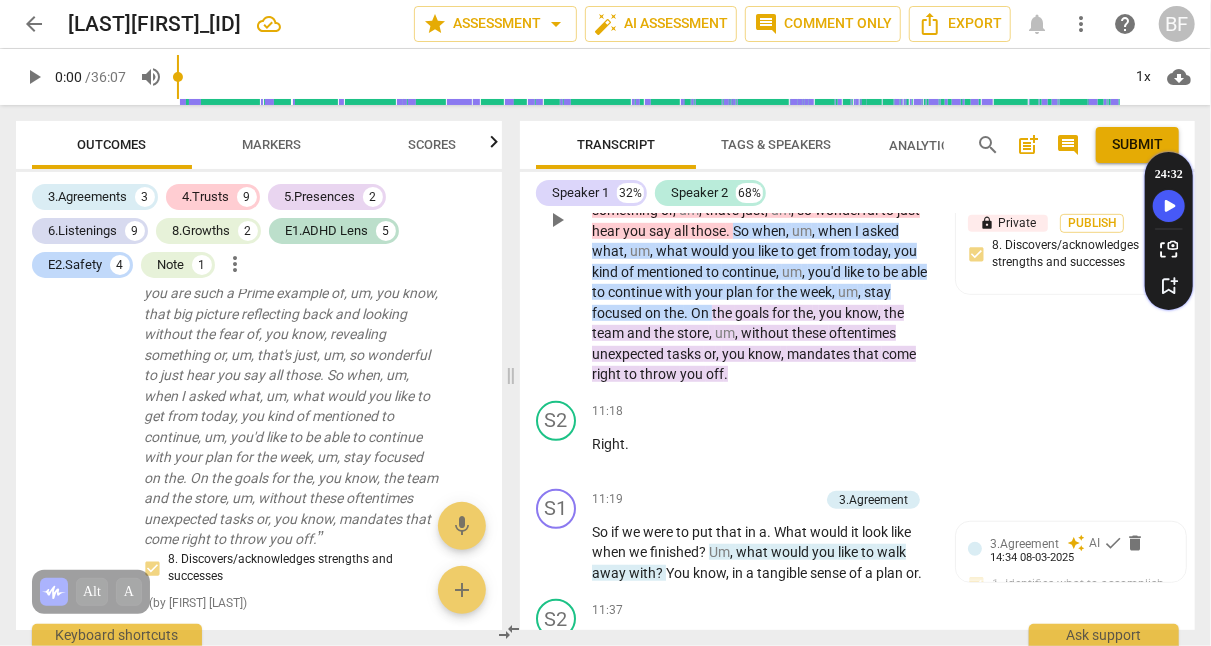 scroll, scrollTop: 4114, scrollLeft: 0, axis: vertical 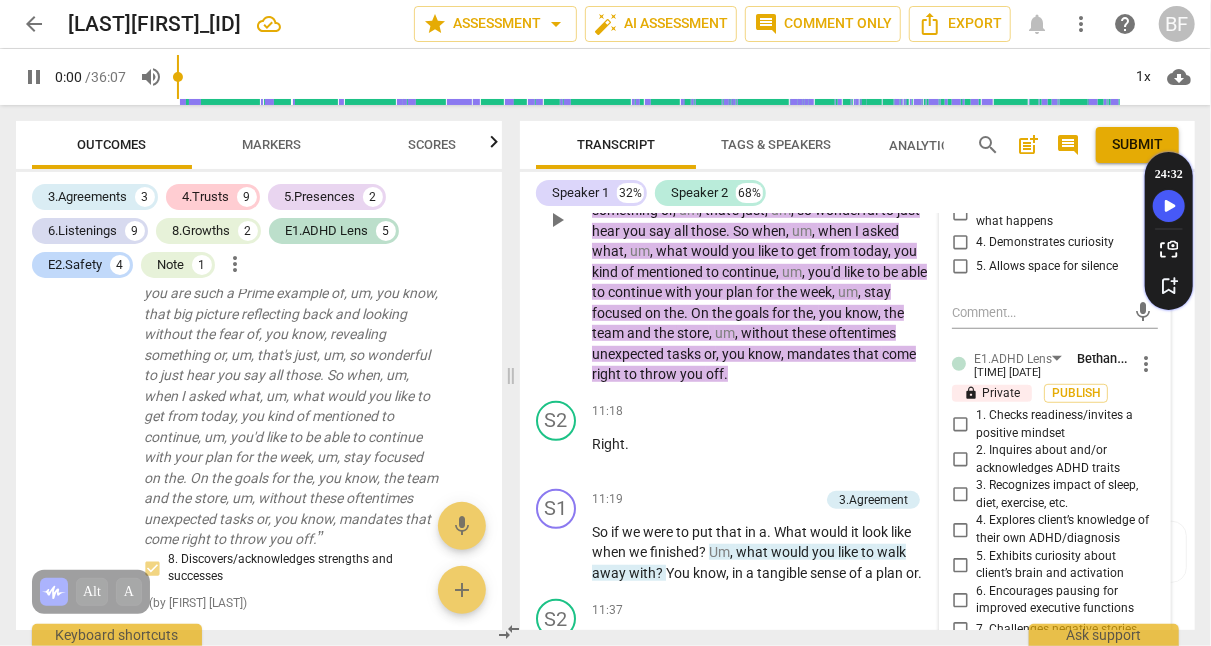 click on "without" at bounding box center (766, 333) 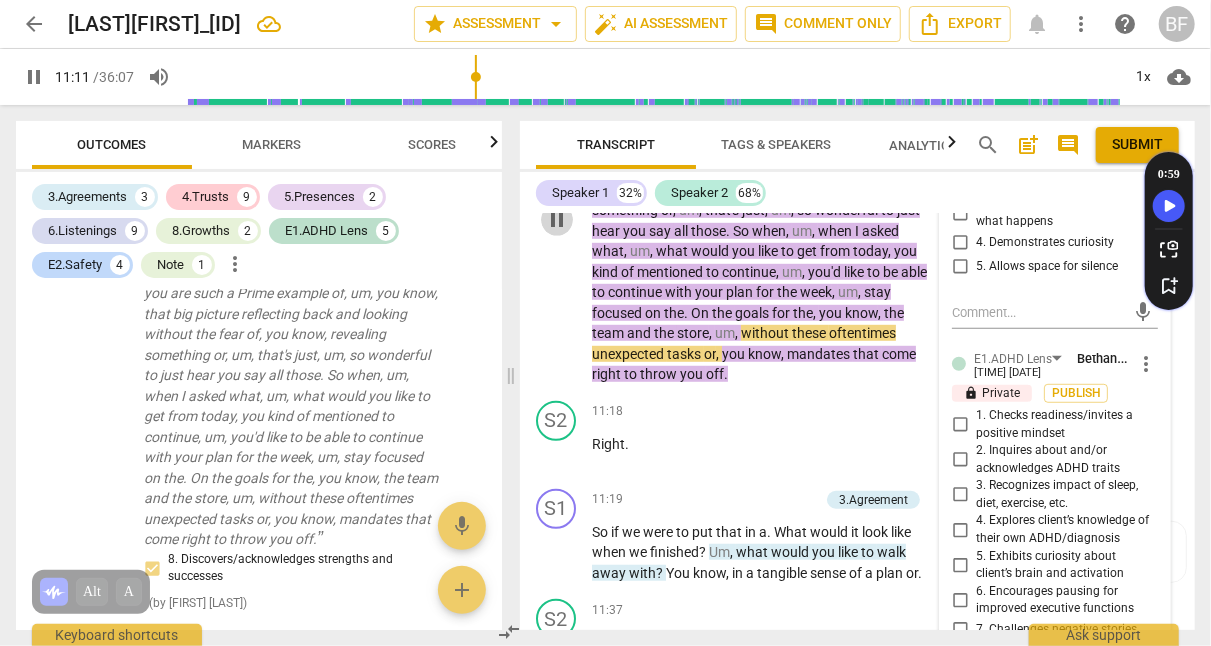 click on "pause" at bounding box center [557, 220] 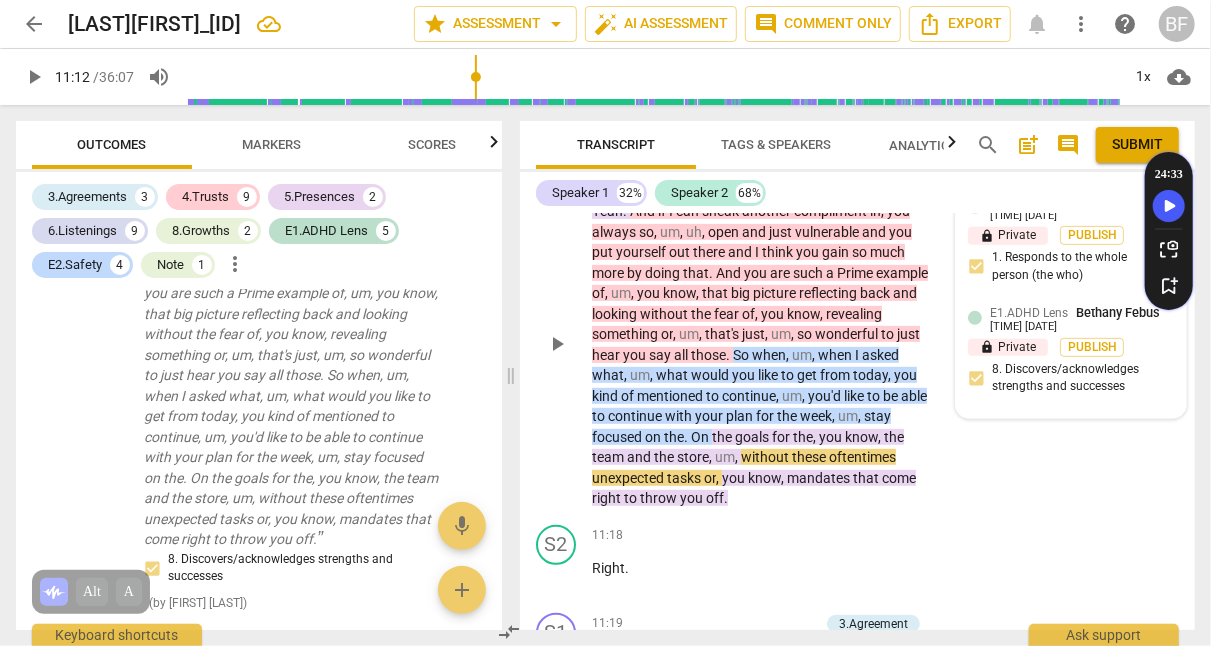 scroll, scrollTop: 3996, scrollLeft: 0, axis: vertical 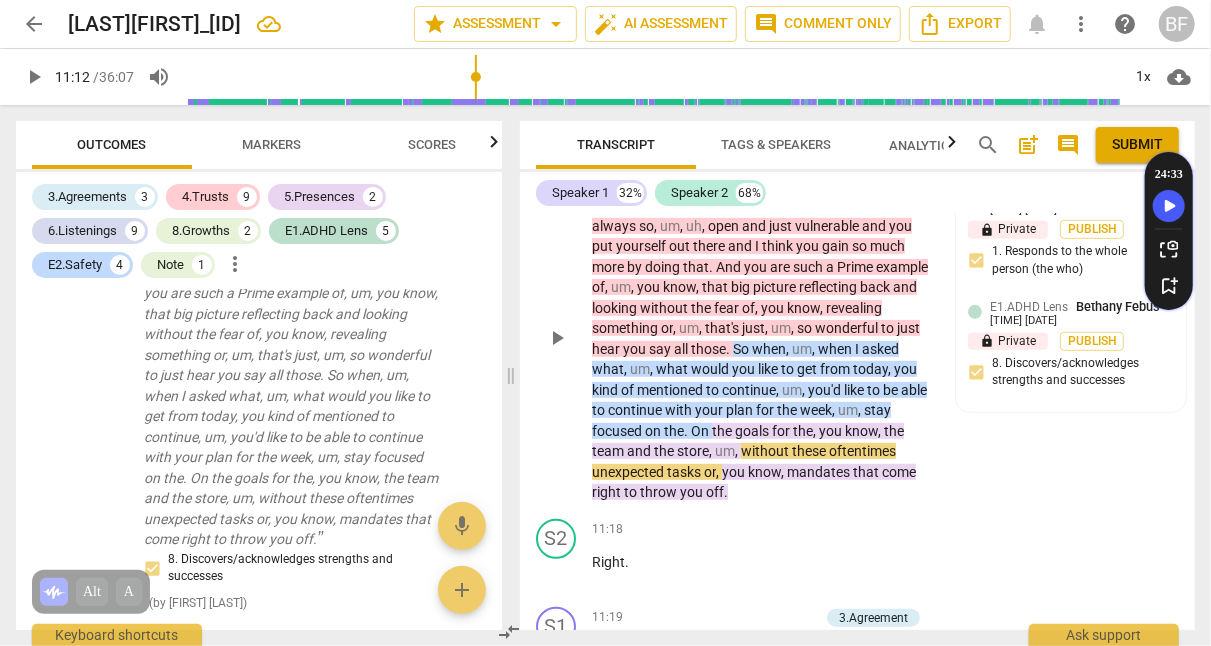 click on "know" at bounding box center (764, 472) 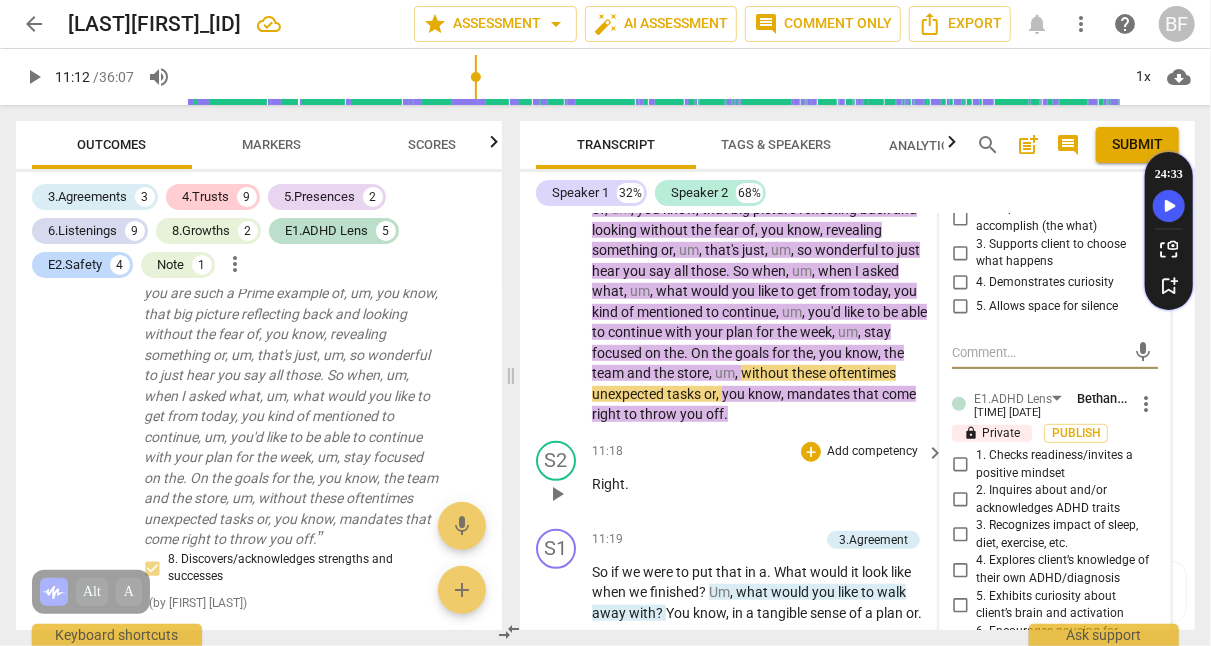 scroll, scrollTop: 4075, scrollLeft: 0, axis: vertical 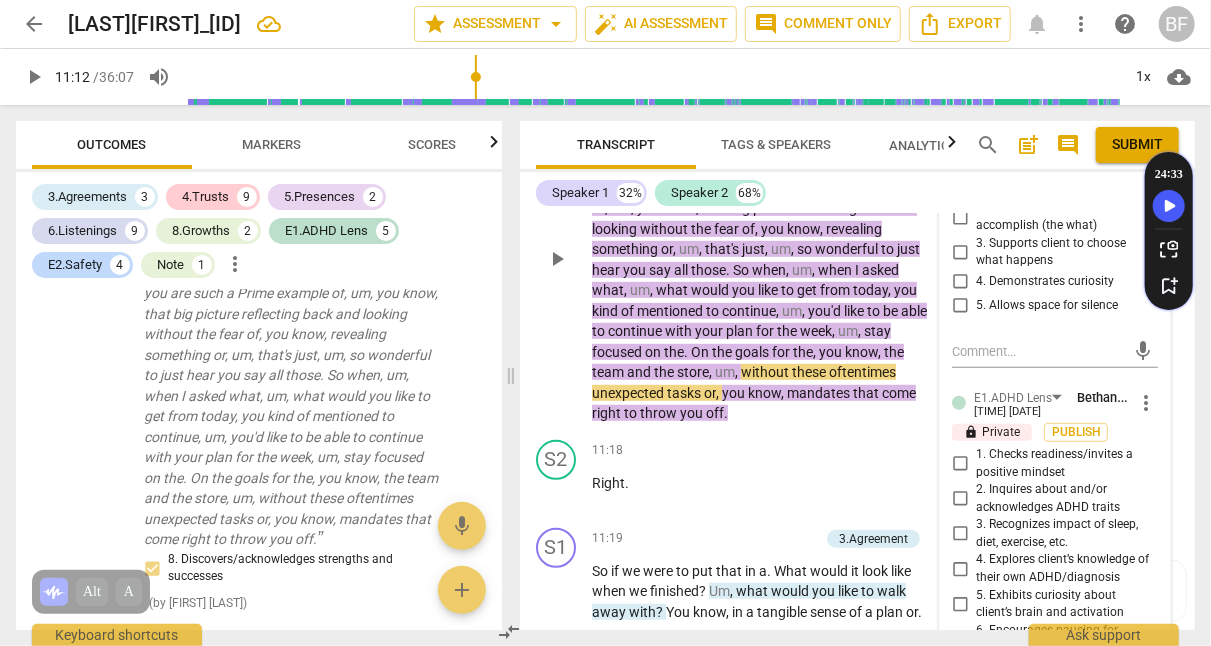 click on "play_arrow pause" at bounding box center (566, 259) 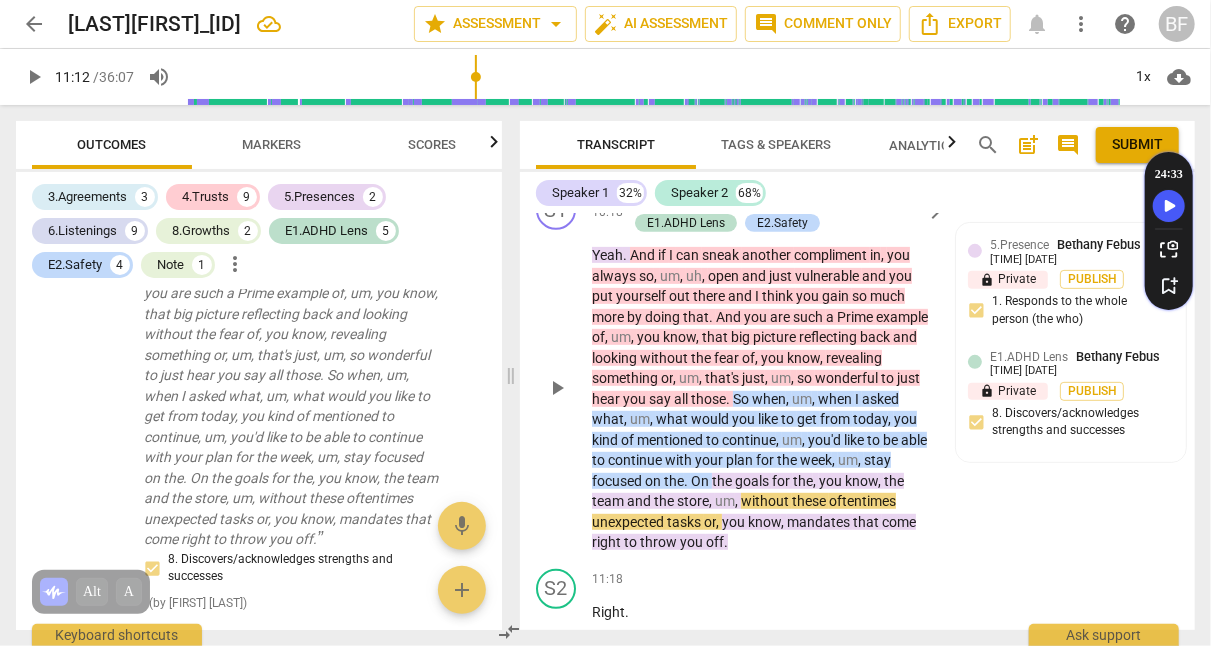 scroll, scrollTop: 3947, scrollLeft: 0, axis: vertical 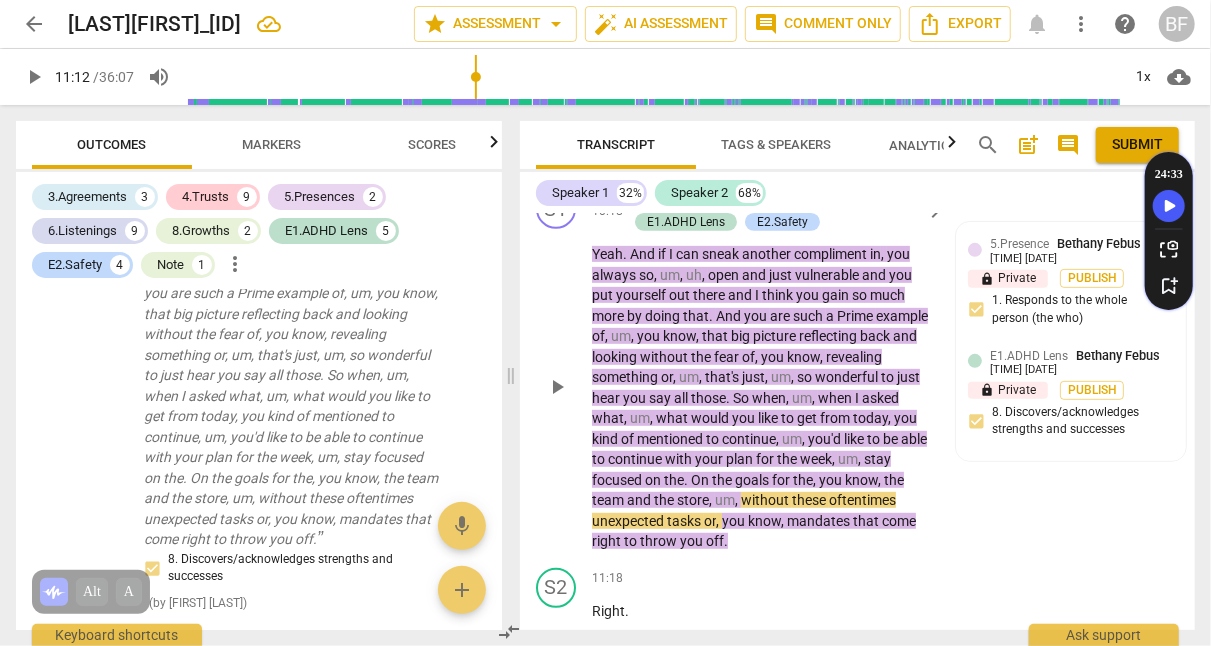 click on "5.Presence" at bounding box center (871, 200) 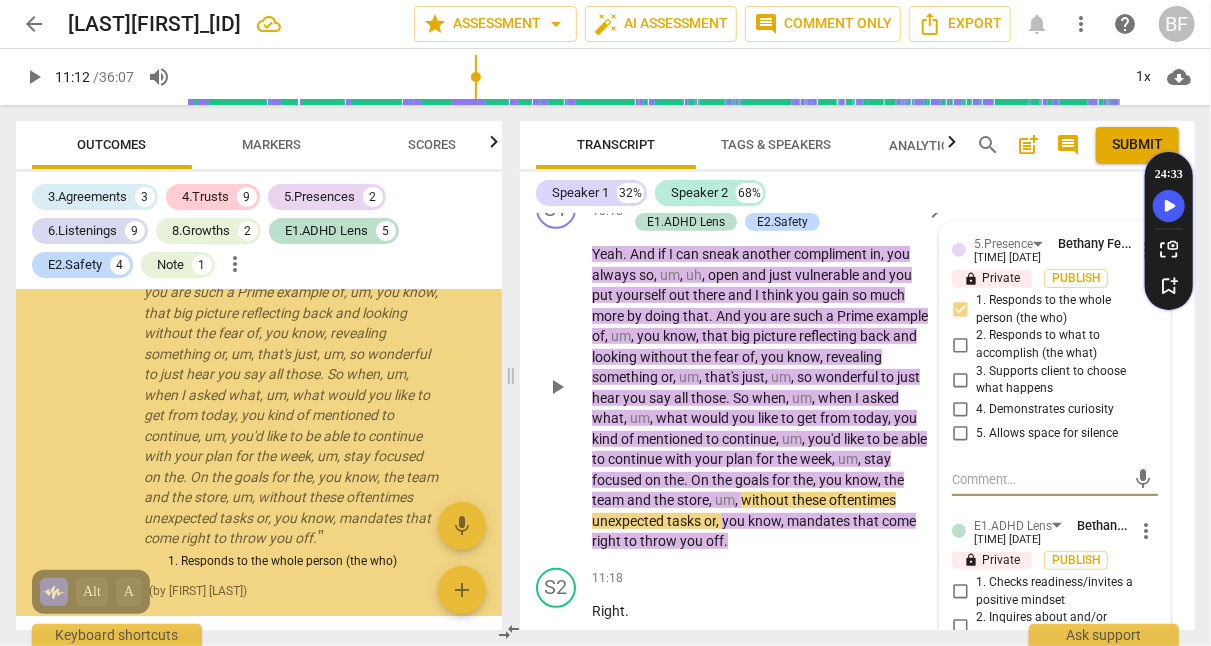 scroll, scrollTop: 2708, scrollLeft: 0, axis: vertical 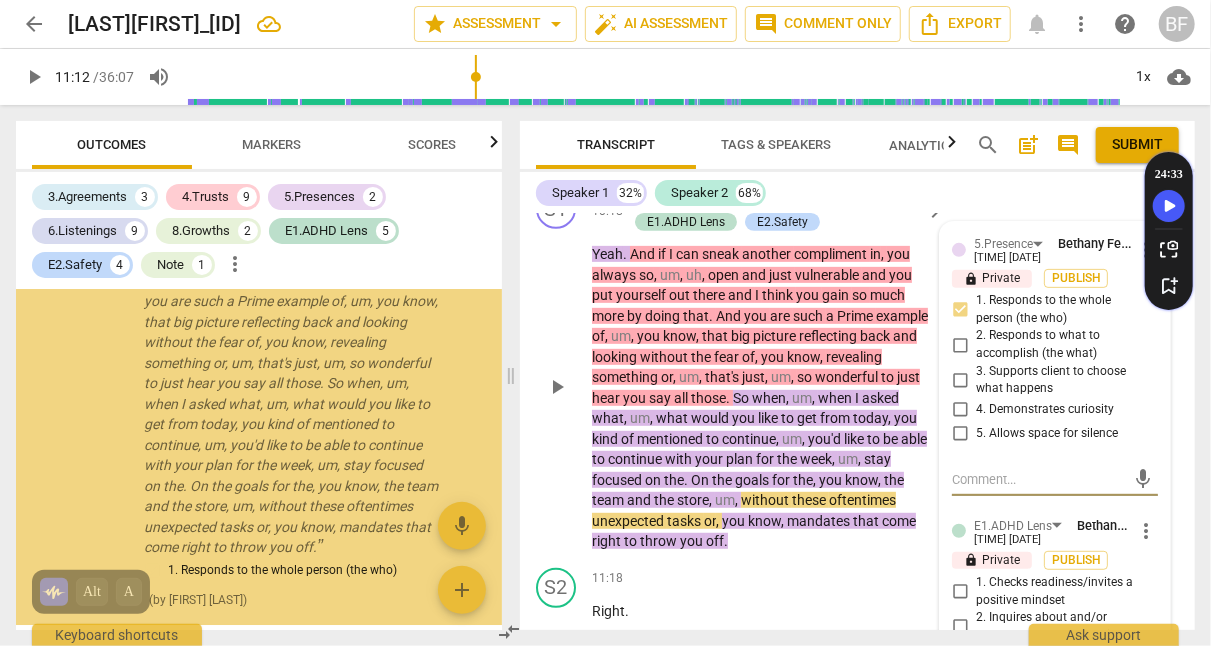 click on "4.Trusts" at bounding box center (788, 200) 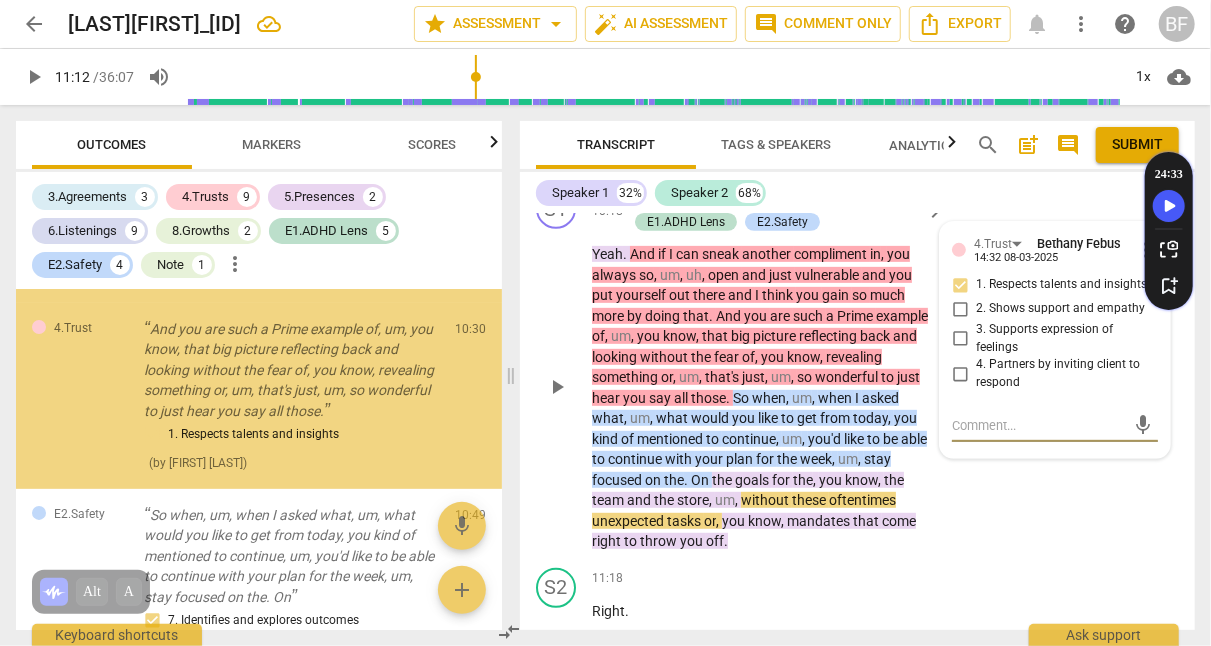 scroll, scrollTop: 3656, scrollLeft: 0, axis: vertical 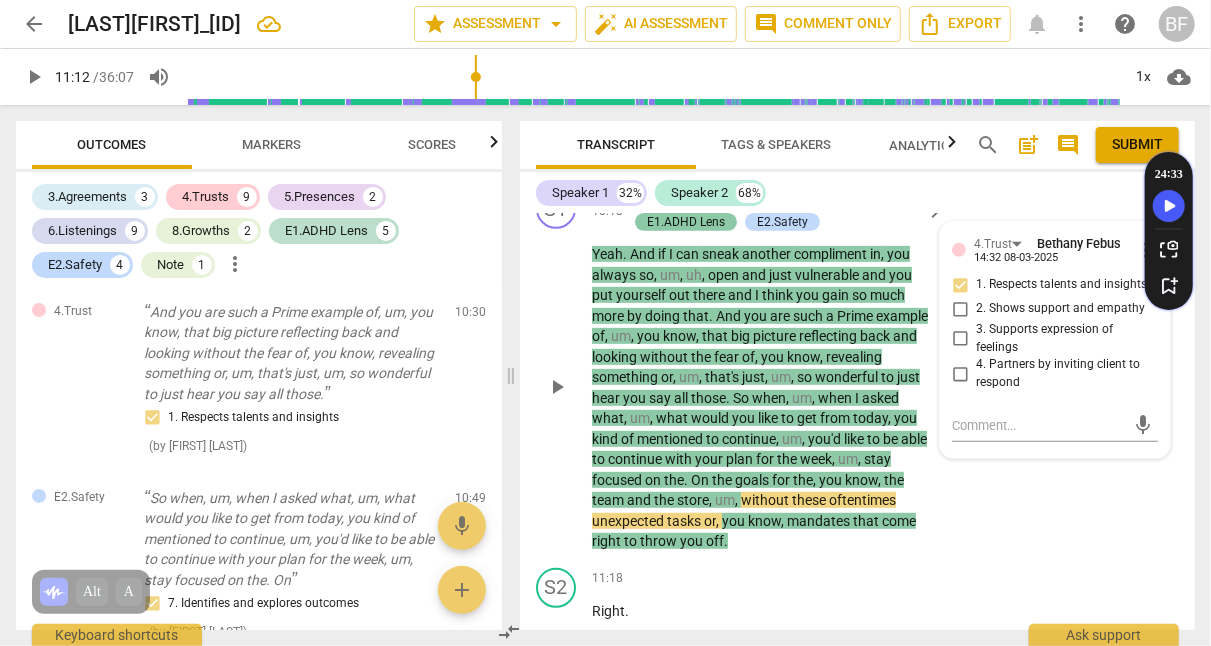 click on "E1.ADHD Lens" at bounding box center (686, 222) 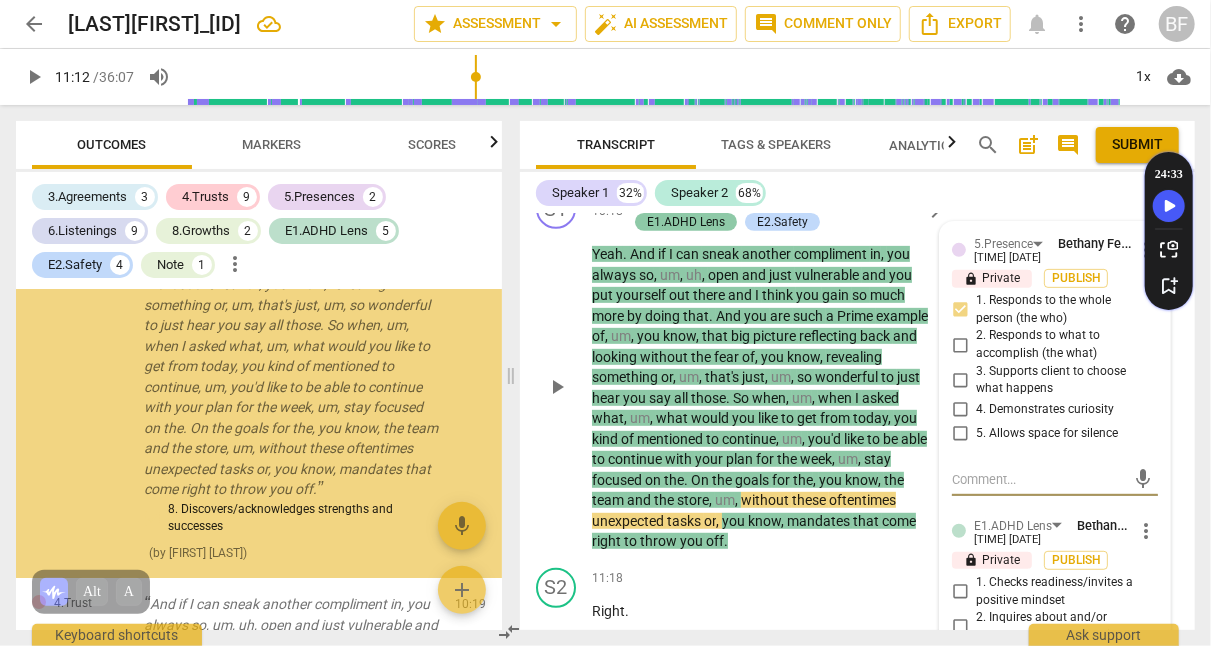 scroll, scrollTop: 3166, scrollLeft: 0, axis: vertical 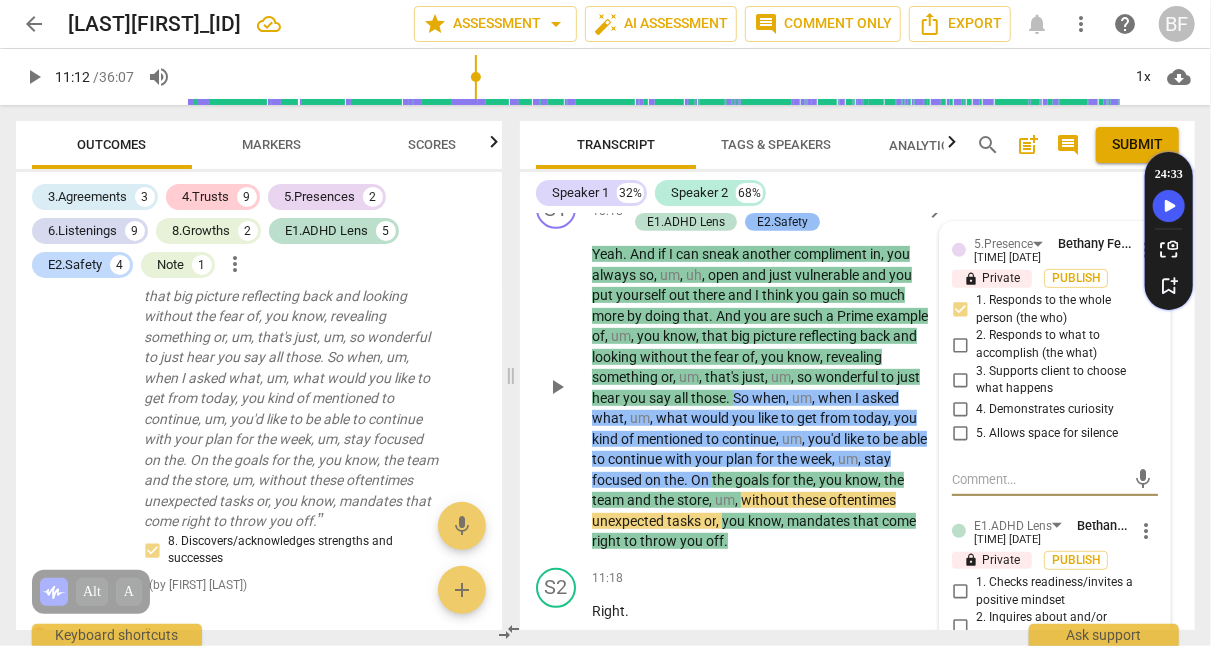 click on "E2.Safety" at bounding box center (782, 222) 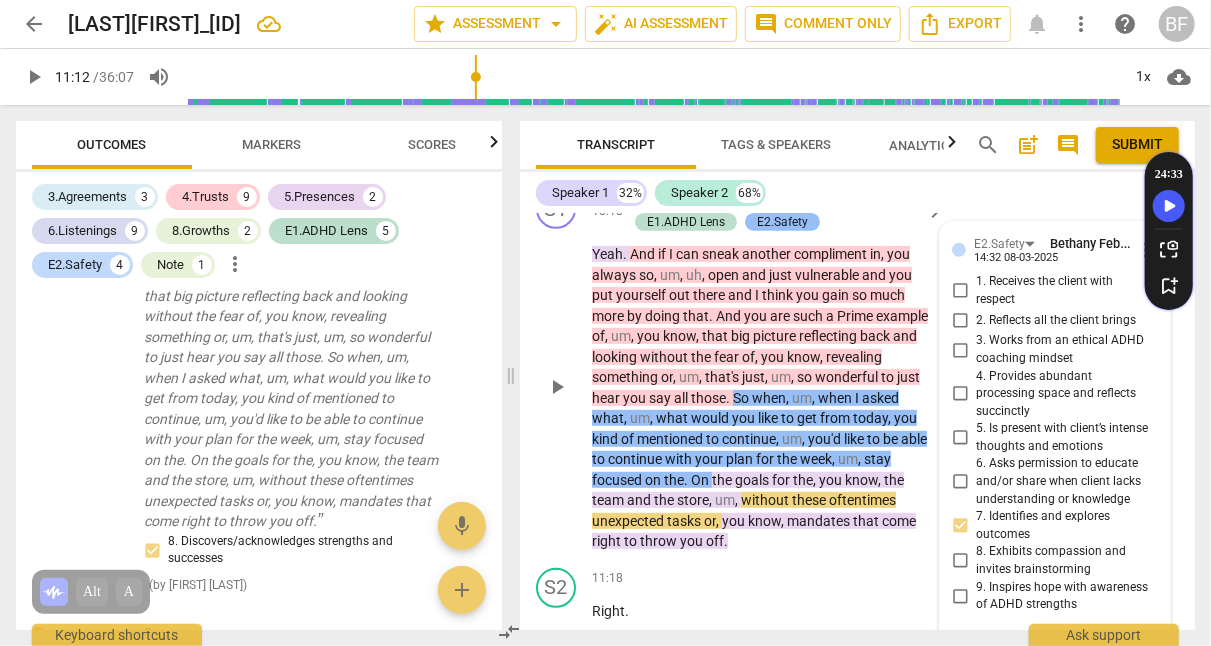 scroll, scrollTop: 4187, scrollLeft: 0, axis: vertical 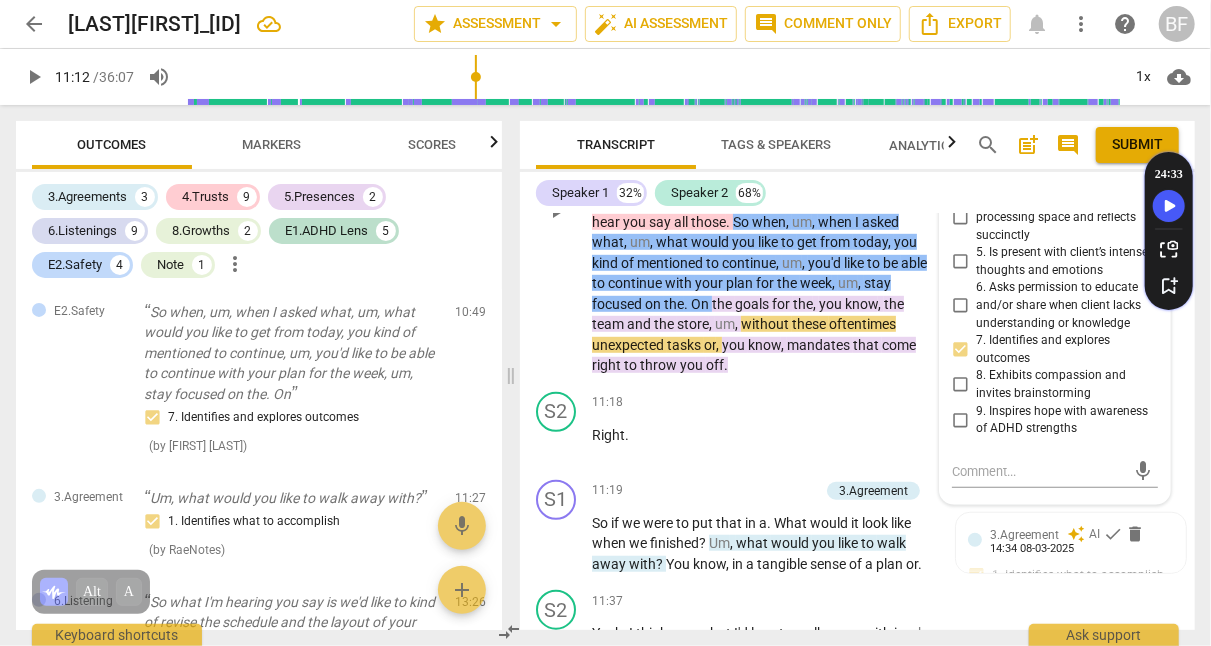 click on "S1 play_arrow pause 10:18 + Add competency 4.Trusts 5.Presence E1.ADHD Lens E2.Safety keyboard_arrow_right Yeah .   And   if   I   can   sneak   another   compliment   in ,   you   always   so ,   um ,   uh ,   open   and   just   vulnerable   and   you   put   yourself   out   there   and   I   think   you   gain   so   much   more   by   doing   that .   And   you   are   such   a   Prime   example   of ,   um ,   you   know ,   that   big   picture   reflecting   back   and   looking   without   the   fear   of ,   you   know ,   revealing   something   or ,   um ,   that's   just ,   um ,   so   wonderful   to   just   hear   you   say   all   those .   So   when ,   um ,   when   I   asked   what ,   um ,   what   would   you   like   to   get   from   today ,   you   kind   of   mentioned   to   continue ,   um ,   you'd   like   to   be   able   to   continue   with   your   plan   for   the   week ,   um ,   stay   focused   on   the .   On   the   goals   for   the ,   you   know ,   the   team   and" at bounding box center (857, 194) 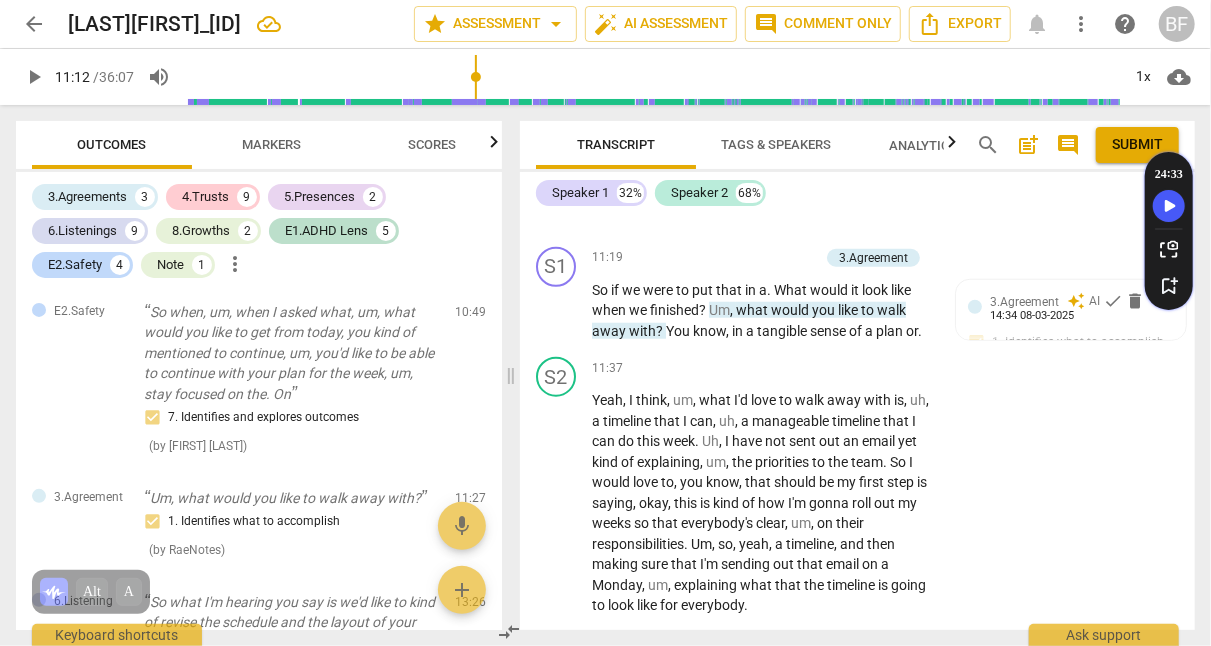 scroll, scrollTop: 4360, scrollLeft: 0, axis: vertical 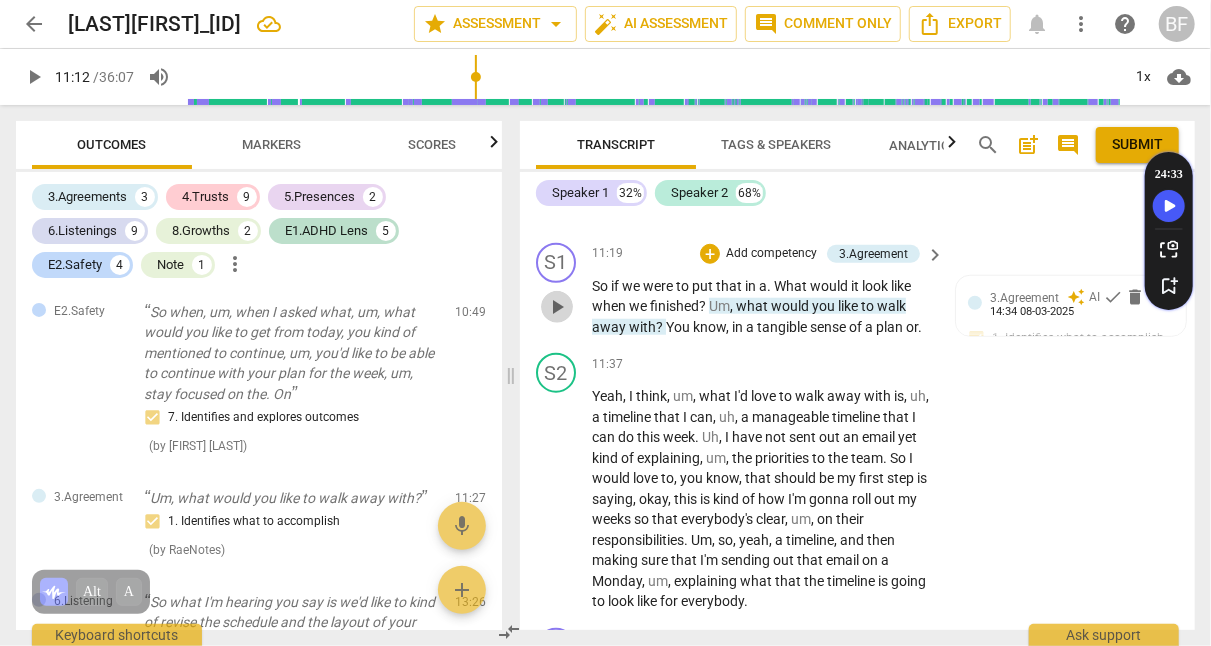 click on "play_arrow" at bounding box center (557, 307) 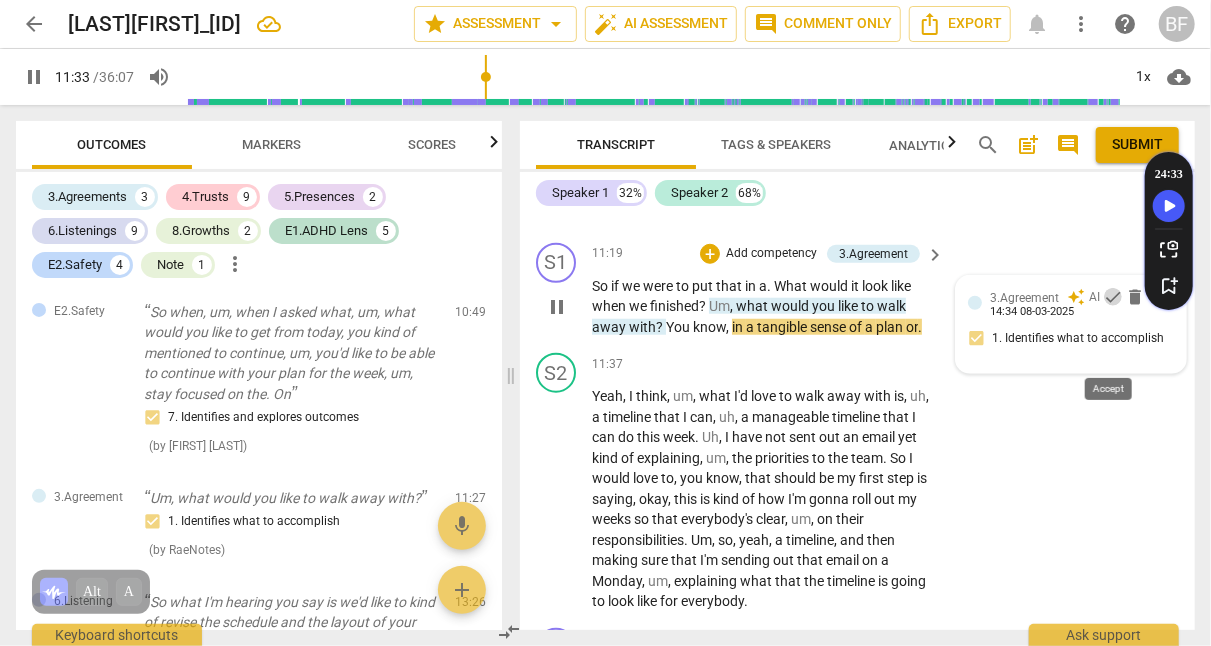 click on "check" at bounding box center (1113, 297) 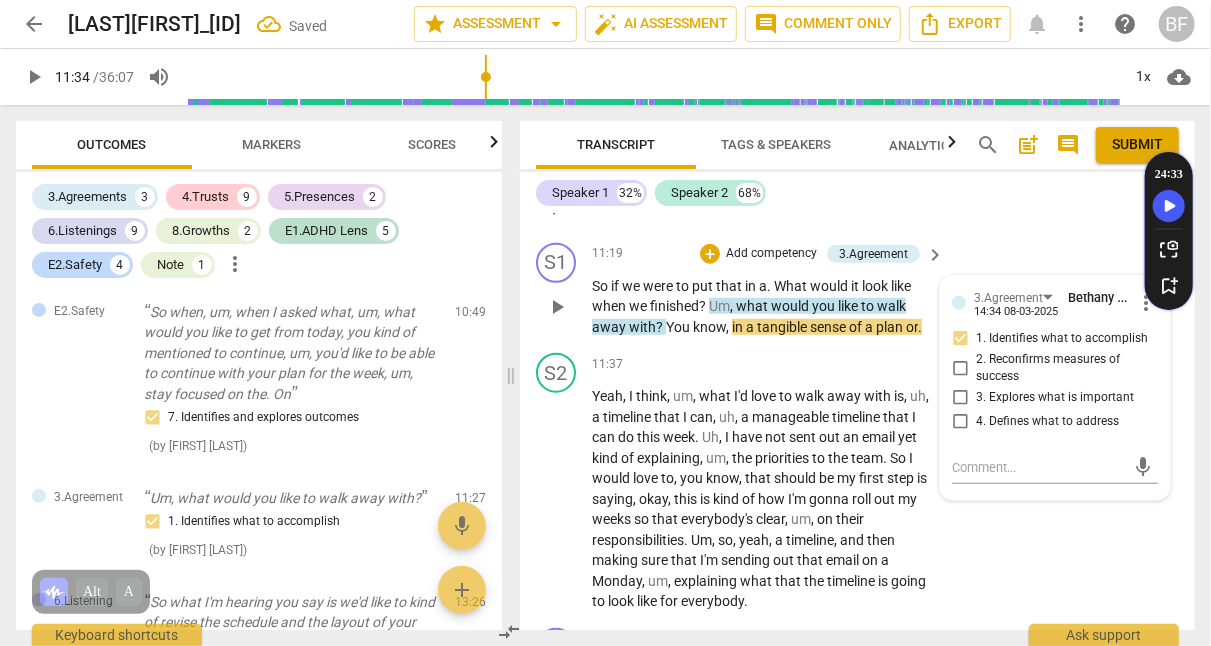 click on "S2 play_arrow pause 11:18 + Add competency keyboard_arrow_right Right ." at bounding box center (857, 191) 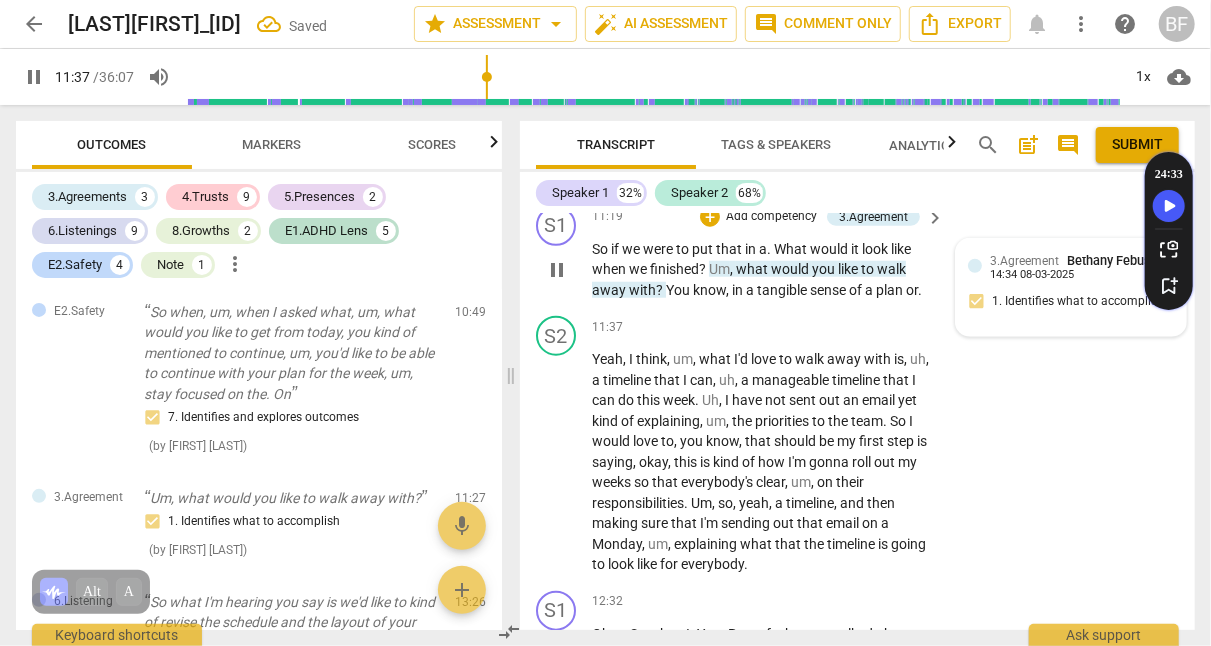 scroll, scrollTop: 4398, scrollLeft: 0, axis: vertical 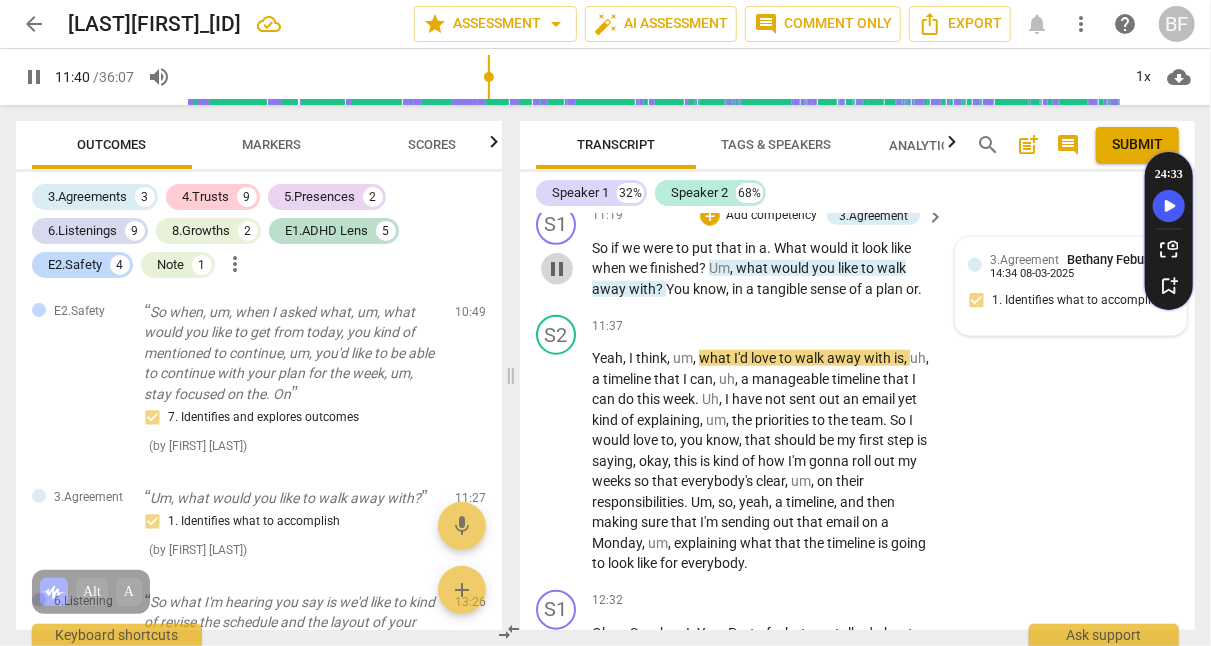 click on "pause" at bounding box center (557, 269) 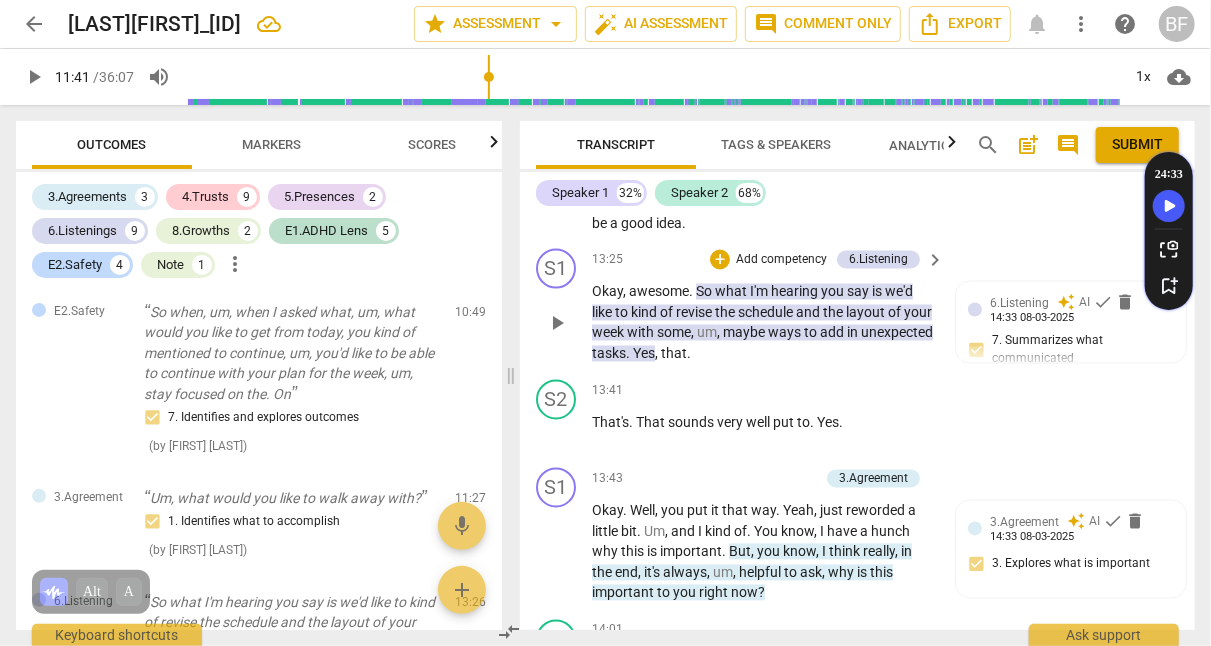 scroll, scrollTop: 5239, scrollLeft: 0, axis: vertical 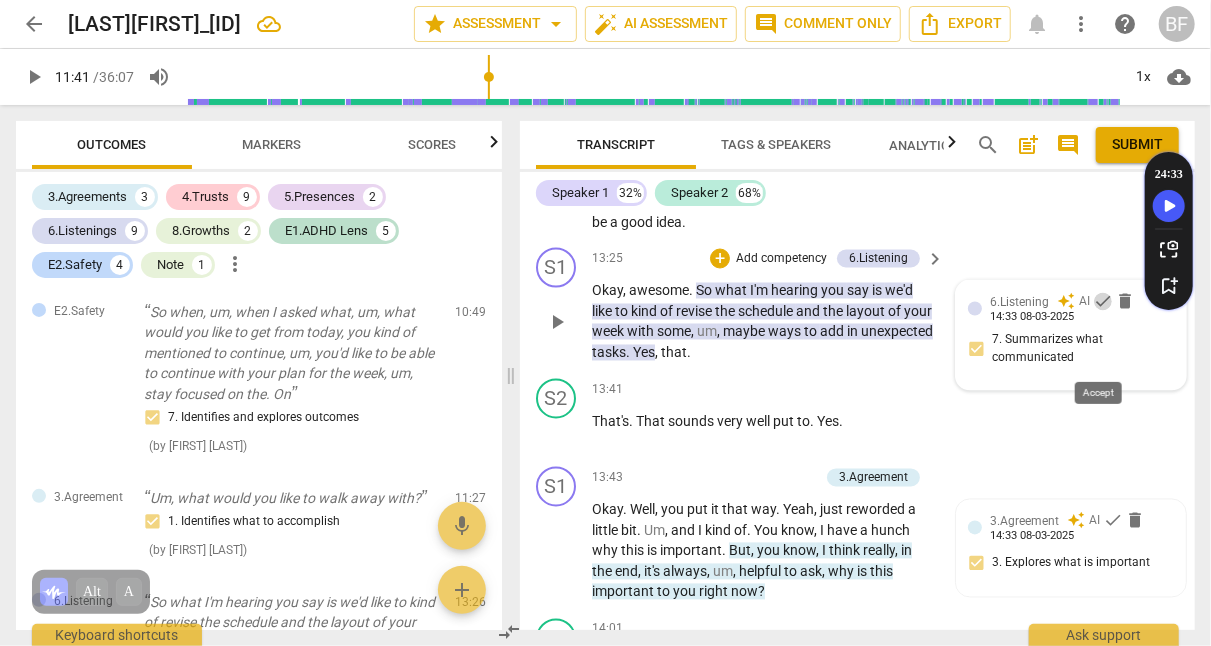 click on "check" at bounding box center [1103, 302] 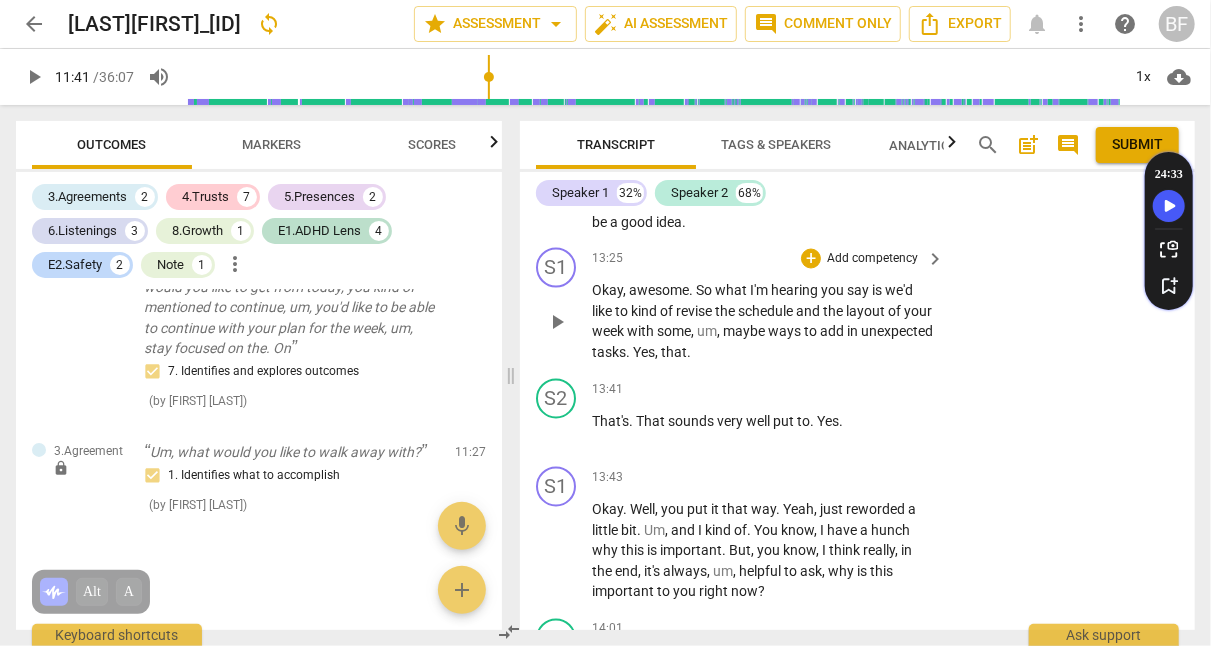 click on "S1 play_arrow pause 13:25 + Add competency keyboard_arrow_right Okay , awesome . So what I'm hearing you say is we'd like to kind of revise the schedule and the layout of your week with some , um , maybe ways to add in unexpected tasks . Yes , that ." at bounding box center (857, 305) 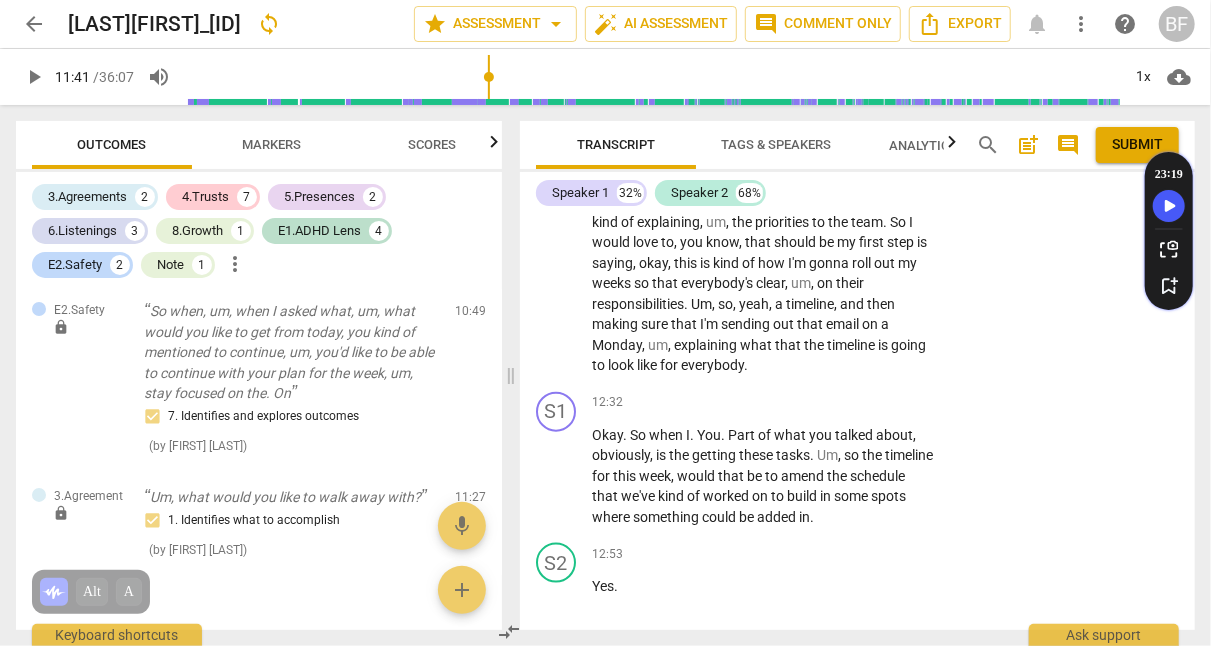 scroll, scrollTop: 4594, scrollLeft: 0, axis: vertical 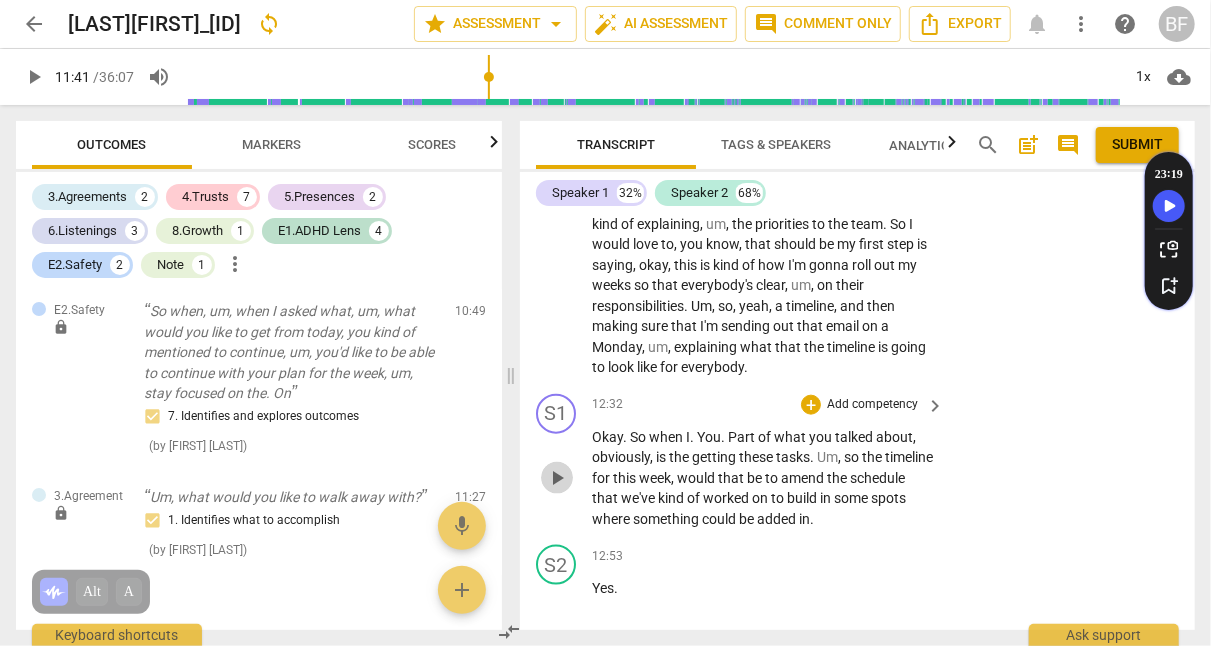 click on "play_arrow" at bounding box center [557, 478] 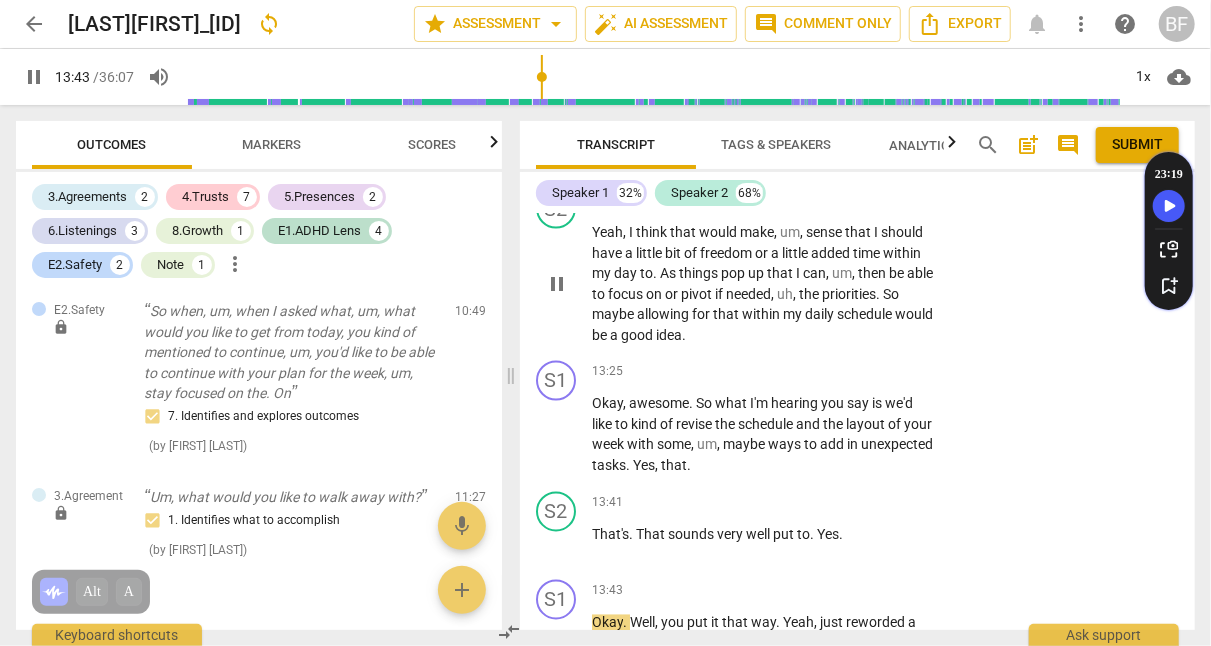 scroll, scrollTop: 5583, scrollLeft: 0, axis: vertical 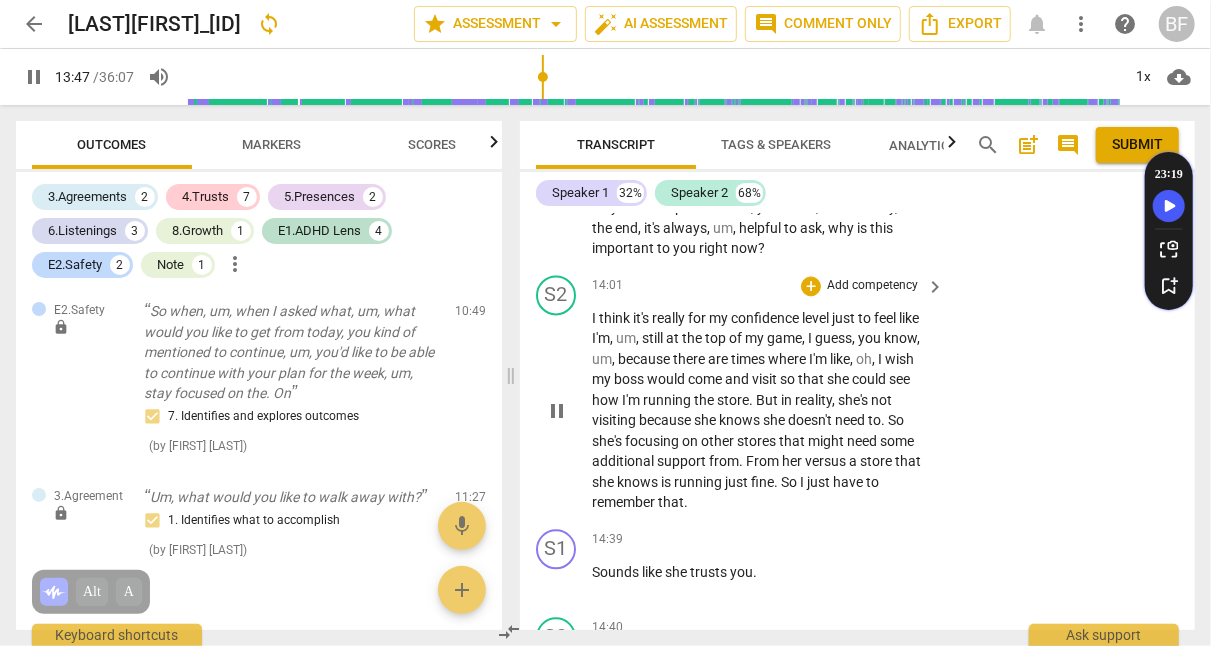 click on "pause" at bounding box center (557, 411) 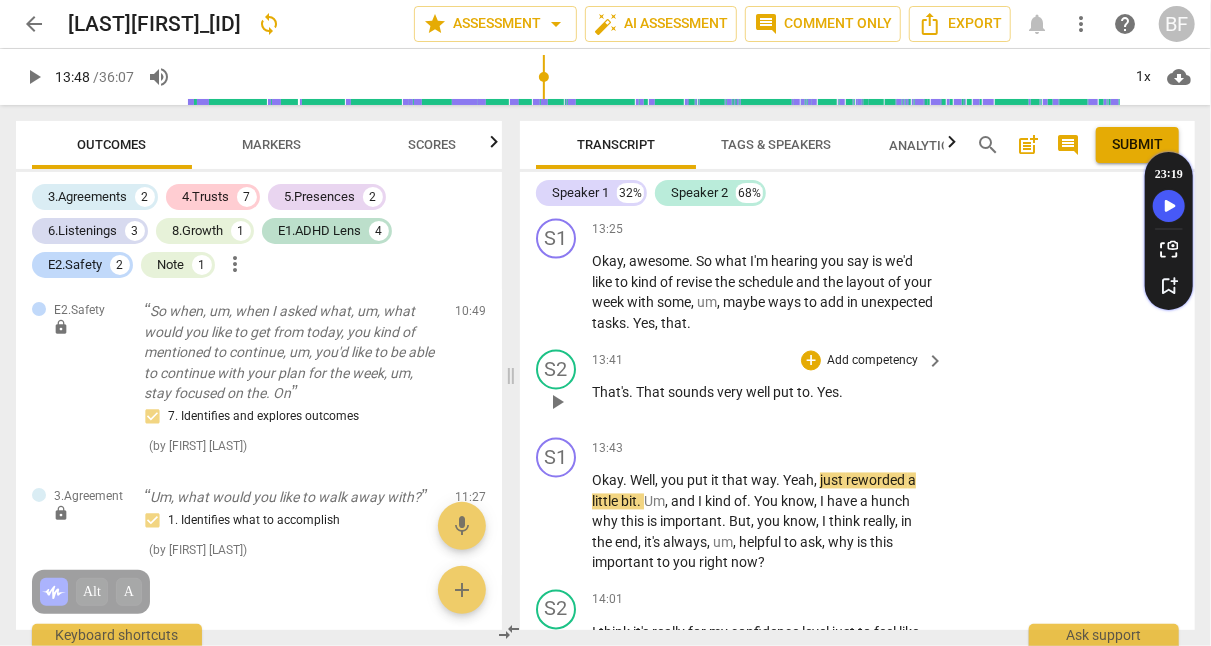 scroll, scrollTop: 5270, scrollLeft: 0, axis: vertical 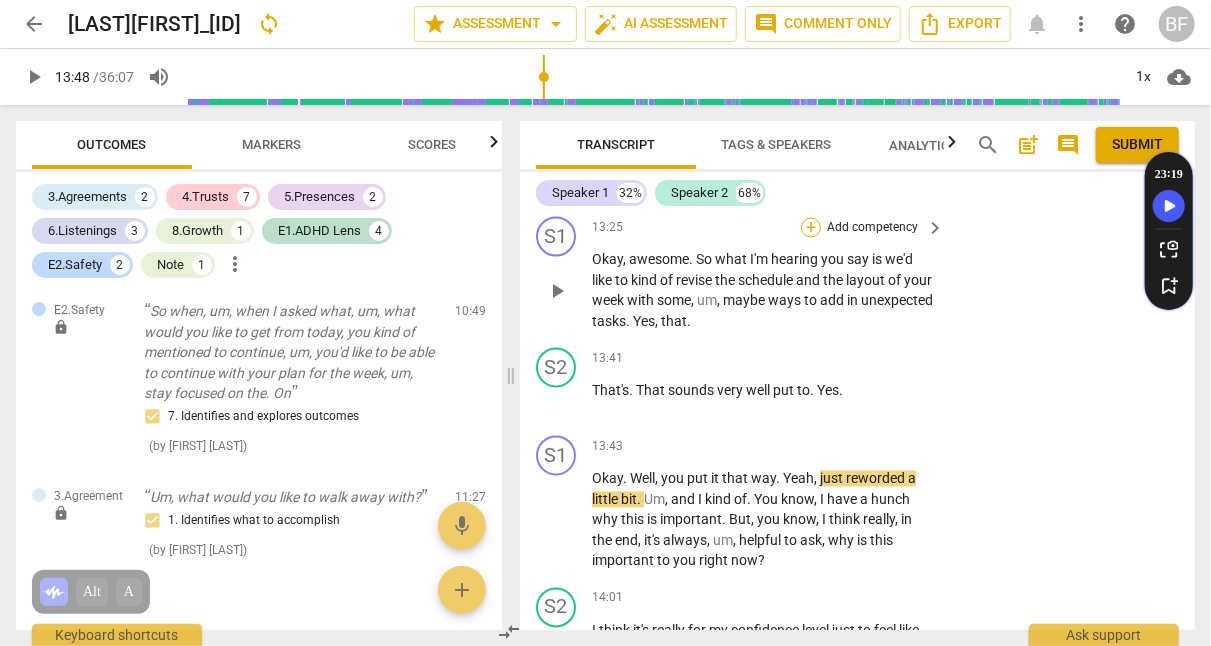 click on "+" at bounding box center [811, 228] 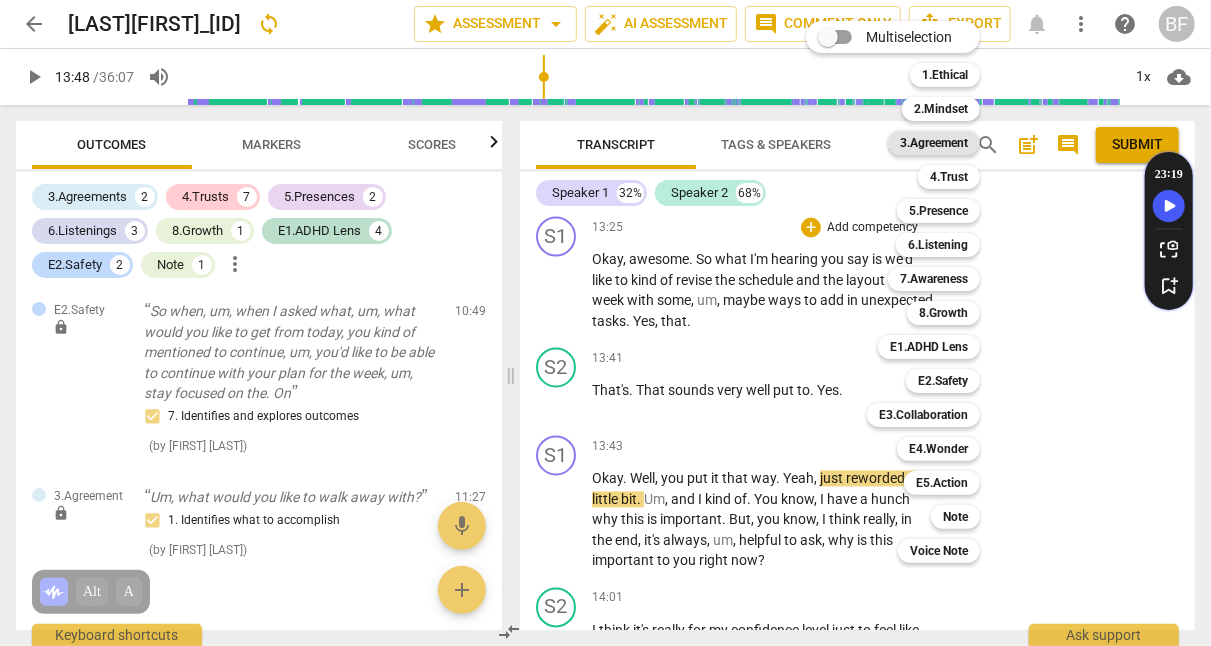 click on "3.Agreement" at bounding box center [934, 143] 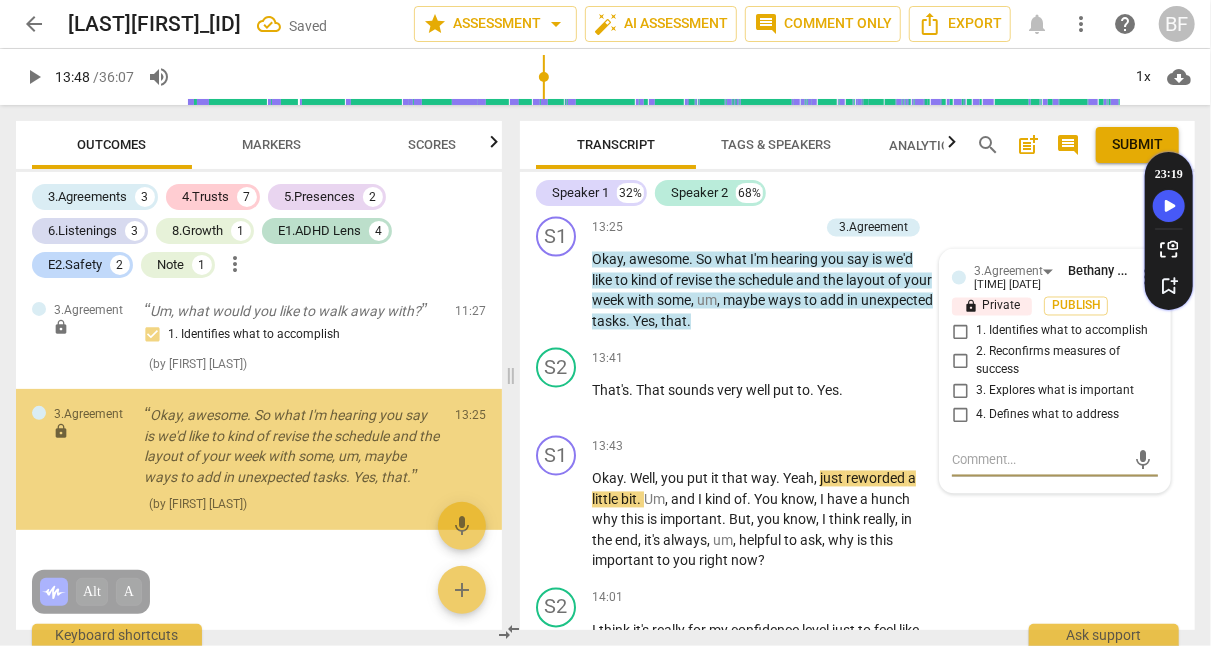 scroll, scrollTop: 3944, scrollLeft: 0, axis: vertical 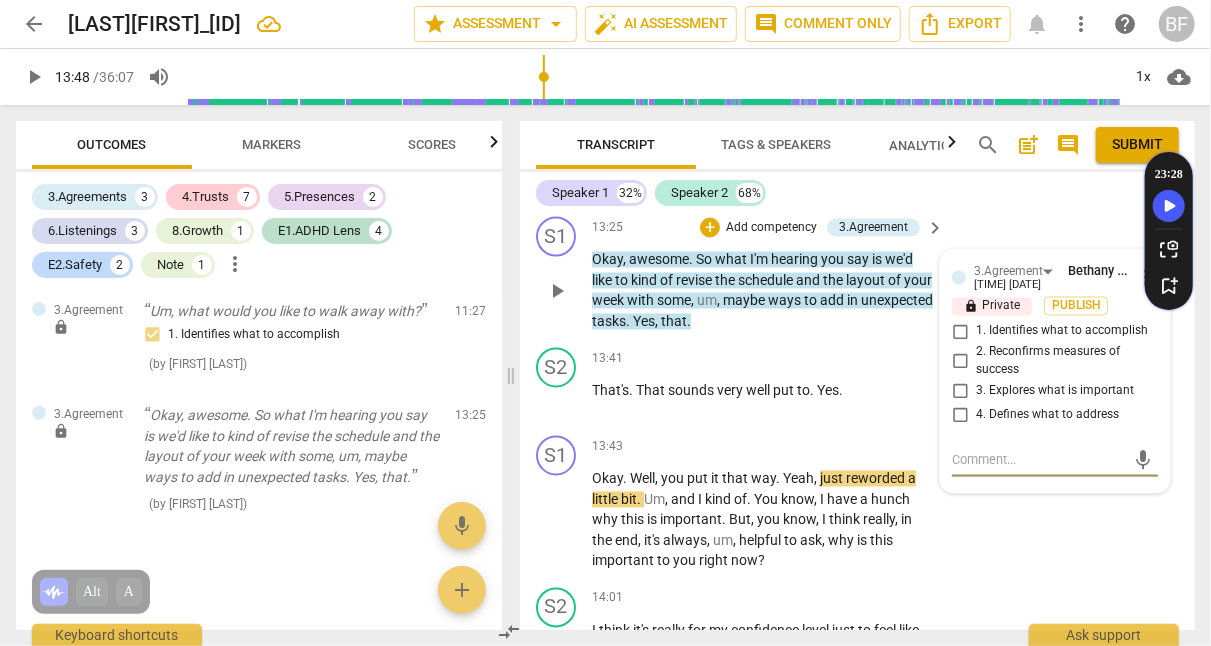 click on "1. Identifies what to accomplish" at bounding box center (960, 332) 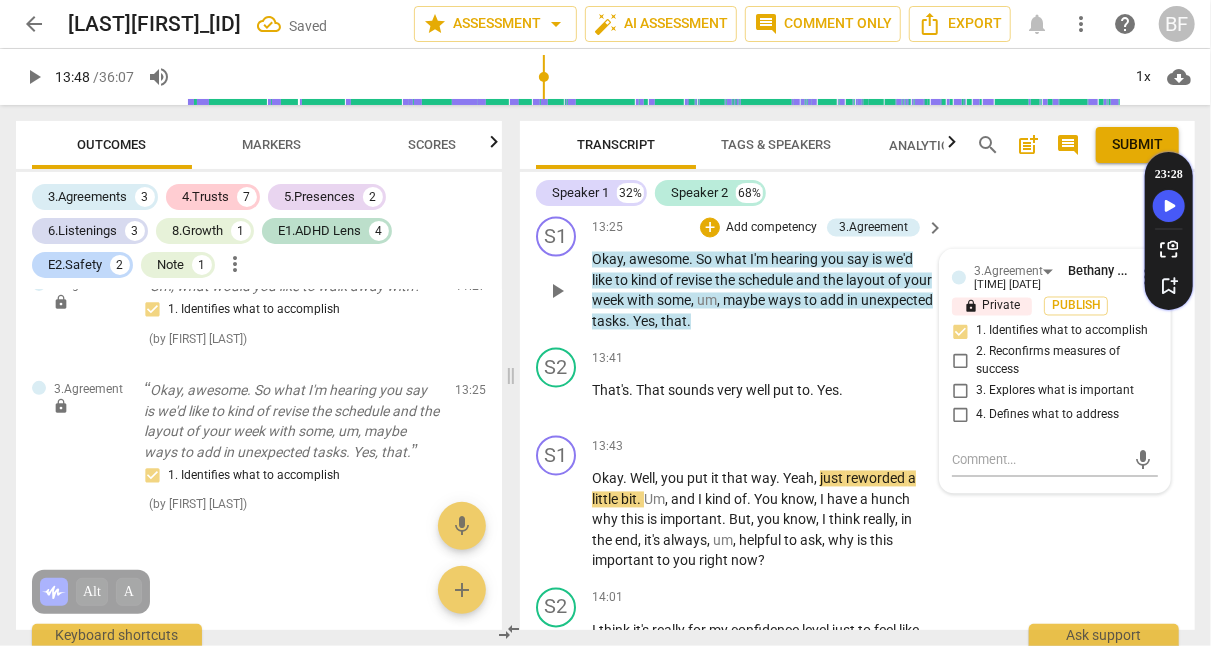 click on "S1 play_arrow pause [TIME] + Add competency 3.Agreement keyboard_arrow_right Okay, awesome. So what I'm hearing you say is we'd like to kind of revise the schedule and the layout of your week with some, um, maybe ways to add in unexpected tasks. Yes, that. 3.Agreement [NAME] [DATE] more_vert lock Private Publish 1. Identifies what to accomplish 2. Reconfirms measures of success 3. Explores what is important 4. Defines what to address mic" at bounding box center (857, 274) 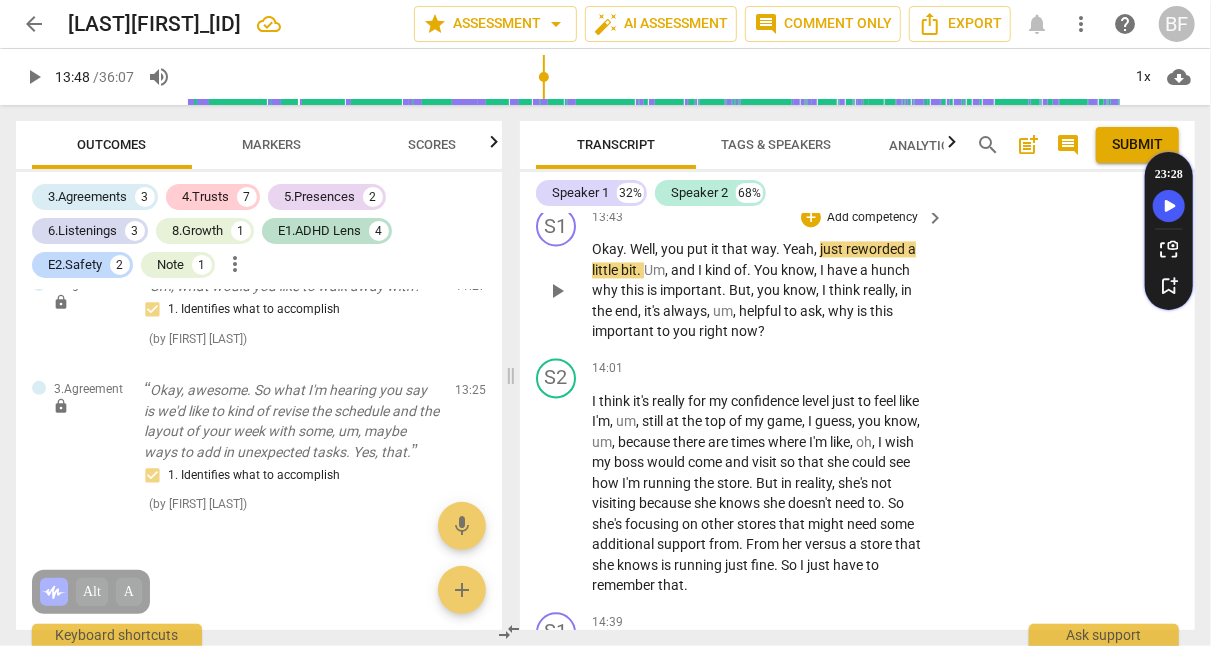 scroll, scrollTop: 5502, scrollLeft: 0, axis: vertical 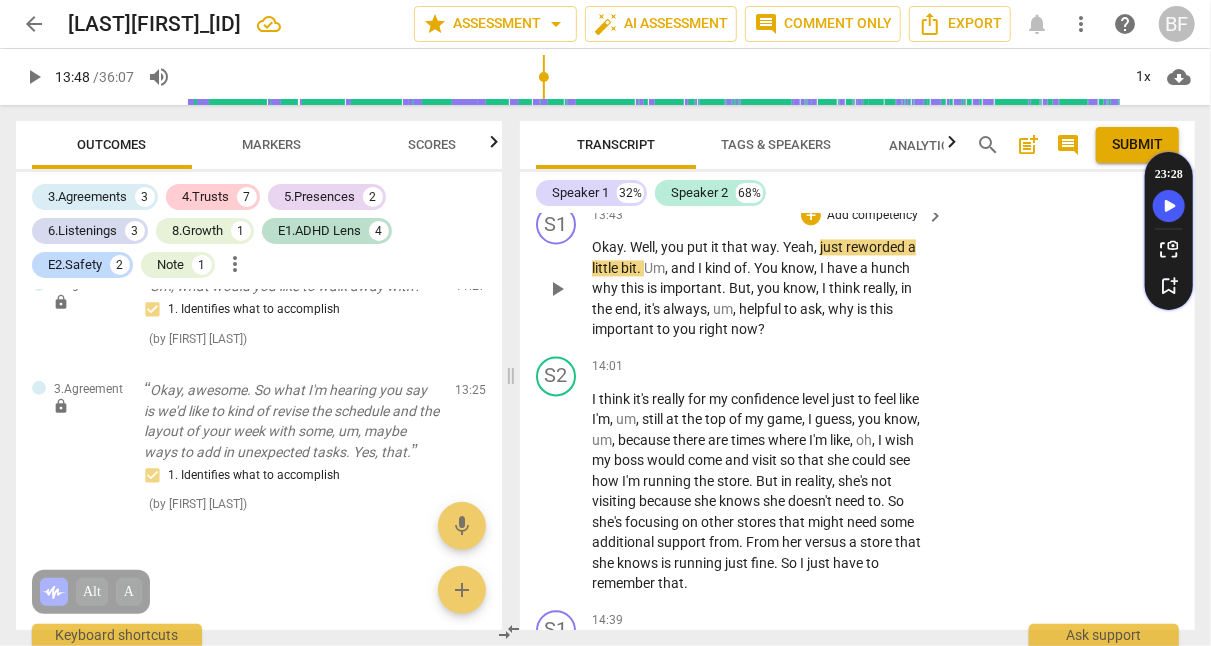 click on "," at bounding box center (710, 309) 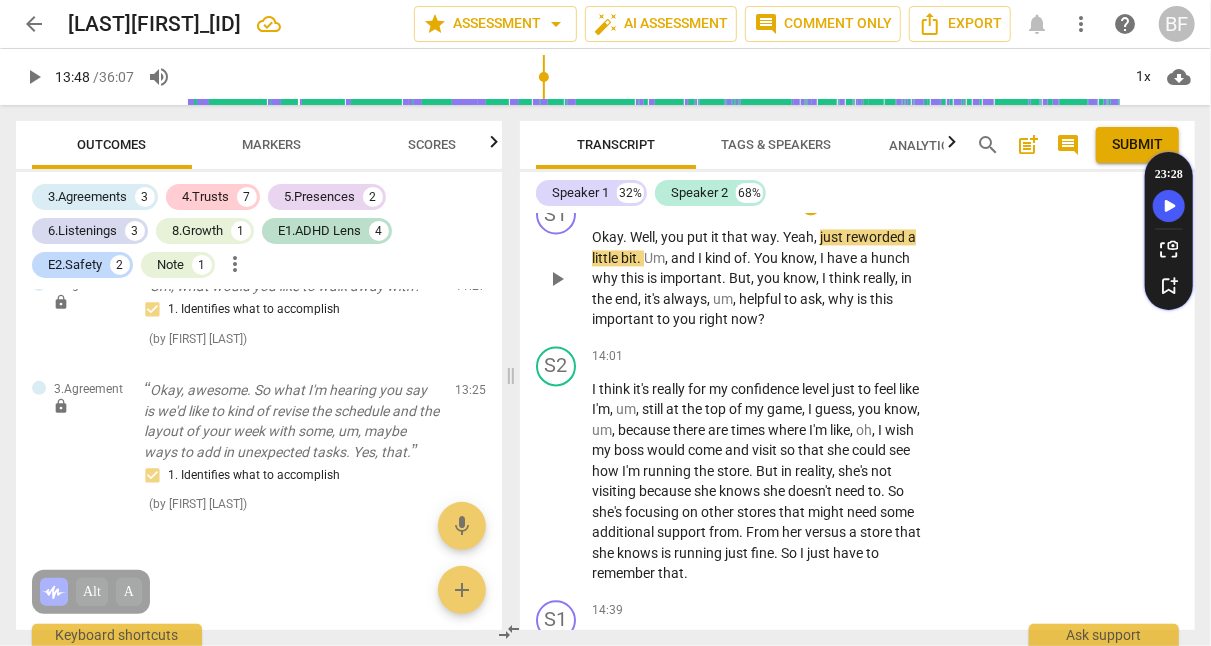 scroll, scrollTop: 5503, scrollLeft: 0, axis: vertical 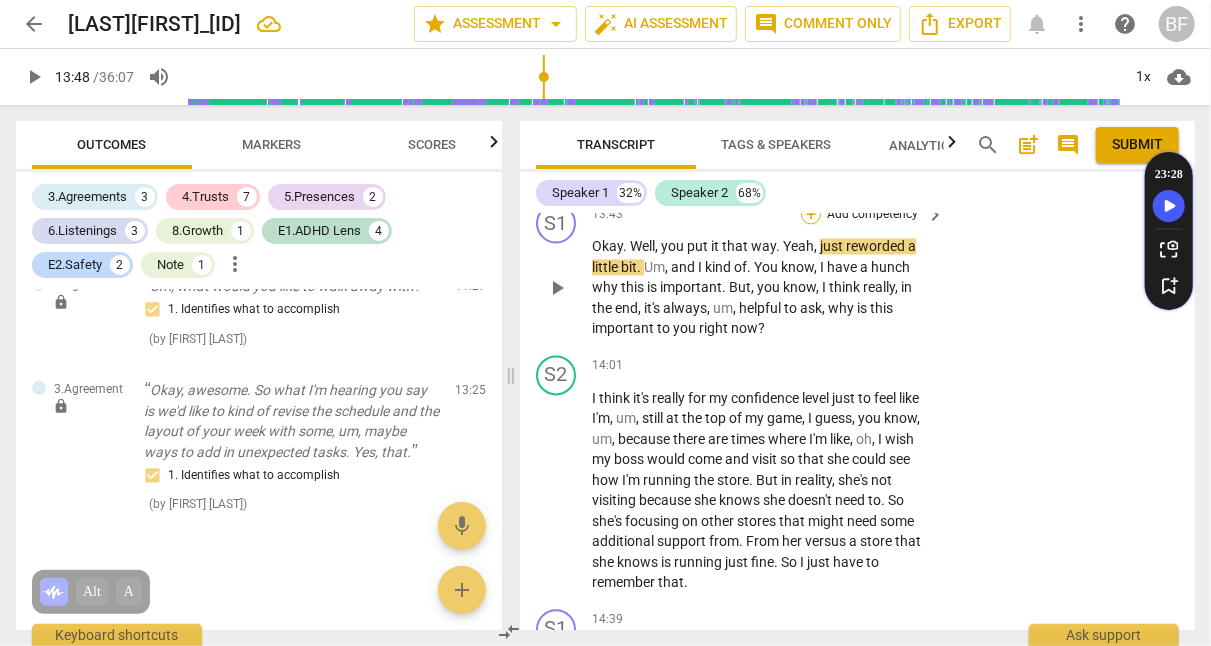 click on "+" at bounding box center (811, 214) 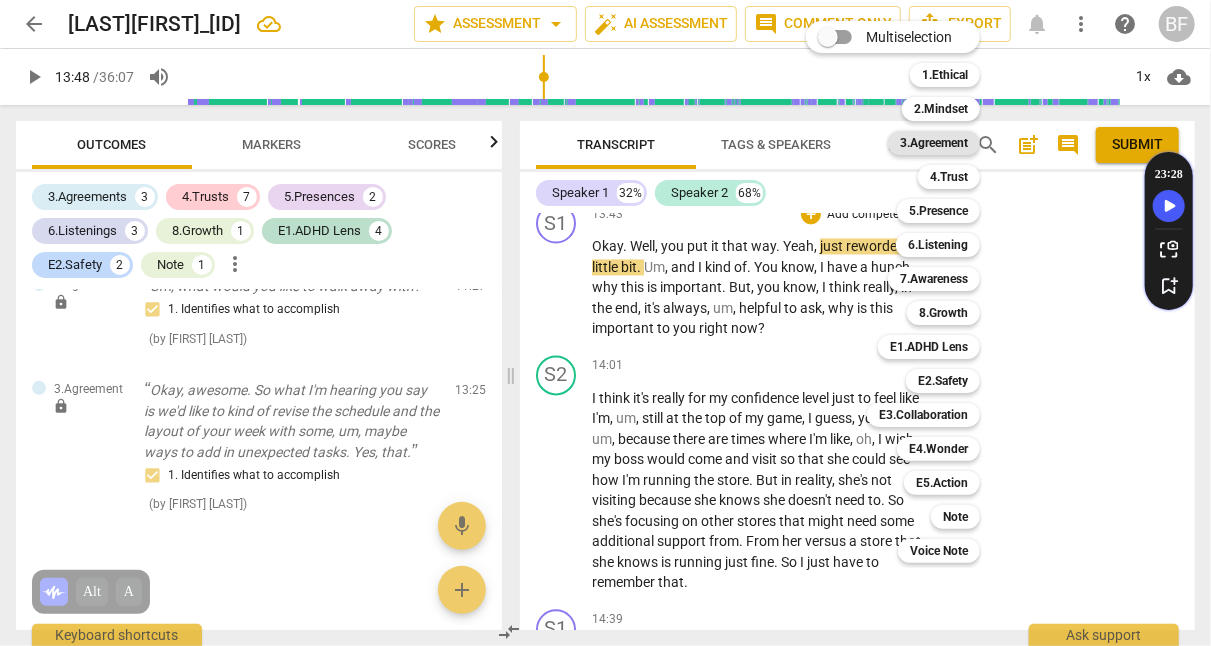 click on "3.Agreement" at bounding box center (934, 143) 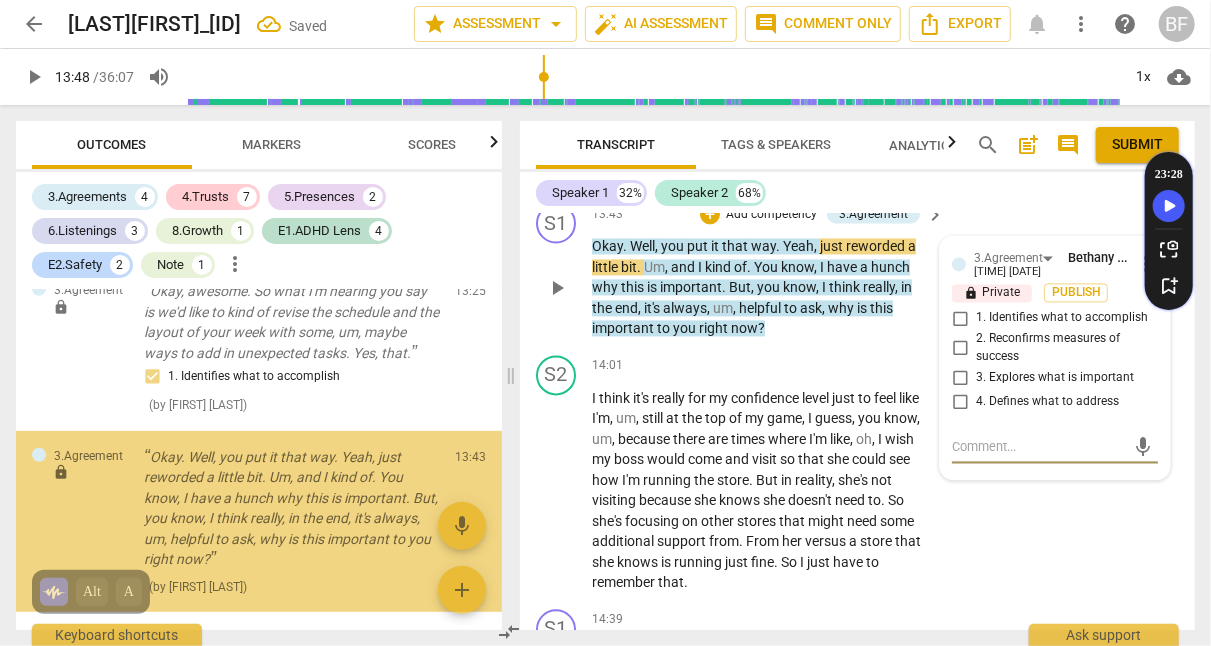 scroll, scrollTop: 4130, scrollLeft: 0, axis: vertical 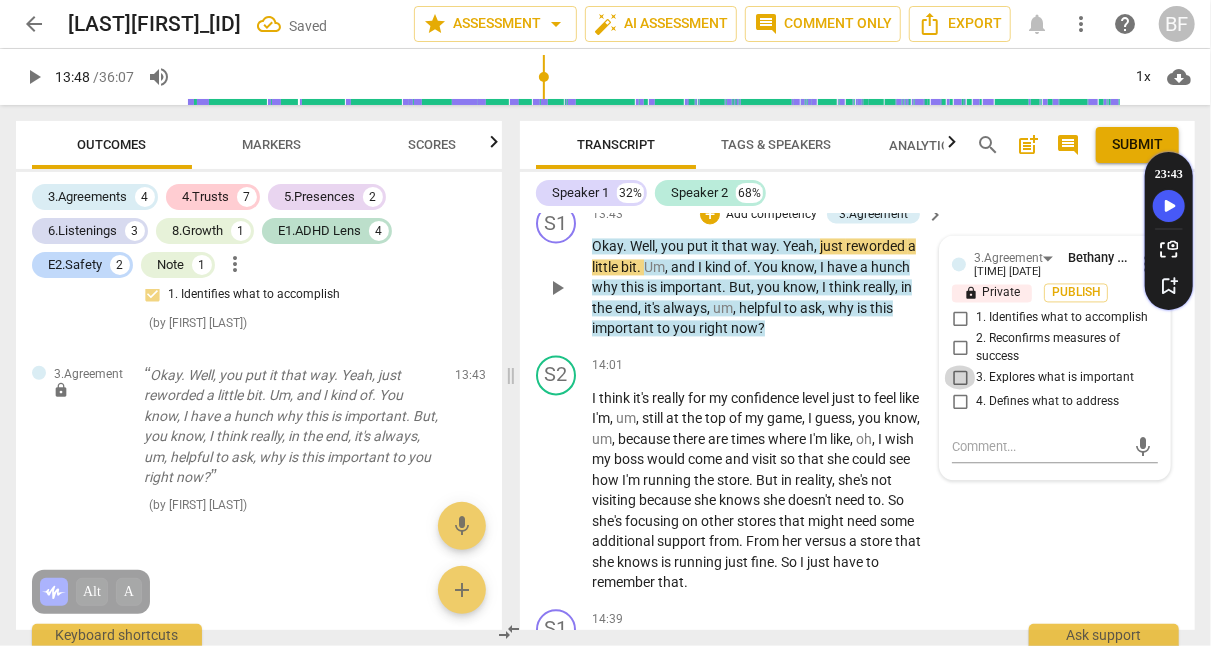 click on "3. Explores what is important" at bounding box center [960, 377] 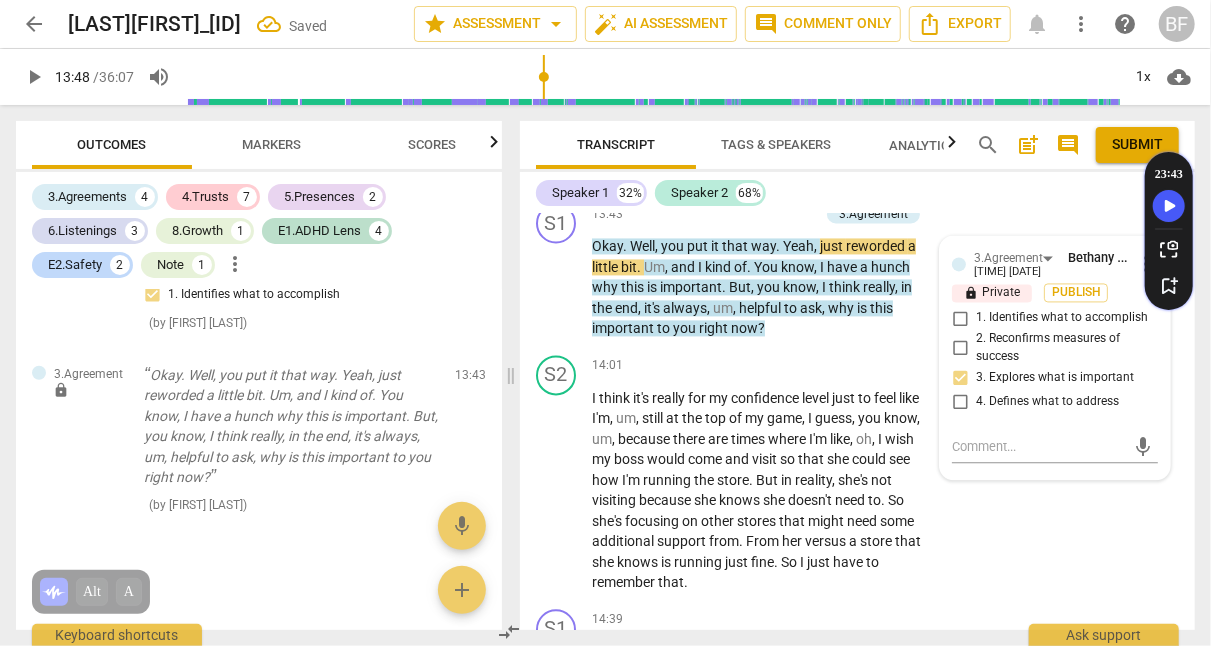 click on "S2 play_arrow pause 13:41 + Add competency keyboard_arrow_right That's .   That   sounds   very   well   put   to .   Yes ." at bounding box center [857, 151] 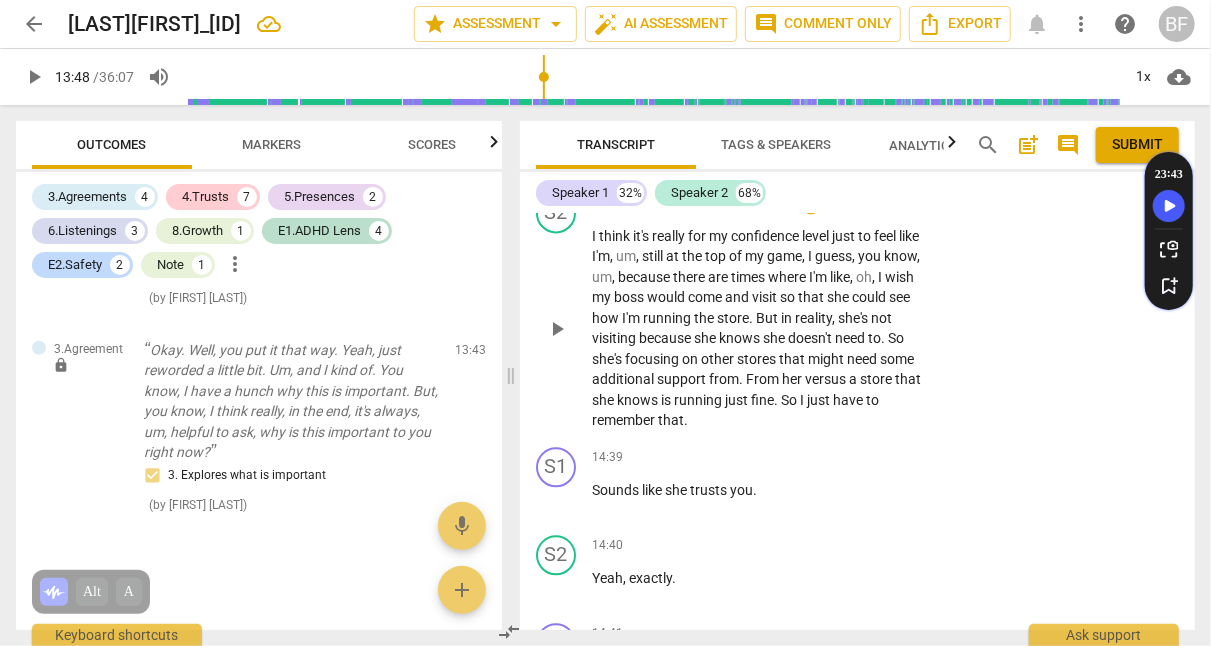 scroll, scrollTop: 5663, scrollLeft: 0, axis: vertical 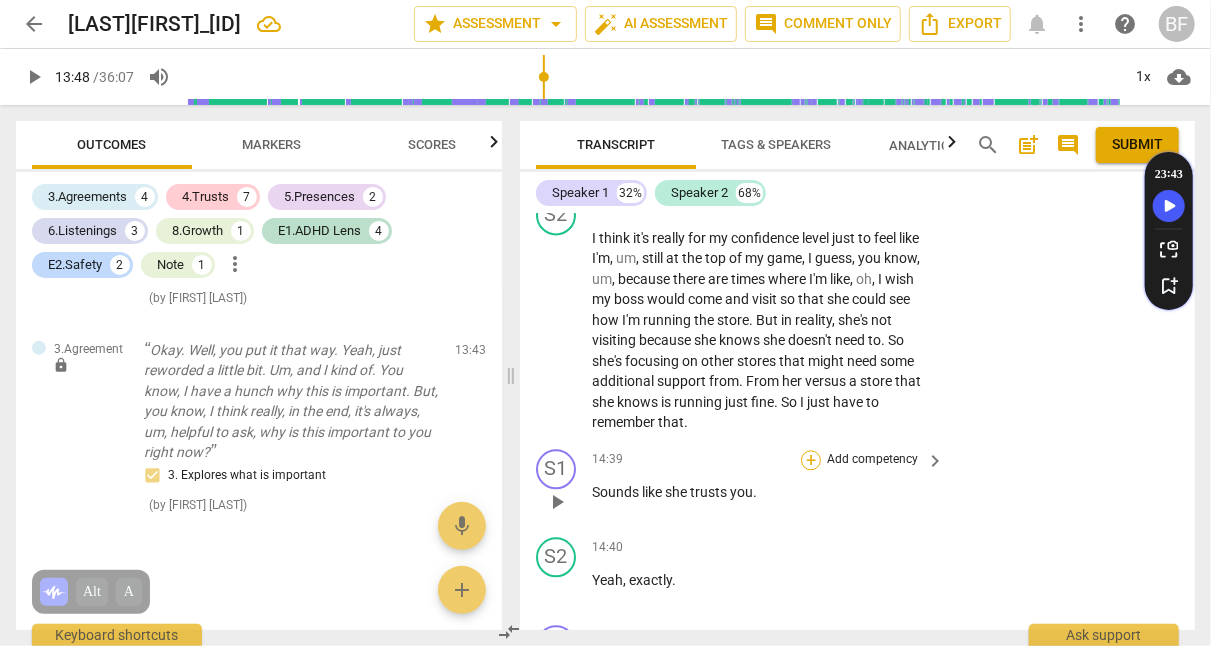 click on "+" at bounding box center [811, 460] 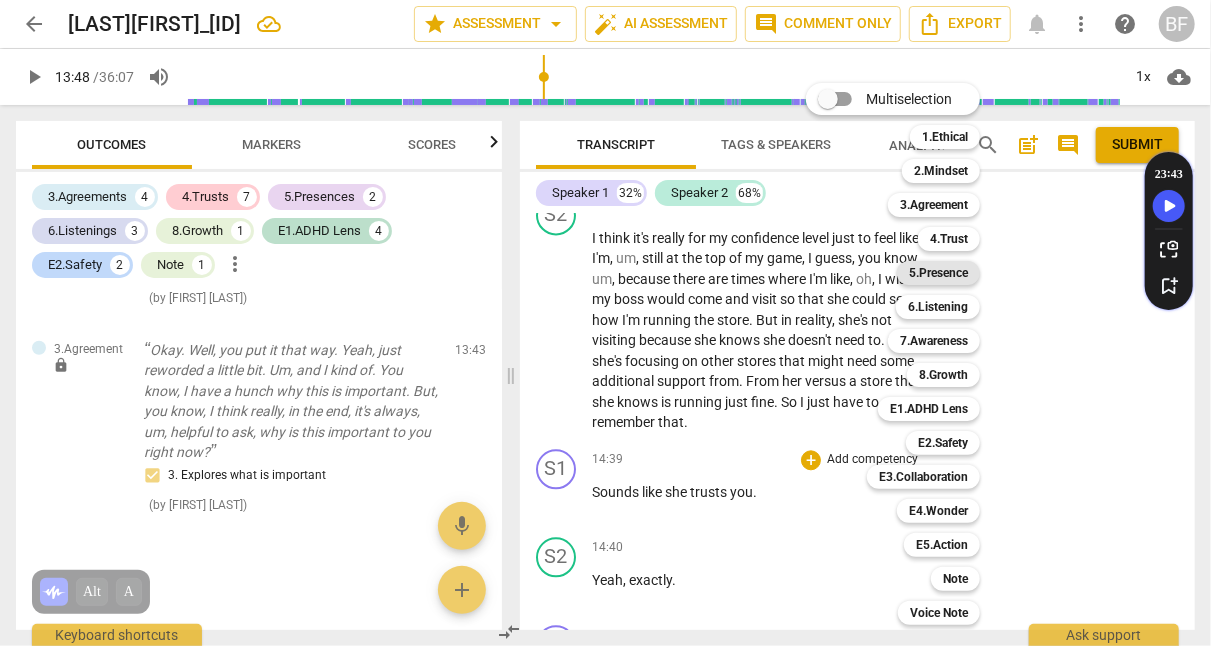 click on "5.Presence" at bounding box center (938, 273) 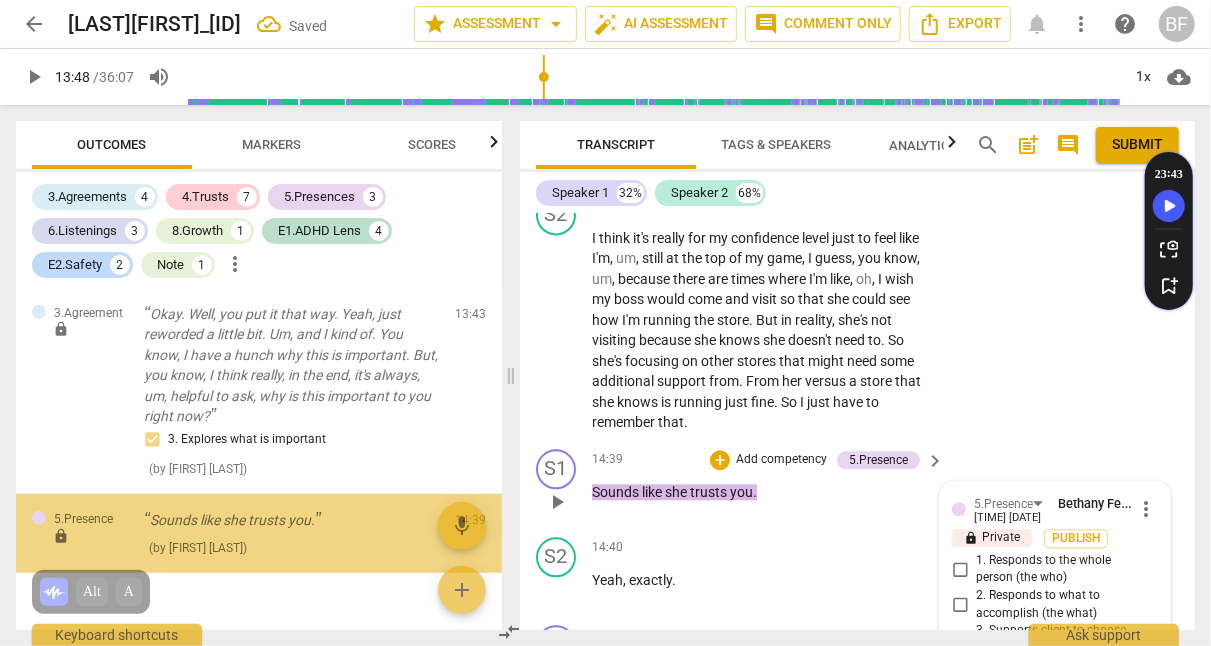 scroll, scrollTop: 6035, scrollLeft: 0, axis: vertical 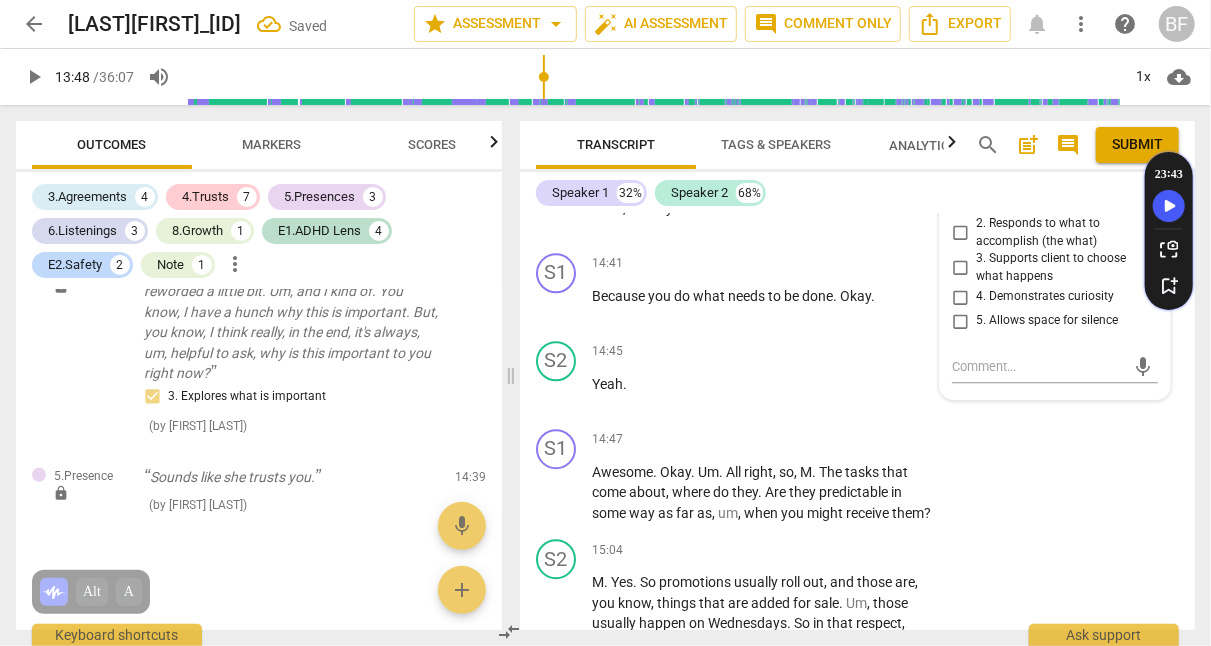 click on "1. Responds to the whole person (the who)" at bounding box center [960, 197] 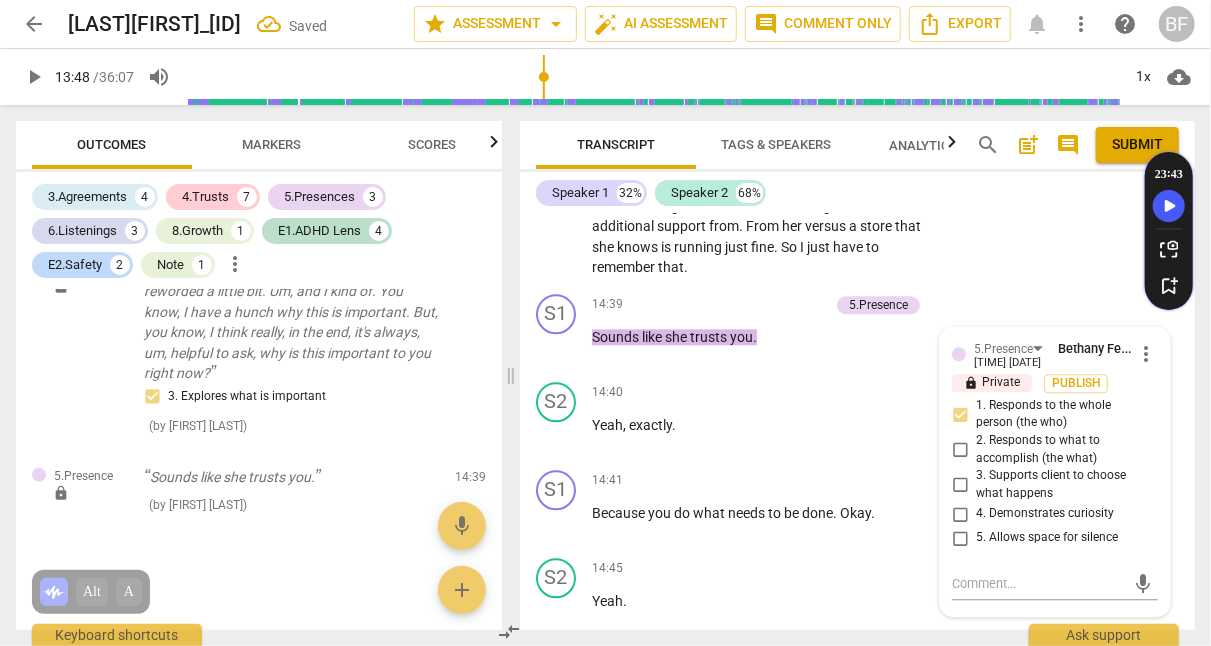 scroll, scrollTop: 5815, scrollLeft: 0, axis: vertical 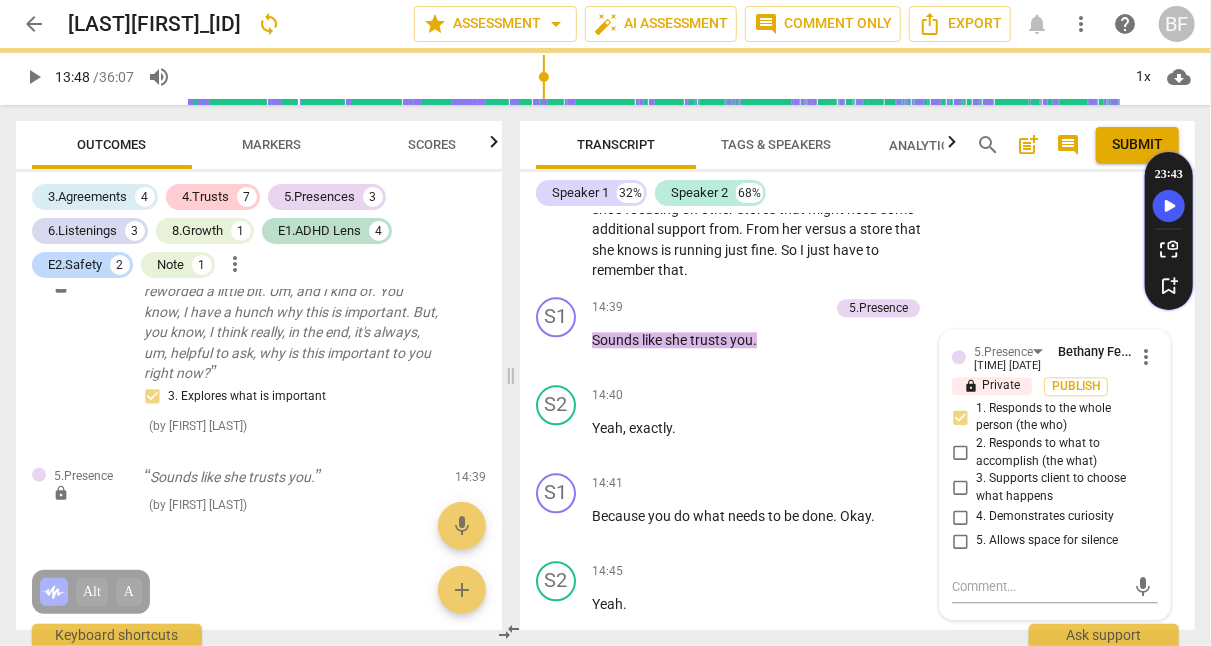 click on "S2 play_arrow pause 14:01 + Add competency keyboard_arrow_right I   think   it's   really   for   my   confidence   level   just   to   feel   like   I'm ,   um ,   still   at   the   top   of   my   game ,   I   guess ,   you   know ,   um ,   because   there   are   times   where   I'm   like ,   oh ,   I   wish   my   boss   would   come   and   visit   so   that   she   could   see   how   I'm   running   the   store .   But   in   reality ,   she's   not   visiting   because   she   knows   she   doesn't   need   to .   So   she's   focusing   on   other   stores   that   might   need   some   additional   support   from .   From   her   versus   a   store   that   she   knows   is   running   just   fine .   So   I   just   have   to   remember   that ." at bounding box center [857, 162] 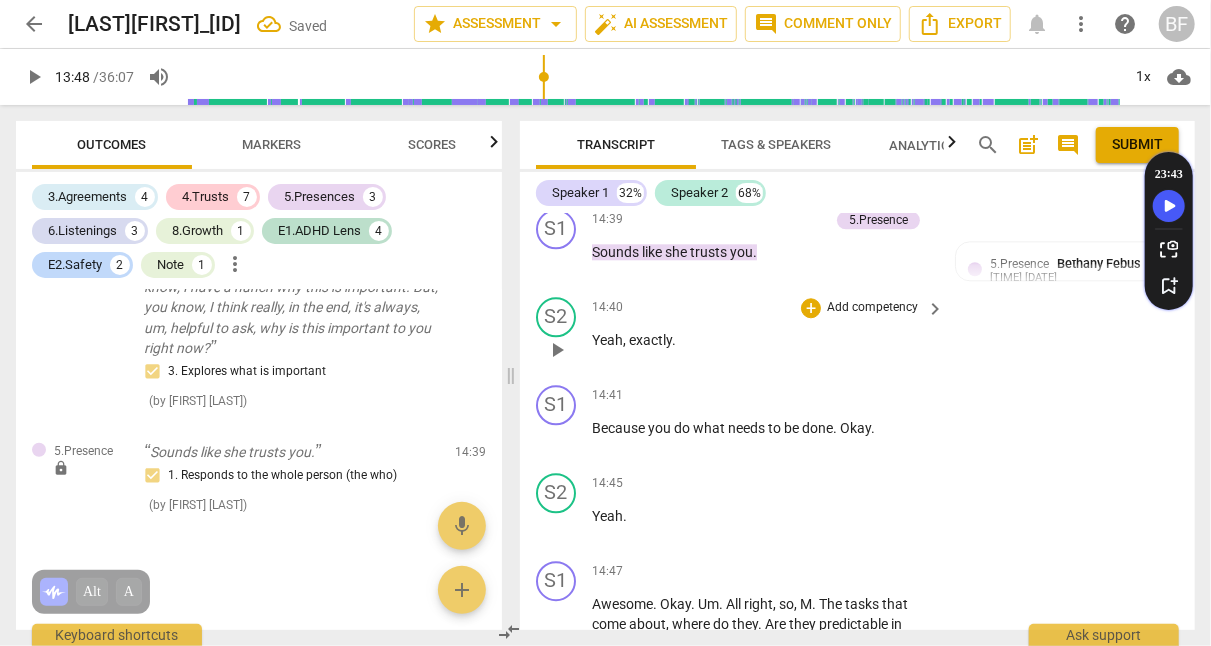 scroll, scrollTop: 5923, scrollLeft: 0, axis: vertical 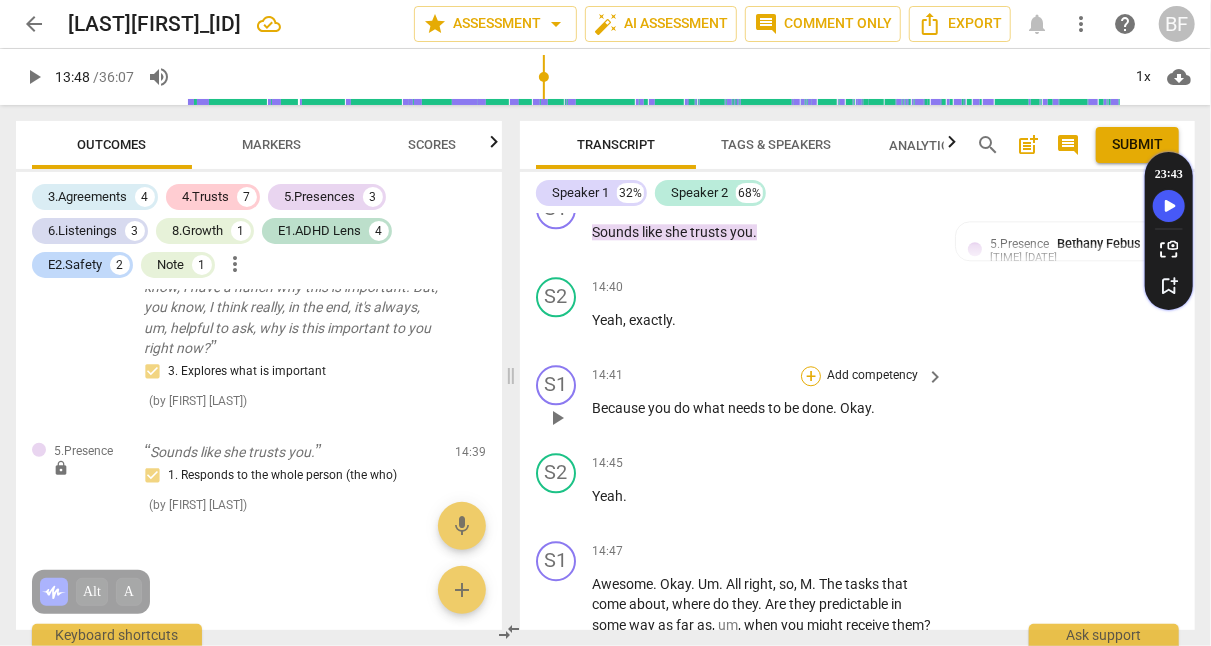 click on "+" at bounding box center (811, 376) 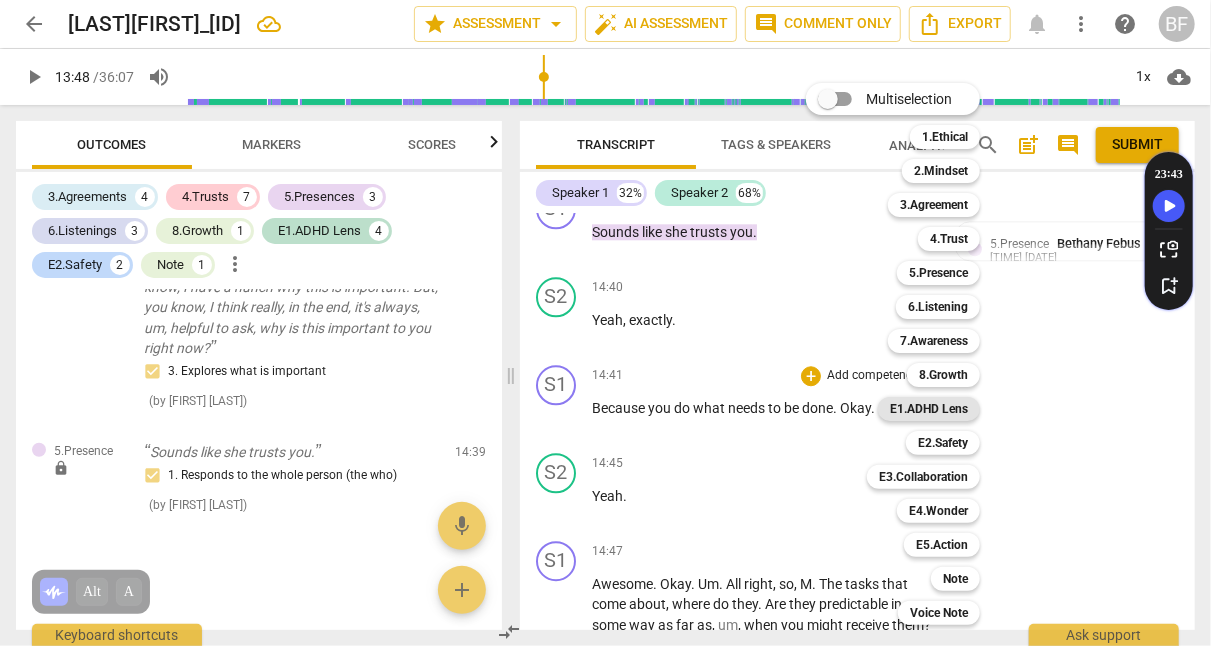 click on "E1.ADHD Lens" at bounding box center (929, 409) 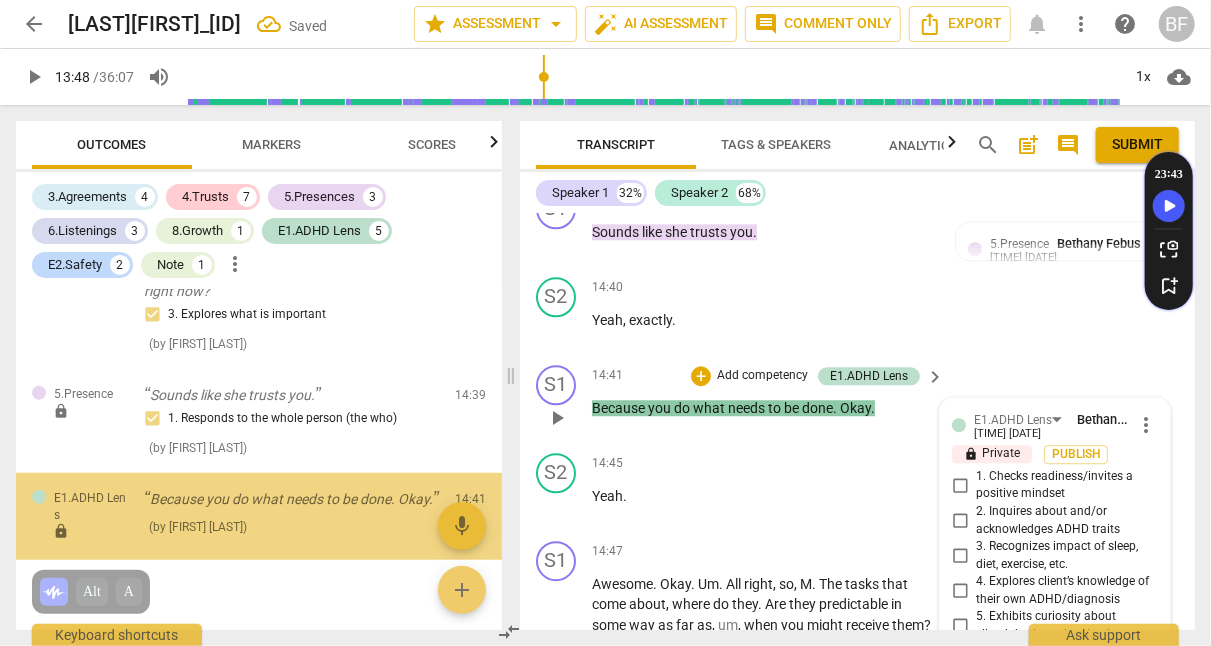 scroll, scrollTop: 6414, scrollLeft: 0, axis: vertical 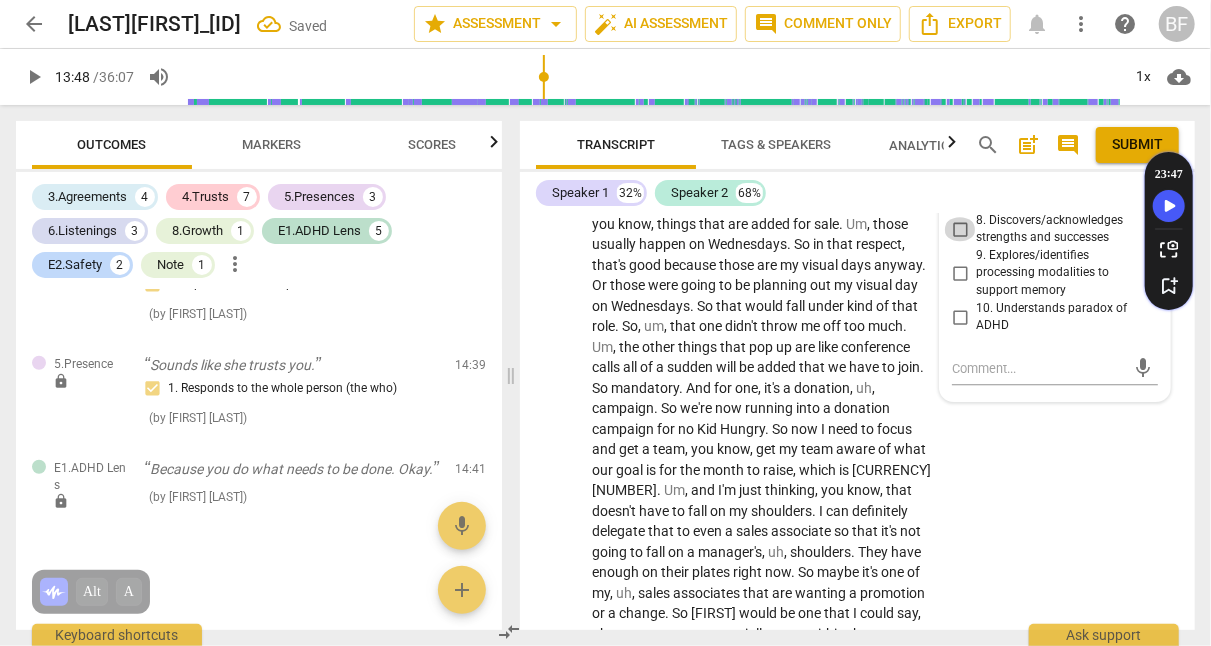 click on "8. Discovers/acknowledges strengths and successes" at bounding box center [960, 229] 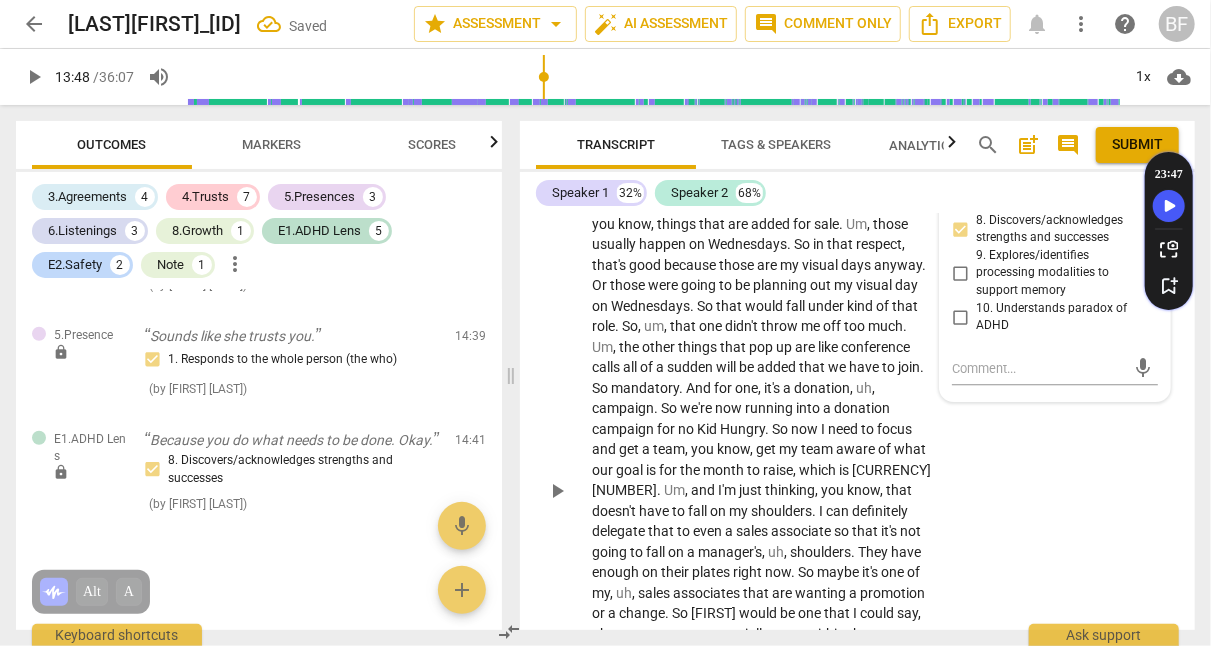 click on "M . Yes . So promotions usually roll out , and those are , you know , things that are added for sale . Um , those usually happen on Wednesdays . So in that respect , that's good because those are my visual days anyway . Or those were going to be planning out my visual day on Wednesdays . So that would fall under kind of that role . So , um , that one didn't throw me off too much . Um , the other things that pop up are like conference calls all of a sudden will be added that we have to join . So mandatory . And for one , it's a donation , uh , campaign . So we're now running into a donation campaign for no Kid Hungry . So now I need to focus and get a team , you know , get my team aware of" at bounding box center (857, 474) 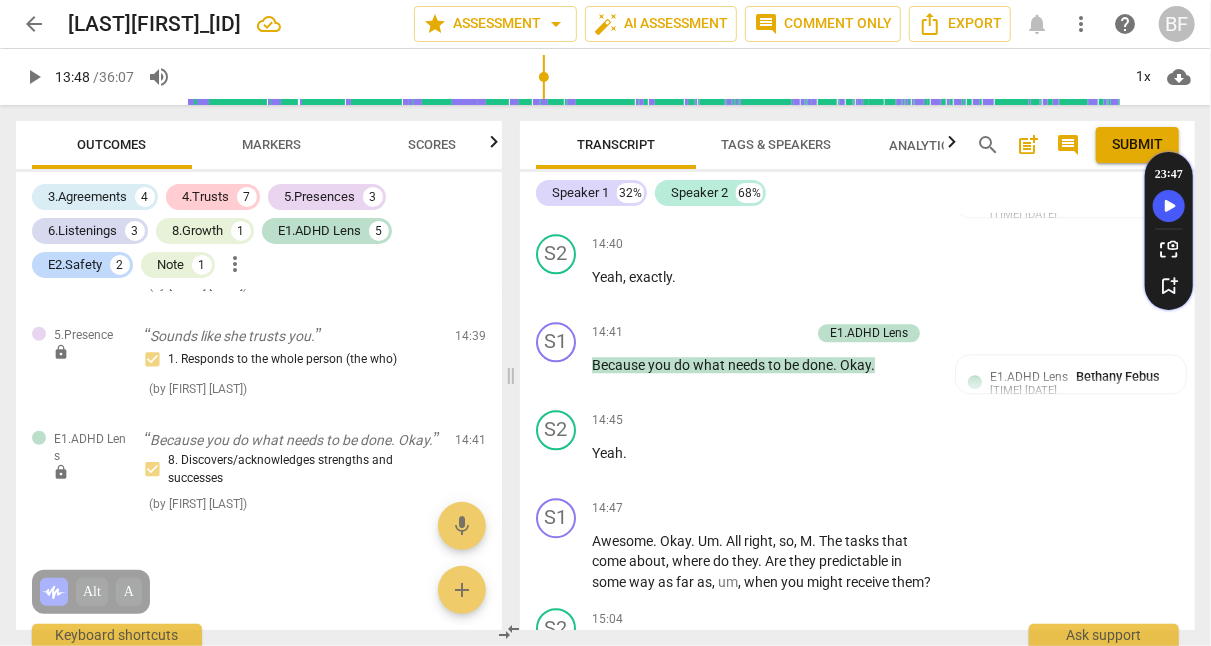 scroll, scrollTop: 5808, scrollLeft: 0, axis: vertical 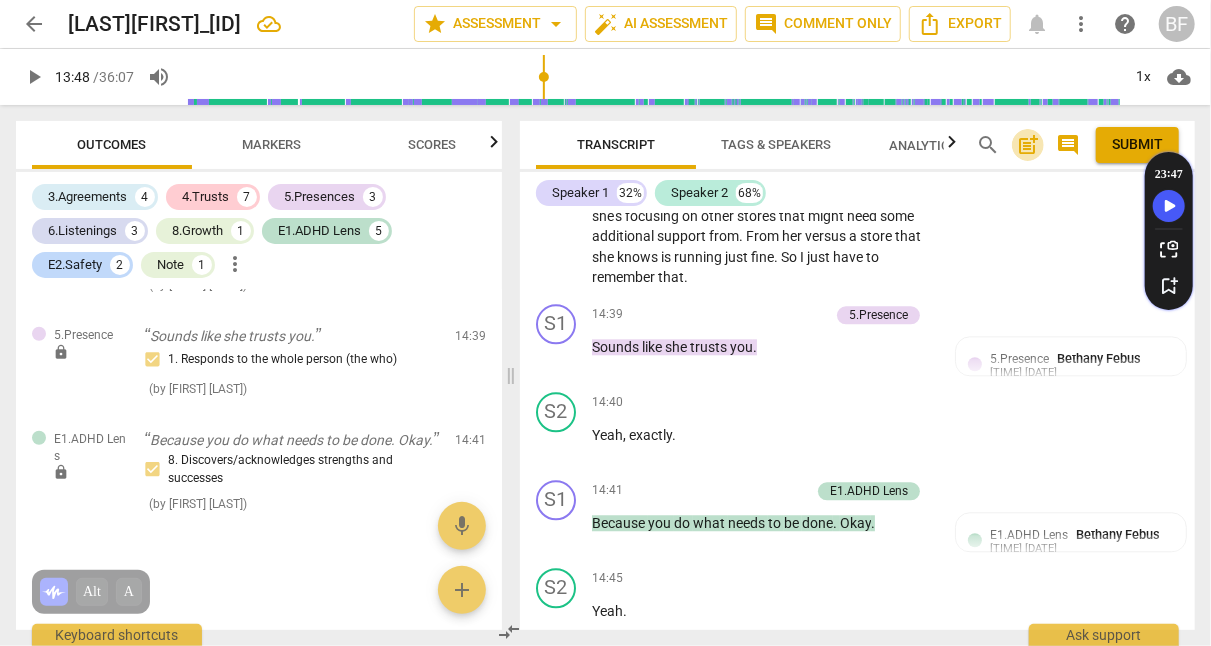 click on "post_add" at bounding box center (1028, 145) 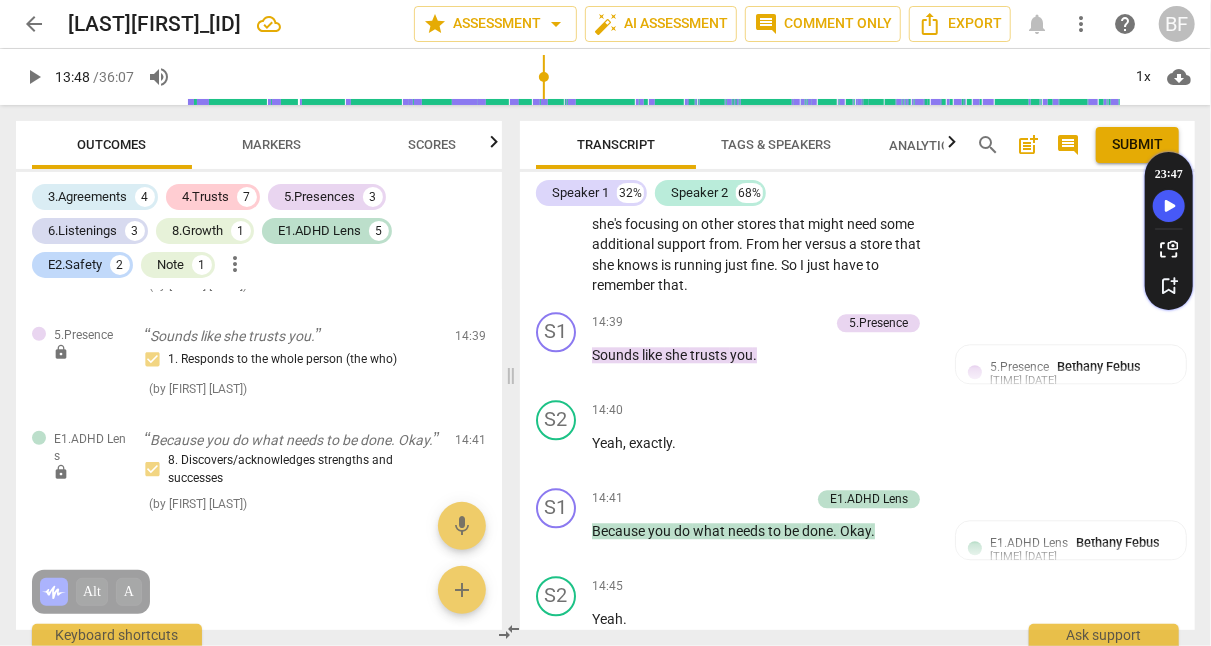 scroll, scrollTop: 44, scrollLeft: 0, axis: vertical 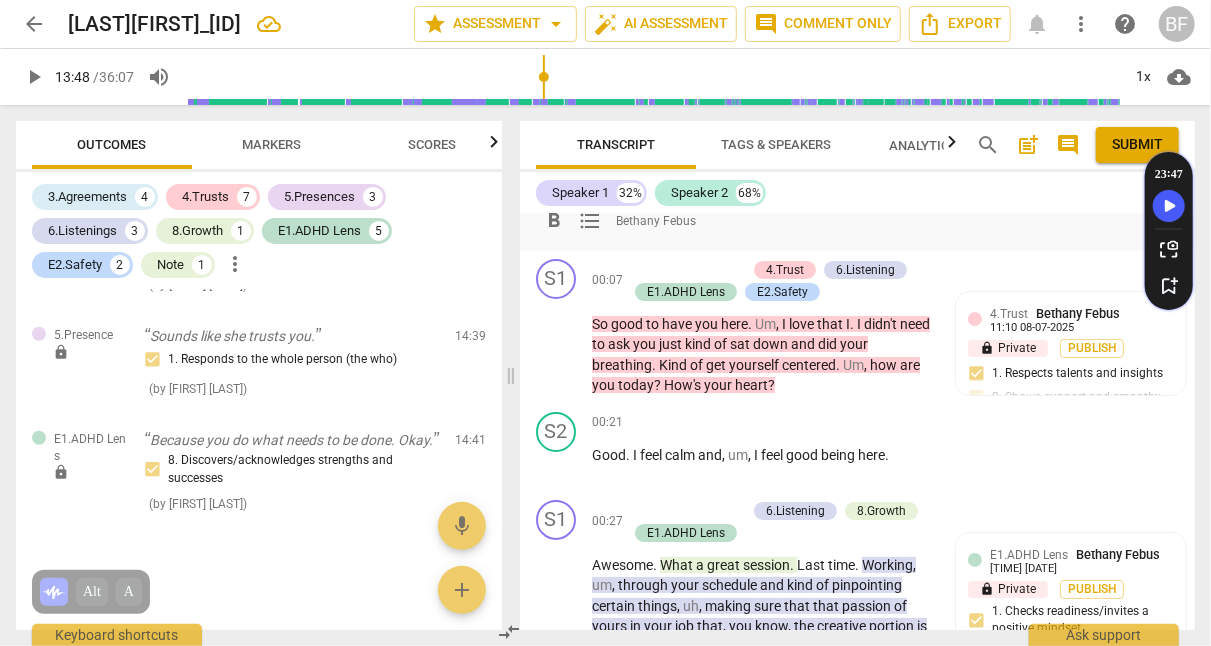 click on "format_bold format_list_bulleted [FIRST] [LAST] delete" at bounding box center [857, 221] 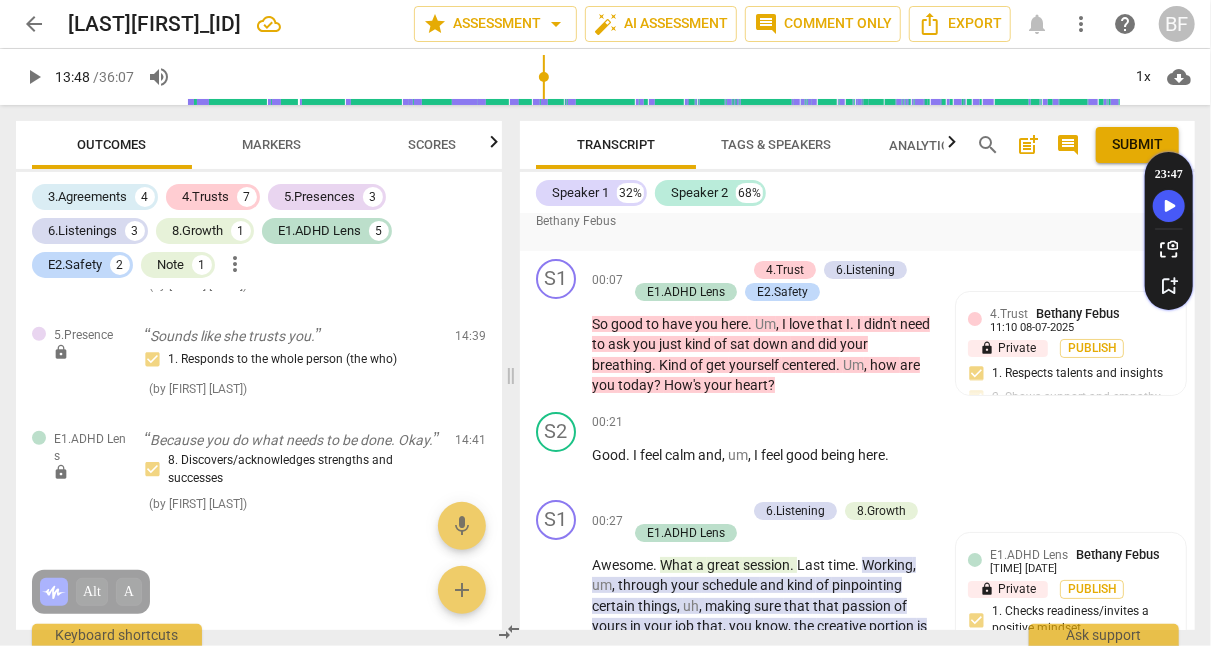 scroll, scrollTop: 0, scrollLeft: 0, axis: both 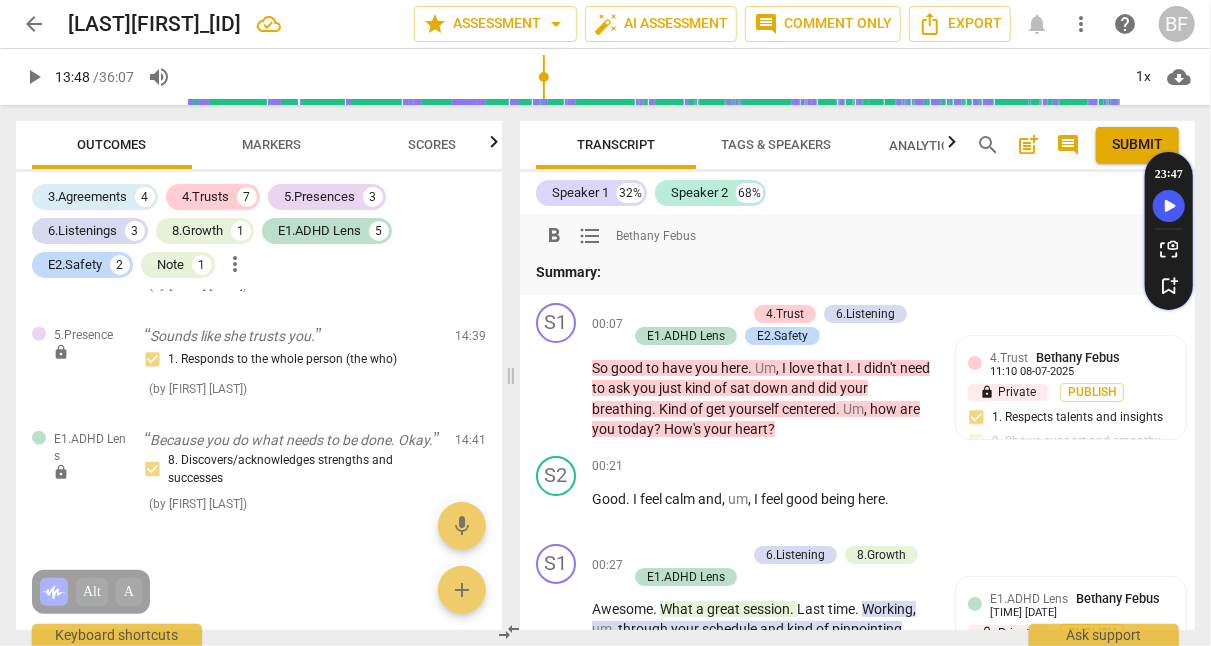 click on "Summary:" at bounding box center [857, 272] 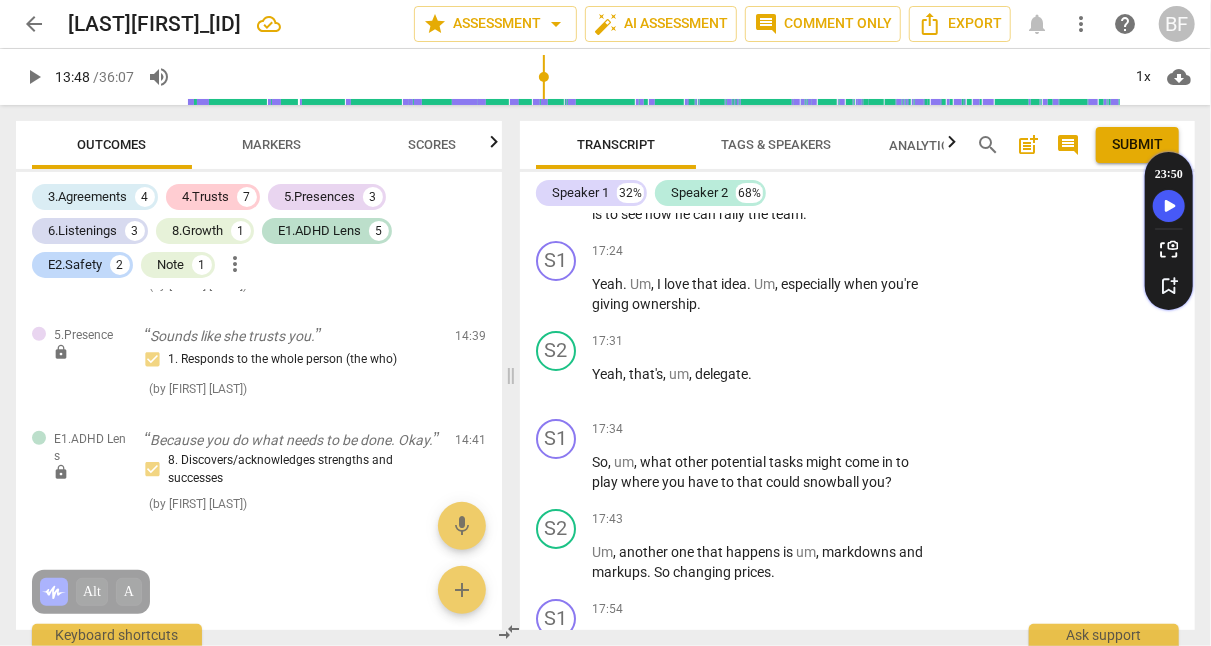 scroll, scrollTop: 6868, scrollLeft: 0, axis: vertical 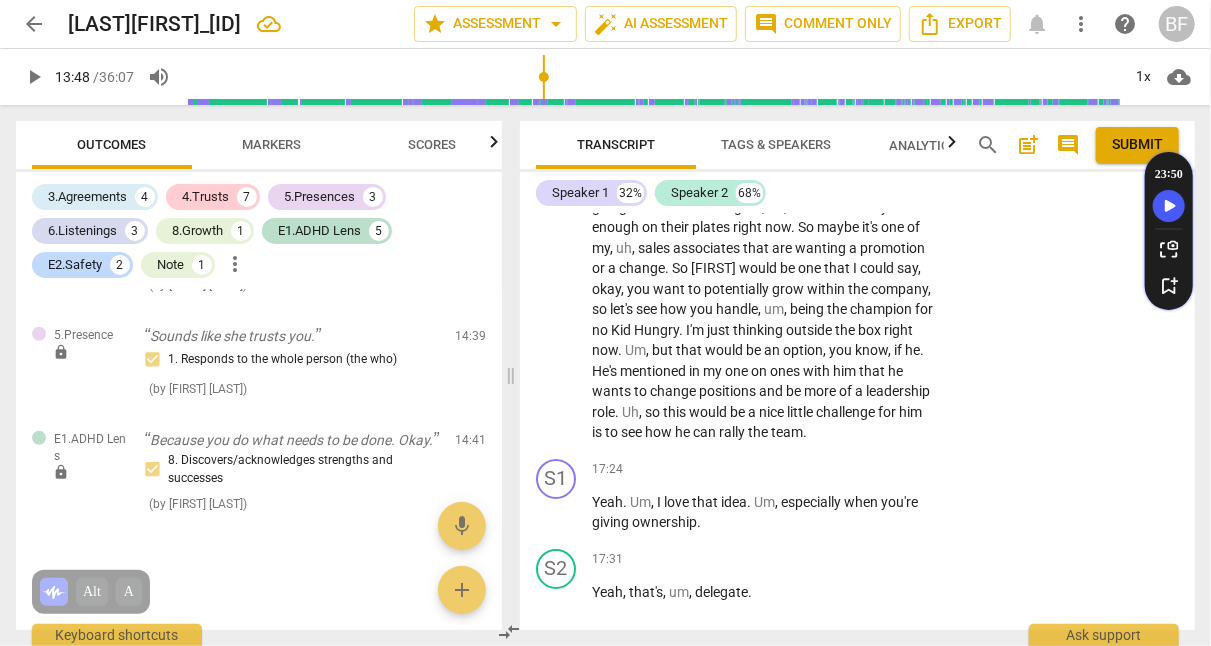click on "play_arrow" at bounding box center (557, 513) 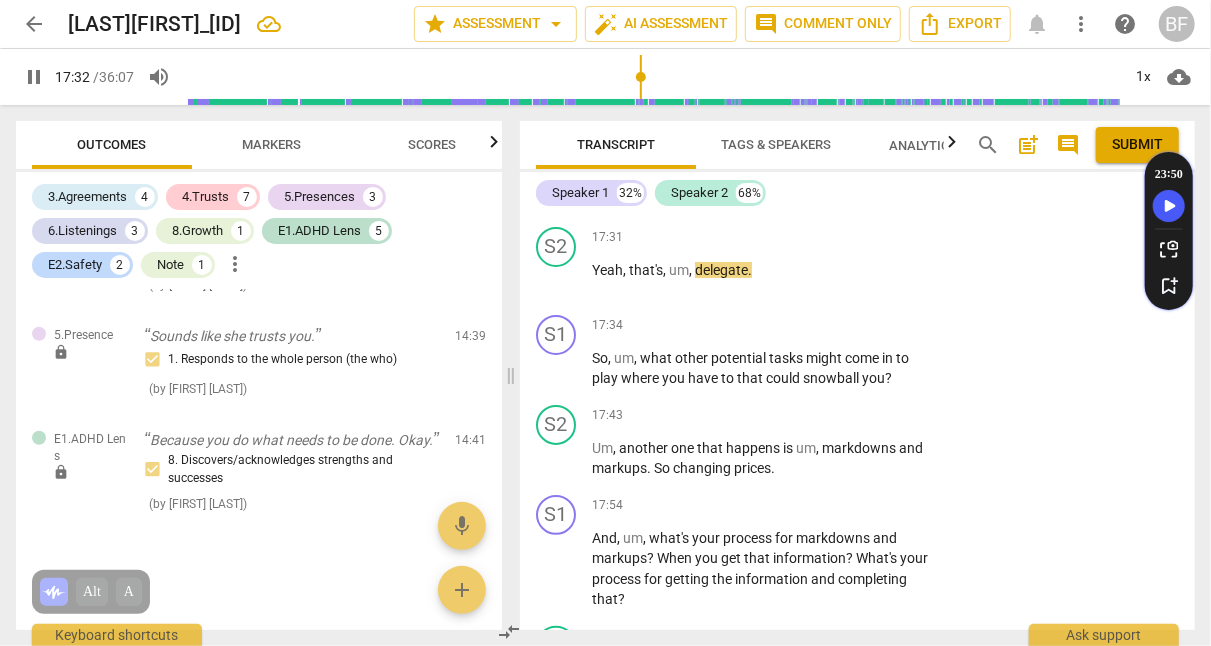 scroll, scrollTop: 7184, scrollLeft: 0, axis: vertical 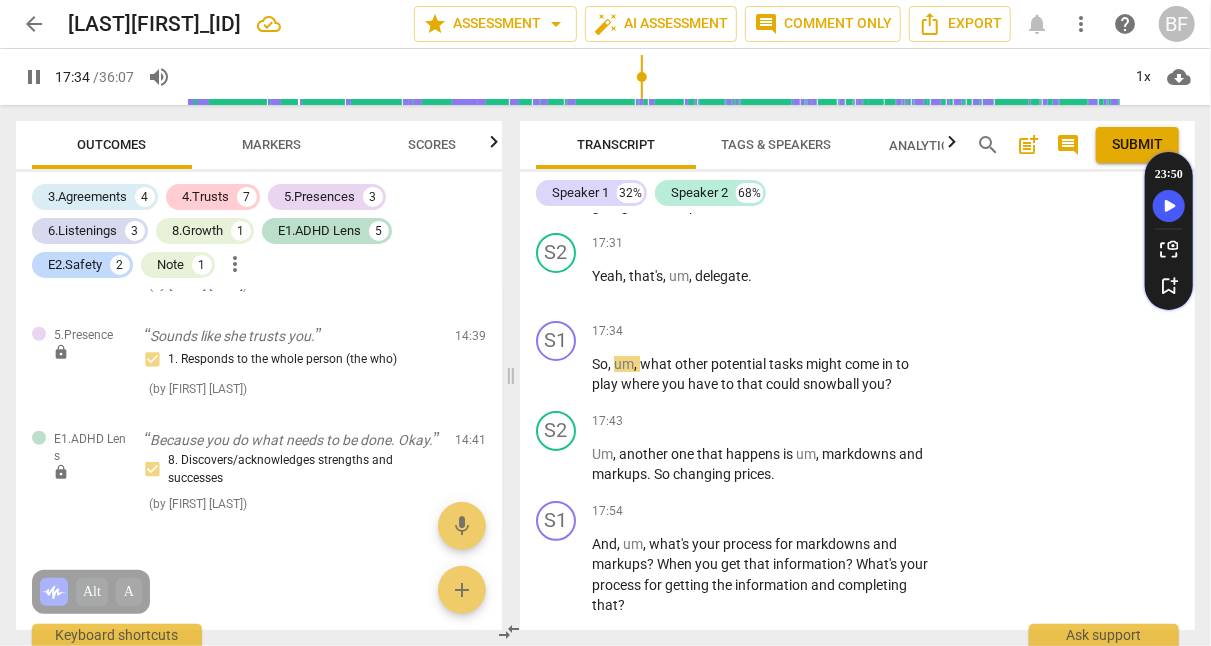click on "pause" at bounding box center [557, 286] 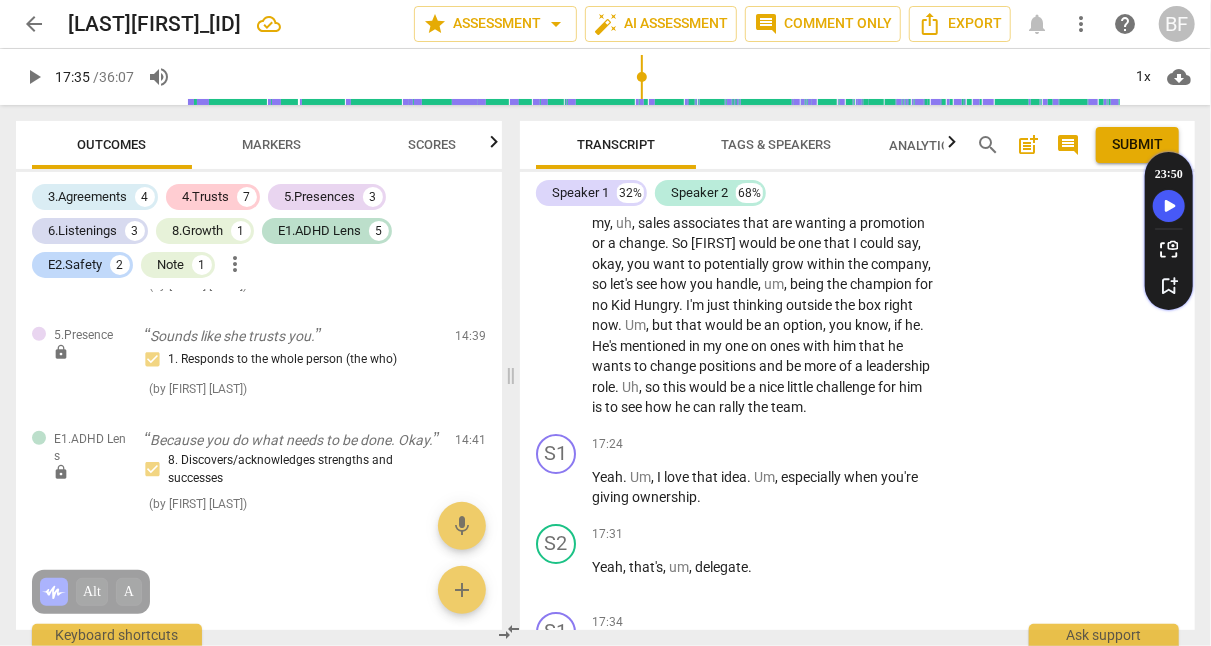 scroll, scrollTop: 6902, scrollLeft: 0, axis: vertical 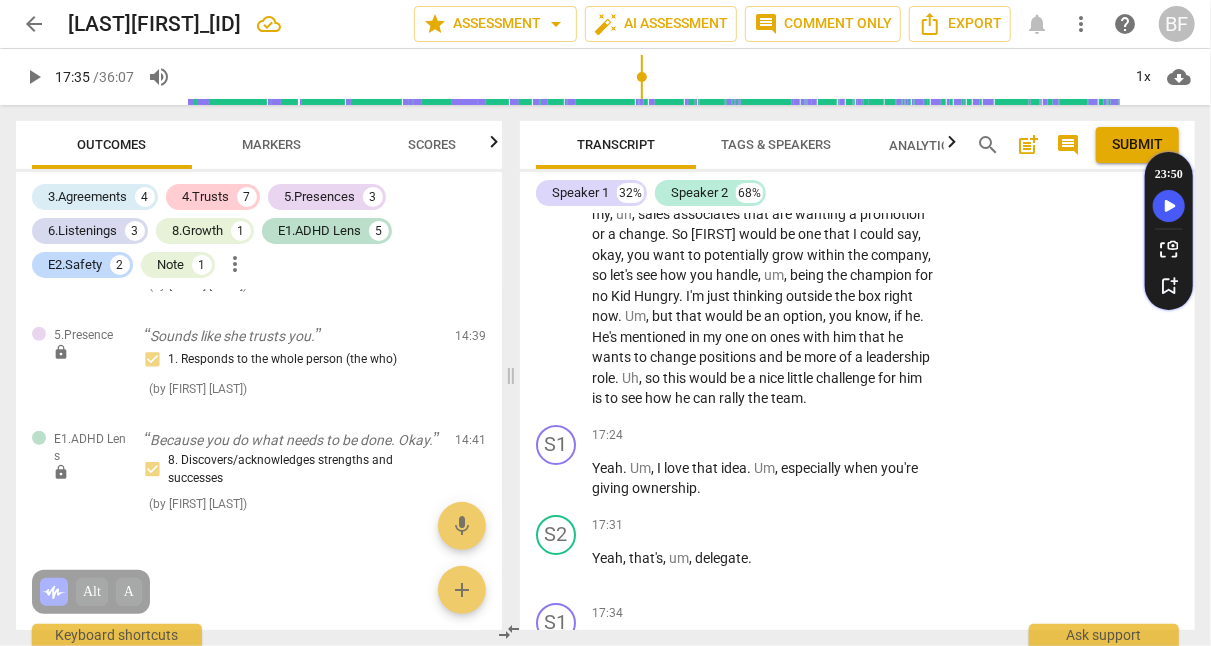 click on "outside" at bounding box center [810, 296] 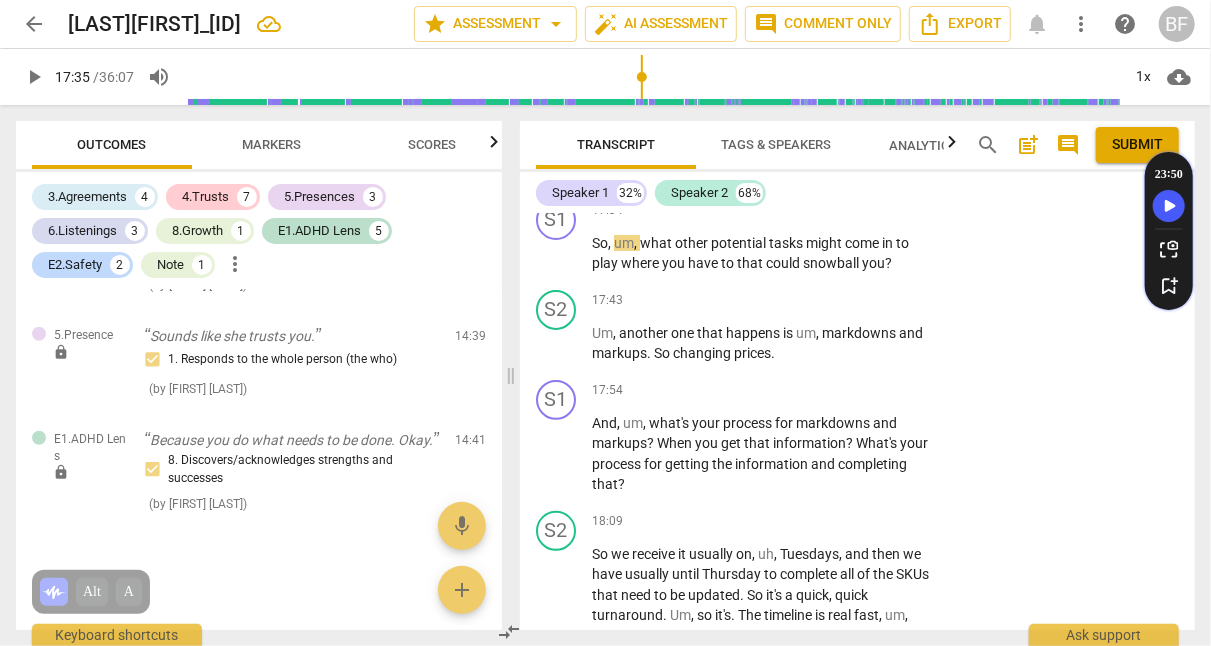 scroll, scrollTop: 7305, scrollLeft: 0, axis: vertical 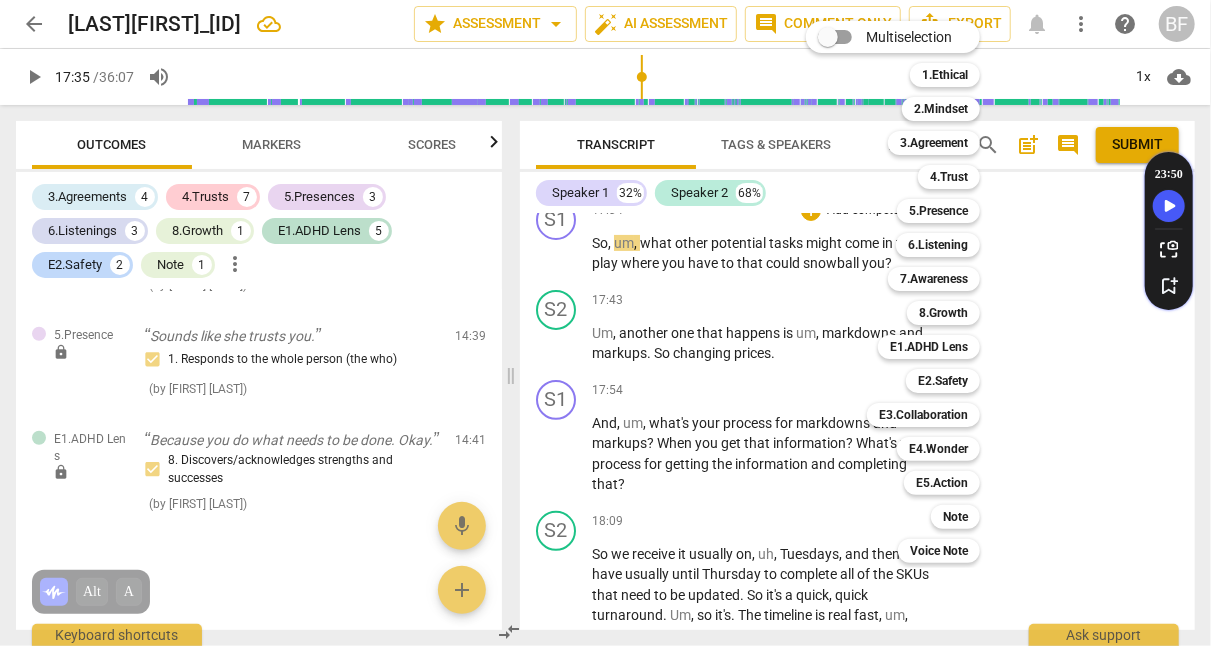 click on "5.Presence" at bounding box center (938, 211) 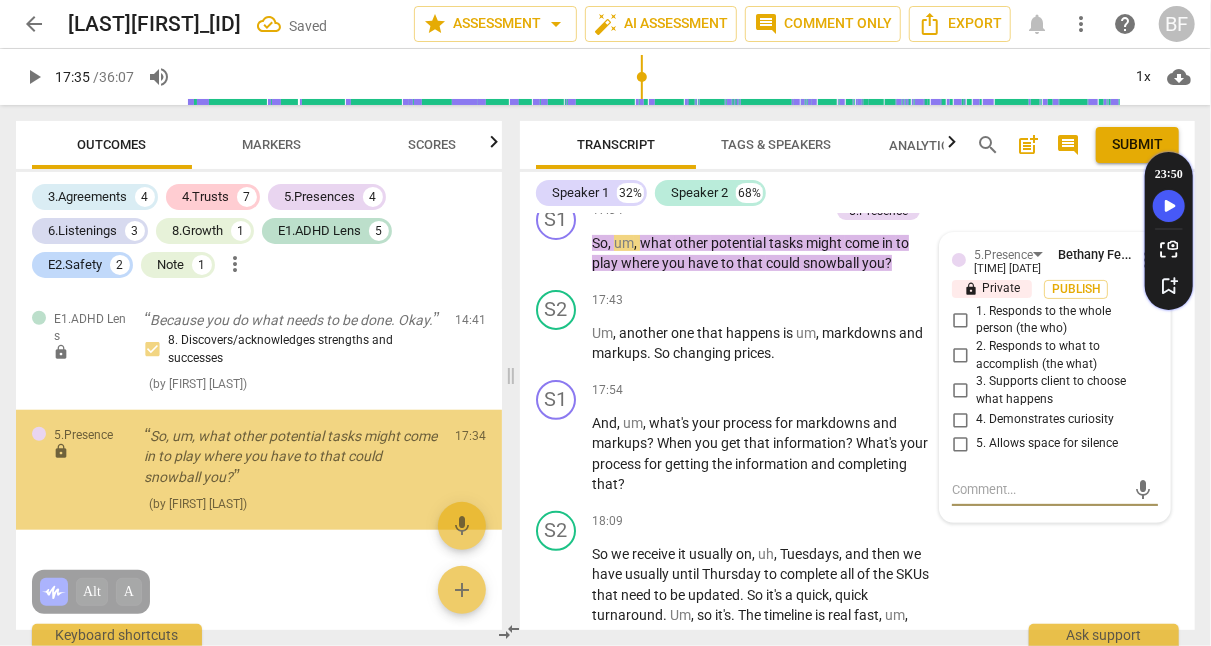 scroll, scrollTop: 4535, scrollLeft: 0, axis: vertical 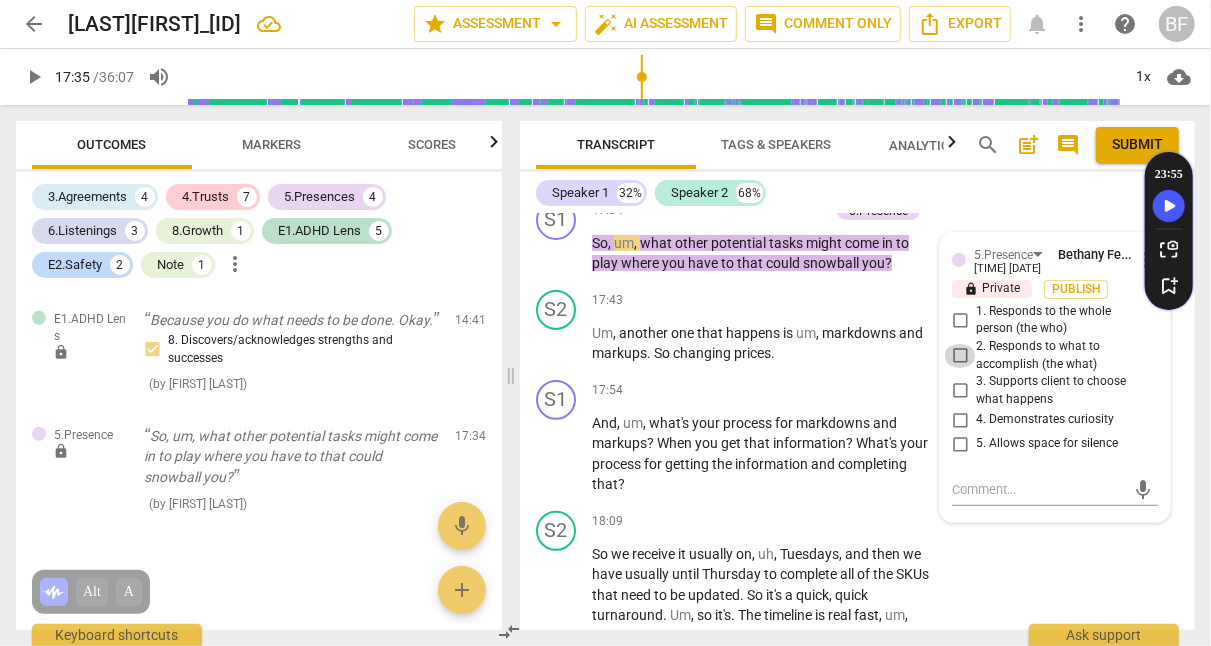 click on "2. Responds to what to accomplish (the what)" at bounding box center (960, 356) 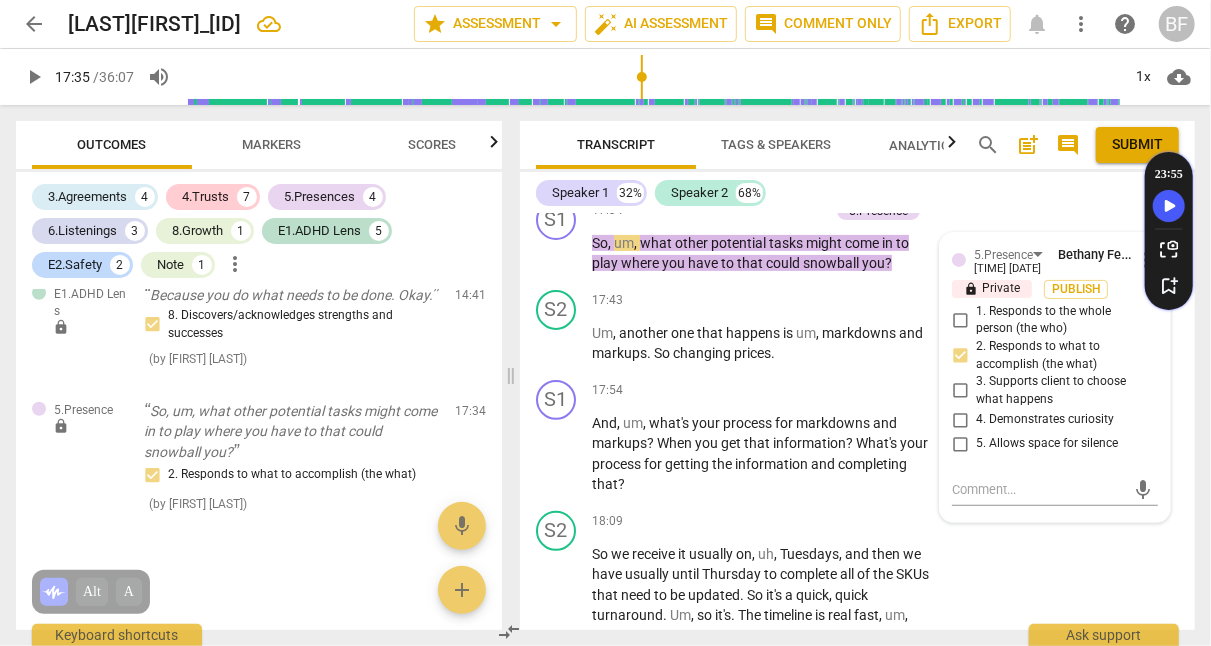 click on "S2 play_arrow pause [TIME] + Add competency keyboard_arrow_right Yeah, that's, um, delegate." at bounding box center [857, 148] 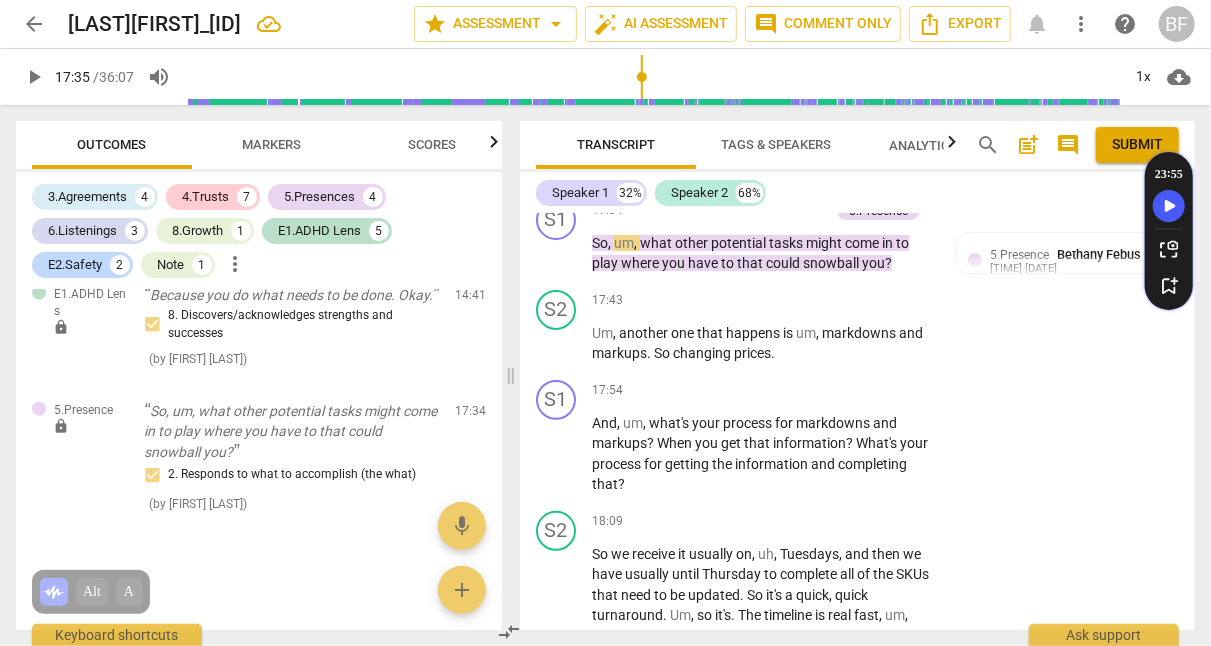 click on "S2 play_arrow pause 17:43 + Add competency keyboard_arrow_right Um , another one that happens is um , markdowns and markups . So changing prices ." at bounding box center (857, 327) 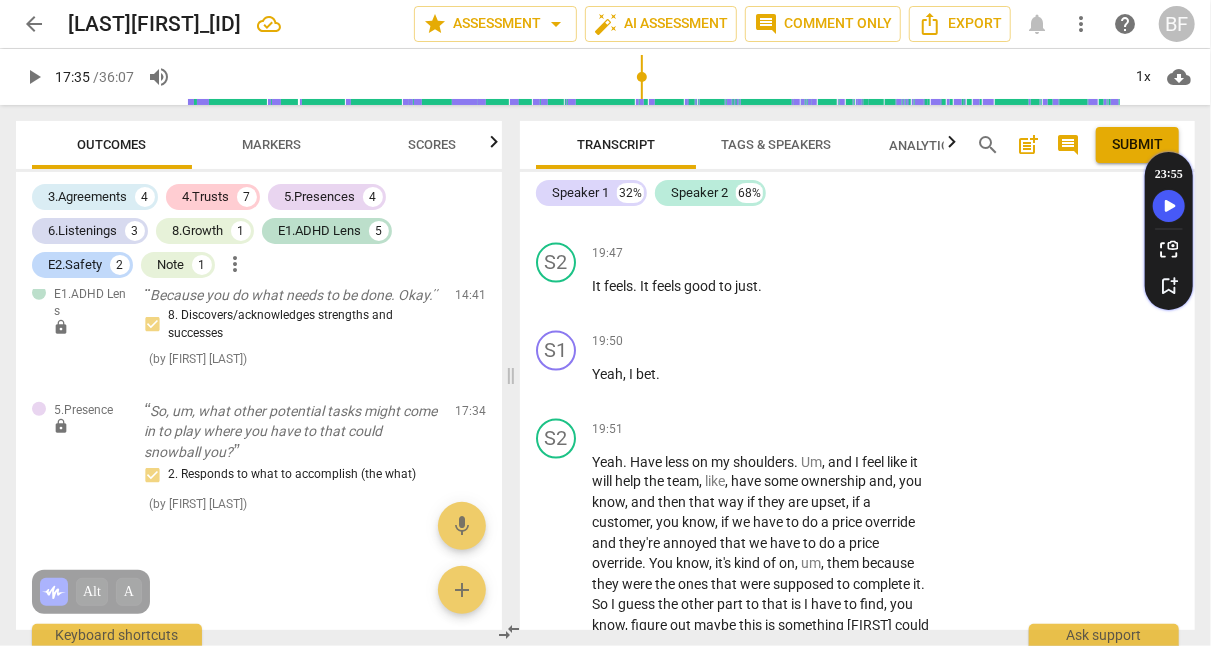 scroll, scrollTop: 8513, scrollLeft: 0, axis: vertical 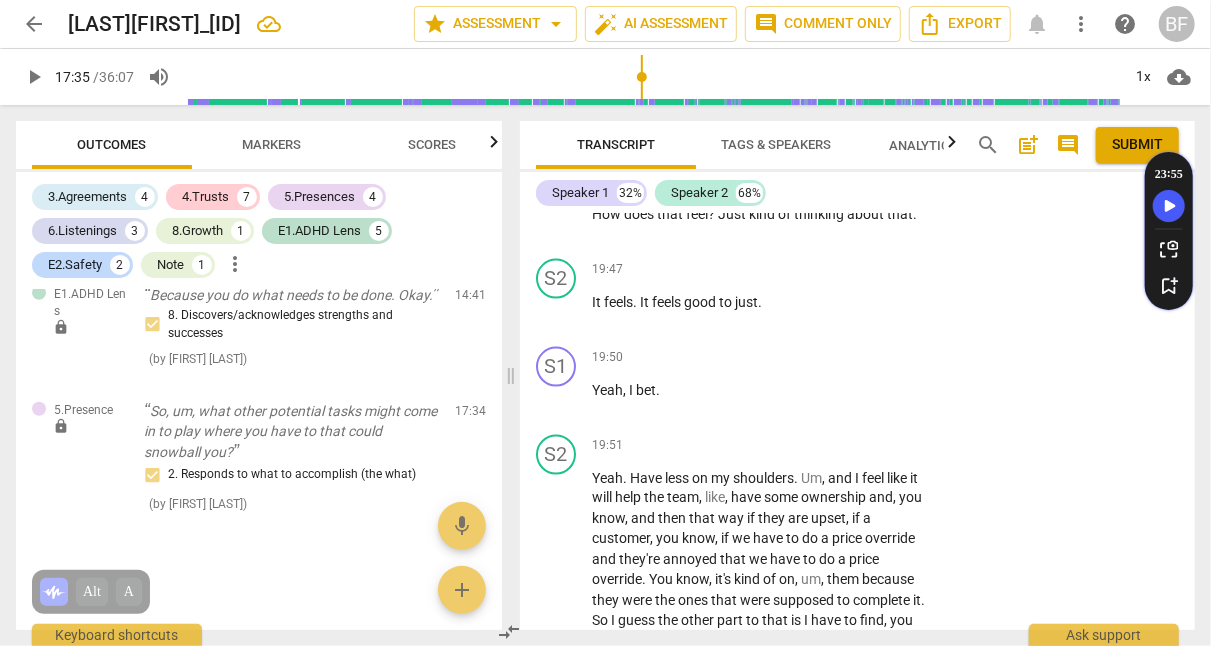 click on "+" at bounding box center (811, 182) 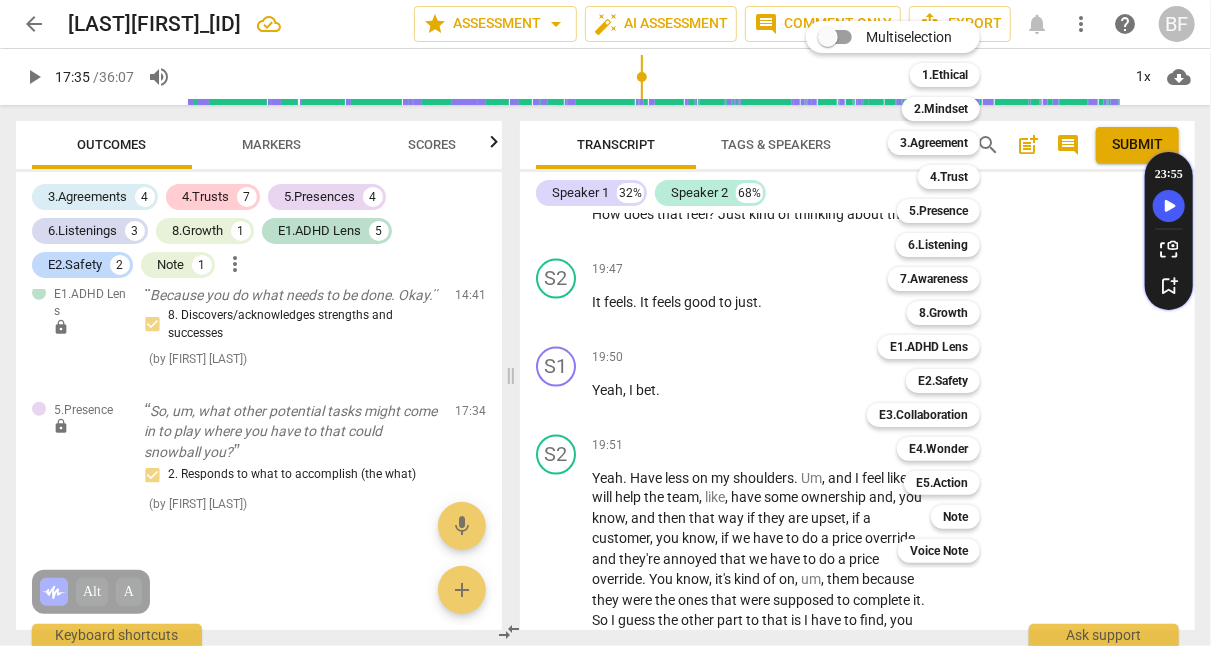 click on "6.Listening" at bounding box center [938, 245] 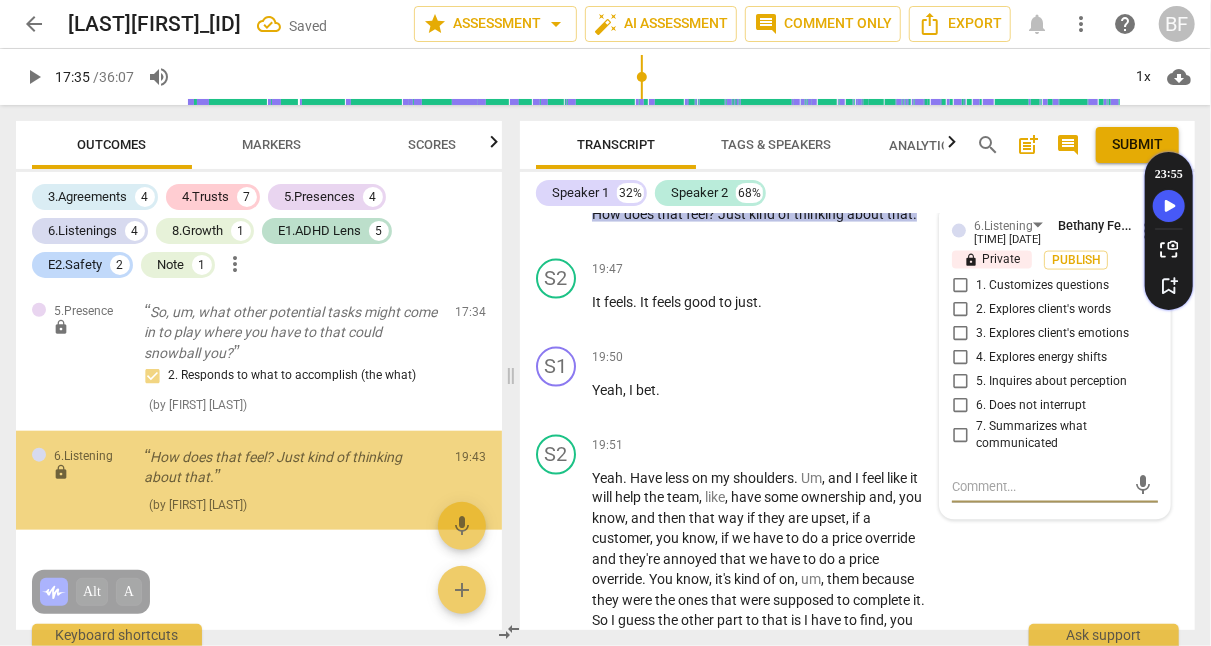 scroll, scrollTop: 4660, scrollLeft: 0, axis: vertical 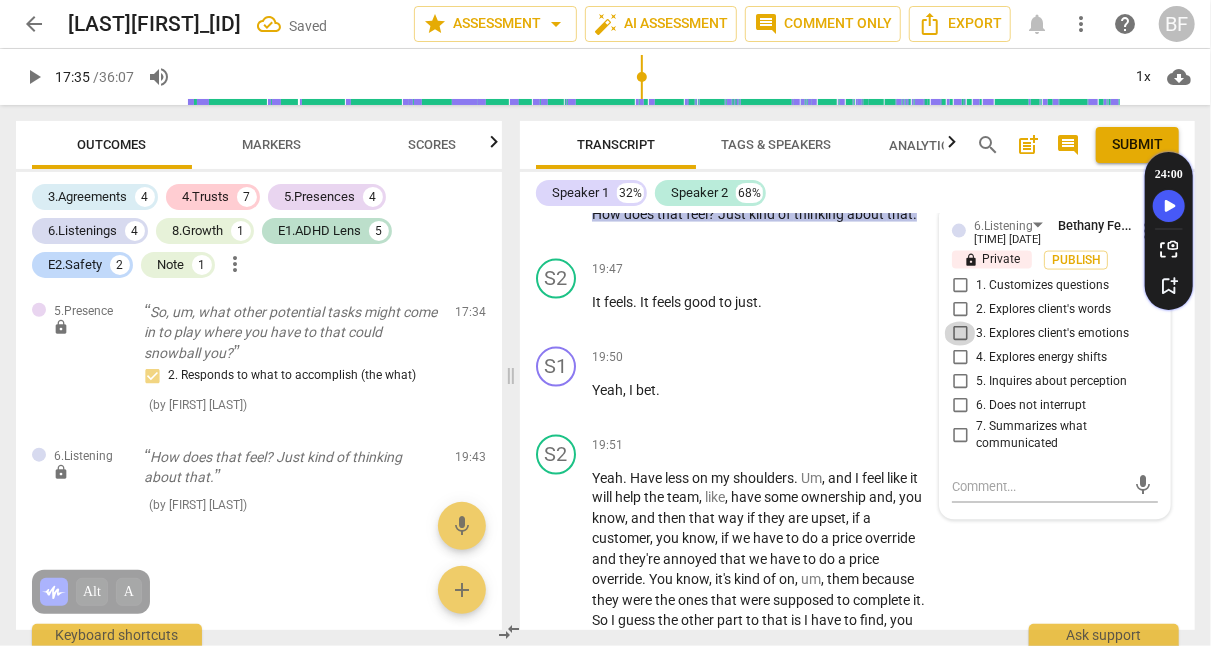 click on "3. Explores client's emotions" at bounding box center (960, 334) 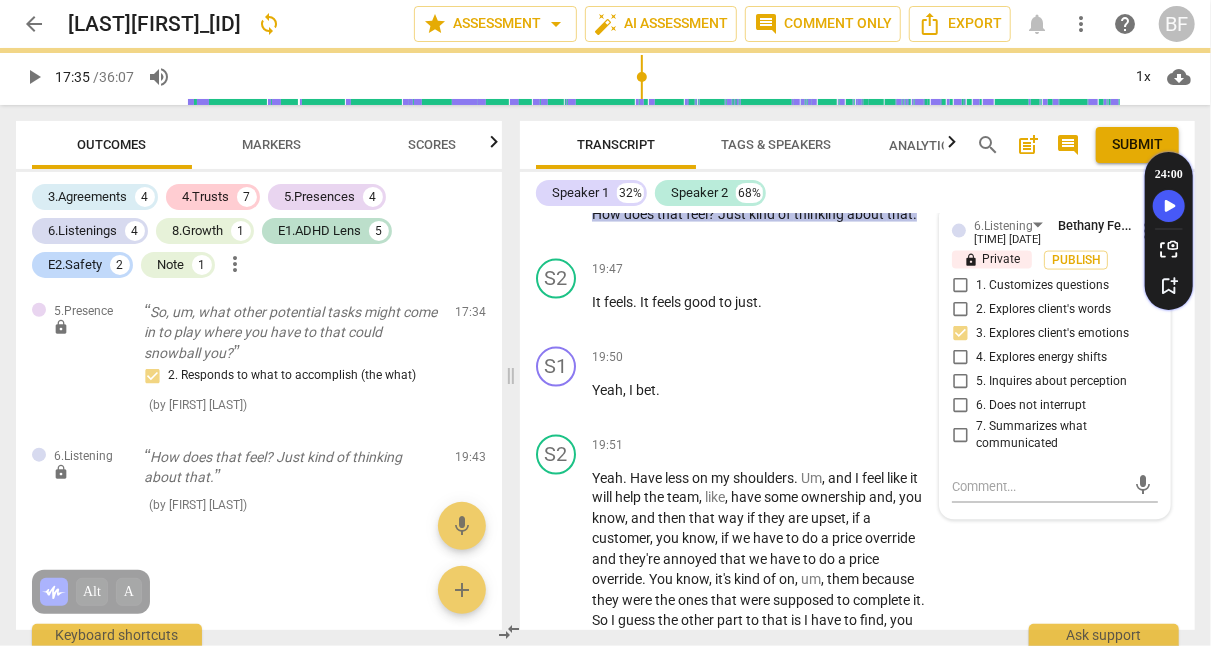 click on "S2 play_arrow pause 19:42 + Add competency keyboard_arrow_right Yeah ." at bounding box center (857, 119) 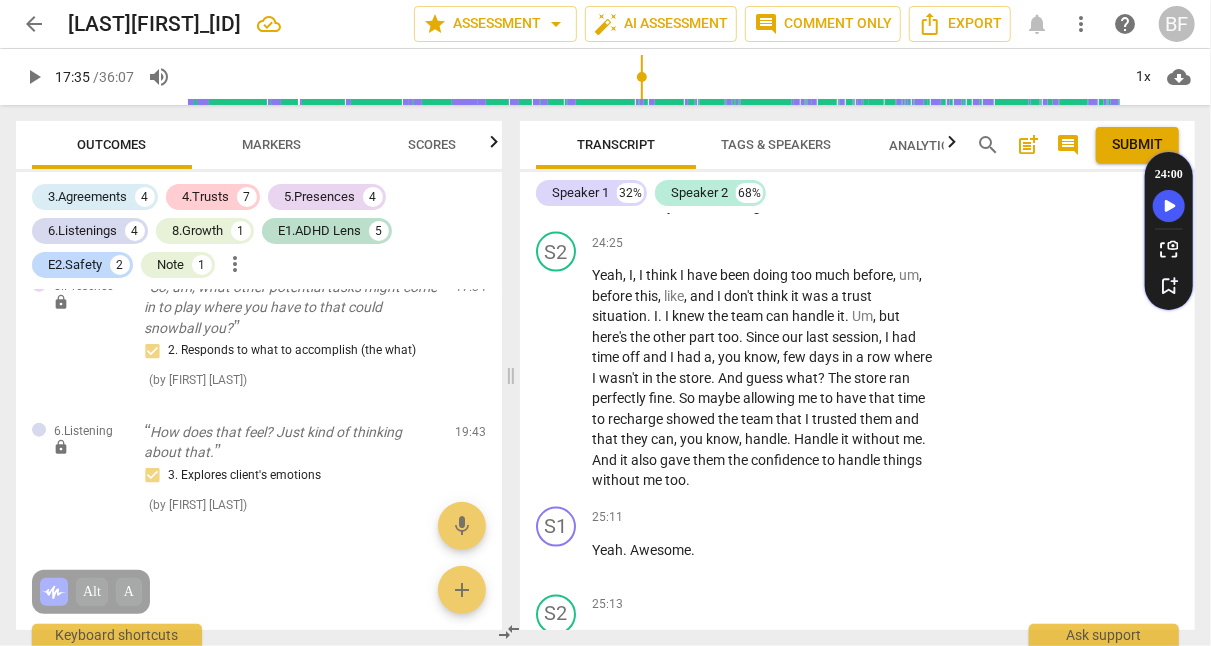 scroll, scrollTop: 11956, scrollLeft: 0, axis: vertical 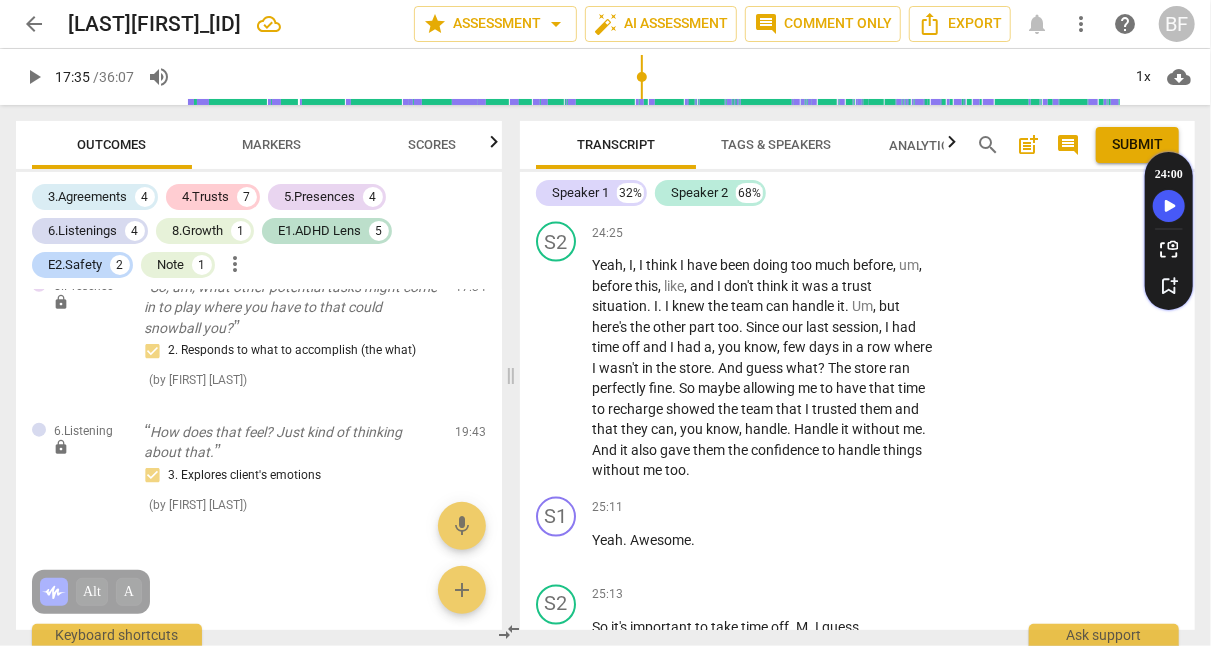 click on "+" at bounding box center (811, 123) 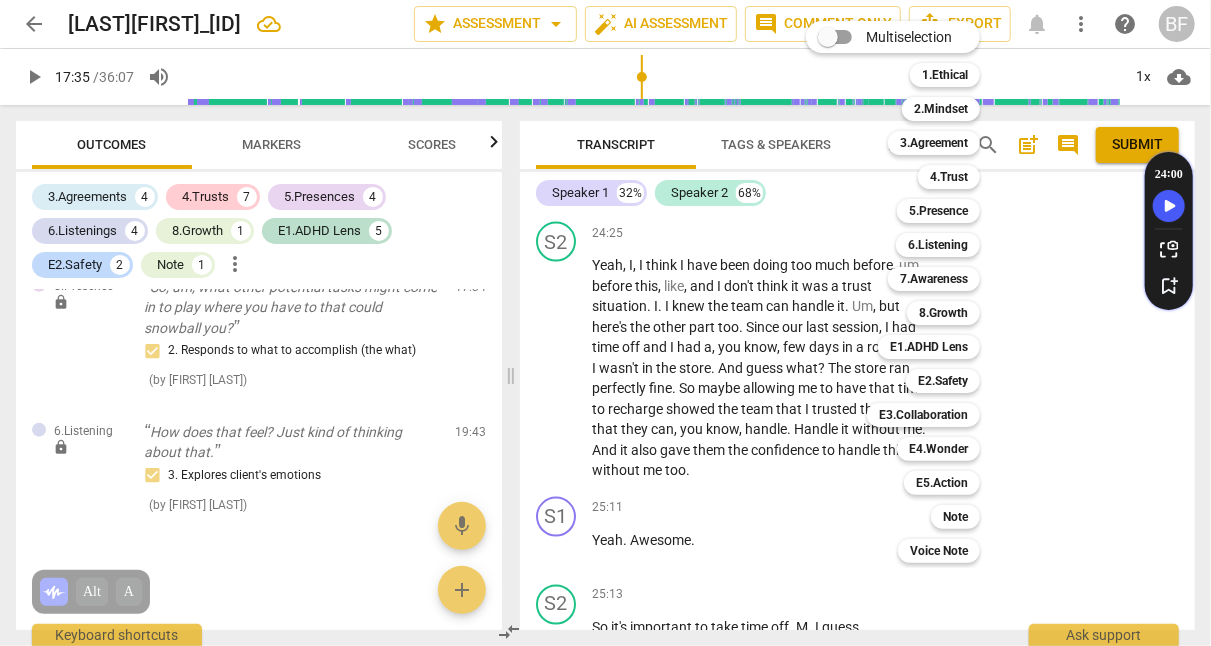 click on "7.Awareness" at bounding box center (934, 279) 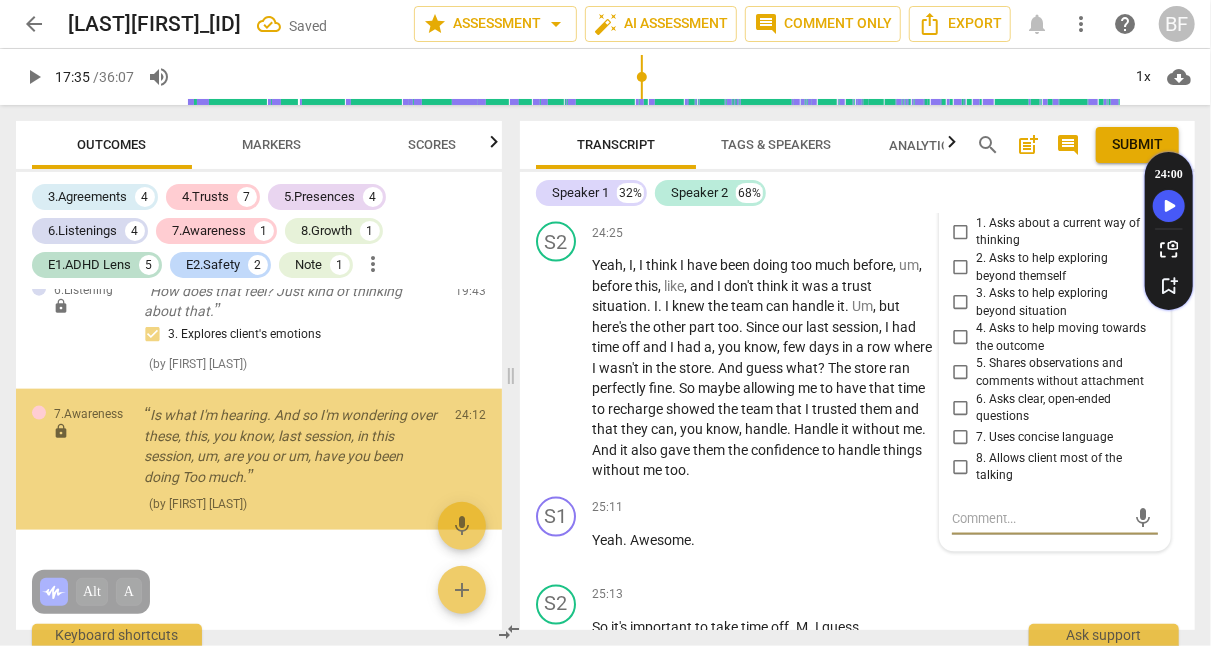 scroll, scrollTop: 4825, scrollLeft: 0, axis: vertical 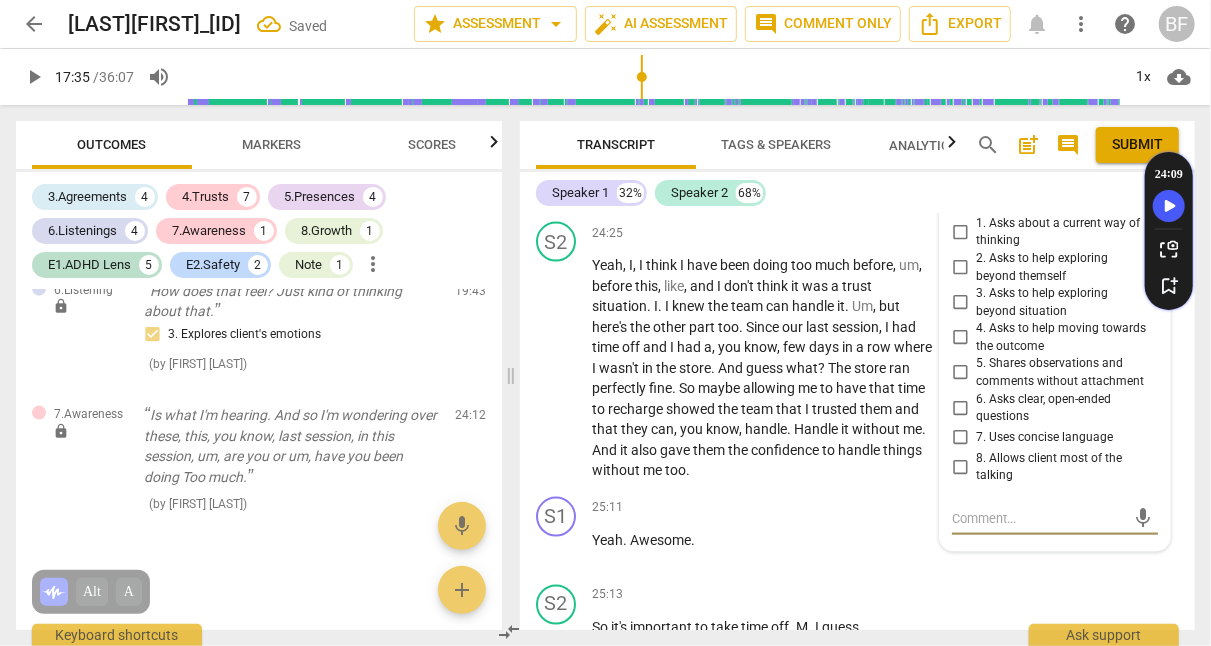 click on "1. Asks about a current way of thinking" at bounding box center (960, 232) 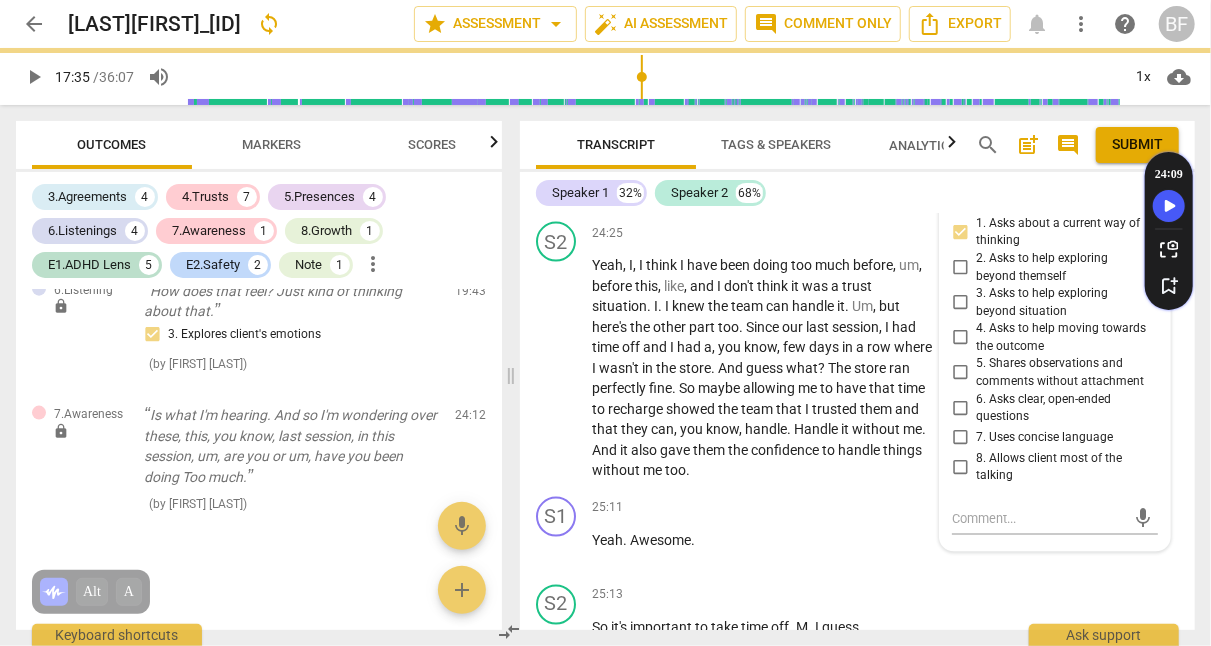 click on "3. Asks to help exploring beyond situation" at bounding box center (960, 303) 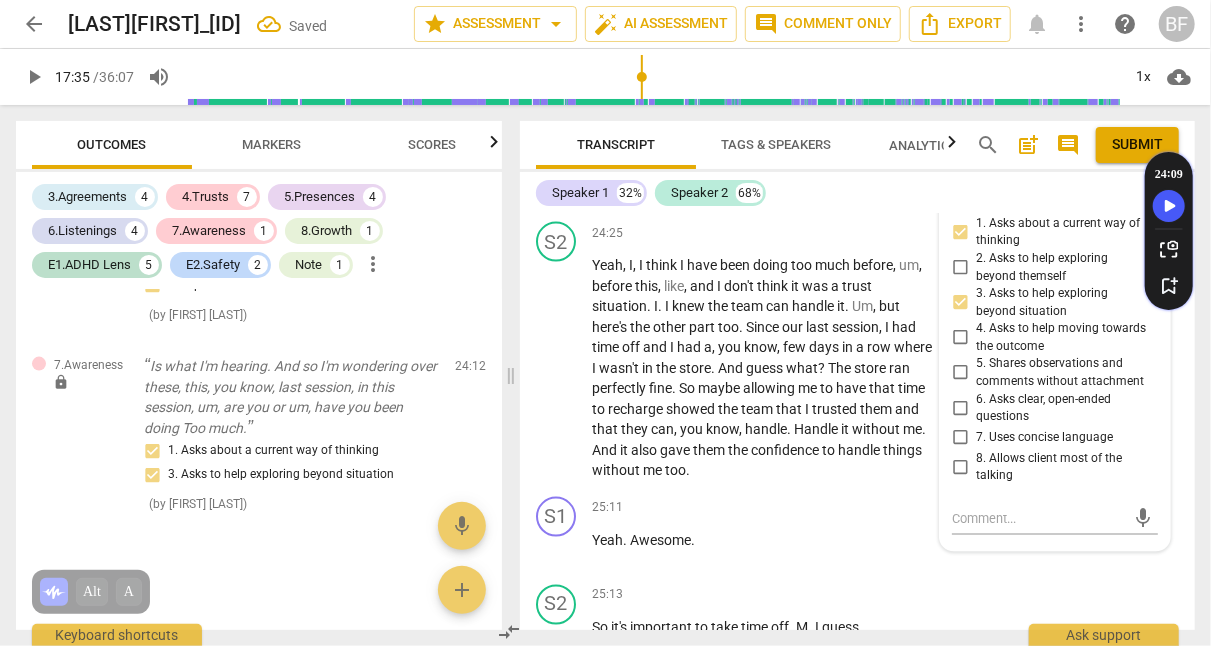click on "S2 play_arrow pause 24:25 + Add competency keyboard_arrow_right Yeah ,   I ,   I   think   I   have   been   doing   too   much   before ,   um ,   before   this ,   like ,   and   I   don't   think   it   was   a   trust   situation .   I .   I   knew   the   team   can   handle   it .   Um ,   but   here's   the   other   part   too .   Since   our   last   session ,   I   had   time   off   and   I   had   a ,   you   know ,   few   days   in   a   row   where   I   wasn't   in   the   store .   And   guess   what ?   The   store   ran   perfectly   fine .   So   maybe   allowing   me   to   have   that   time   to   recharge   showed   the   team   that   I   trusted   them   and   that   they   can ,   you   know ,   handle .   Handle   it   without   me .   And   it   also   gave   them   the   confidence   to   handle   things   without   me   too ." at bounding box center (857, 351) 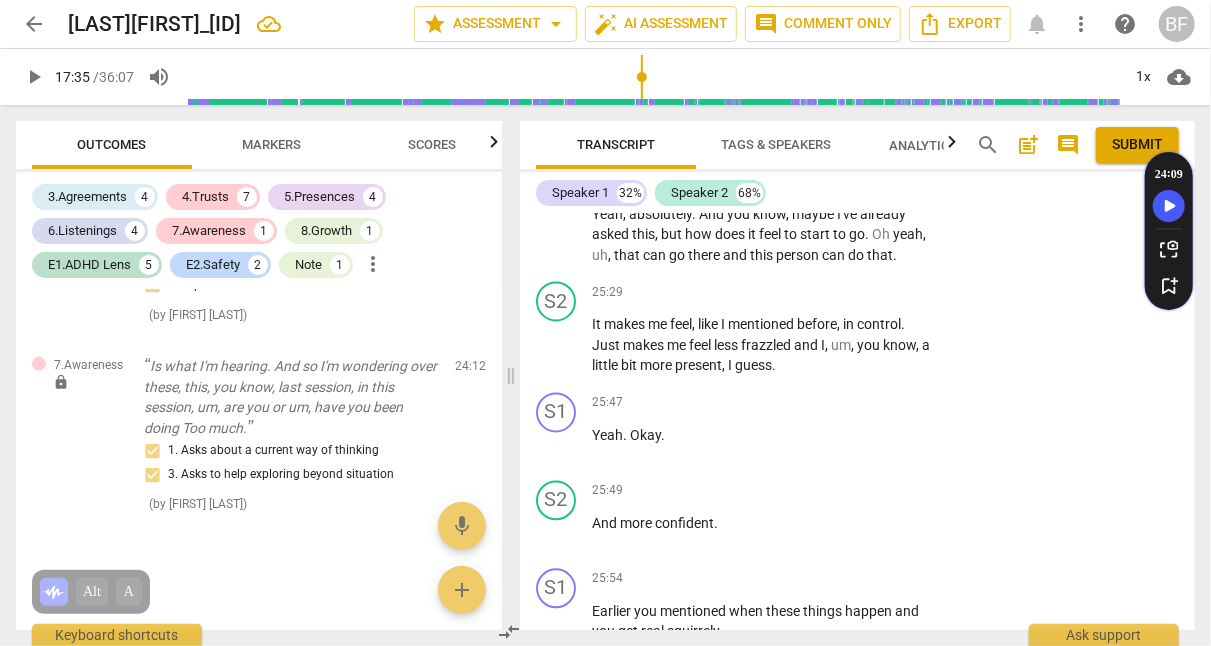 scroll, scrollTop: 12464, scrollLeft: 0, axis: vertical 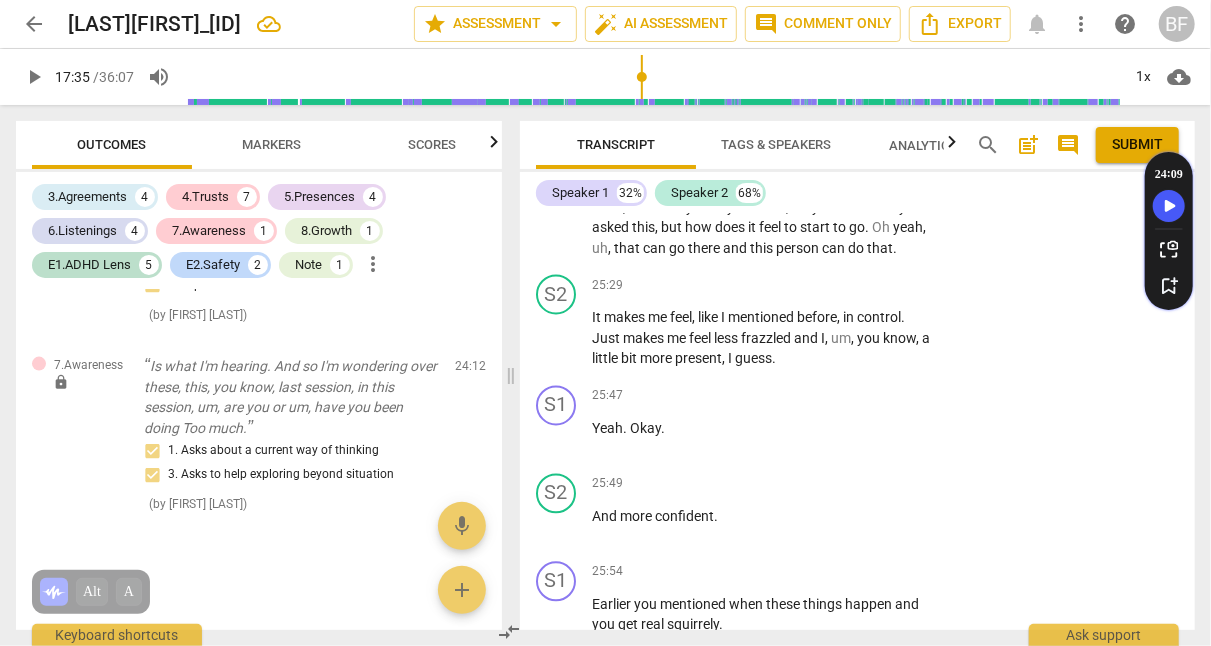 click on "+" at bounding box center (811, 176) 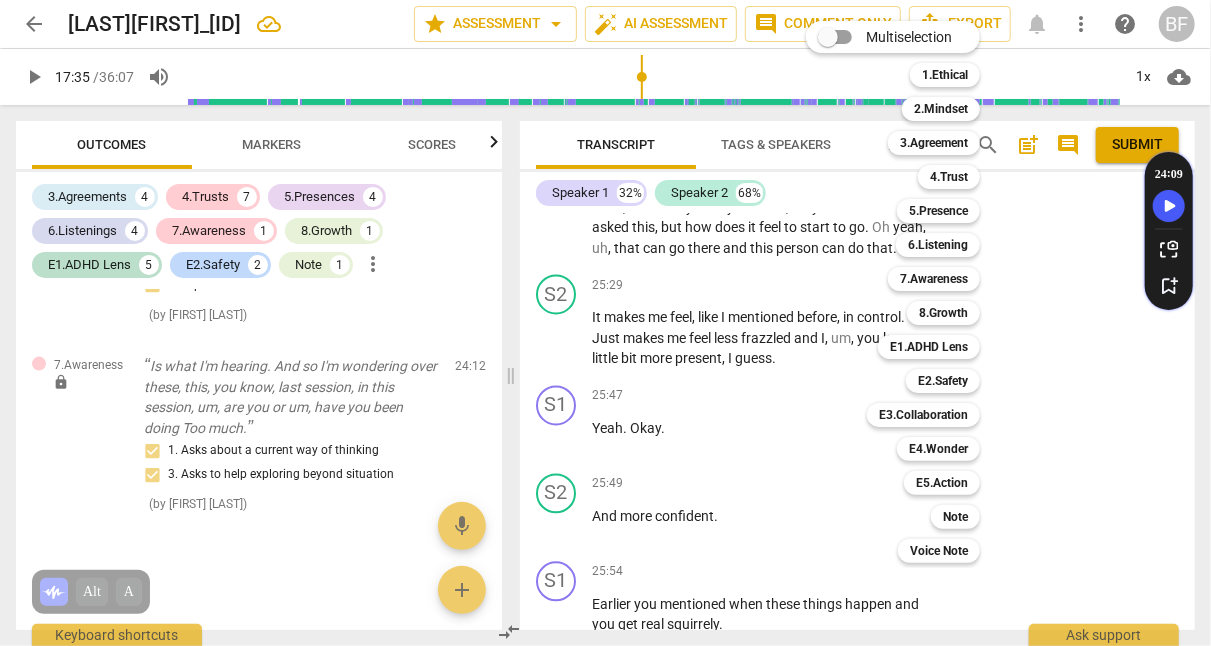 click on "6.Listening" at bounding box center (938, 245) 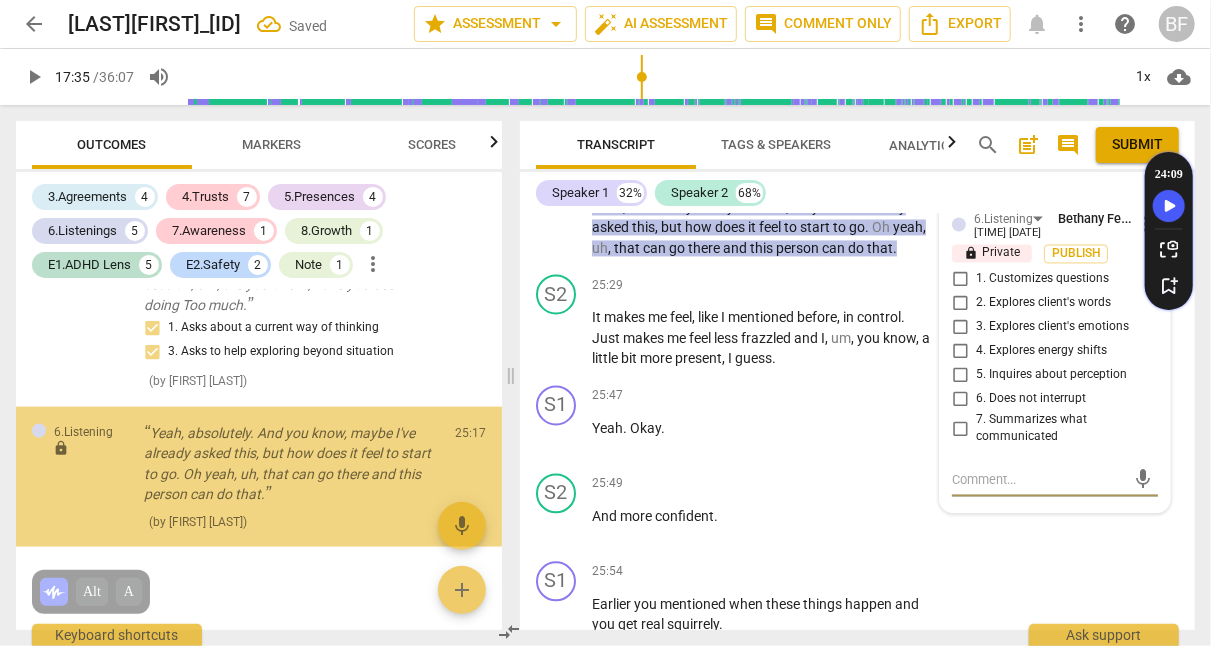 scroll, scrollTop: 5015, scrollLeft: 0, axis: vertical 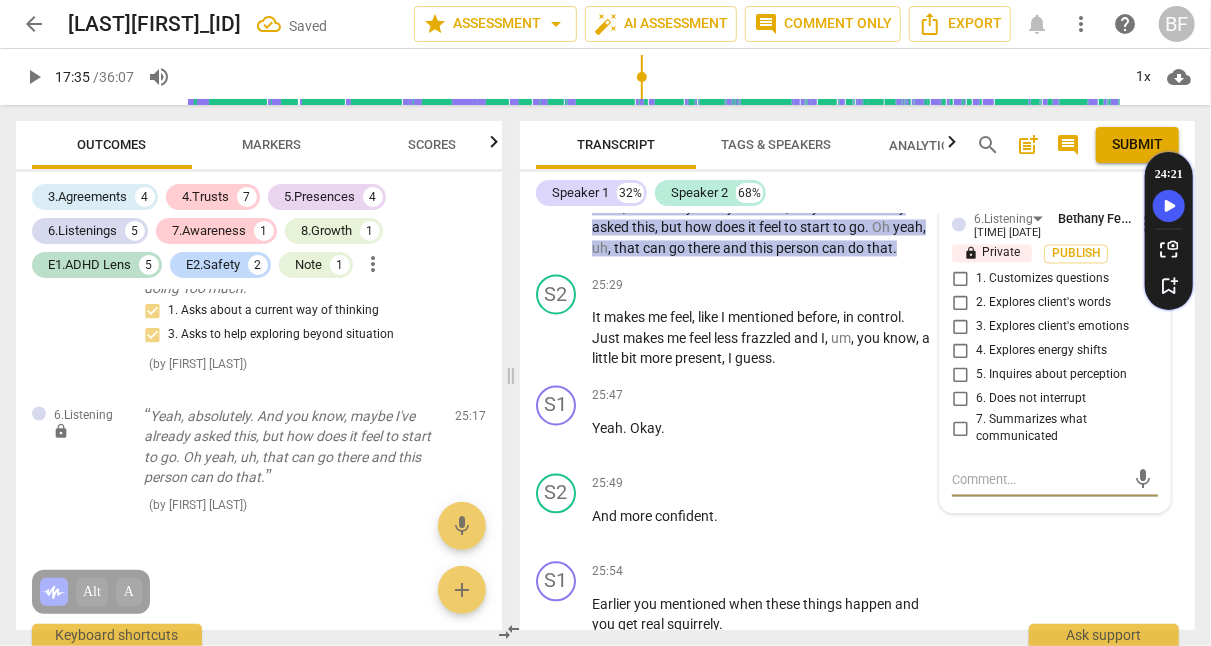 click on "3. Explores client's emotions" at bounding box center (960, 328) 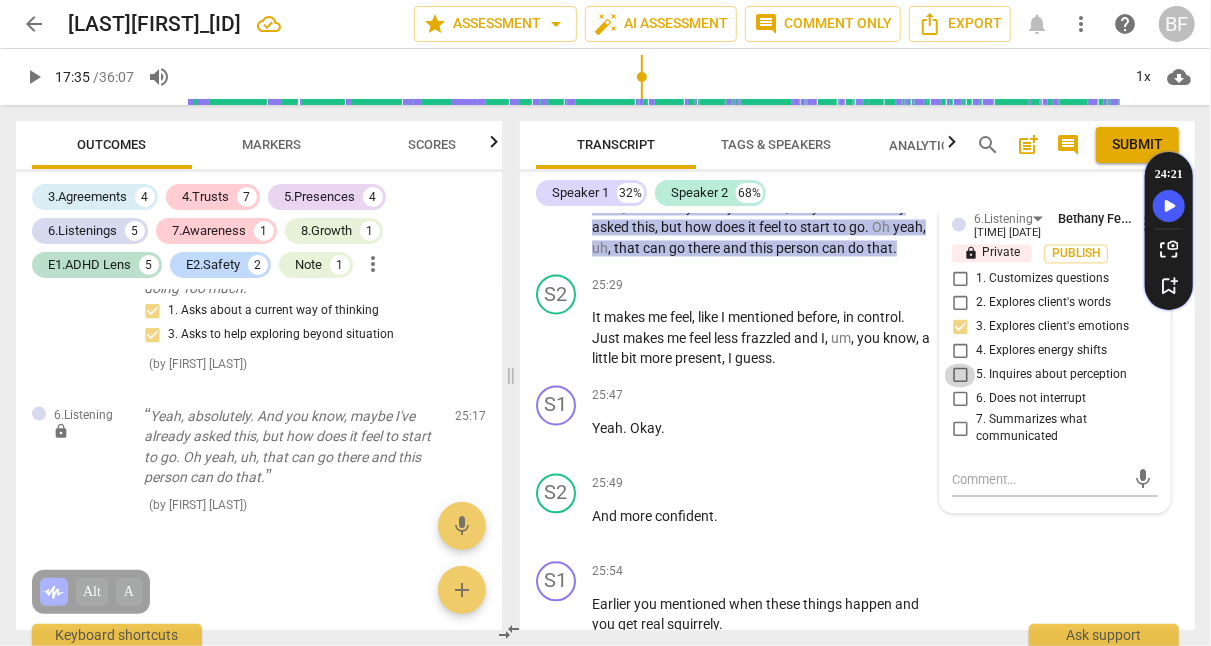click on "5. Inquires about perception" at bounding box center (960, 376) 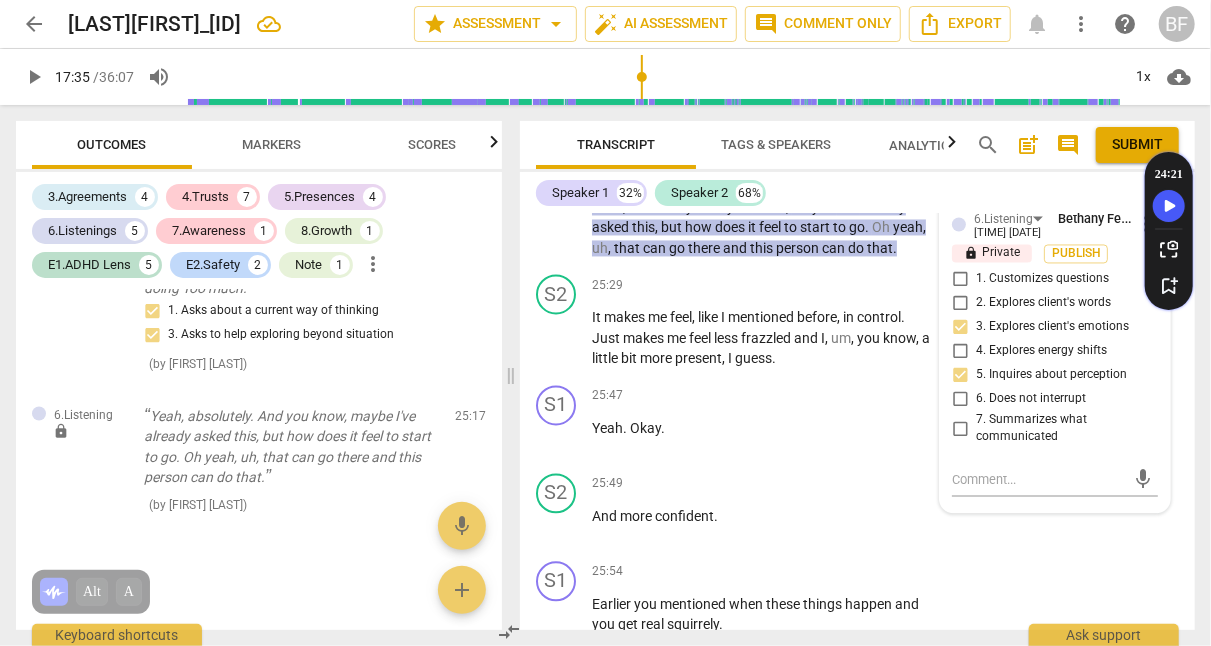 click on "S2 play_arrow pause 25:13 + Add competency keyboard_arrow_right So   it's   important   to   take   time   off .   M .   I   guess ." at bounding box center (857, 113) 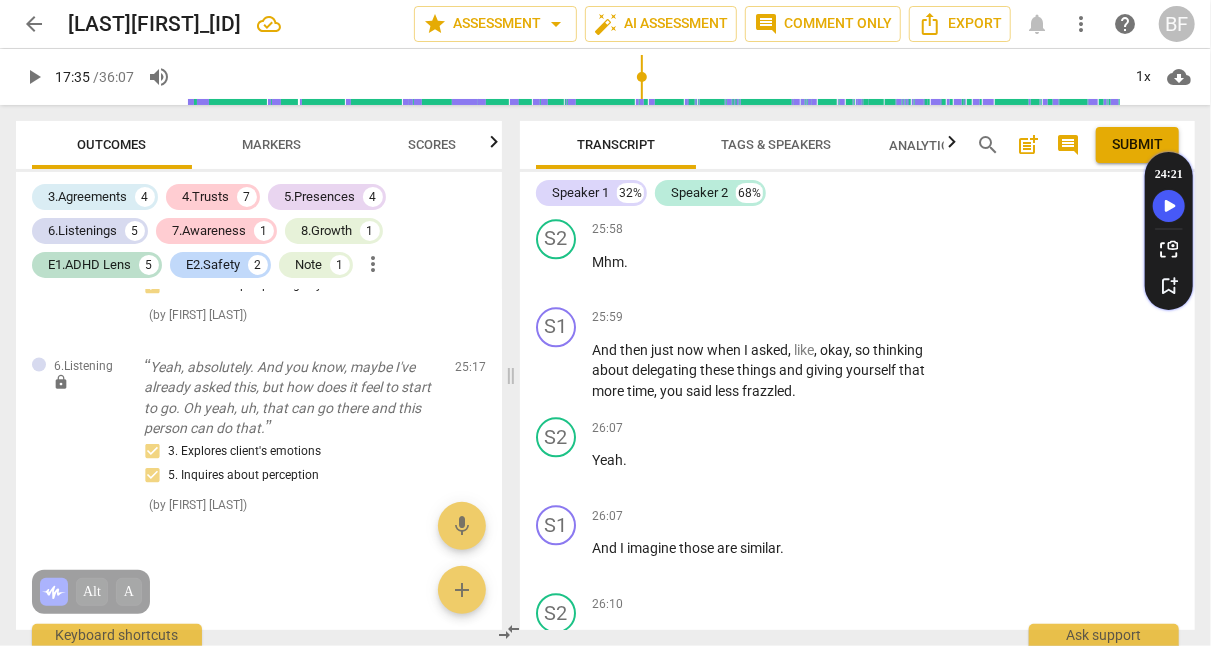 scroll, scrollTop: 12896, scrollLeft: 0, axis: vertical 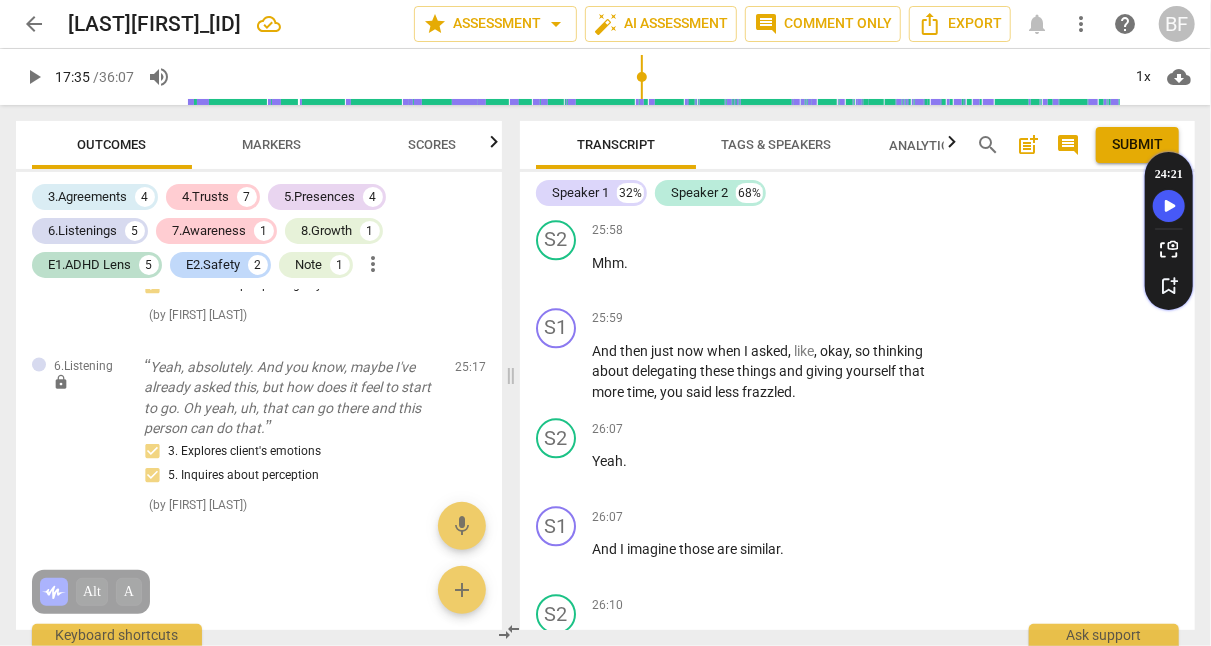 click on "+" at bounding box center [811, 141] 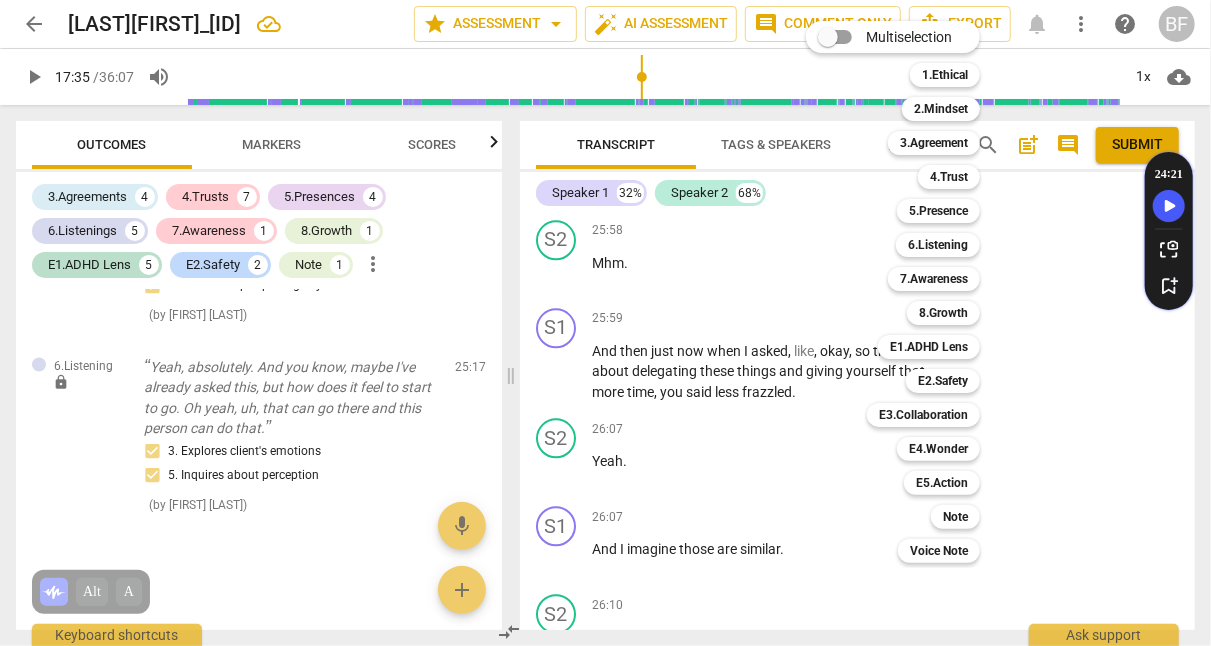 click on "6.Listening" at bounding box center [938, 245] 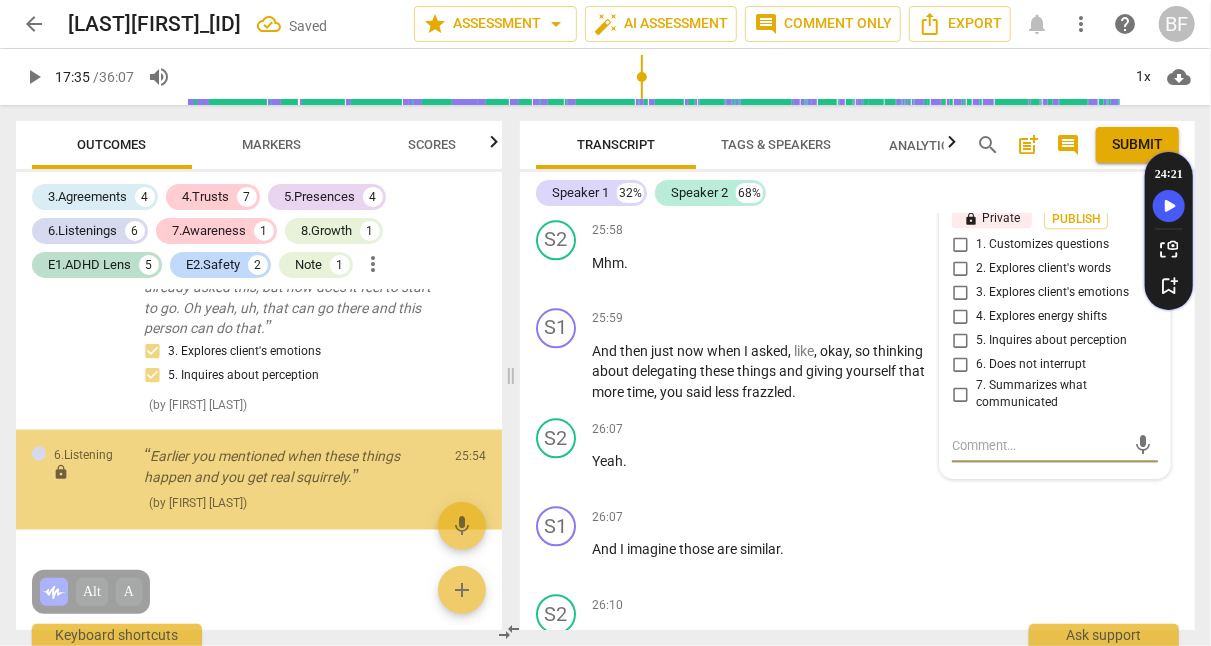 scroll, scrollTop: 5163, scrollLeft: 0, axis: vertical 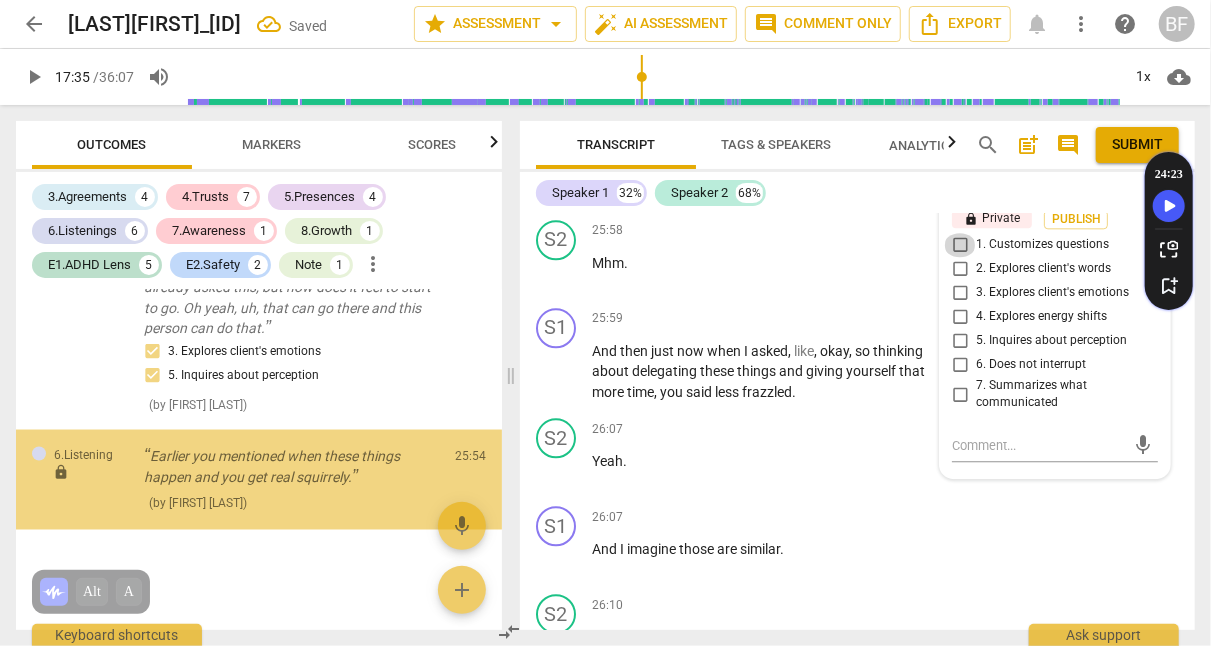click on "1. Customizes questions" at bounding box center [960, 245] 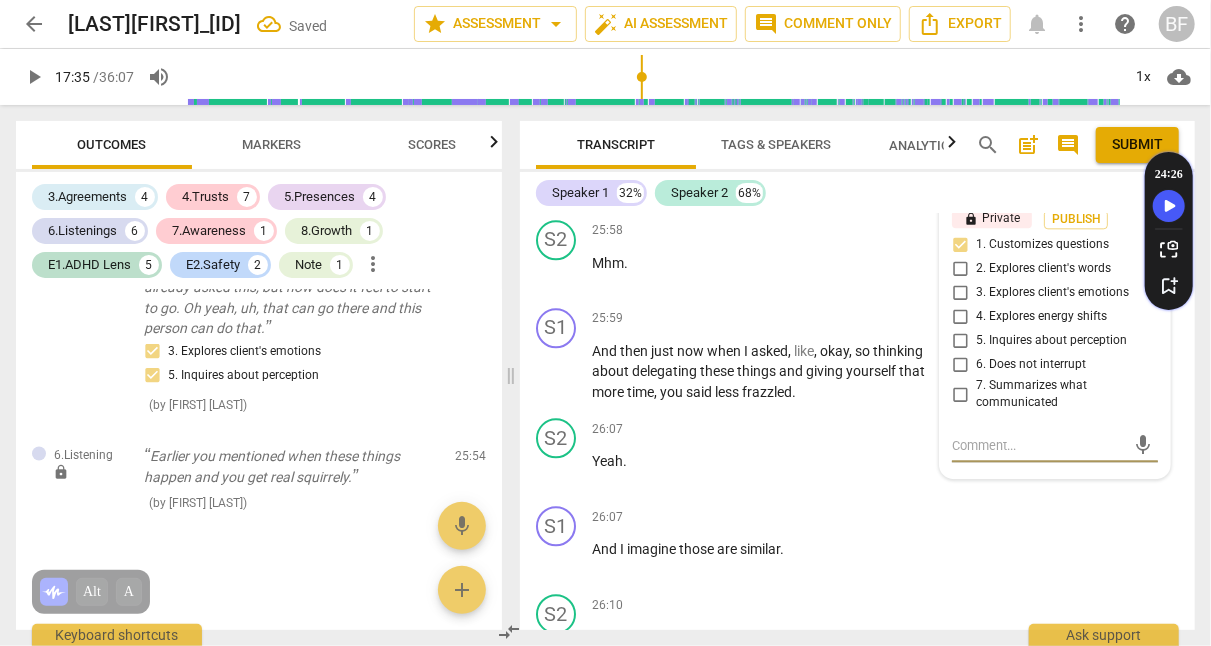 click at bounding box center (1039, 445) 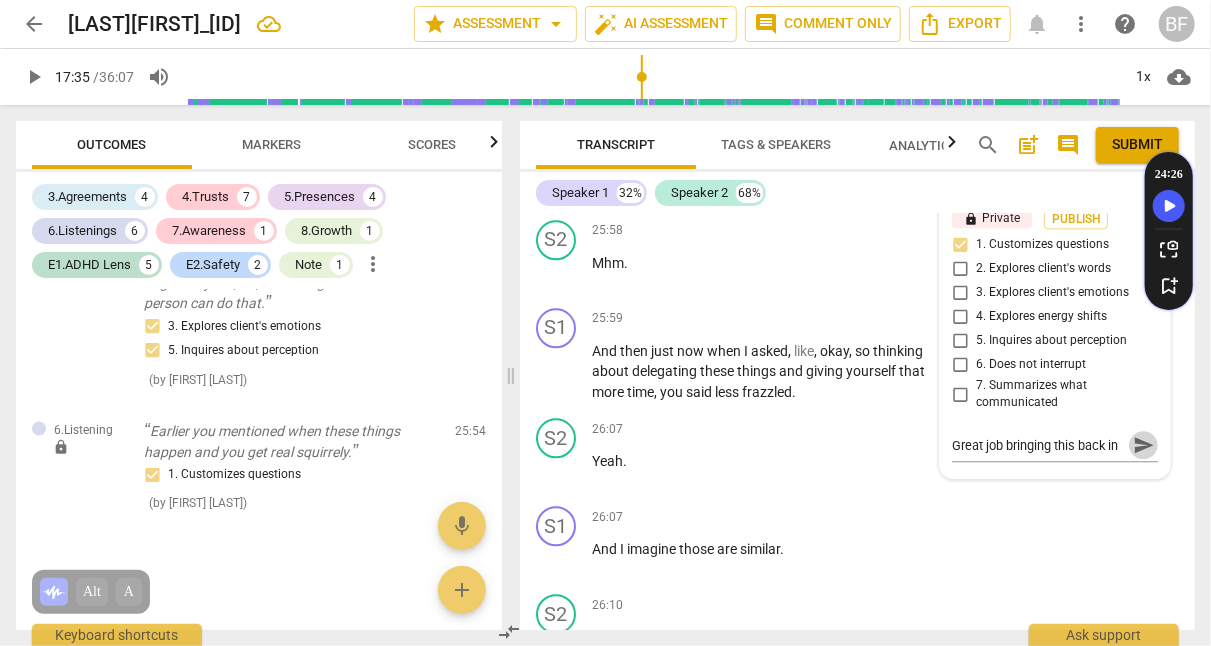click on "send" at bounding box center [1144, 446] 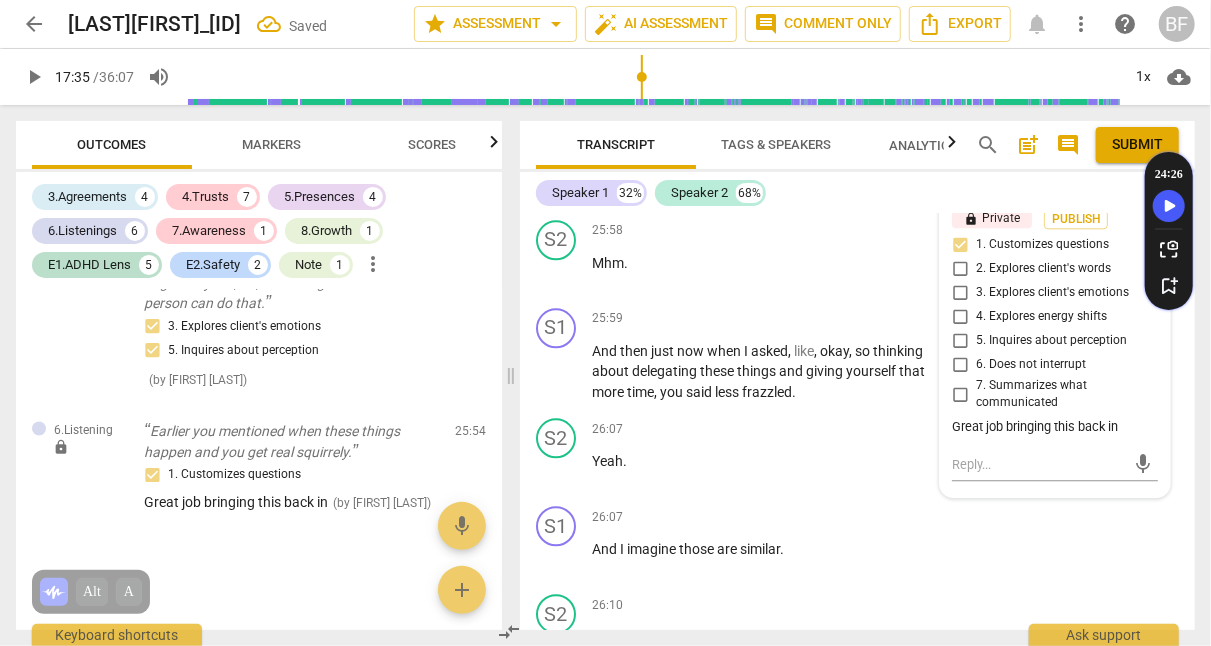 scroll, scrollTop: 12993, scrollLeft: 0, axis: vertical 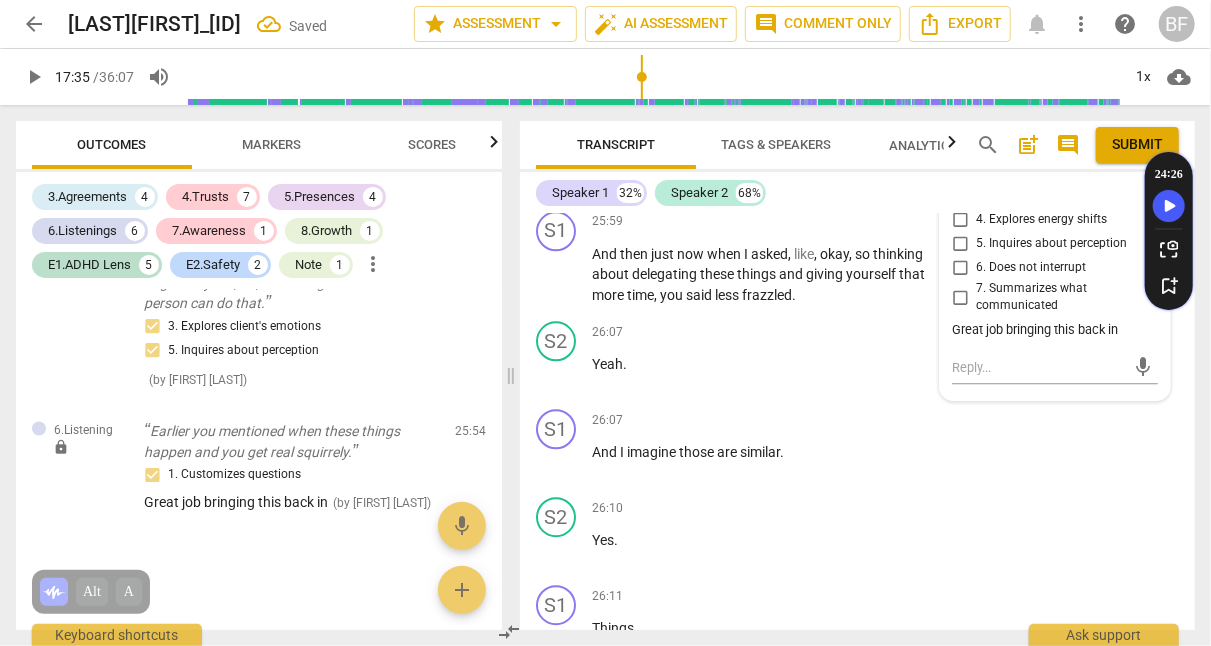 click on "S1 play_arrow pause 26:07 + Add competency keyboard_arrow_right And   I   imagine   those   are   similar ." at bounding box center [857, 445] 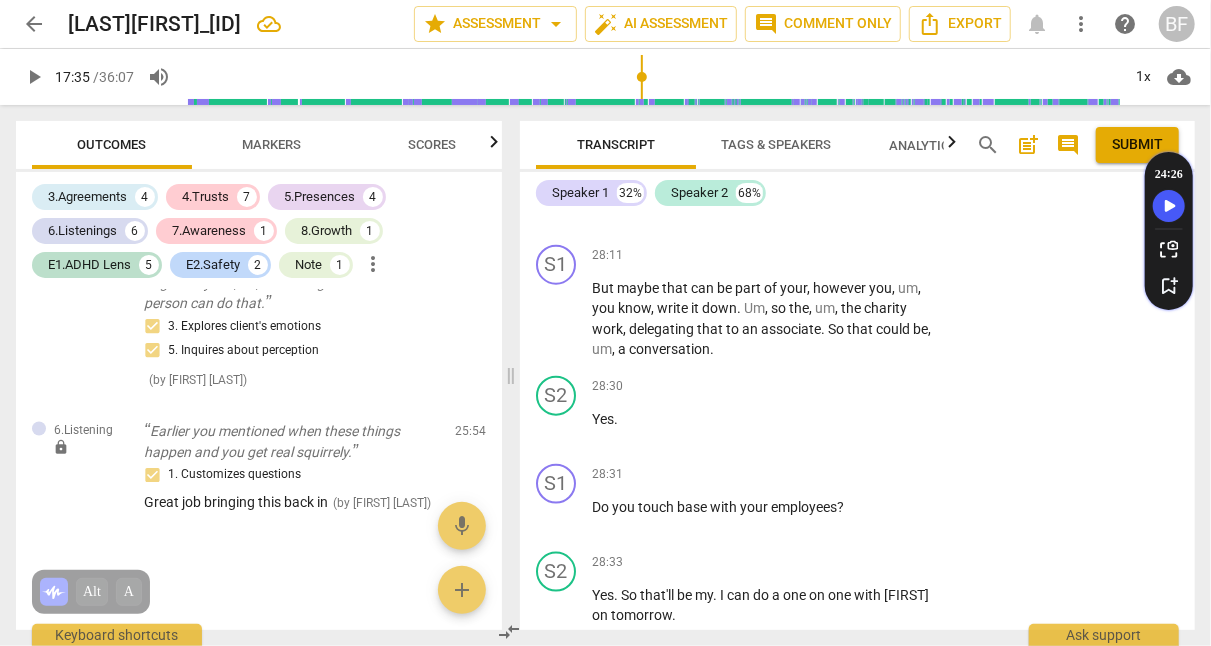 scroll, scrollTop: 15130, scrollLeft: 0, axis: vertical 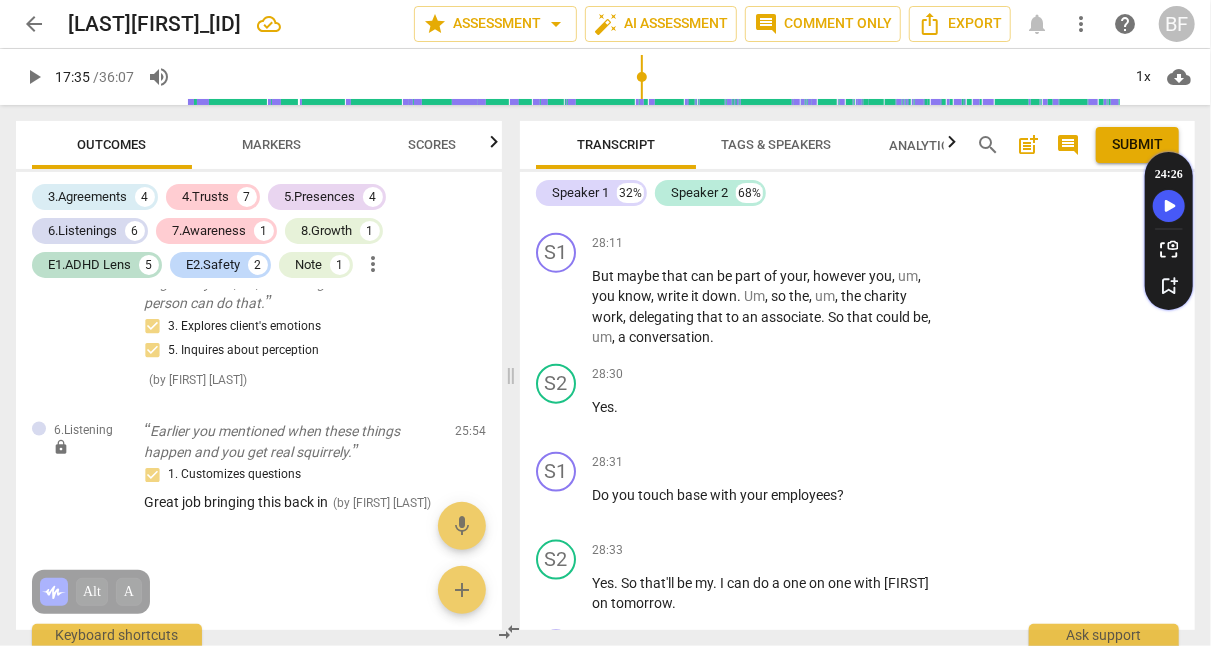 click on "play_arrow" at bounding box center [557, 307] 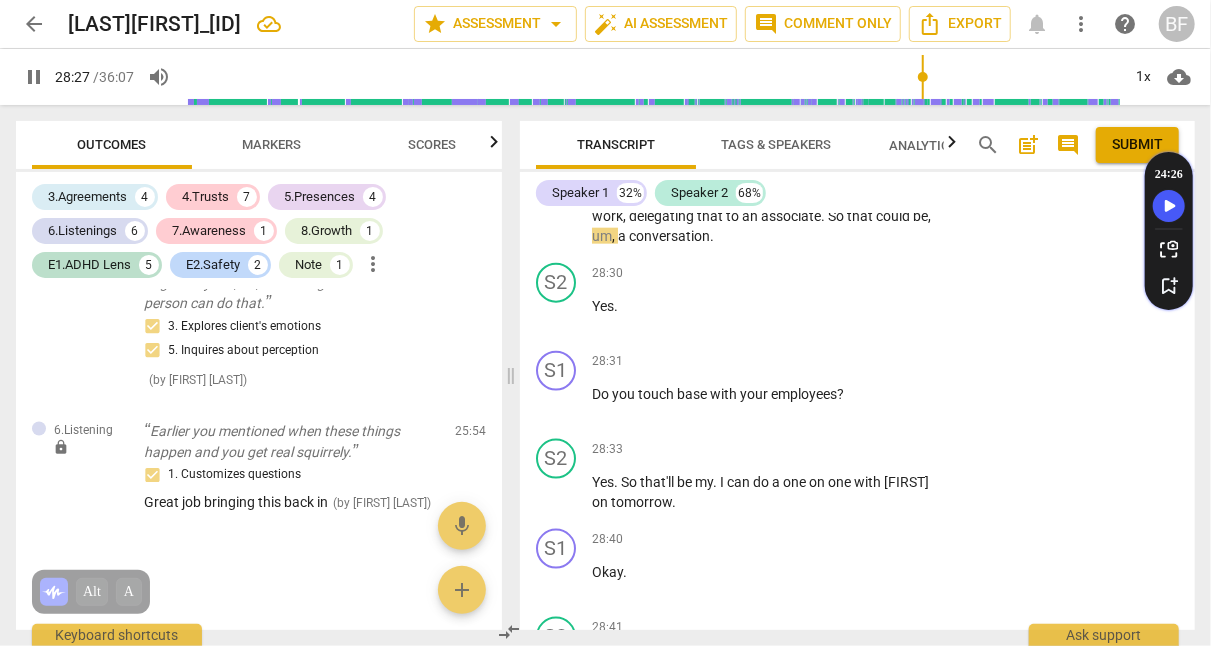 scroll, scrollTop: 15232, scrollLeft: 0, axis: vertical 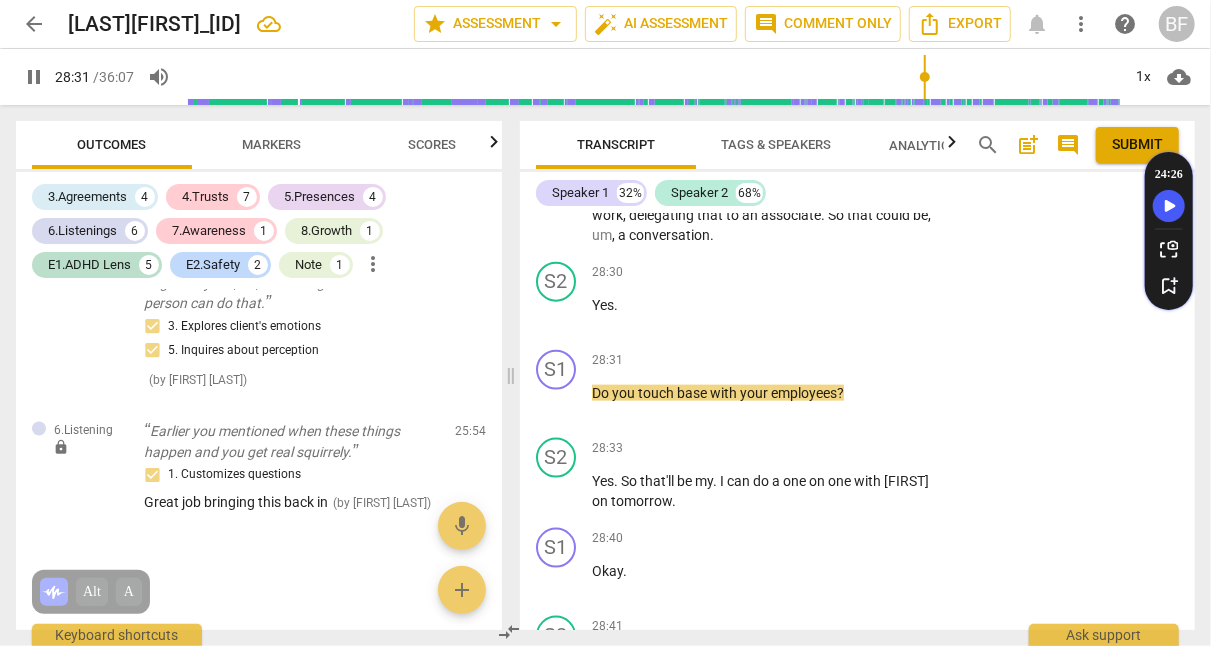 click on "pause" at bounding box center [557, 205] 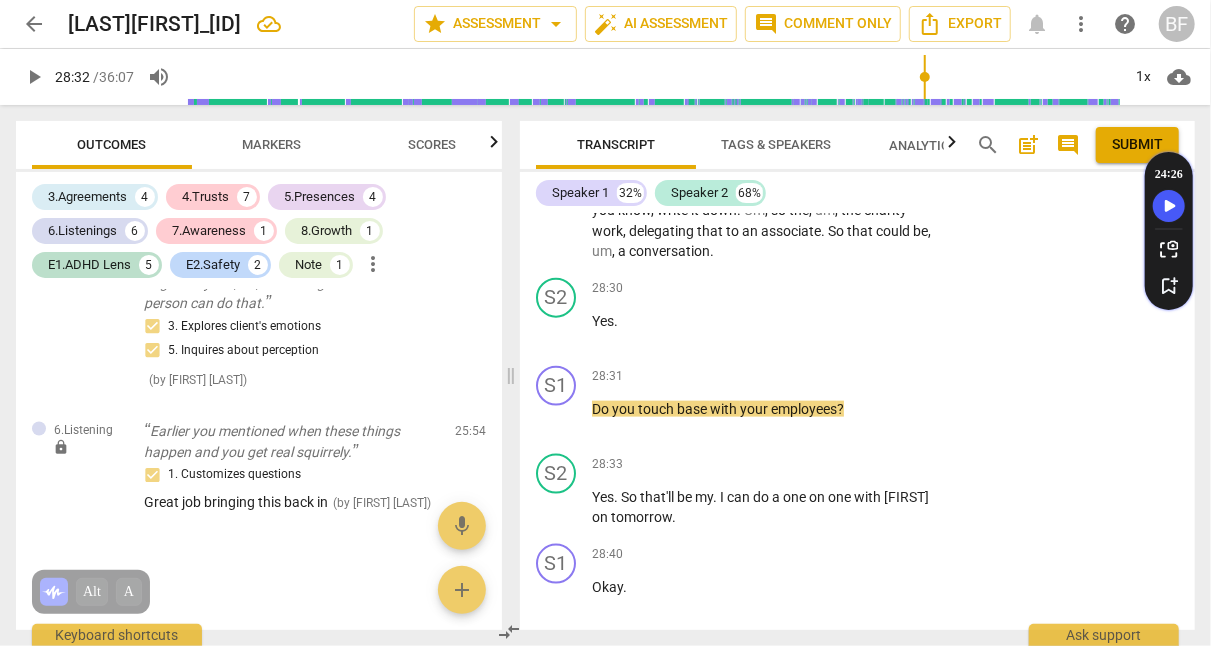 scroll, scrollTop: 15252, scrollLeft: 0, axis: vertical 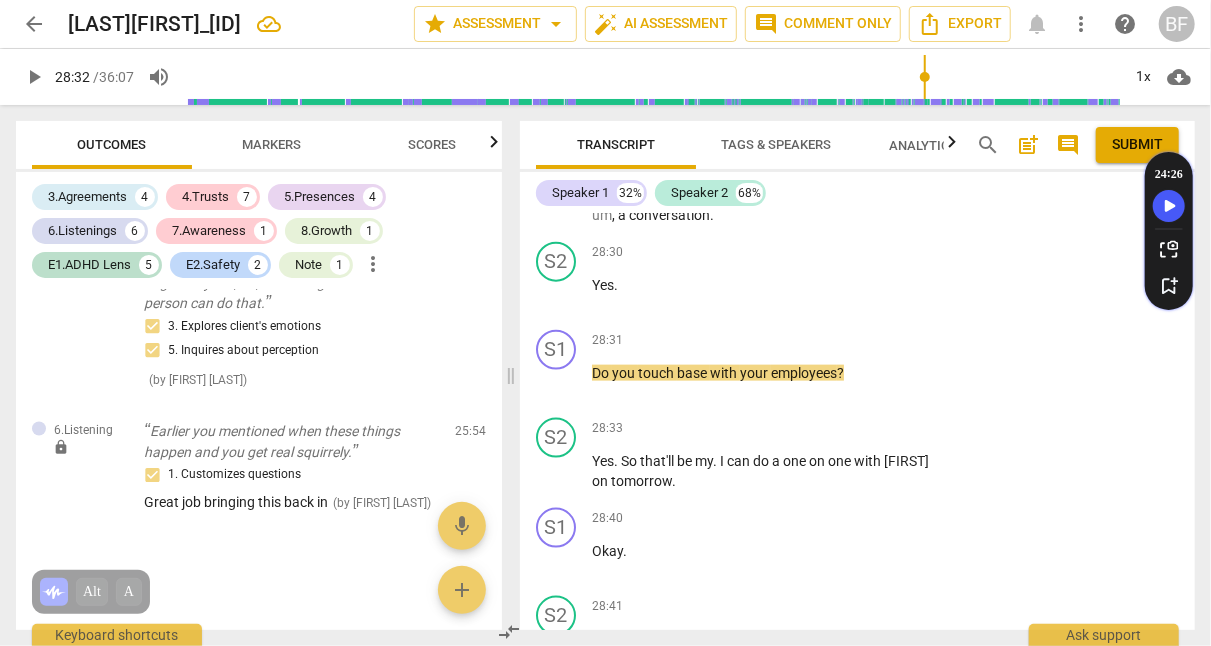 click on "+" at bounding box center [811, 341] 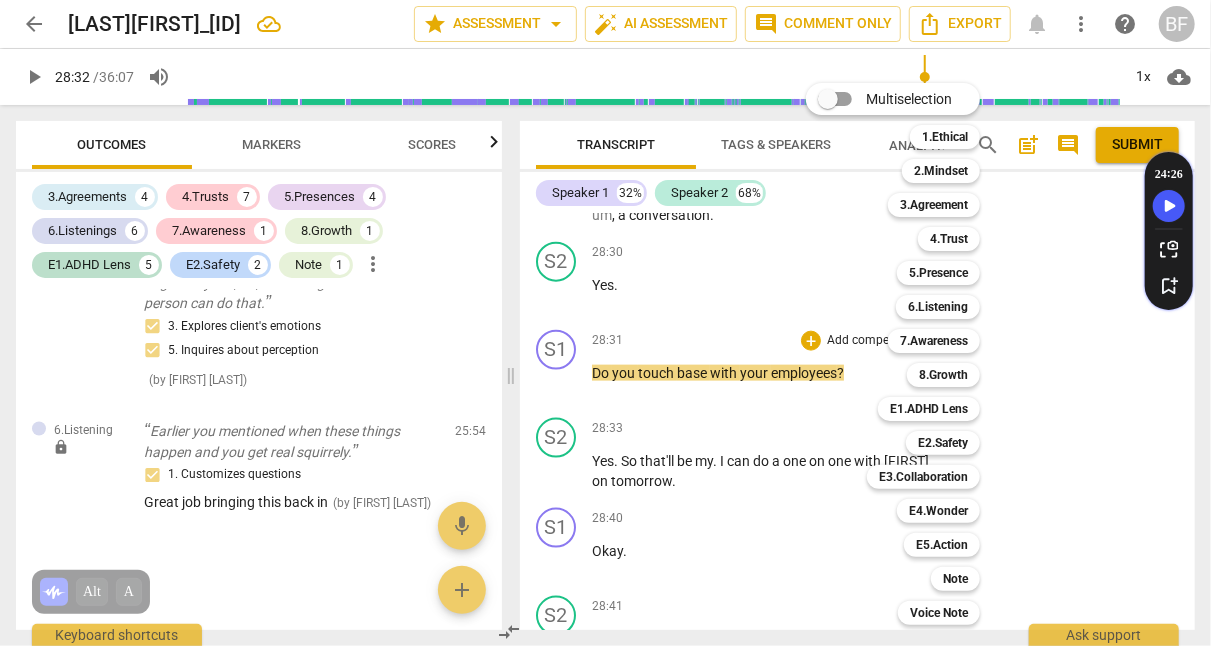 click on "7.Awareness" at bounding box center [934, 341] 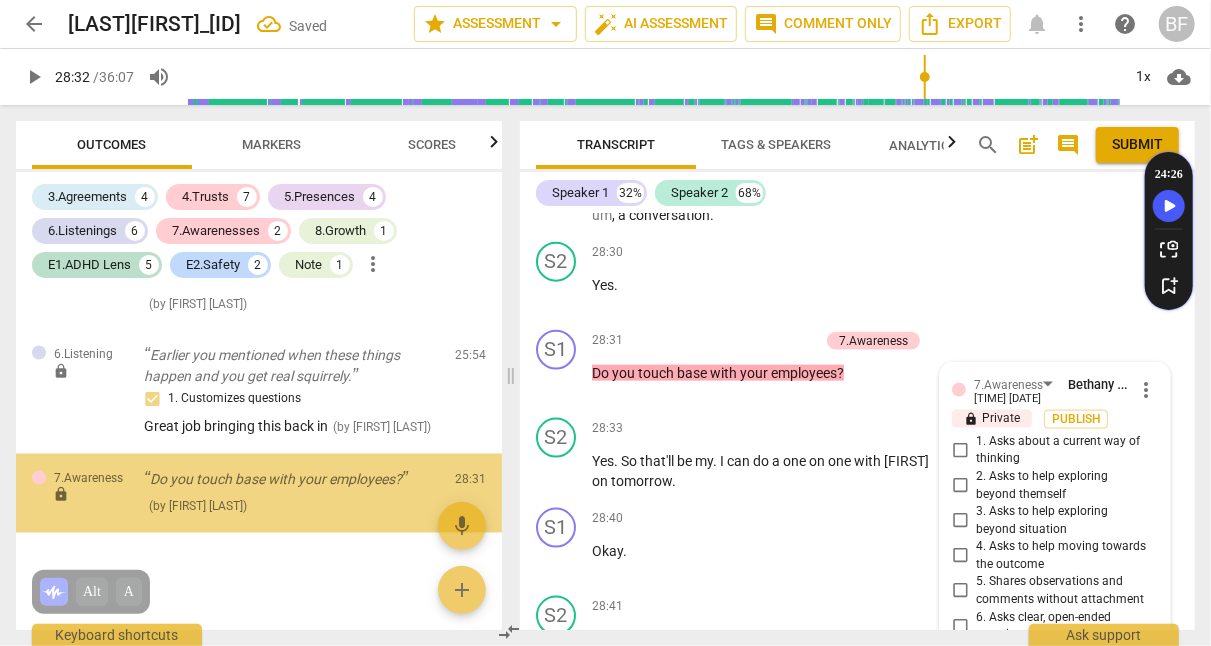 scroll, scrollTop: 15673, scrollLeft: 0, axis: vertical 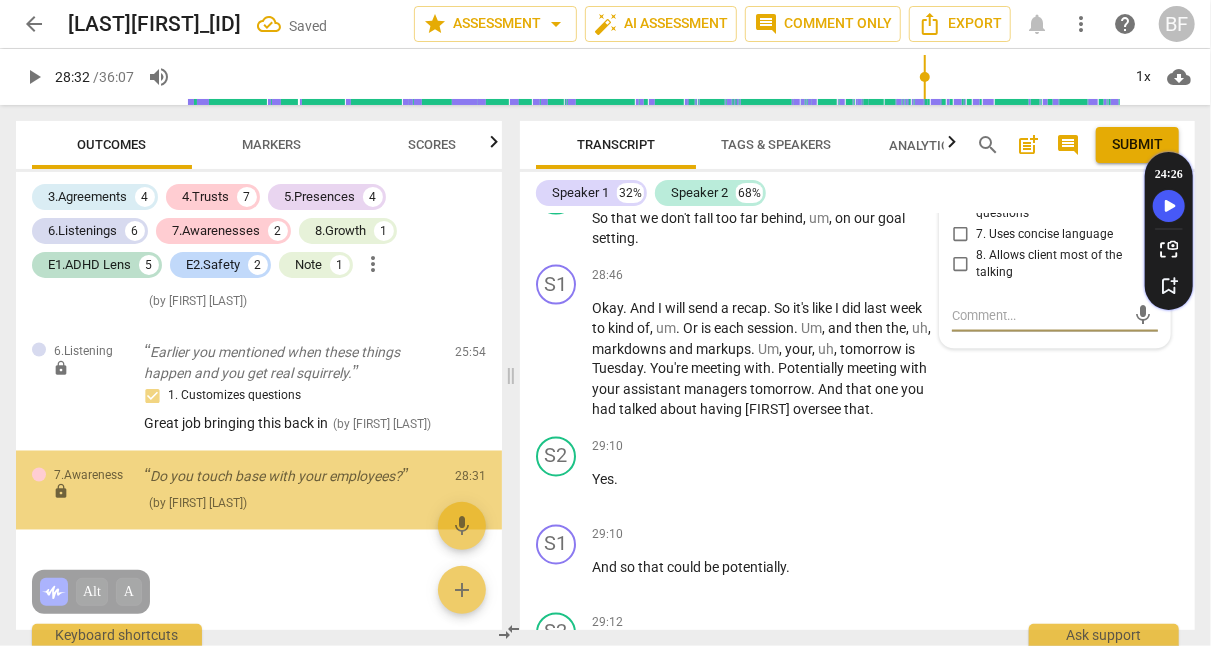 click on "8. Allows client most of the talking" at bounding box center (1063, 264) 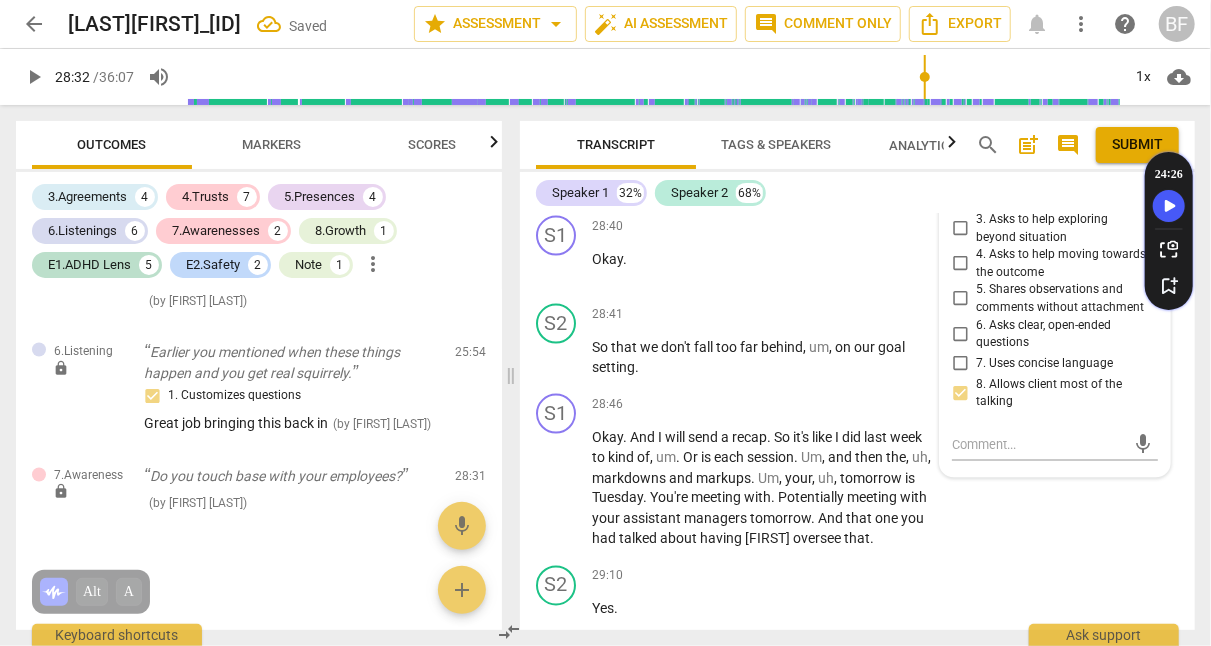 scroll, scrollTop: 15543, scrollLeft: 0, axis: vertical 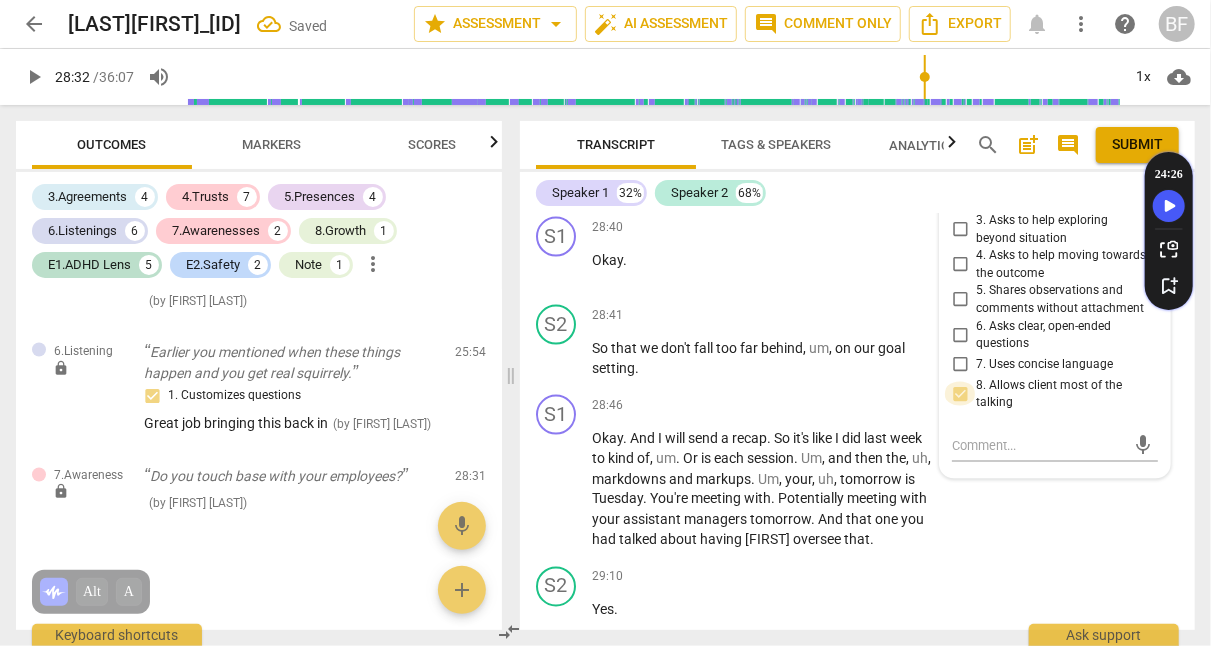 click on "8. Allows client most of the talking" at bounding box center [960, 394] 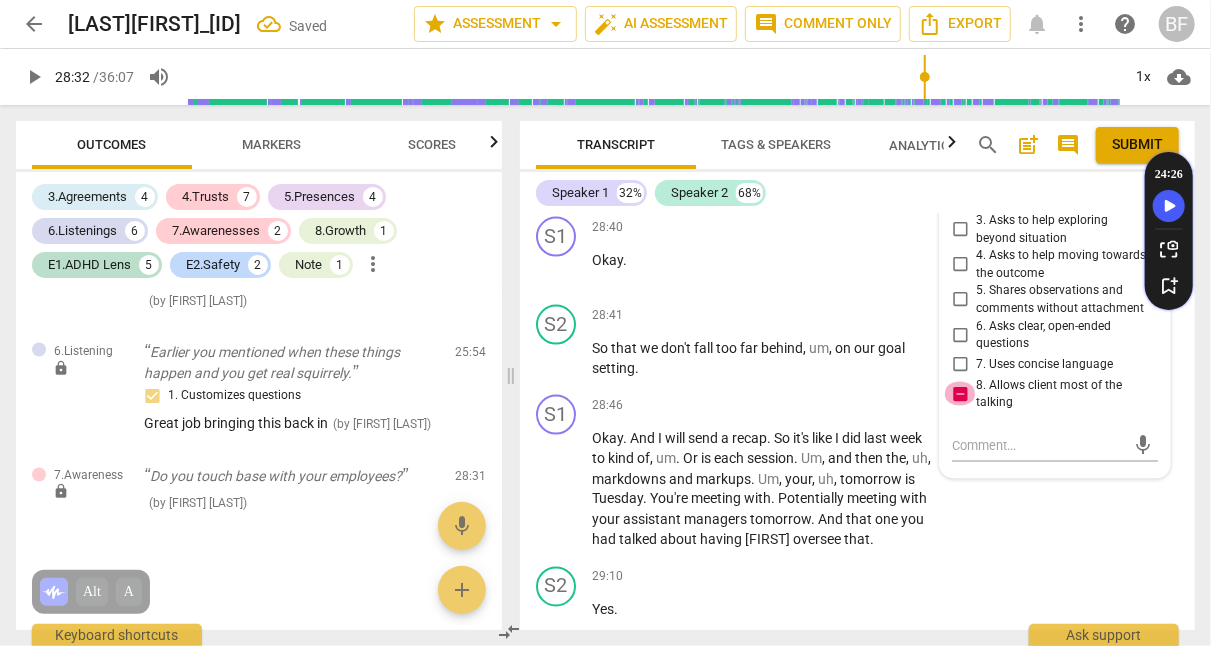 click on "8. Allows client most of the talking" at bounding box center [960, 394] 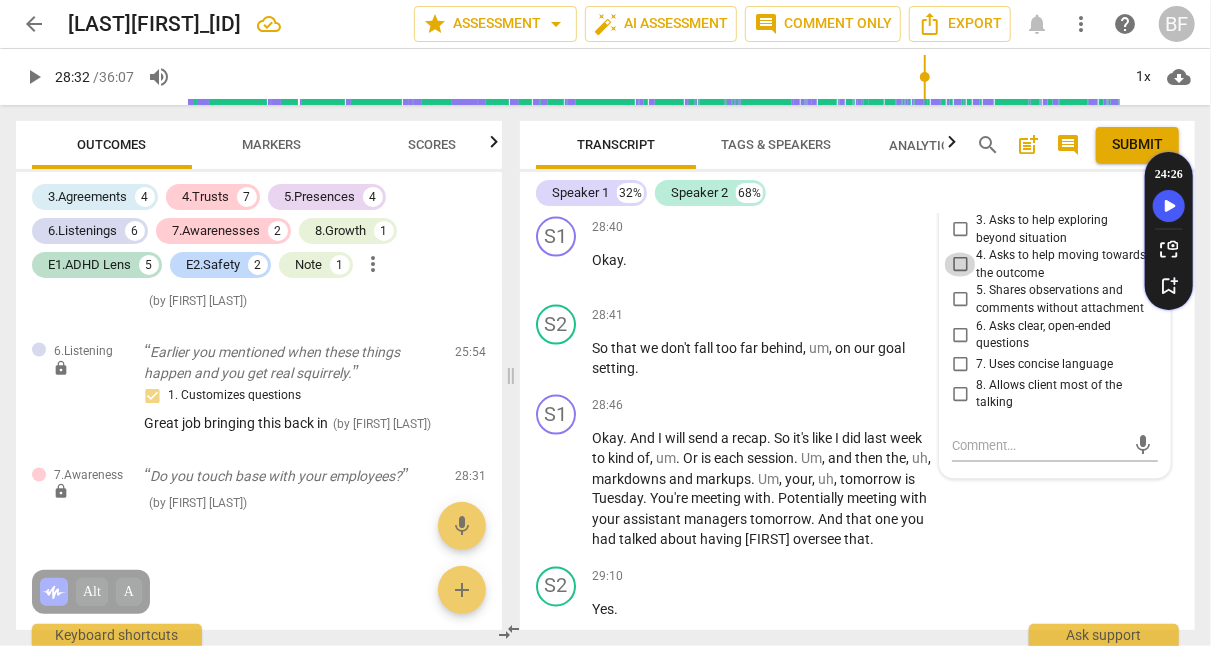 click on "4. Asks to help moving towards the outcome" at bounding box center [960, 265] 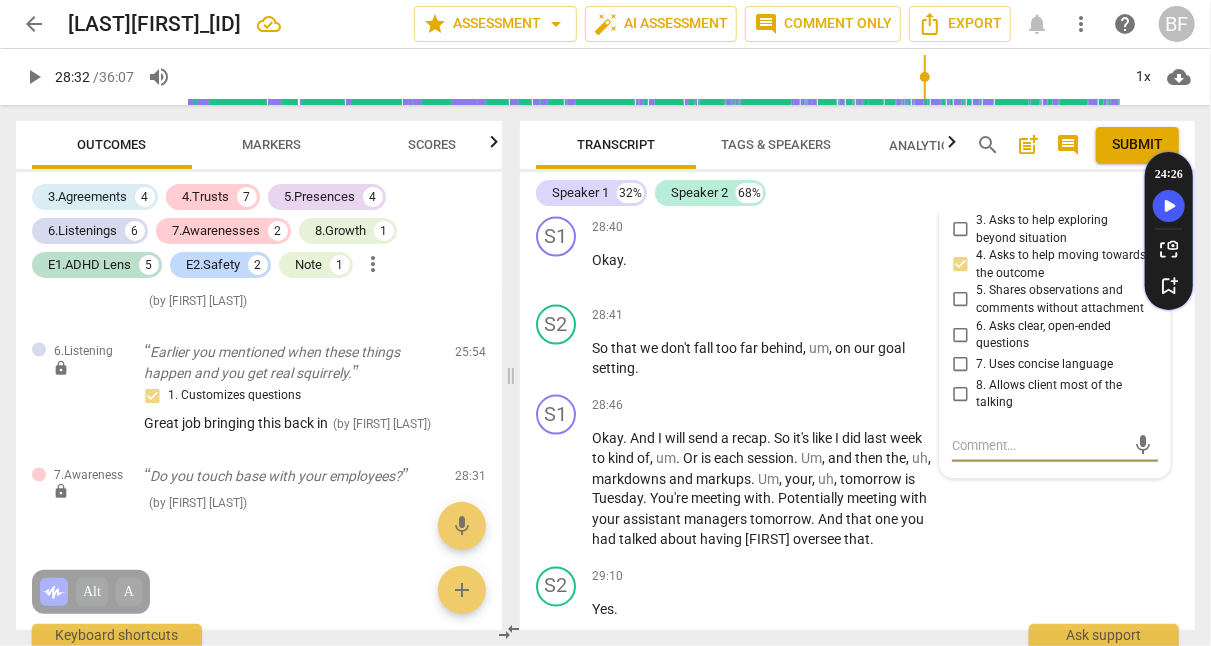 click at bounding box center (1039, 445) 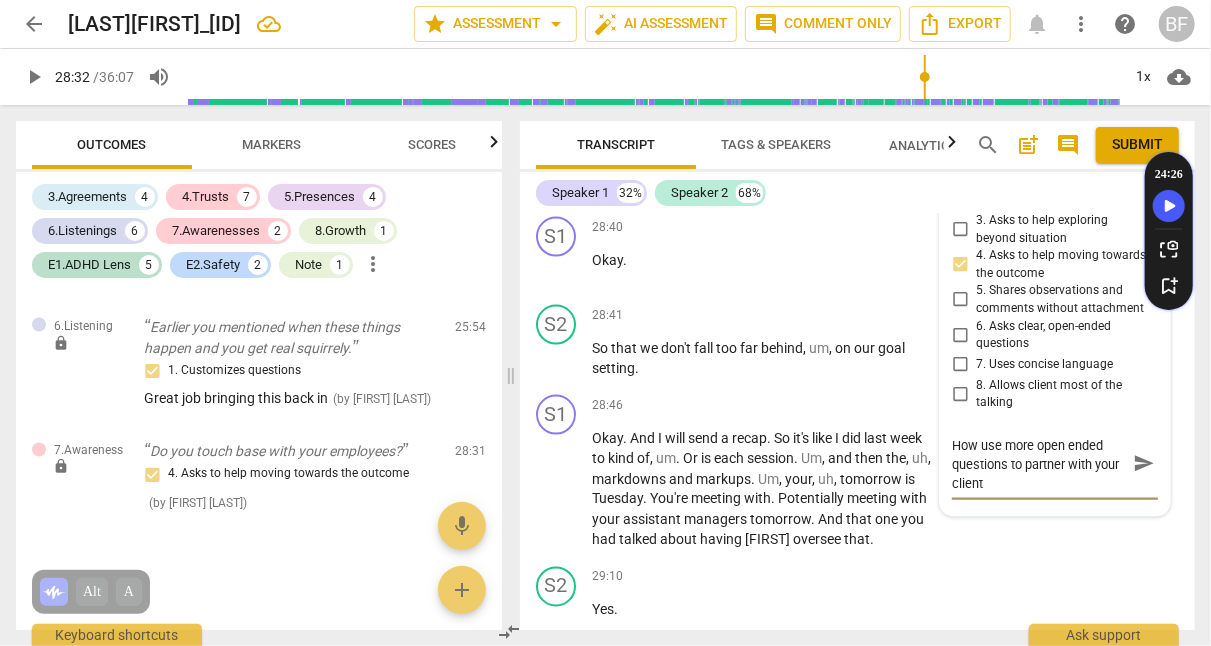 scroll, scrollTop: 0, scrollLeft: 0, axis: both 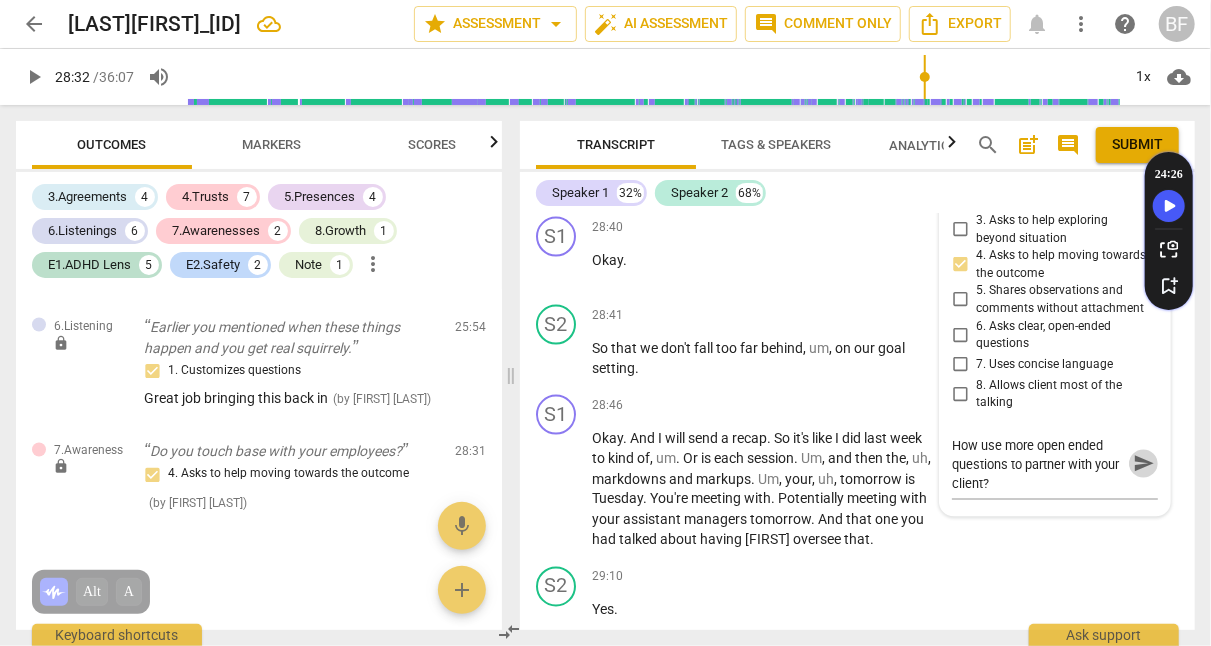 click on "send" at bounding box center (1144, 465) 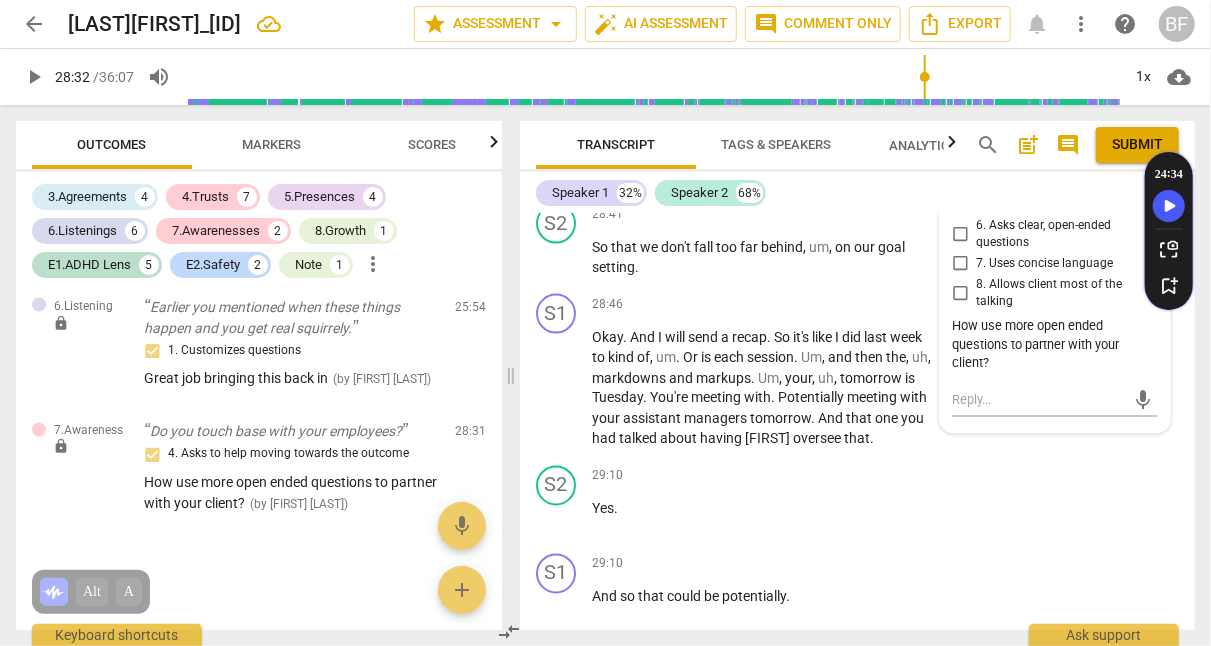scroll, scrollTop: 15648, scrollLeft: 0, axis: vertical 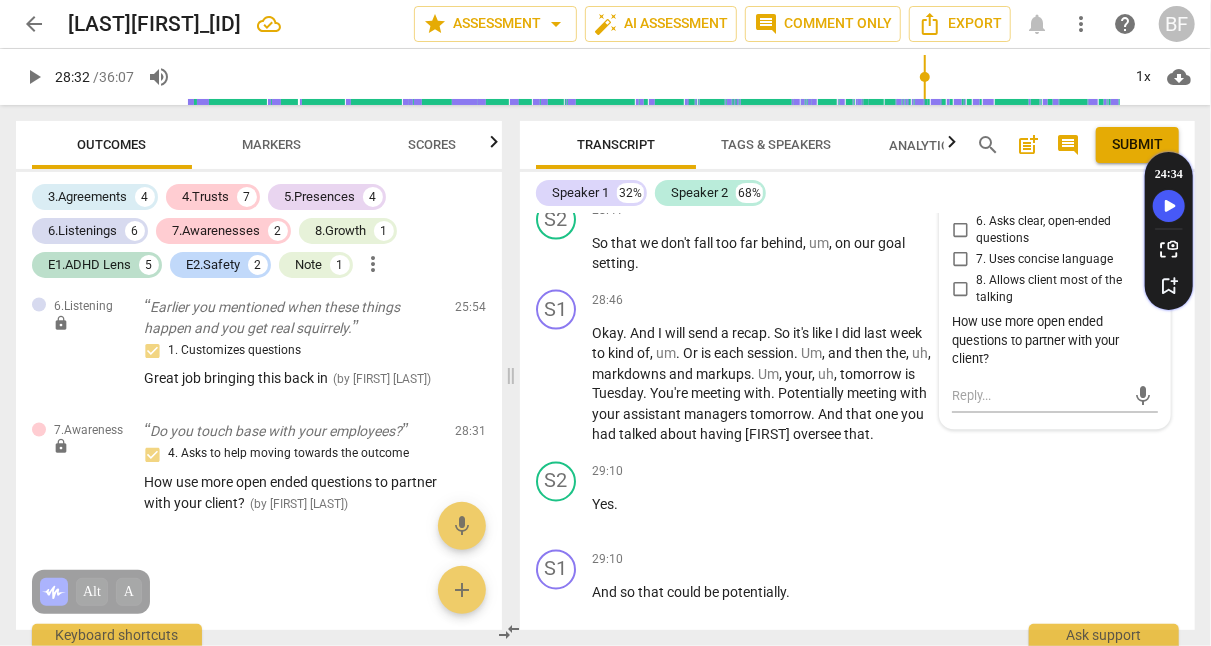 click on "S2 play_arrow pause 29:10 + Add competency keyboard_arrow_right Yes ." at bounding box center (857, 498) 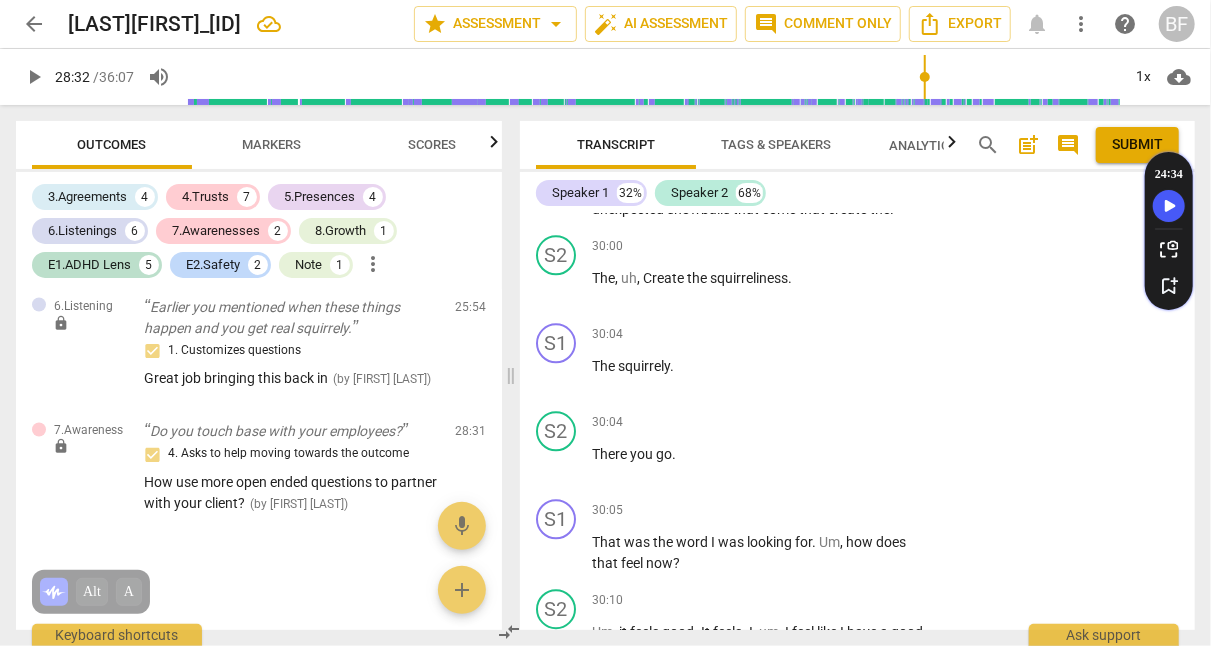 scroll, scrollTop: 16406, scrollLeft: 0, axis: vertical 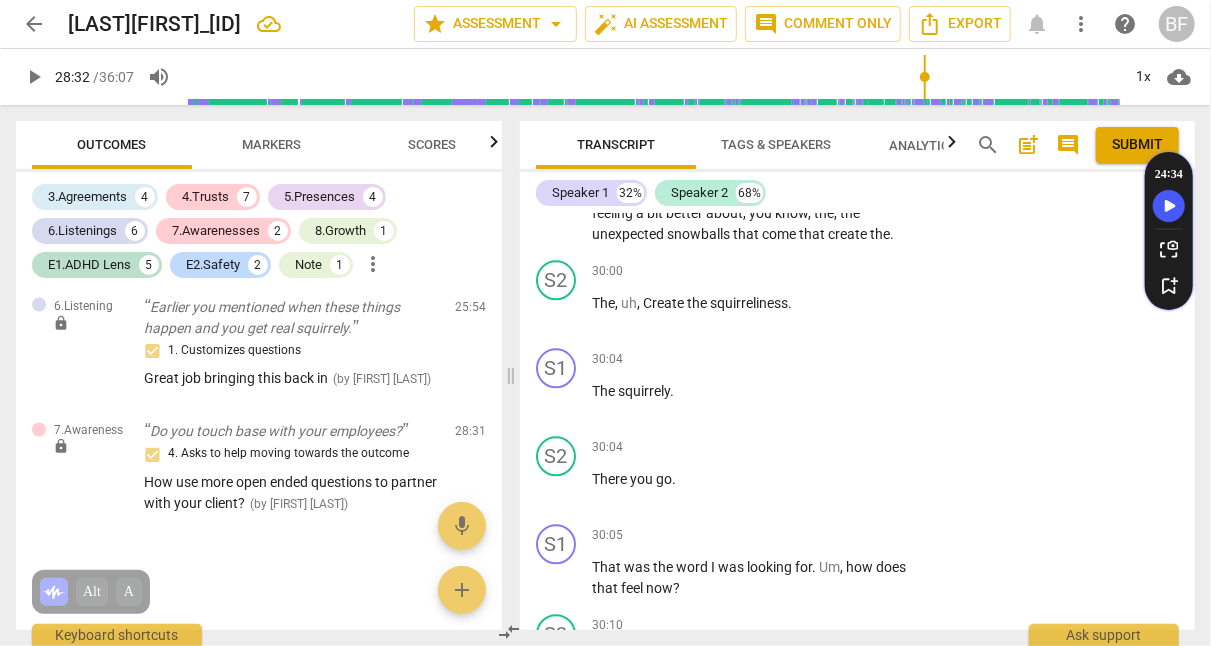 click on "+" at bounding box center [811, 161] 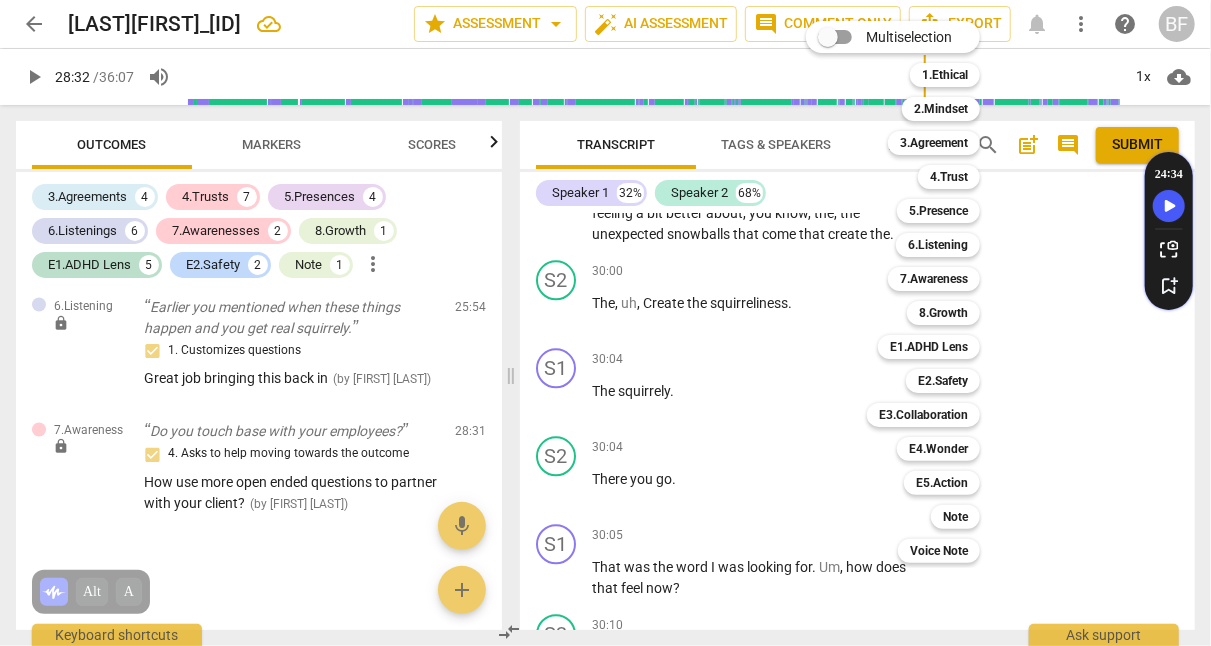 click on "8.Growth" at bounding box center (943, 313) 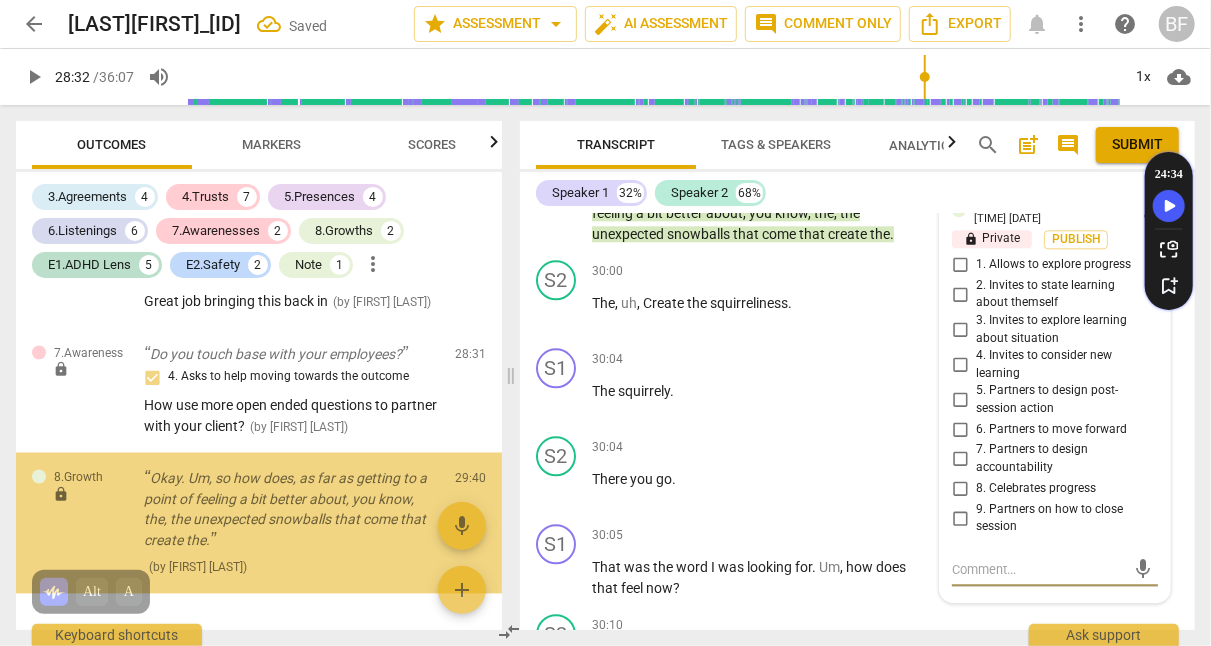 scroll, scrollTop: 16657, scrollLeft: 0, axis: vertical 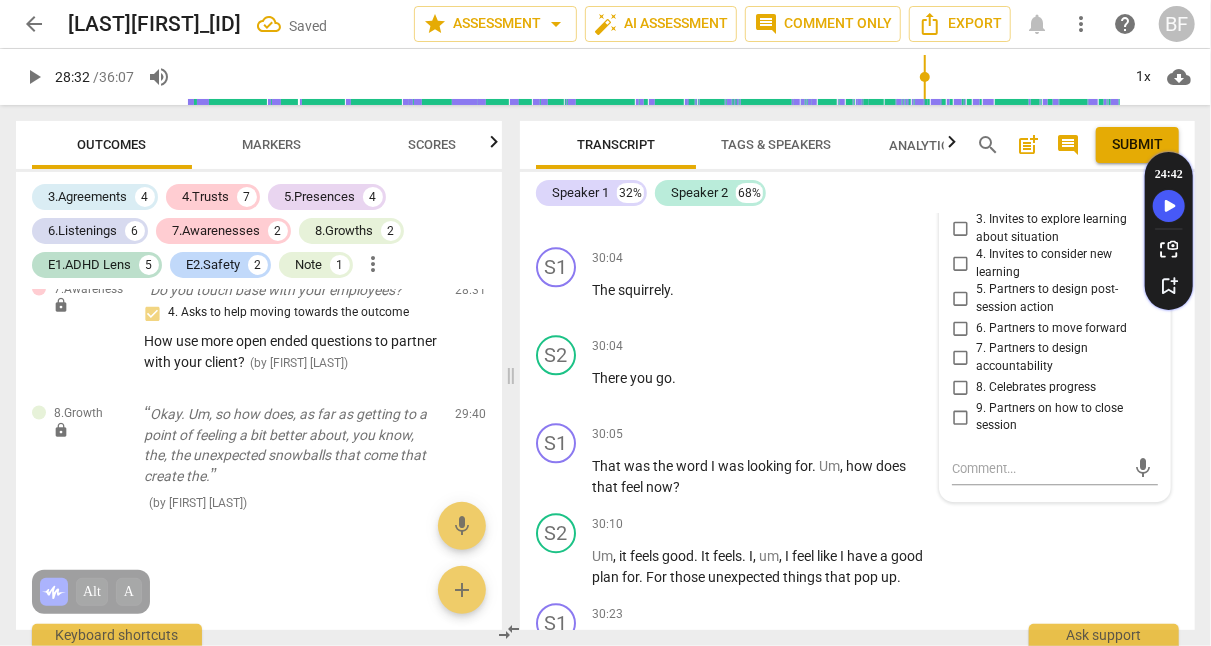 click on "1. Allows to explore progress" at bounding box center (960, 164) 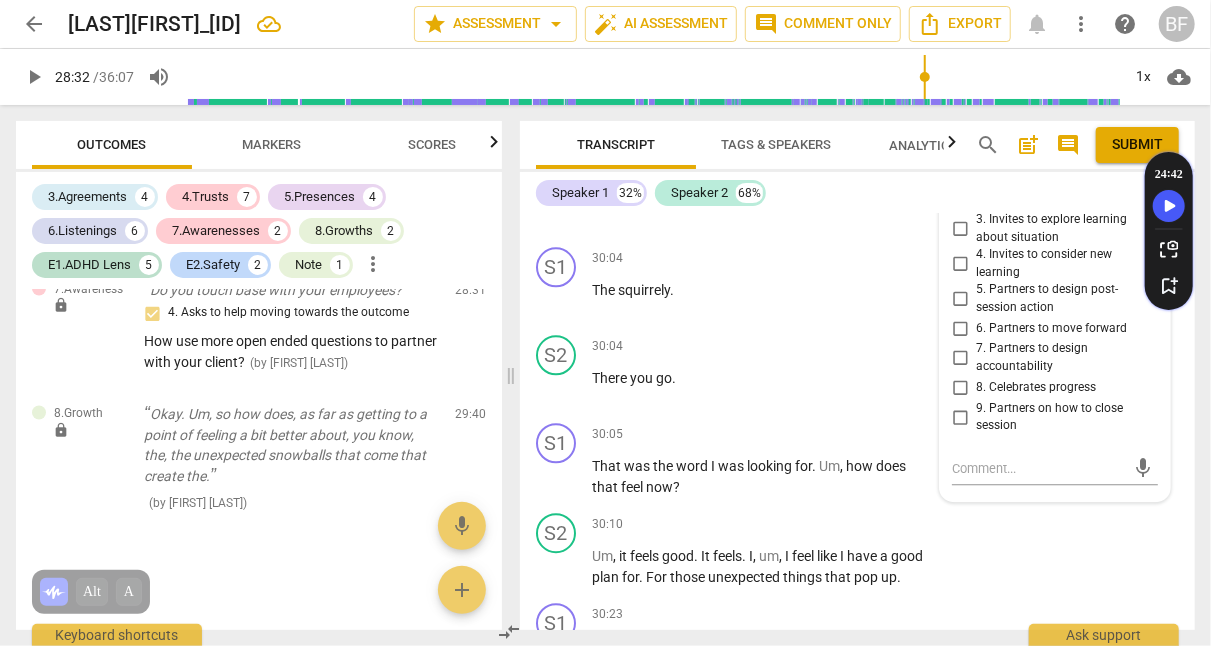 click on "S1 play_arrow pause 30:04 + Add competency keyboard_arrow_right The   squirrely ." at bounding box center (857, 283) 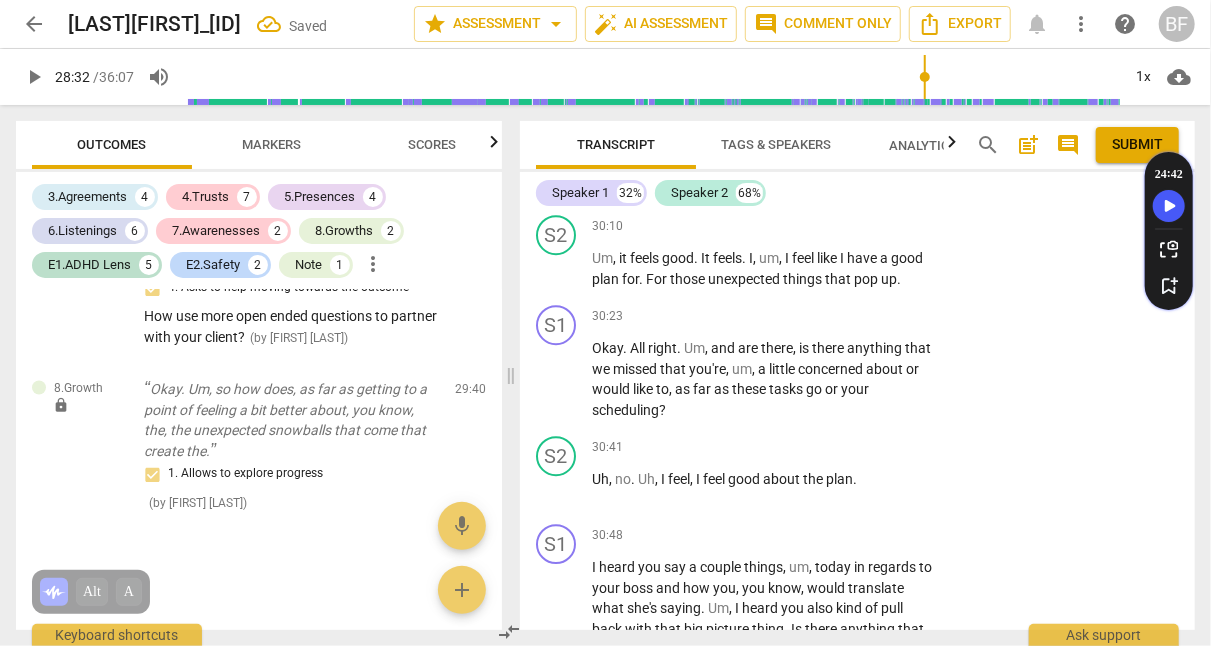 scroll, scrollTop: 16762, scrollLeft: 0, axis: vertical 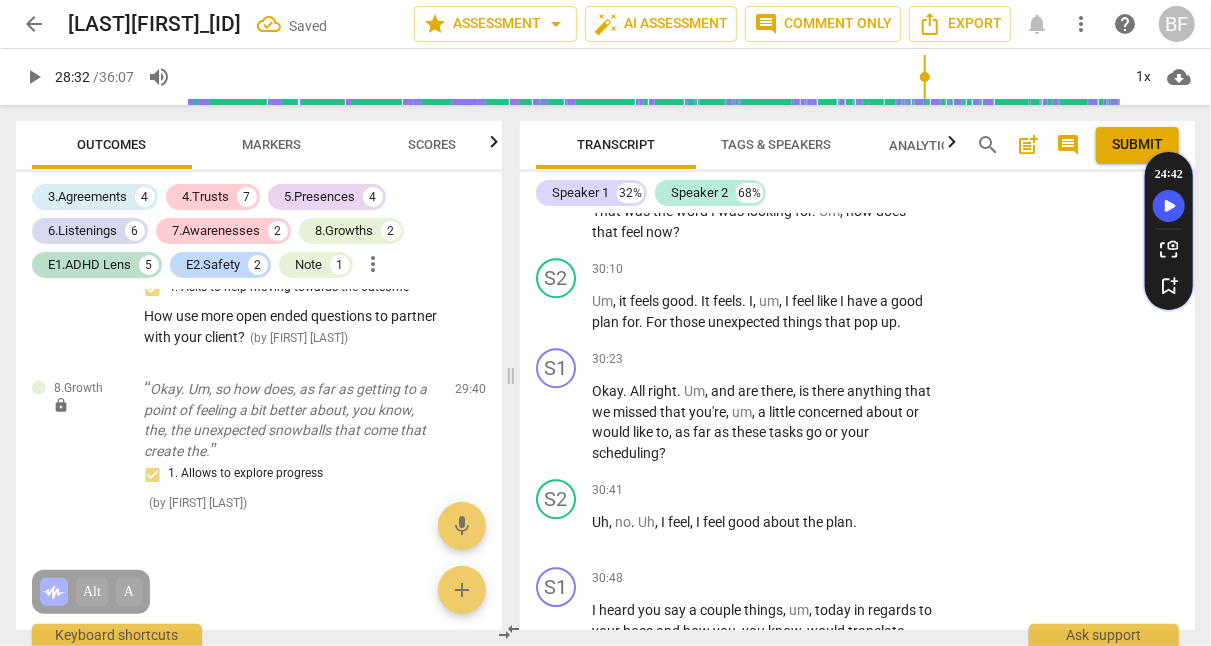 click on "+" at bounding box center (811, 179) 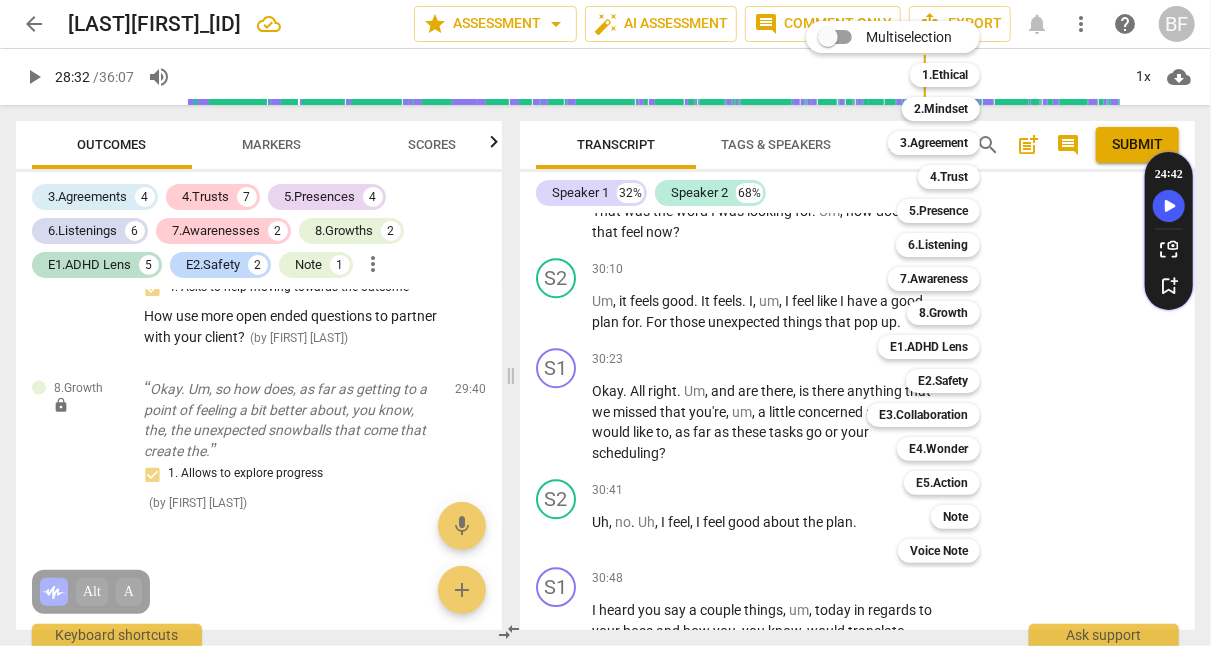 click on "6.Listening" at bounding box center [938, 245] 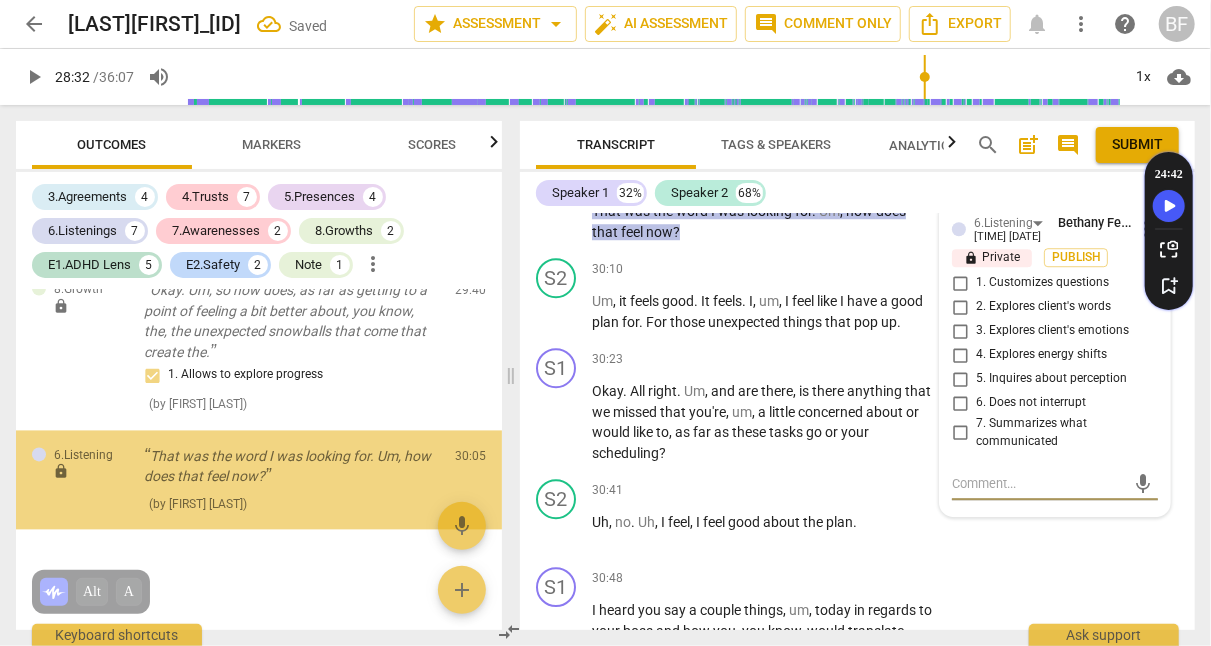 scroll, scrollTop: 5598, scrollLeft: 0, axis: vertical 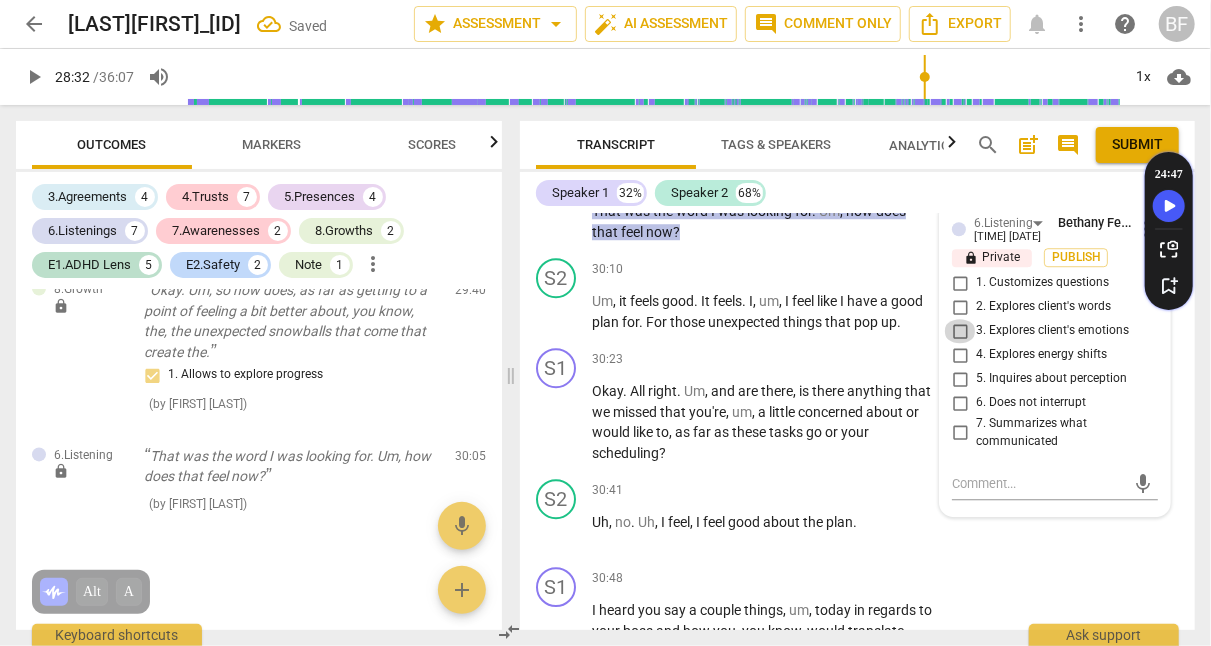 click on "3. Explores client's emotions" at bounding box center (960, 331) 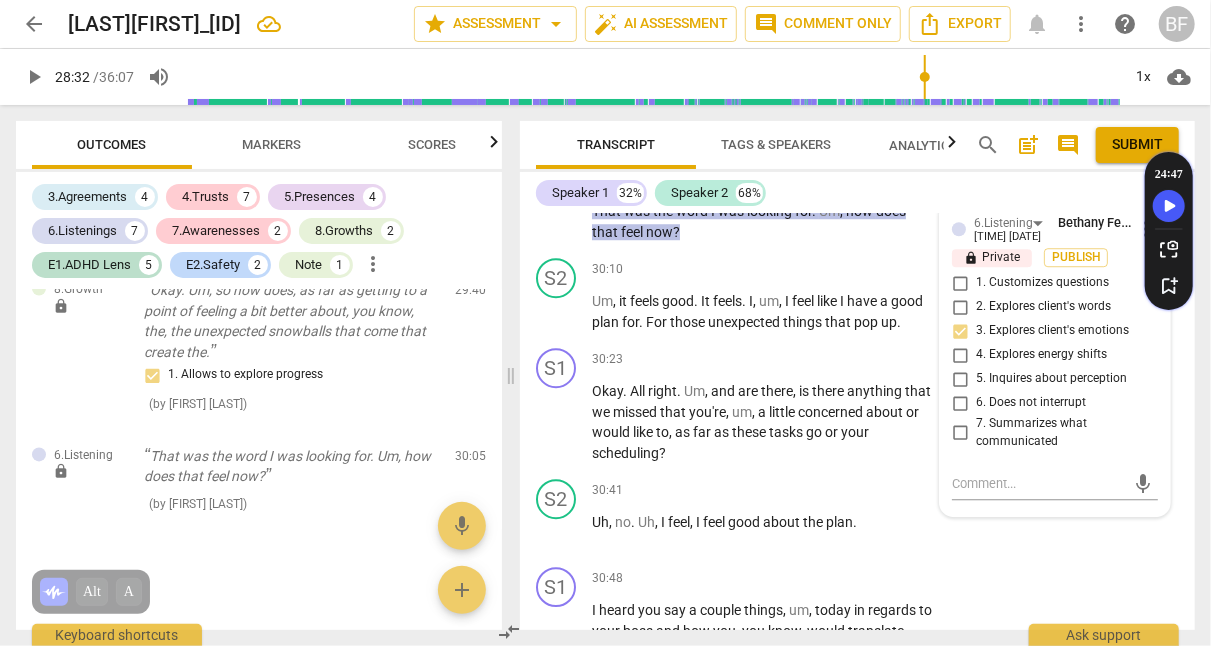 click on "S2 play_arrow pause 30:04 + Add competency keyboard_arrow_right There   you   go ." at bounding box center [857, 116] 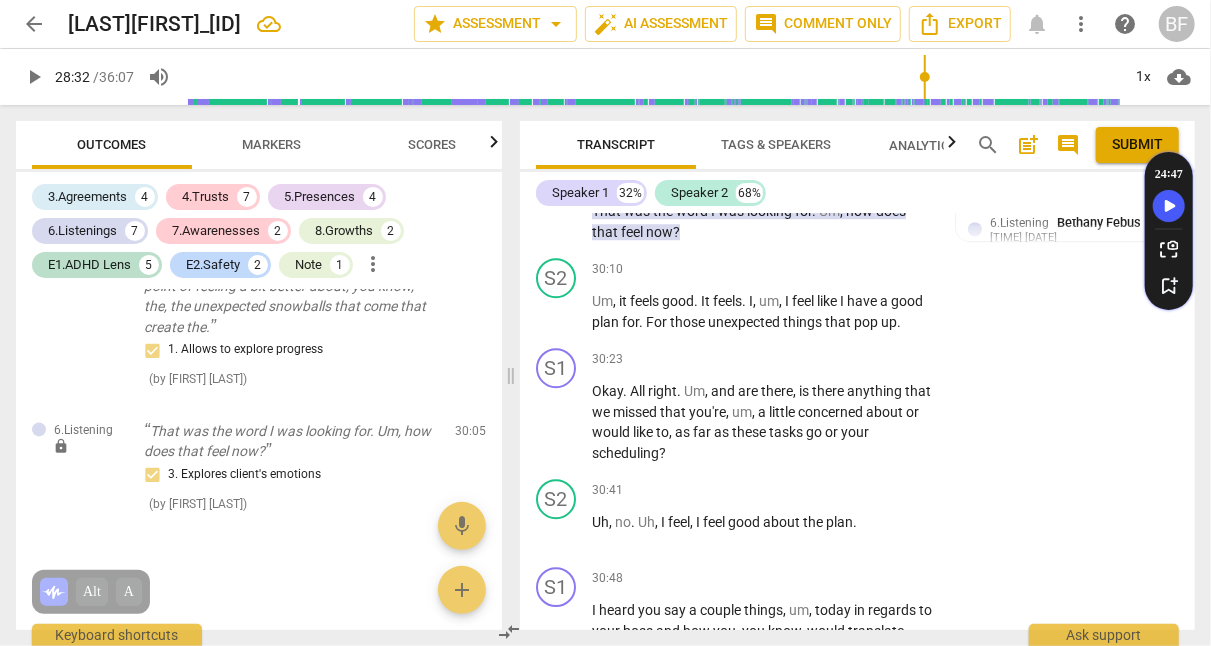 click on "+" at bounding box center [720, 179] 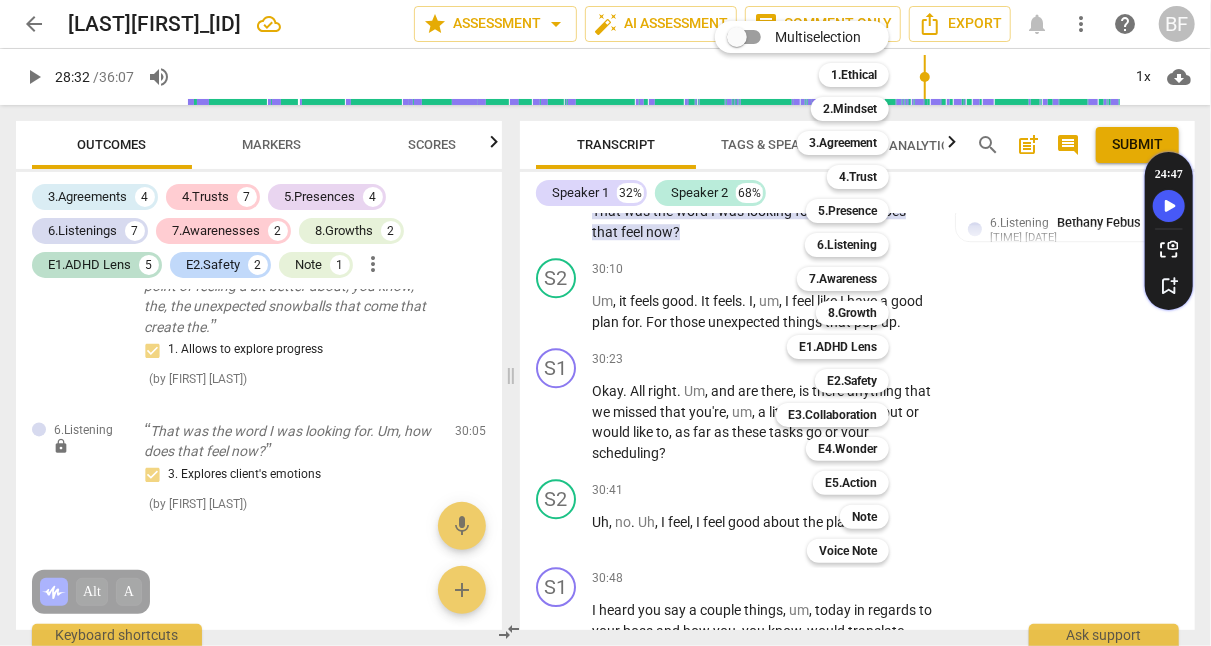click on "E5.Action" at bounding box center (851, 483) 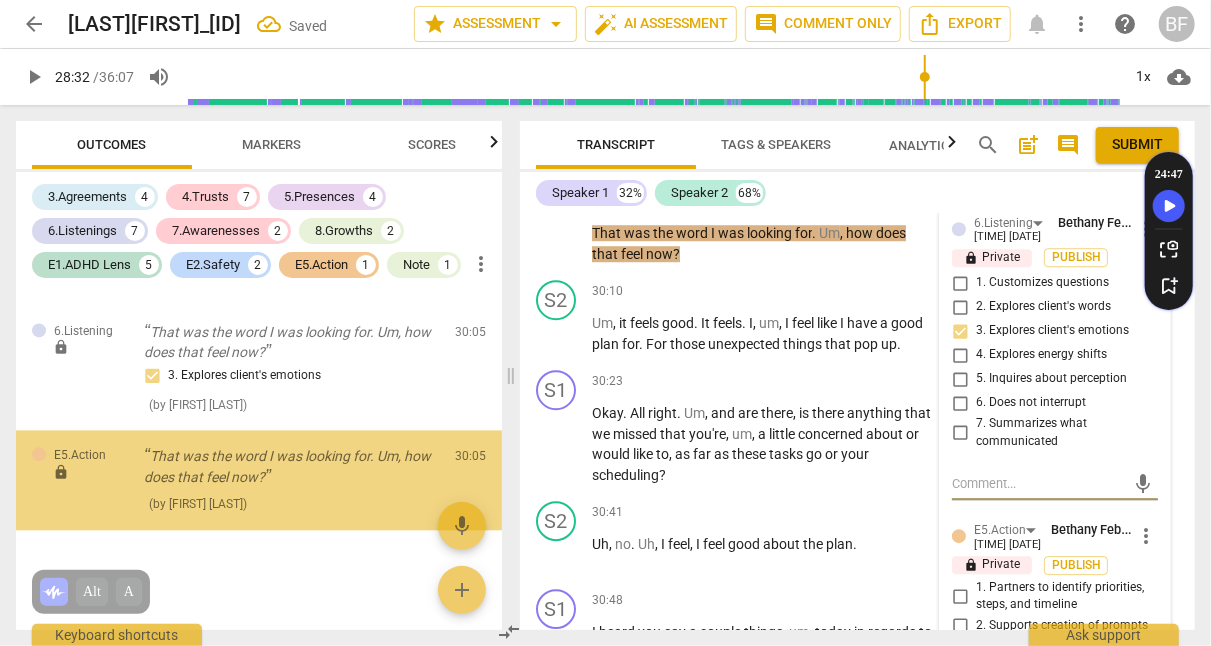 scroll, scrollTop: 5755, scrollLeft: 0, axis: vertical 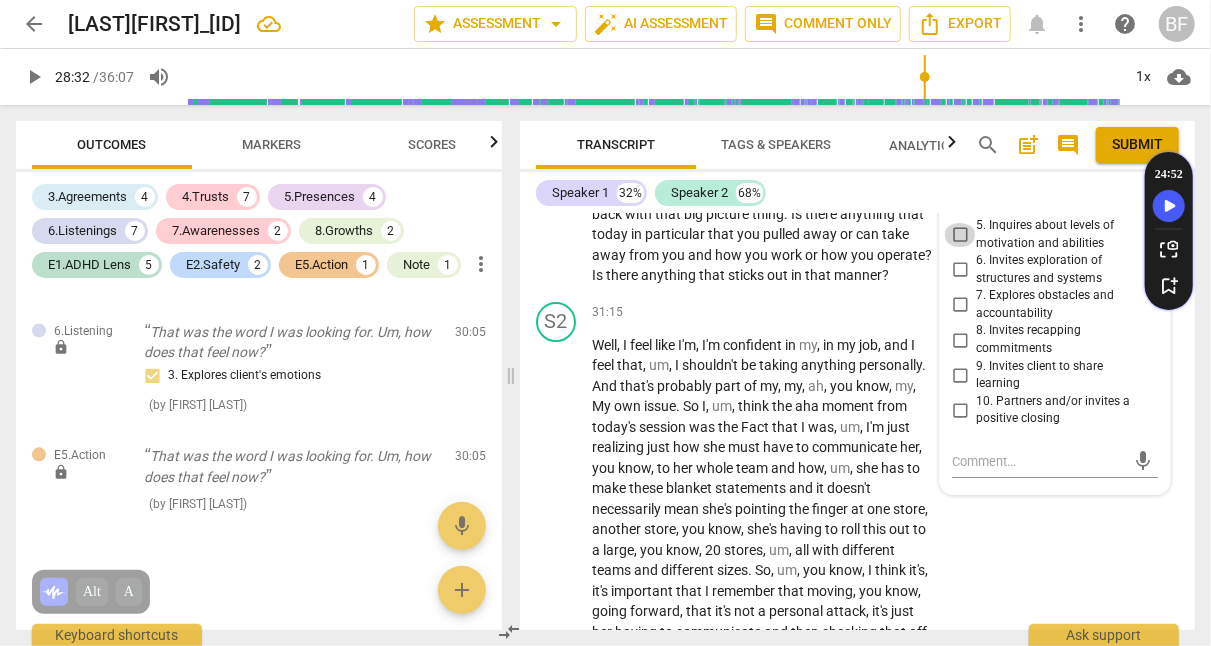 click on "5. Inquires about levels of motivation and abilities" at bounding box center [960, 235] 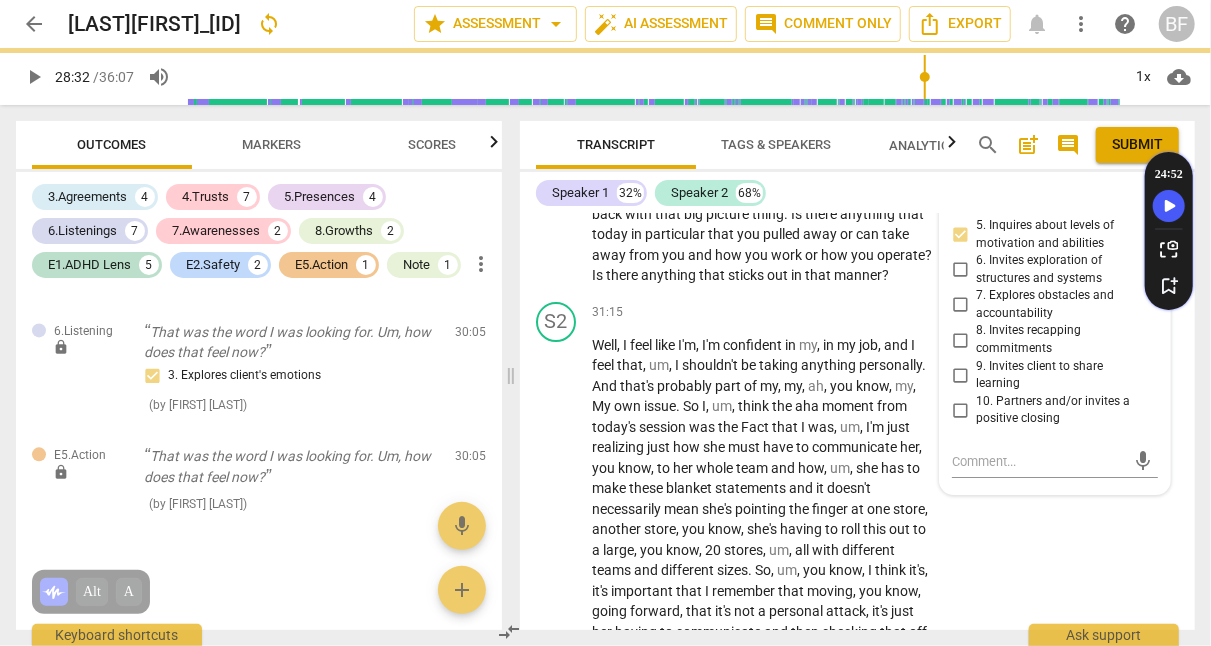 click on "S1 play_arrow pause 30:48 + Add competency keyboard_arrow_right I   heard   you   say   a   couple   things ,   um ,   today   in   regards   to   your   boss   and   how   you ,   you   know ,   would   translate   what   she's   saying .   Um ,   I   heard   you   also   kind   of   pull   back   with   that   big   picture   thing .   Is   there   anything   that   today   in   particular   that   you   pulled   away   or   can   take   away   from   you   and   how   you   work   or   how   you   operate ?   Is   there   anything   that   sticks   out   in   that   manner ?" at bounding box center (857, 197) 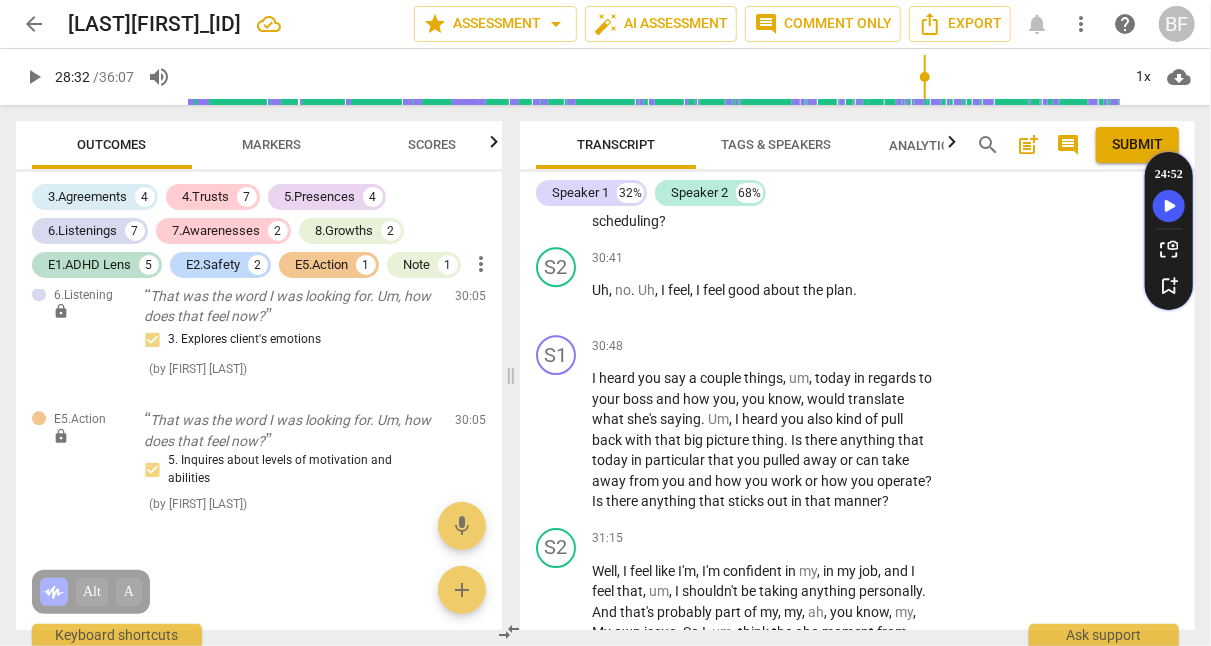 scroll, scrollTop: 17015, scrollLeft: 0, axis: vertical 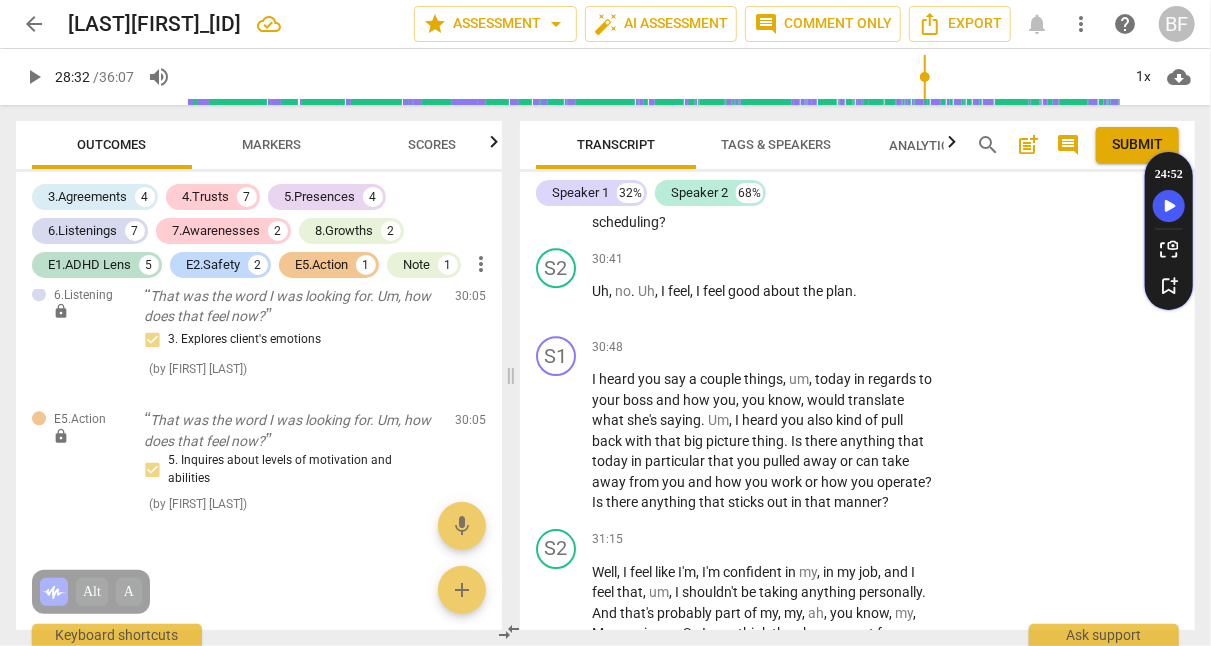 click on "+" at bounding box center (811, 128) 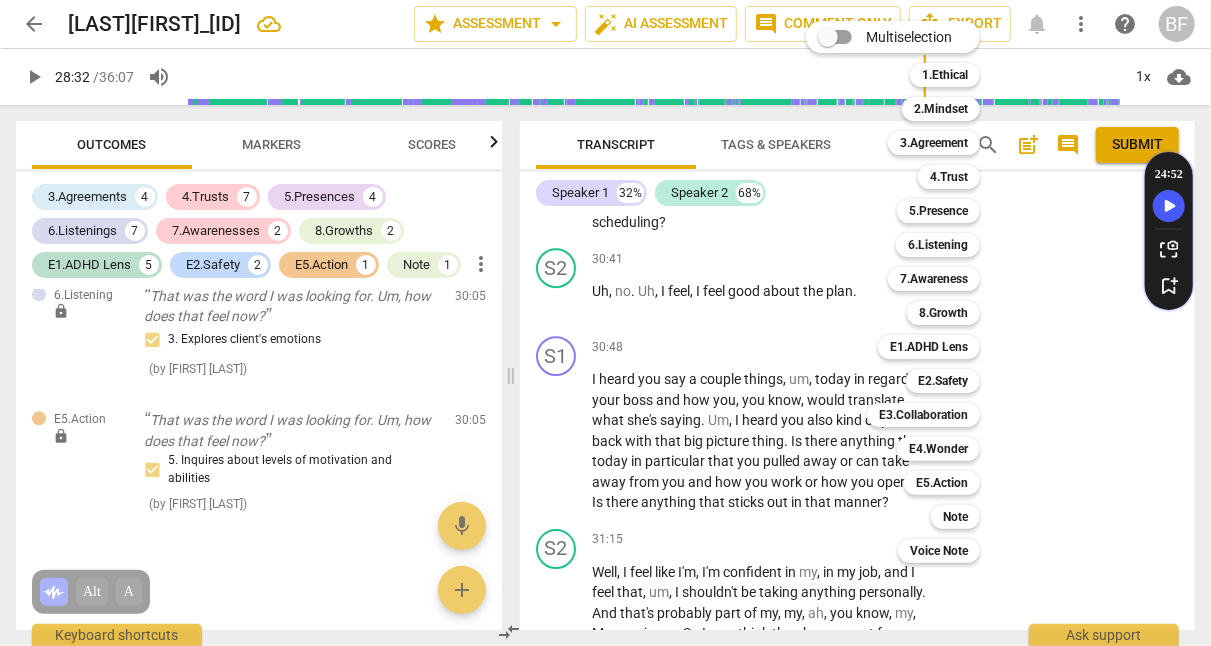 click on "E5.Action" at bounding box center [942, 483] 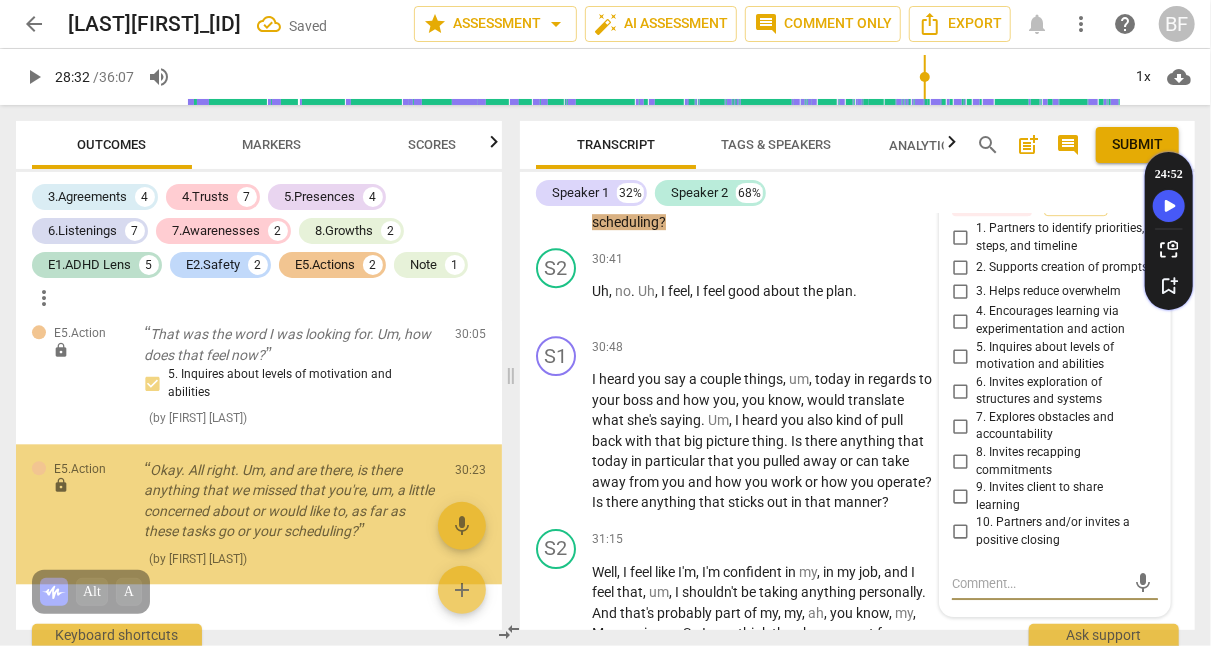 scroll, scrollTop: 17299, scrollLeft: 0, axis: vertical 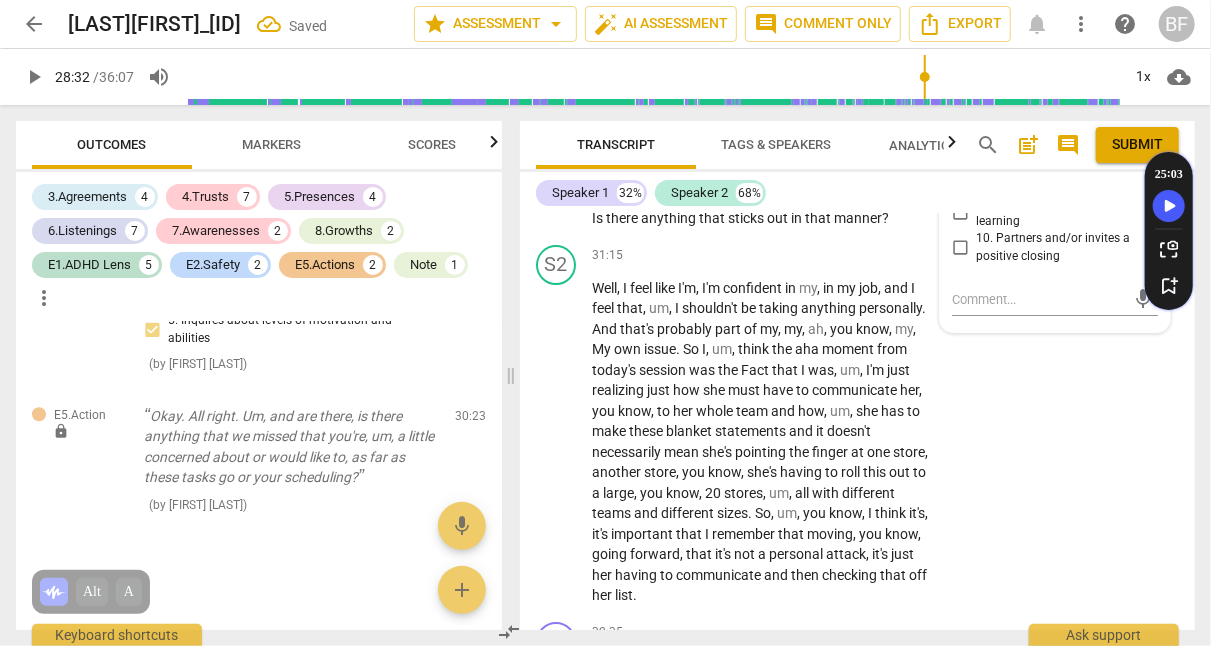 click on "6. Invites exploration of structures and systems" at bounding box center [960, 107] 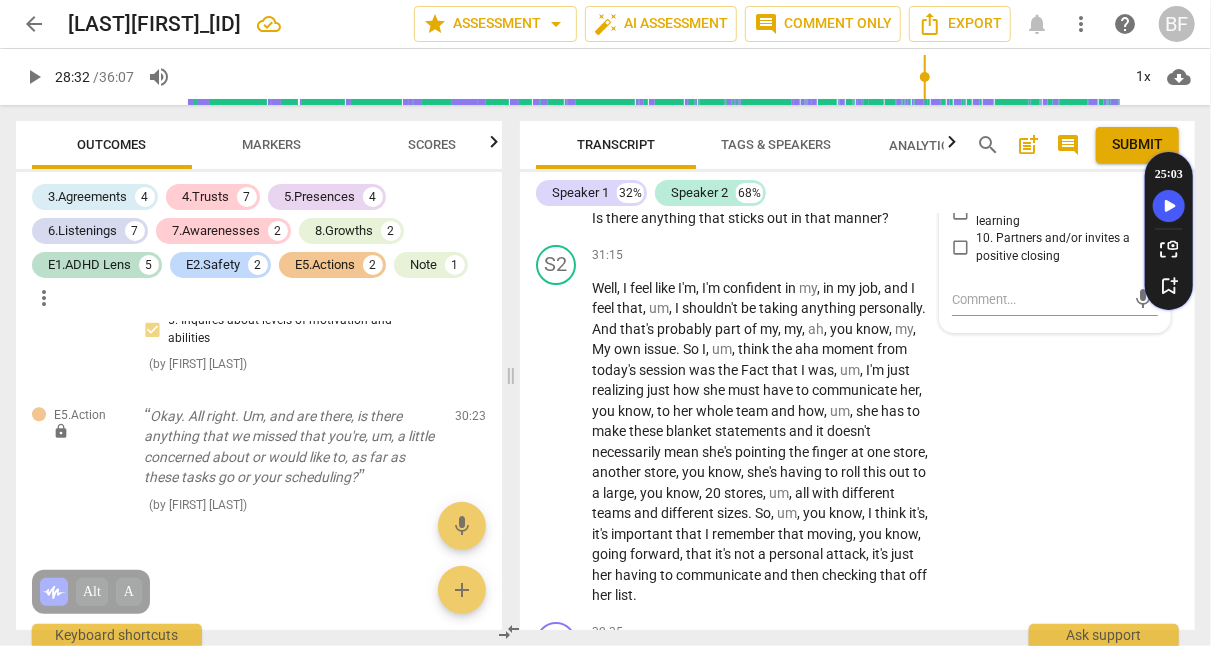 click on "S2 play_arrow pause [TIME] + Add competency keyboard_arrow_right Well, I feel like I'm, I'm confident in my, in my job, and I feel that, um, I shouldn't be taking anything personally. And that's probably part of my, my, ah, you know, my, My own issue. So I, um, think the aha moment from today's session was the Fact that I was, um, I'm just realizing just how she must have to communicate her, you know, to her whole team and how, um, she has to make these blanket statements and it doesn't necessarily mean she's pointing the finger at one store, another store, you know, she's having to roll this out to a large, you know, 20 stores, um, all with different teams and different sizes. So, um, you know, I think it's, it's important that" at bounding box center (857, 425) 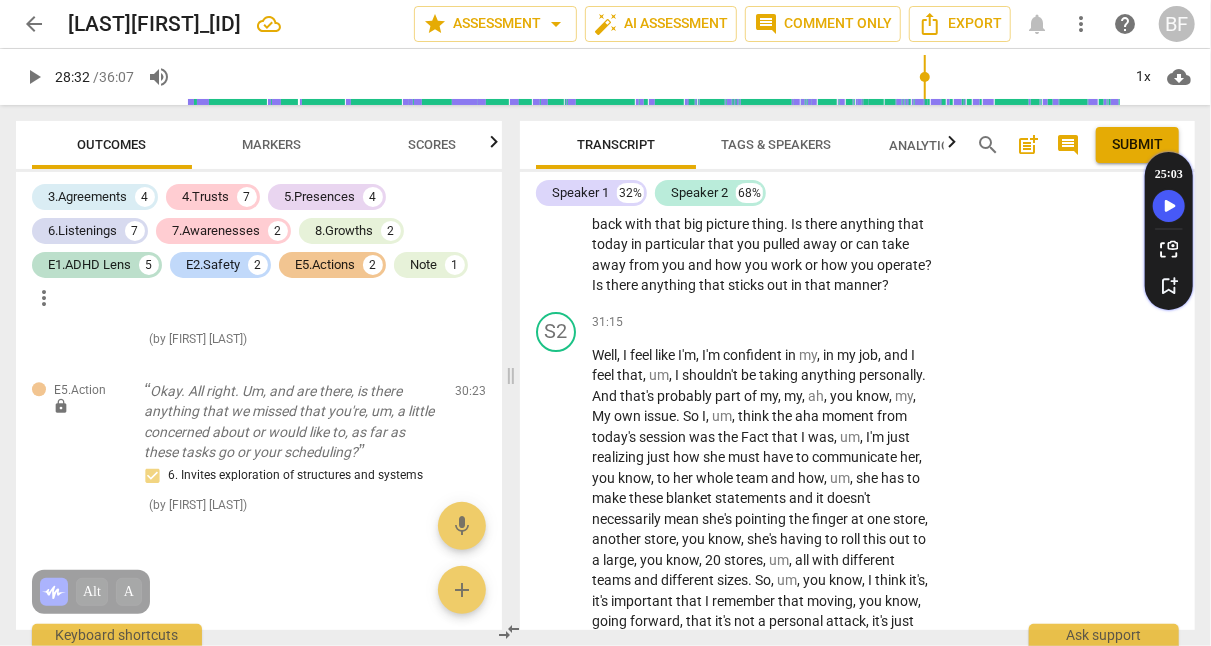 scroll, scrollTop: 17228, scrollLeft: 0, axis: vertical 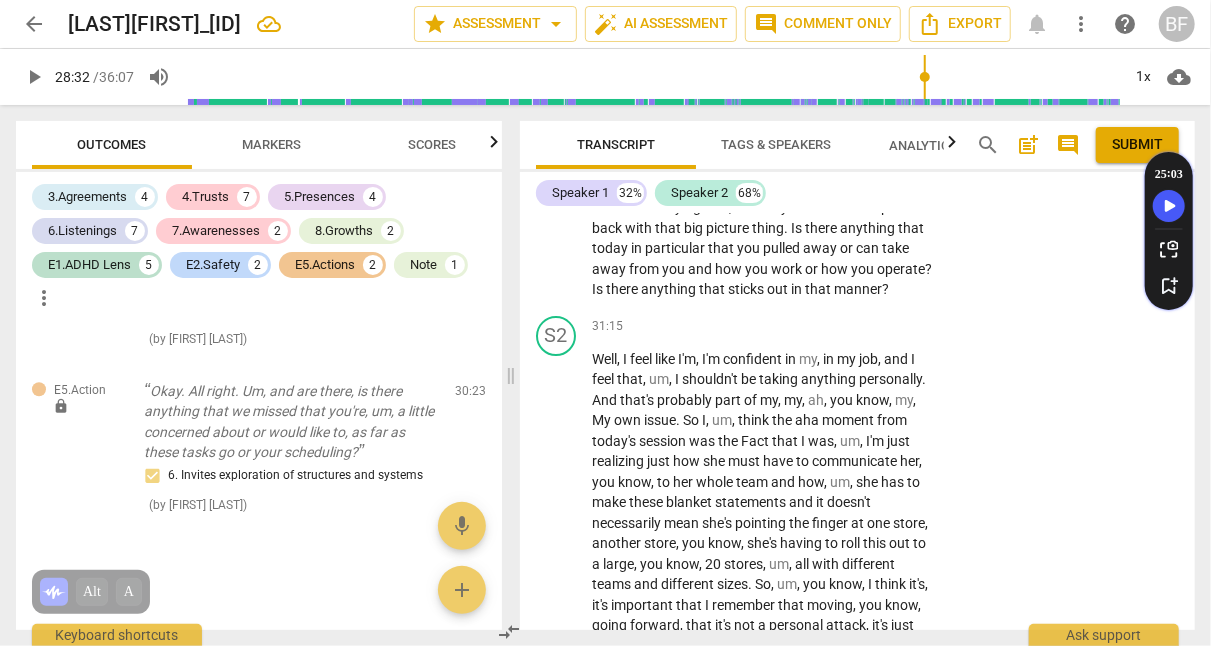 click on "+" at bounding box center (811, 134) 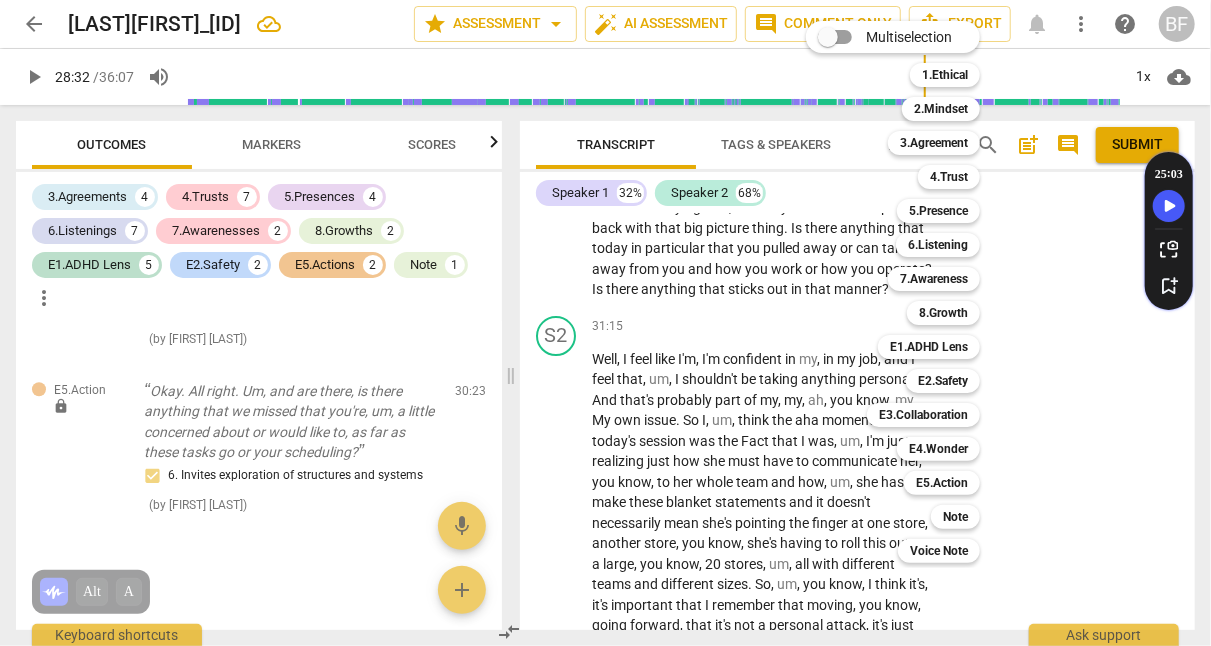 click on "E5.Action" at bounding box center [942, 483] 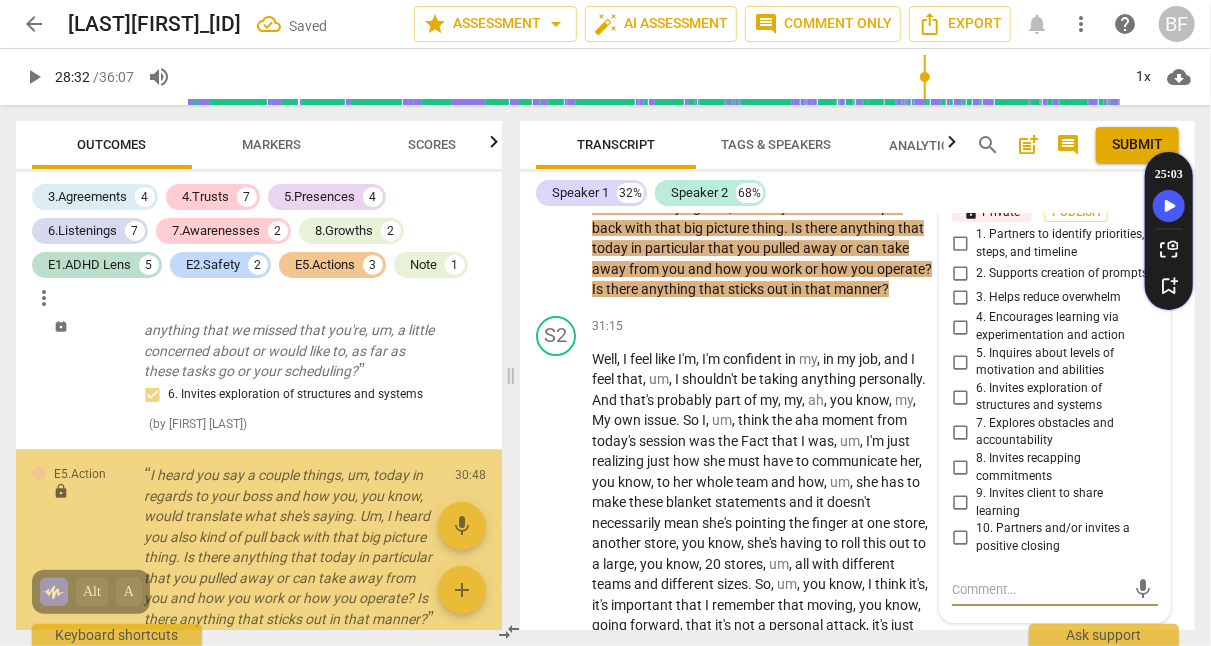 scroll, scrollTop: 17517, scrollLeft: 0, axis: vertical 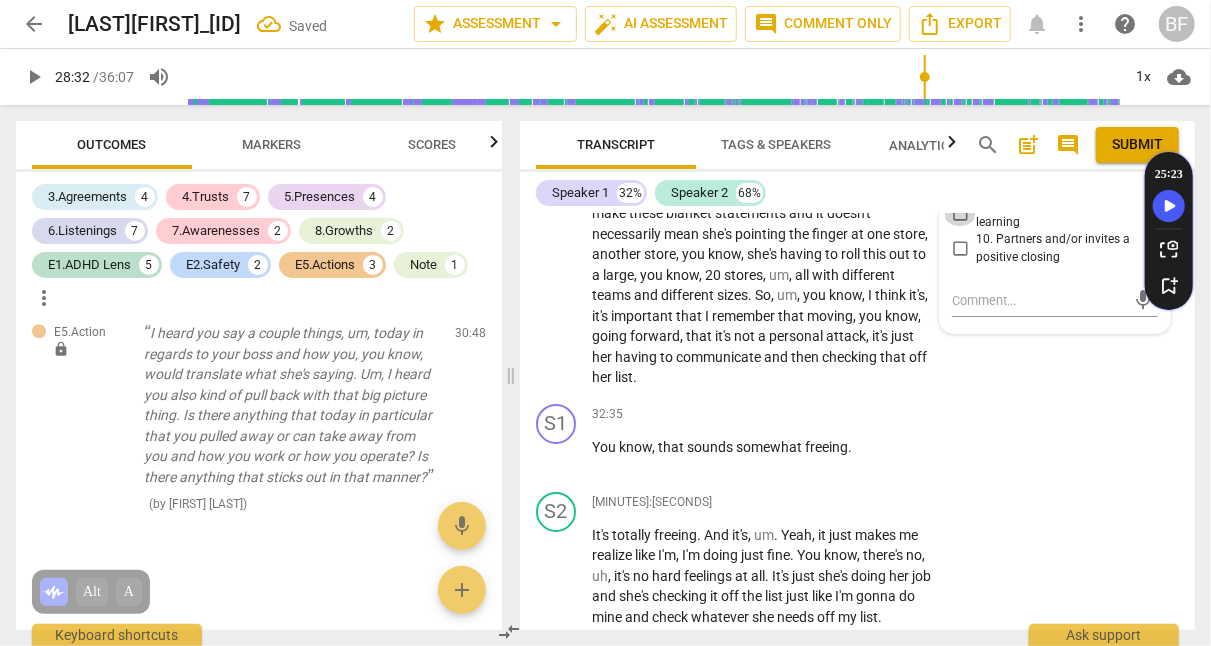 click on "9. Invites client to share learning" at bounding box center (960, 214) 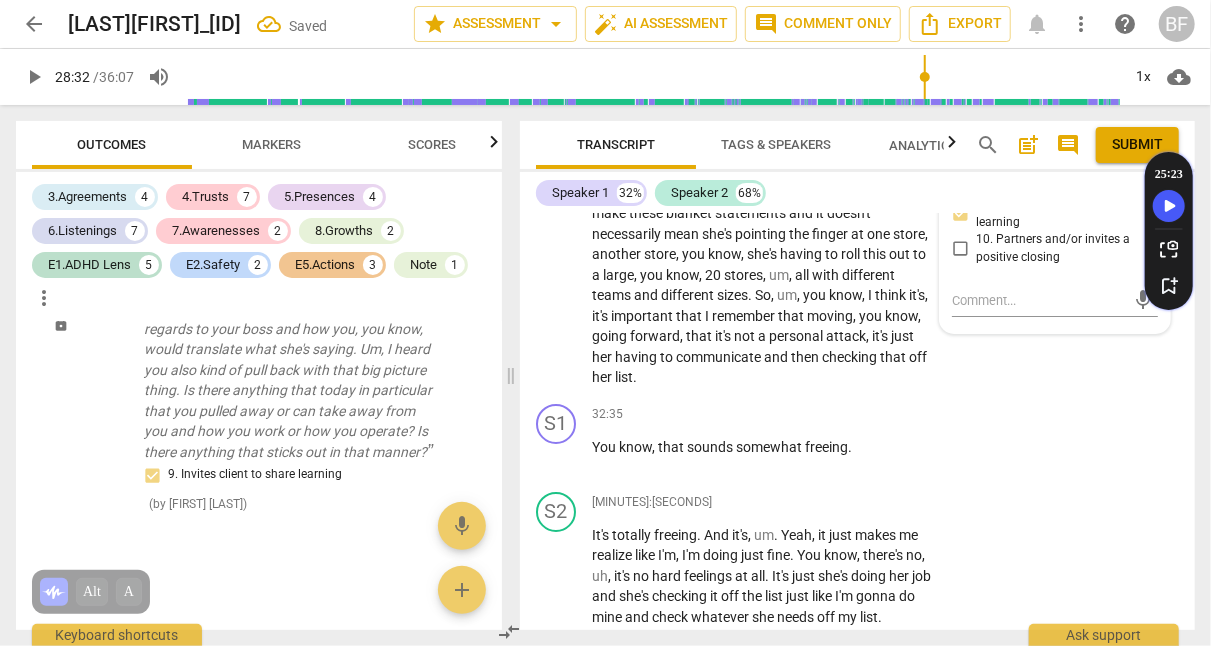 click on "S2 play_arrow pause [TIME] + Add competency keyboard_arrow_right Well, I feel like I'm, I'm confident in my, in my job, and I feel that, um, I shouldn't be taking anything personally. And that's probably part of my, my, ah, you know, my, My own issue. So I, um, think the aha moment from today's session was the Fact that I was, um, I'm just realizing just how she must have to communicate her, you know, to her whole team and how, um, she has to make these blanket statements and it doesn't necessarily mean she's pointing the finger at one store, another store, you know, she's having to roll this out to a large, you know, 20 stores, um, all with different teams and different sizes. So, um, you know, I think it's, it's important that" at bounding box center [857, 207] 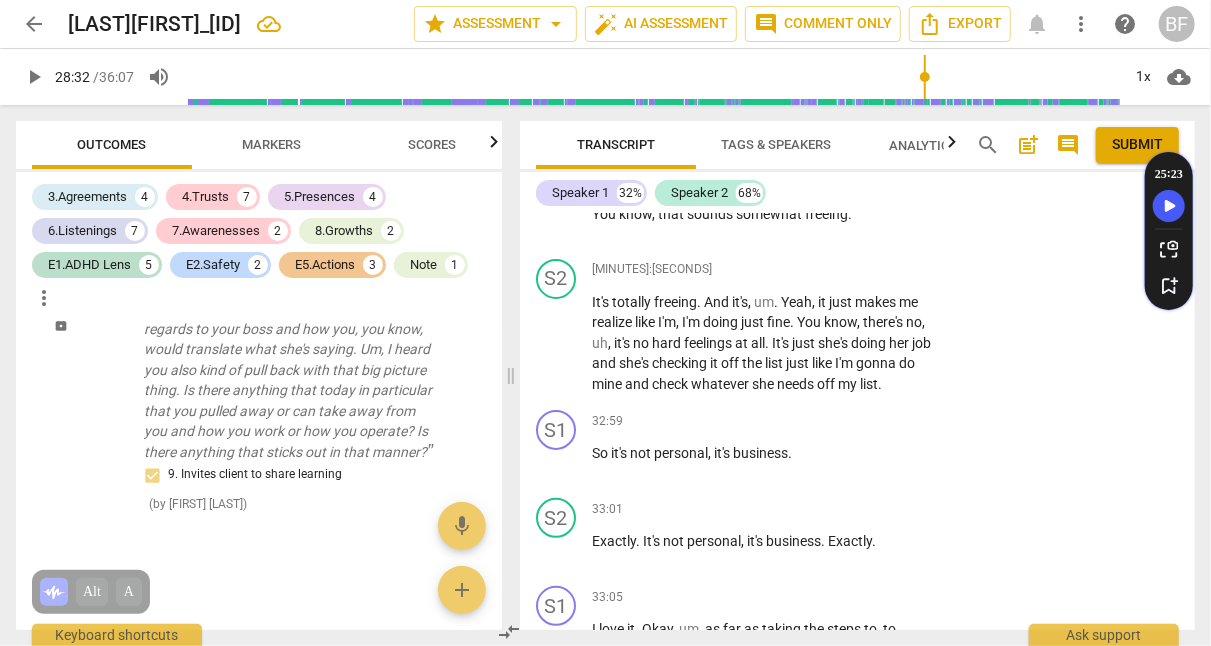 scroll, scrollTop: 17793, scrollLeft: 0, axis: vertical 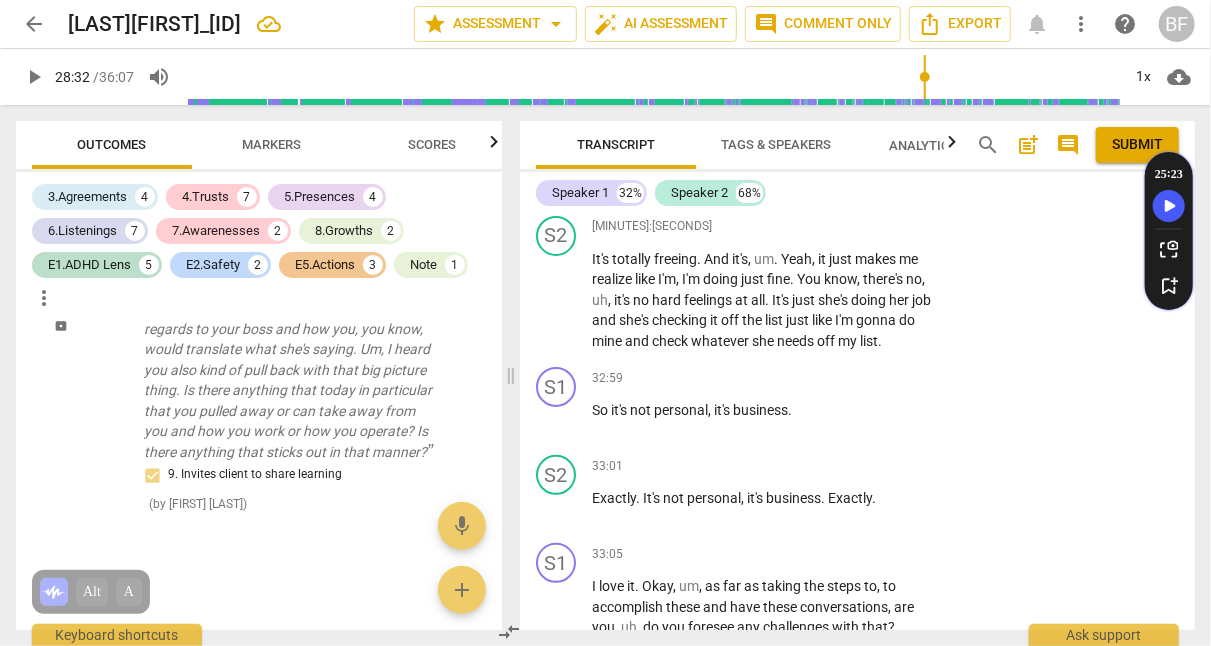 click on "+" at bounding box center [811, 139] 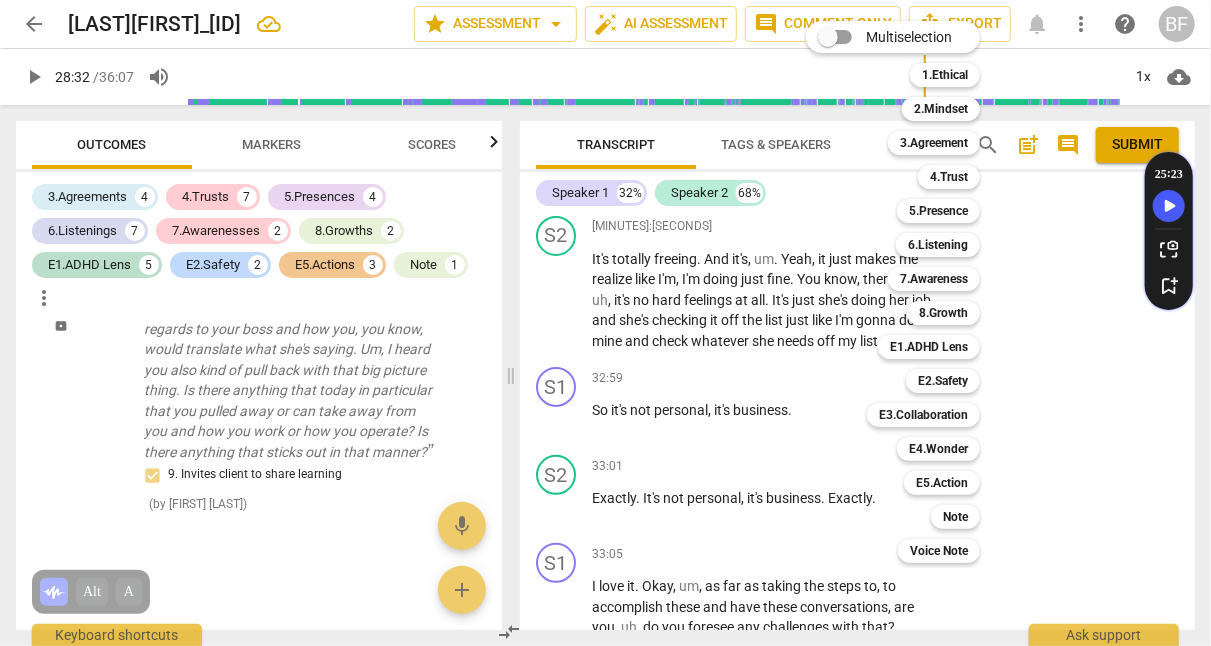 click on "4.Trust" at bounding box center [949, 177] 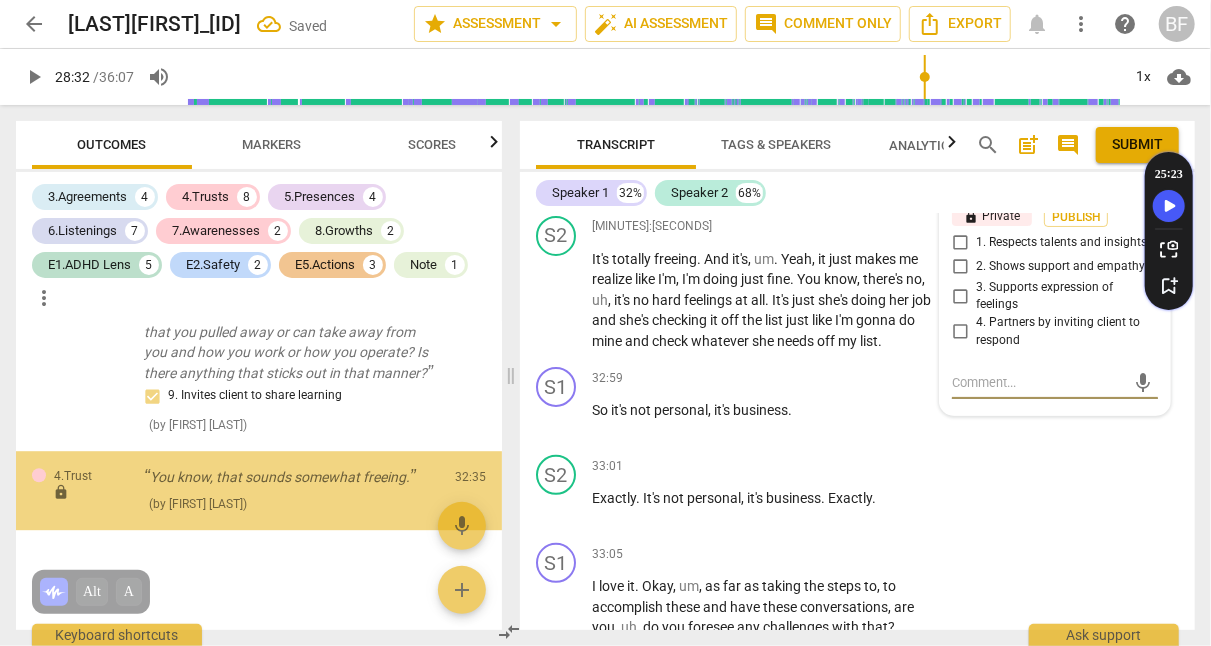 scroll, scrollTop: 6283, scrollLeft: 0, axis: vertical 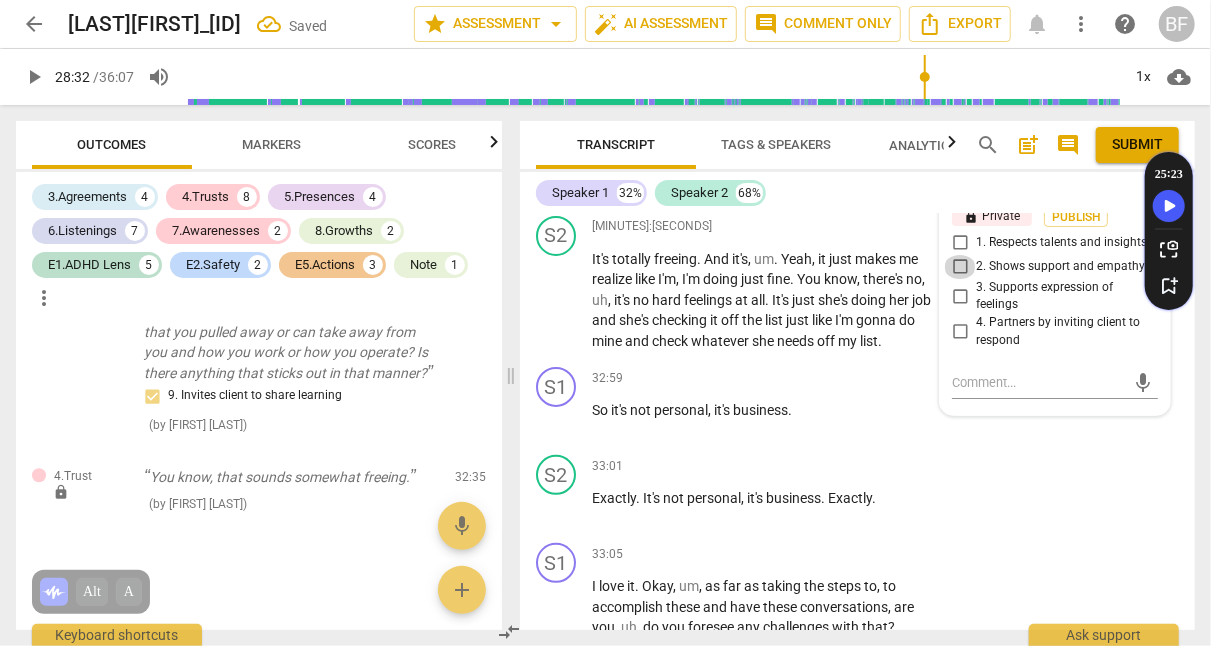 click on "2. Shows support and empathy" at bounding box center [960, 267] 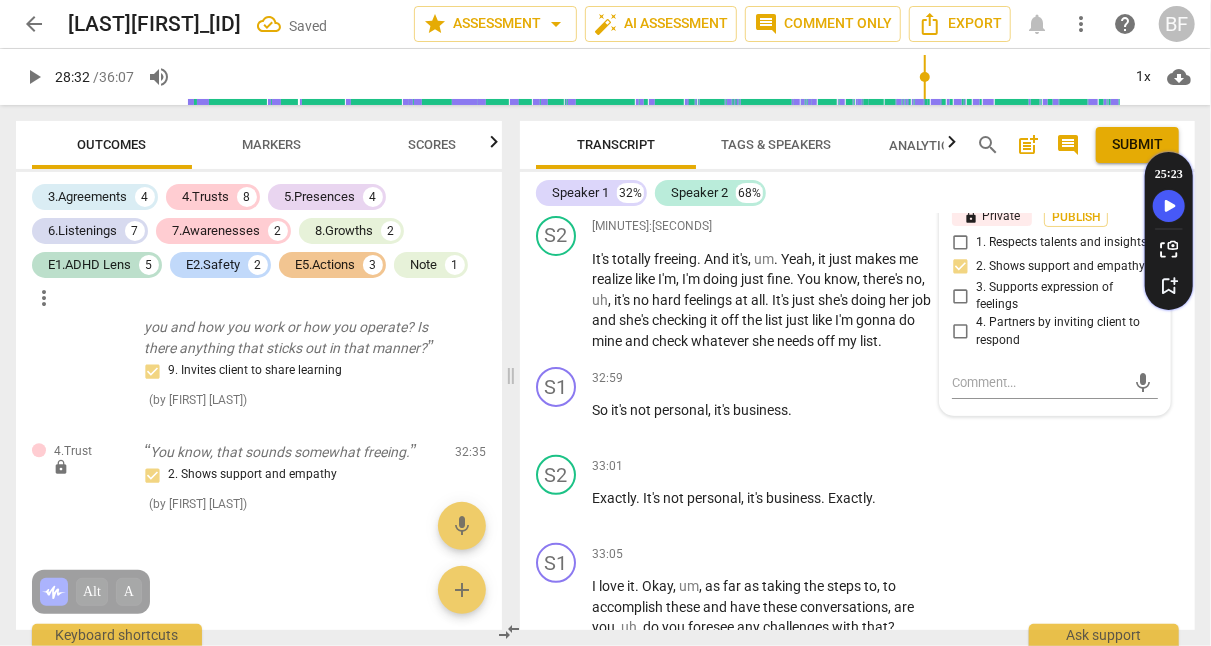click on "S2 play_arrow pause [TIME] + Add competency keyboard_arrow_right Well, I feel like I'm, I'm confident in my, in my job, and I feel that, um, I shouldn't be taking anything personally. And that's probably part of my, my, ah, you know, my, My own issue. So I, um, think the aha moment from today's session was the Fact that I was, um, I'm just realizing just how she must have to communicate her, you know, to her whole team and how, um, she has to make these blanket statements and it doesn't necessarily mean she's pointing the finger at one store, another store, you know, she's having to roll this out to a large, you know, 20 stores, um, all with different teams and different sizes. So, um, you know, I think it's, it's important that" at bounding box center [857, -69] 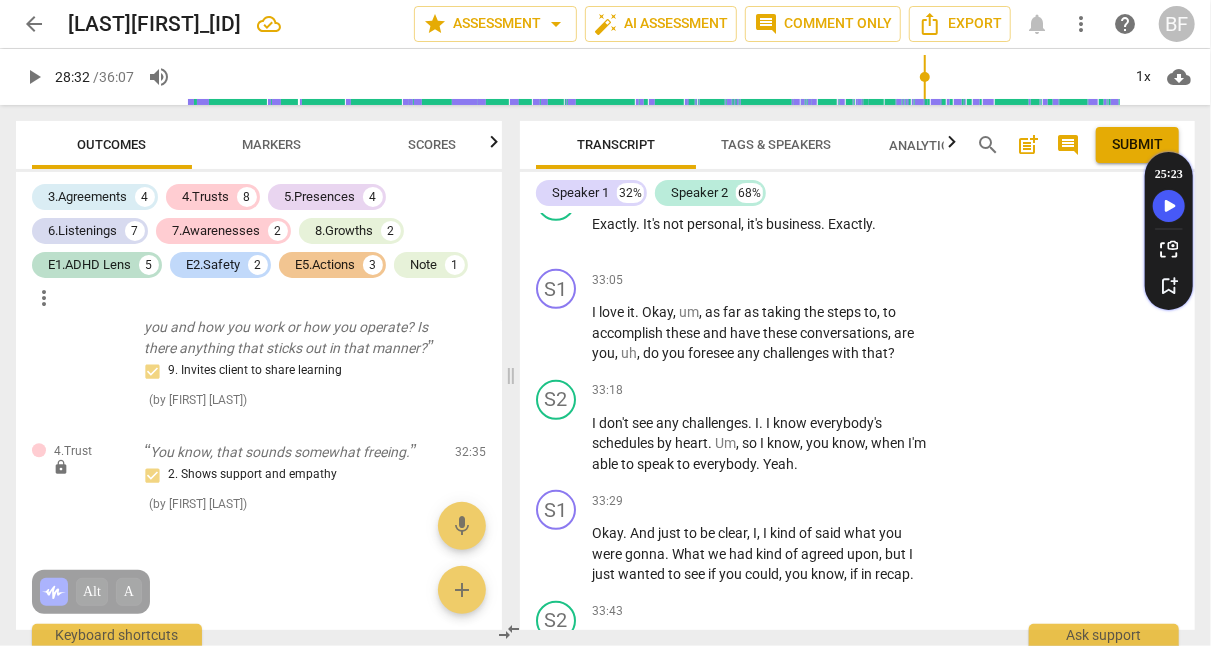scroll, scrollTop: 18057, scrollLeft: 0, axis: vertical 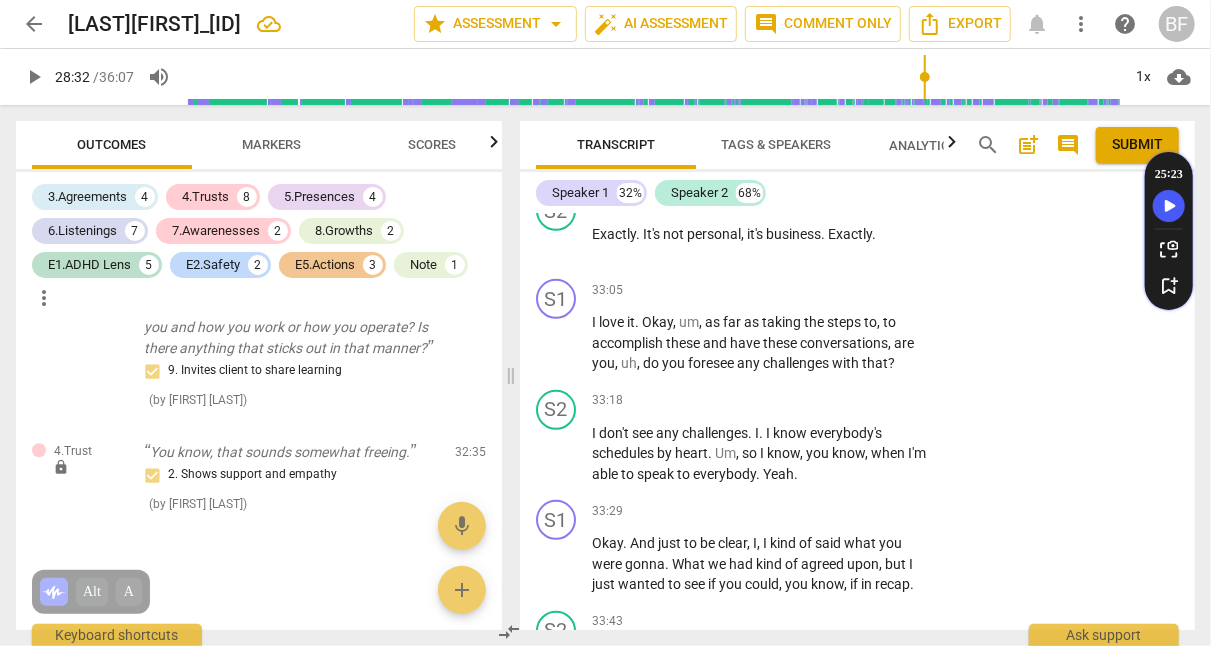 click on "+" at bounding box center (811, 114) 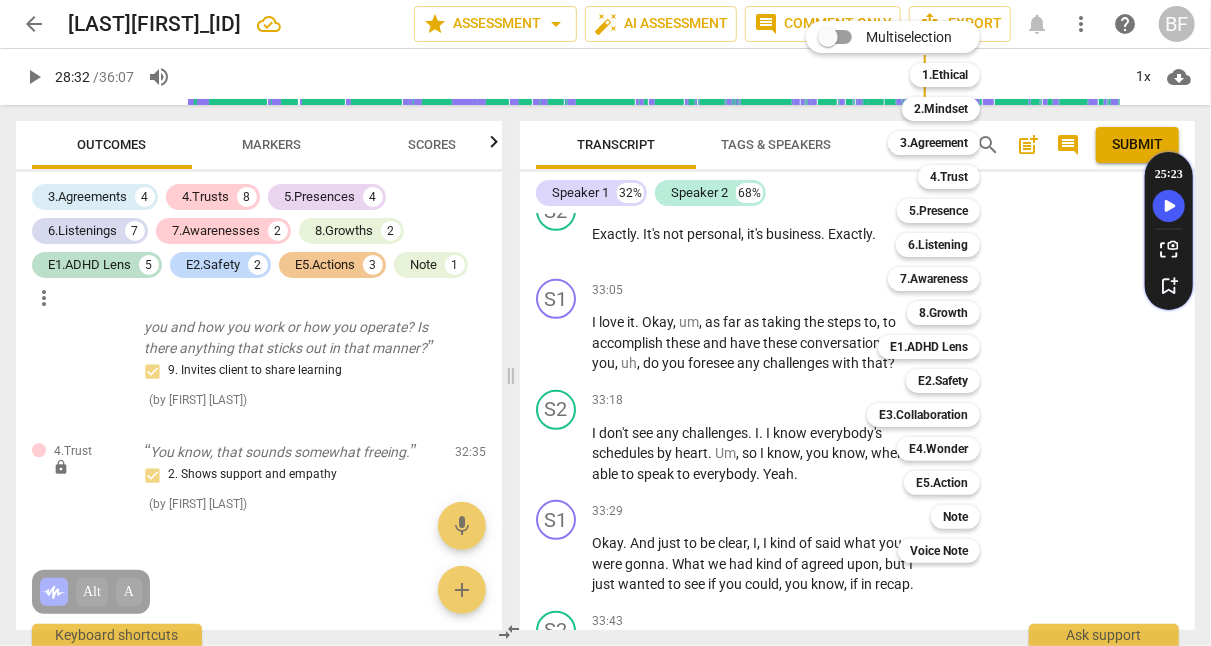 click on "6.Listening" at bounding box center (938, 245) 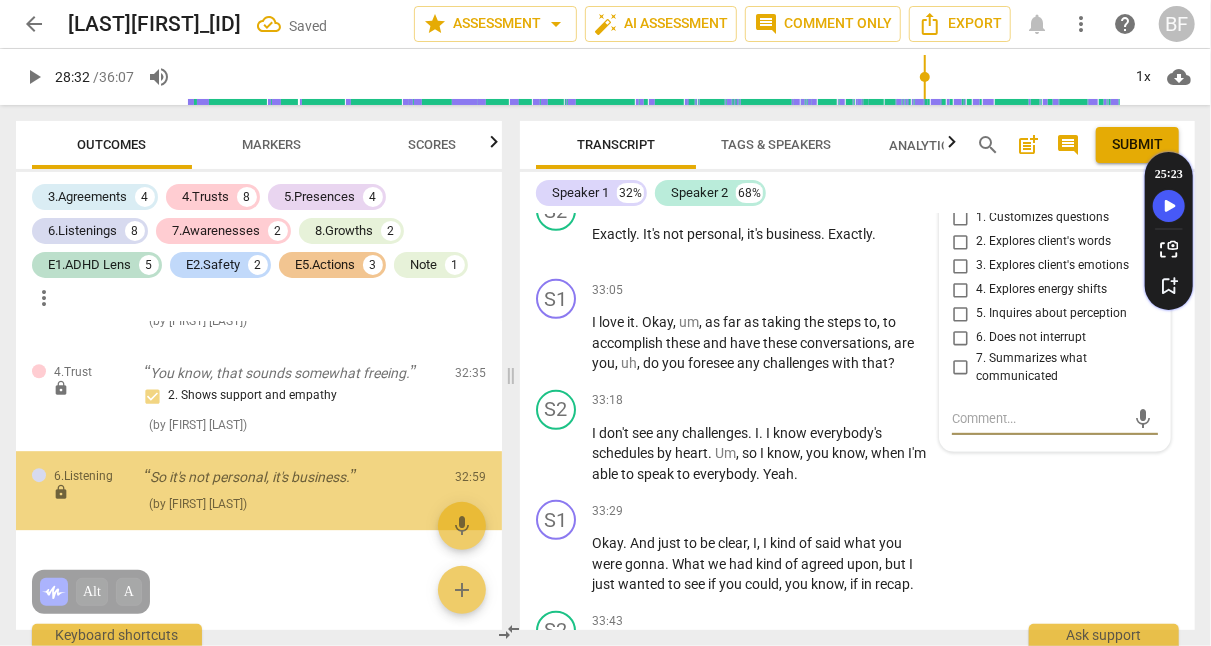 scroll, scrollTop: 6387, scrollLeft: 0, axis: vertical 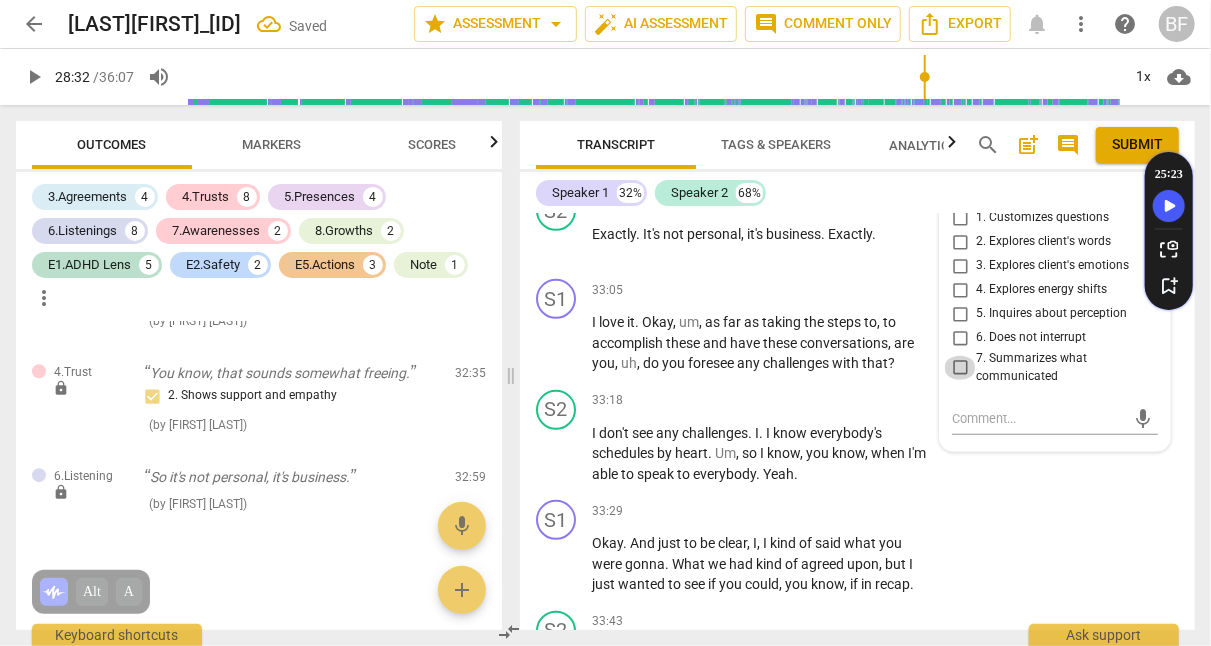 click on "7. Summarizes what communicated" at bounding box center (960, 368) 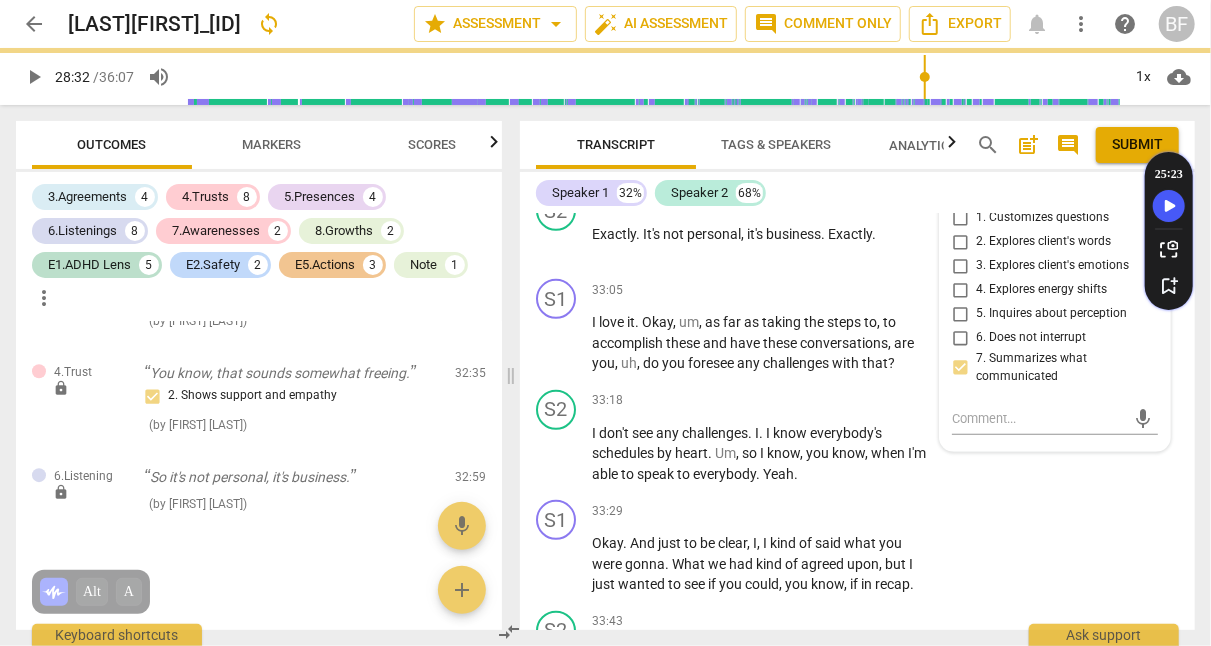 click on "S2 play_arrow pause 32:38 + Add competency keyboard_arrow_right It's   totally   freeing .   And   it's ,   um .   Yeah ,   it   just   makes   me   realize   like   I'm ,   I'm   doing   just   fine .   You   know ,   there's   no ,   uh ,   it's   no   hard   feelings   at   all .   It's   just   she's   doing   her   job   and   she's   checking   it   off   the   list   just   like   I'm   gonna   do   mine   and   check   whatever   she   needs   off   my   list ." at bounding box center [857, 20] 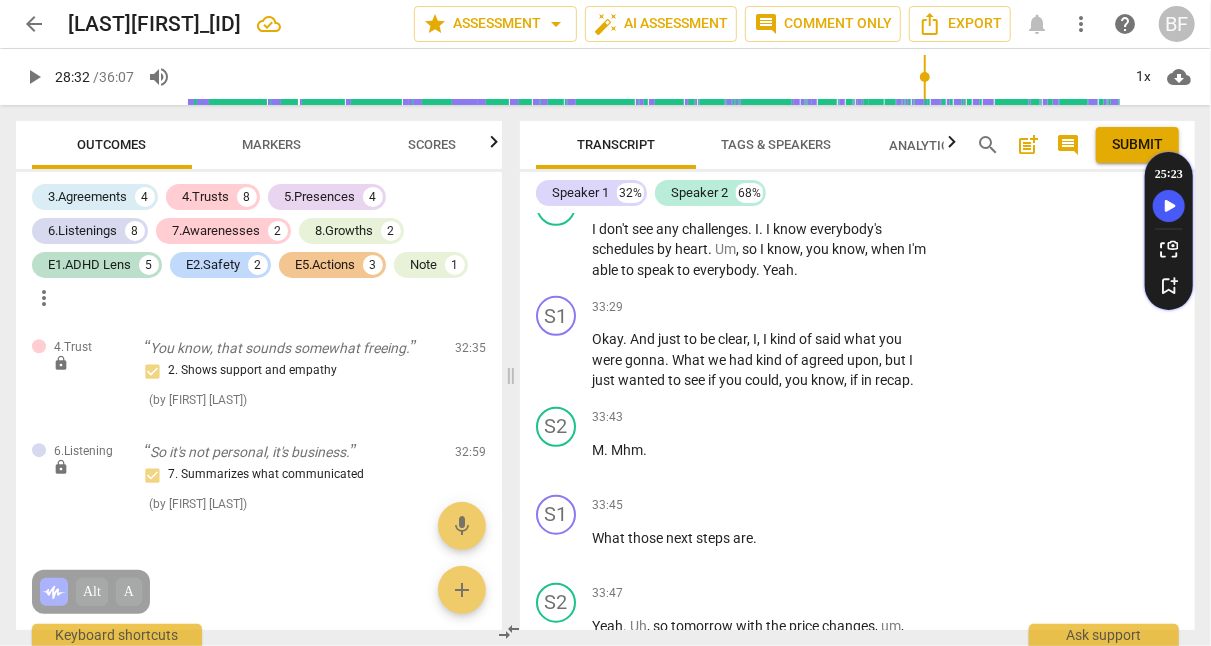 scroll, scrollTop: 18273, scrollLeft: 0, axis: vertical 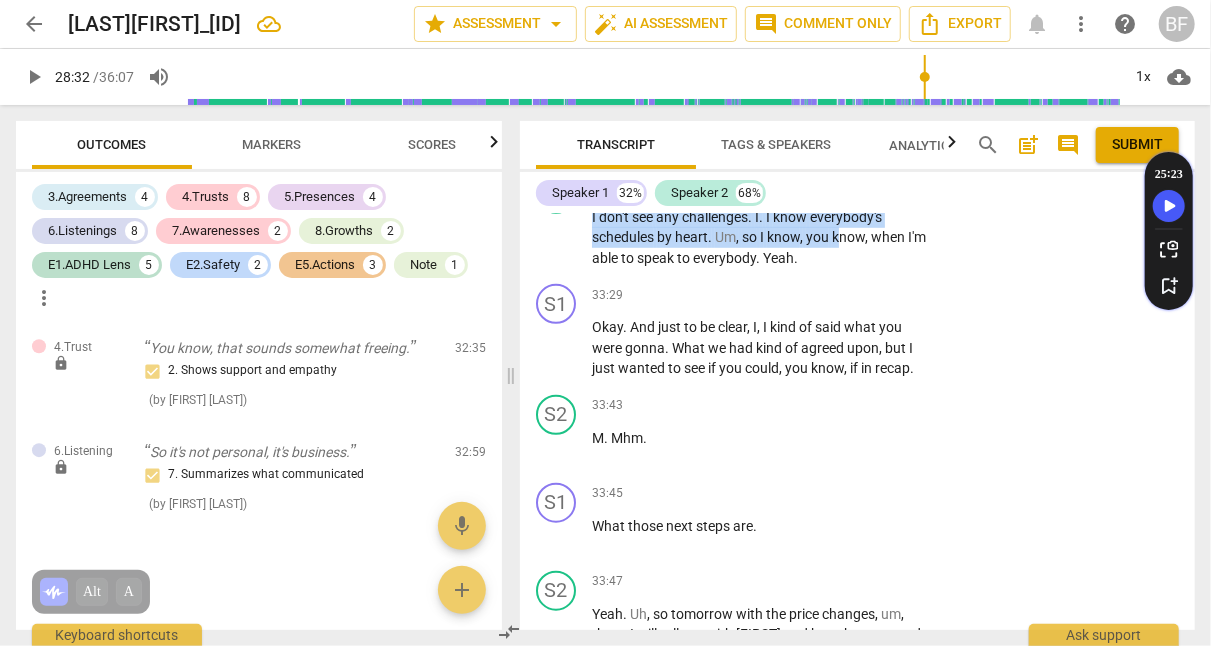 drag, startPoint x: 842, startPoint y: 257, endPoint x: 842, endPoint y: 377, distance: 120 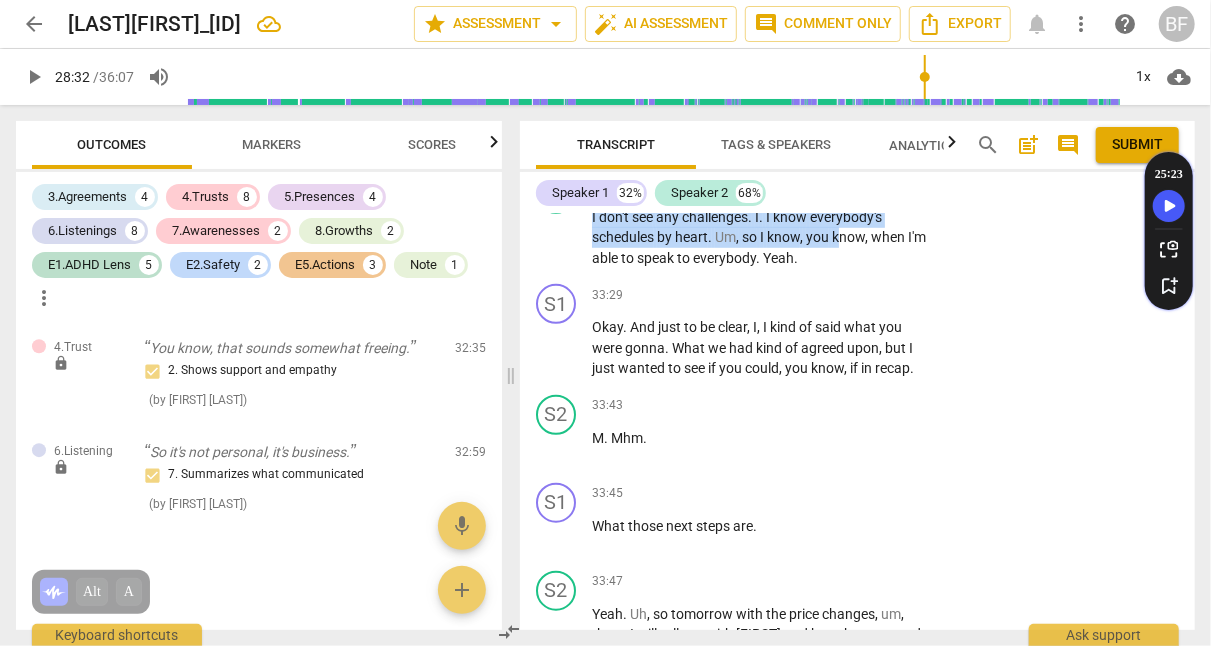 click on "format_bold format_list_bulleted [NAME] Febus lock Private Publish delete Summary:    How does the outcome related to the squirellyness?  S1 play_arrow pause 00:07 + Add competency 4.Trust 6.Listening E1.ADHD Lens E2.Safety keyboard_arrow_right So   good   to   have   you   here .   Um ,   I   love   that   I .   I   didn't   need   to   ask   you   just   kind   of   sat   down   and   did   your   breathing .   Kind   of   get   yourself   centered .   Um ,   how   are   you   today ?   How's   your   heart ? 4.Trust [NAME] Febus 11:10 08-07-2025 lock Private Publish 1. Respects talents and insights 2. Shows support and empathy 3. Supports expression of feelings 6.Listening [NAME] Febus 11:11 08-07-2025 lock Private Publish 4. Explores energy shifts E1.ADHD Lens [NAME] Febus 11:13 08-07-2025 lock Private Publish 6. Encourages pausing for improved executive functions E2.Safety [NAME] Febus 11:10 08-07-2025 lock Private Publish 1. Receives the client with respect S2 play_arrow pause 00:21 + Good .   I" at bounding box center (857, 422) 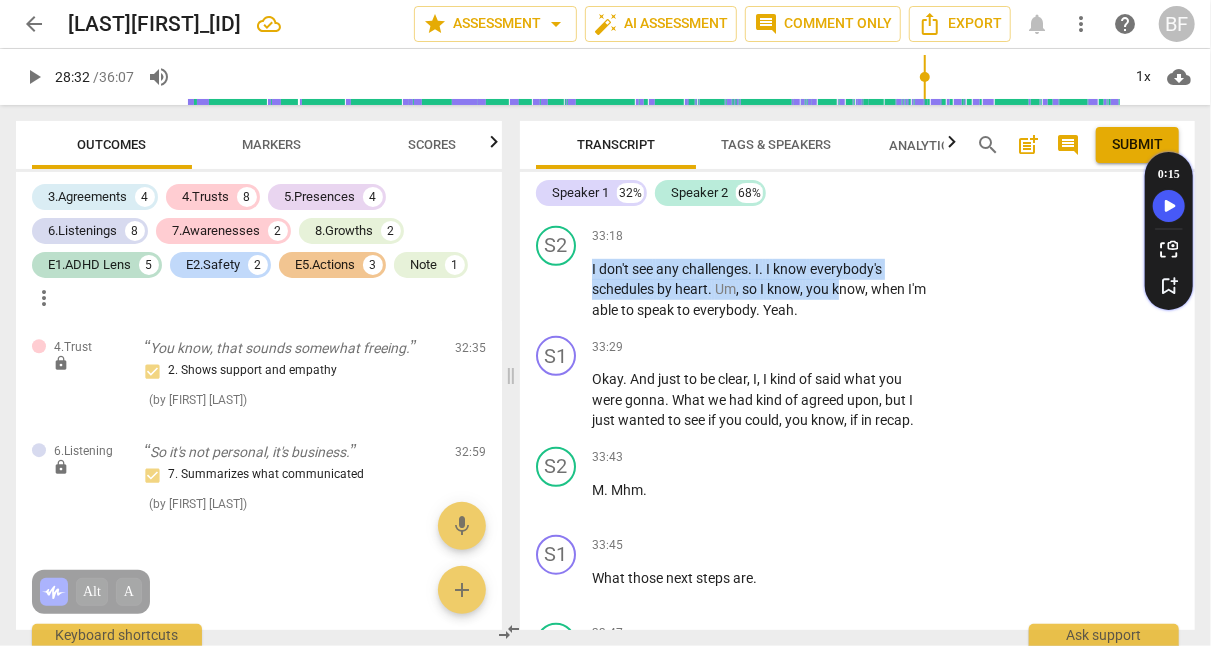 scroll, scrollTop: 18216, scrollLeft: 0, axis: vertical 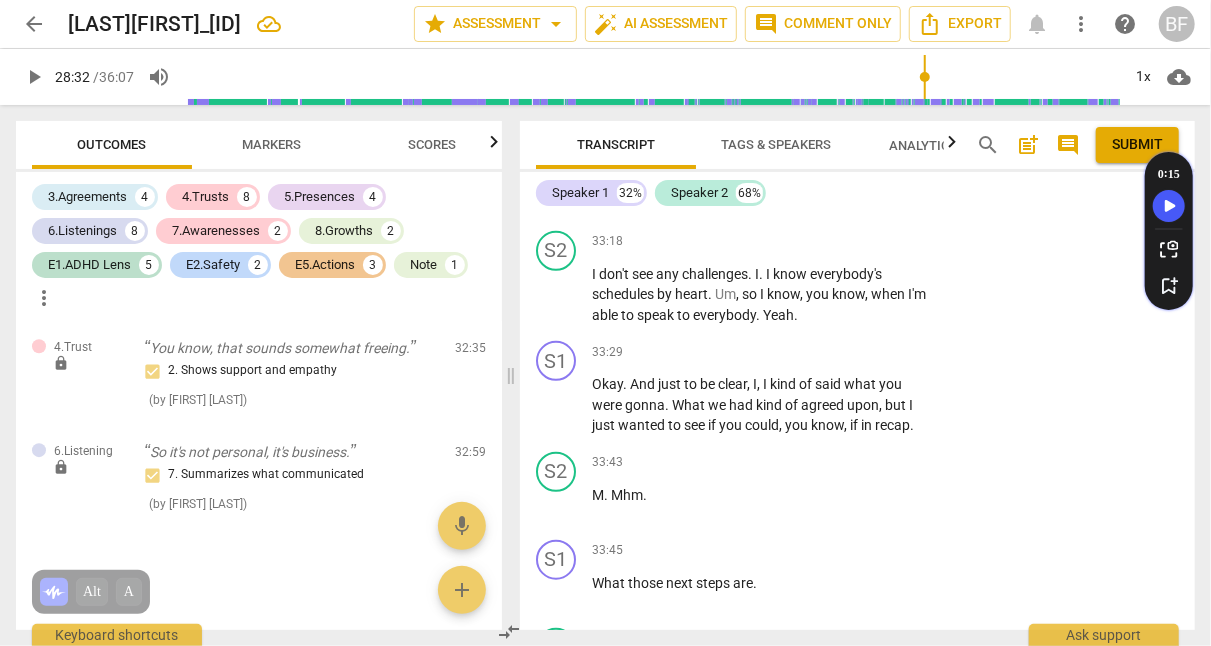 click on "I   love   it .   Okay ,   um ,   as   far   as   taking   the   steps   to ,   to   accomplish   these   and   have   these   conversations ,   are   you ,   uh ,   do   you   foresee   any   challenges   with   that ?" at bounding box center (763, 184) 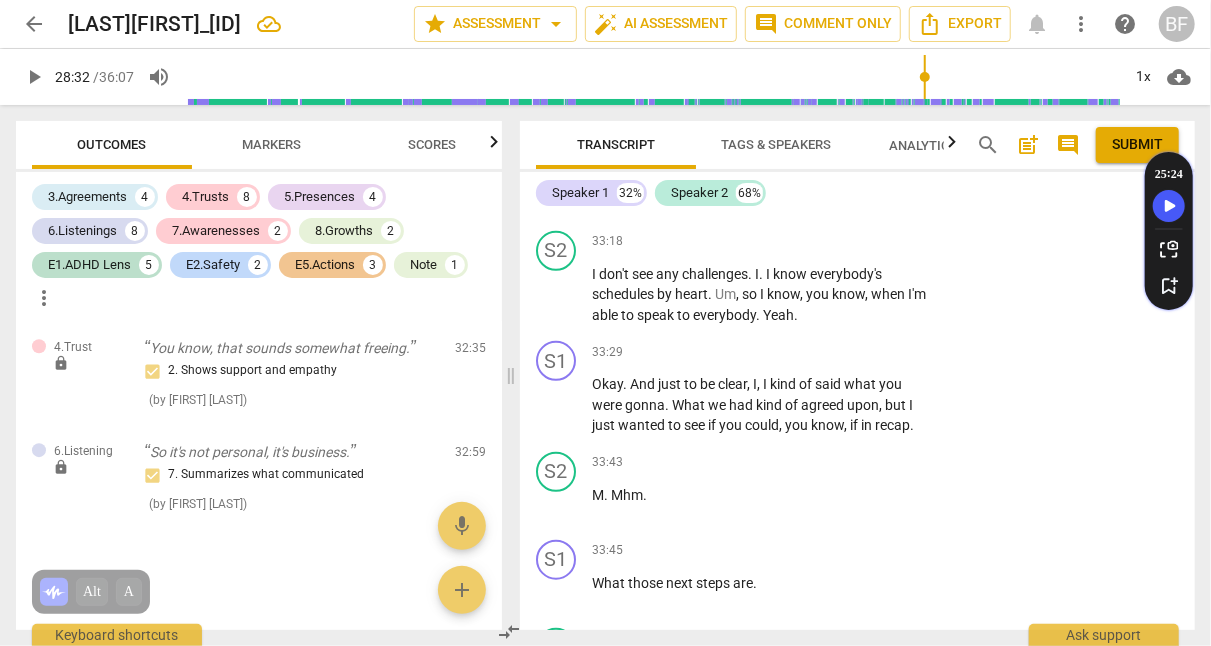 click on "+" at bounding box center [811, 131] 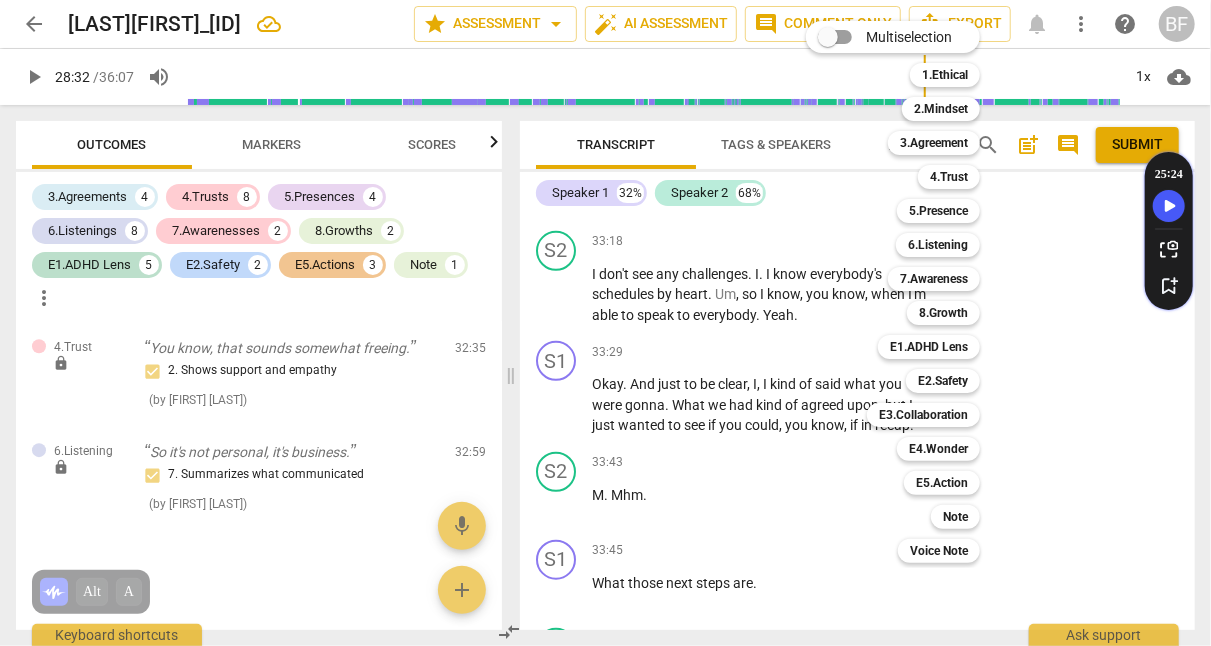 click on "8.Growth" at bounding box center [943, 313] 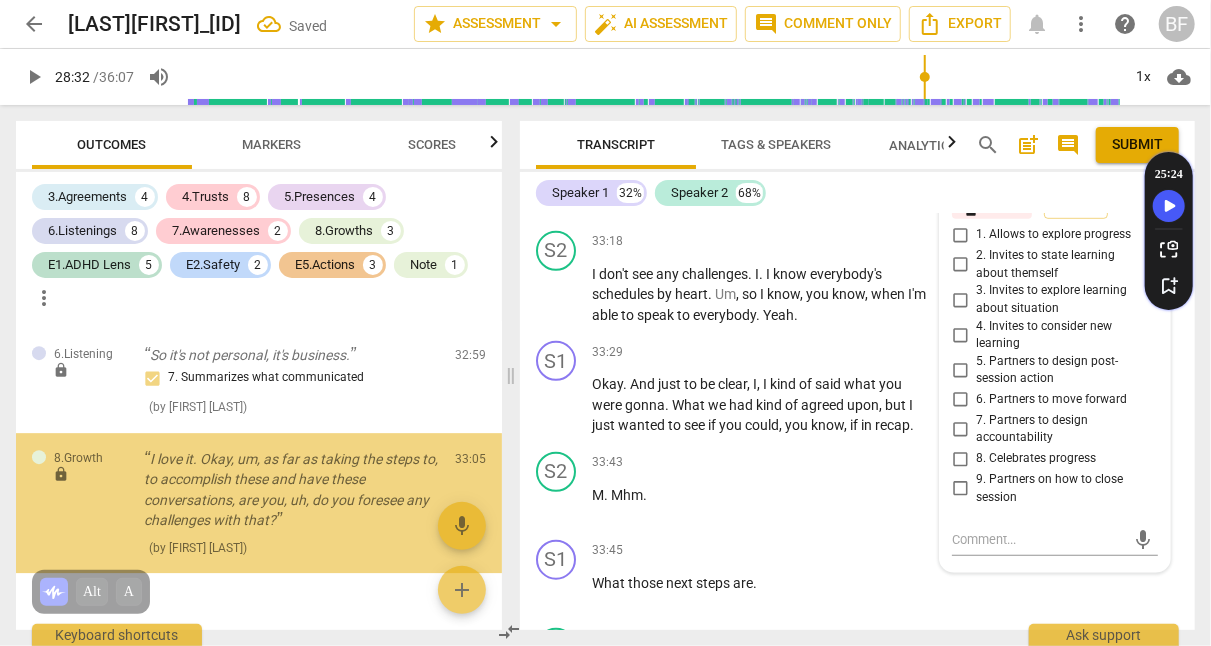 scroll, scrollTop: 18474, scrollLeft: 0, axis: vertical 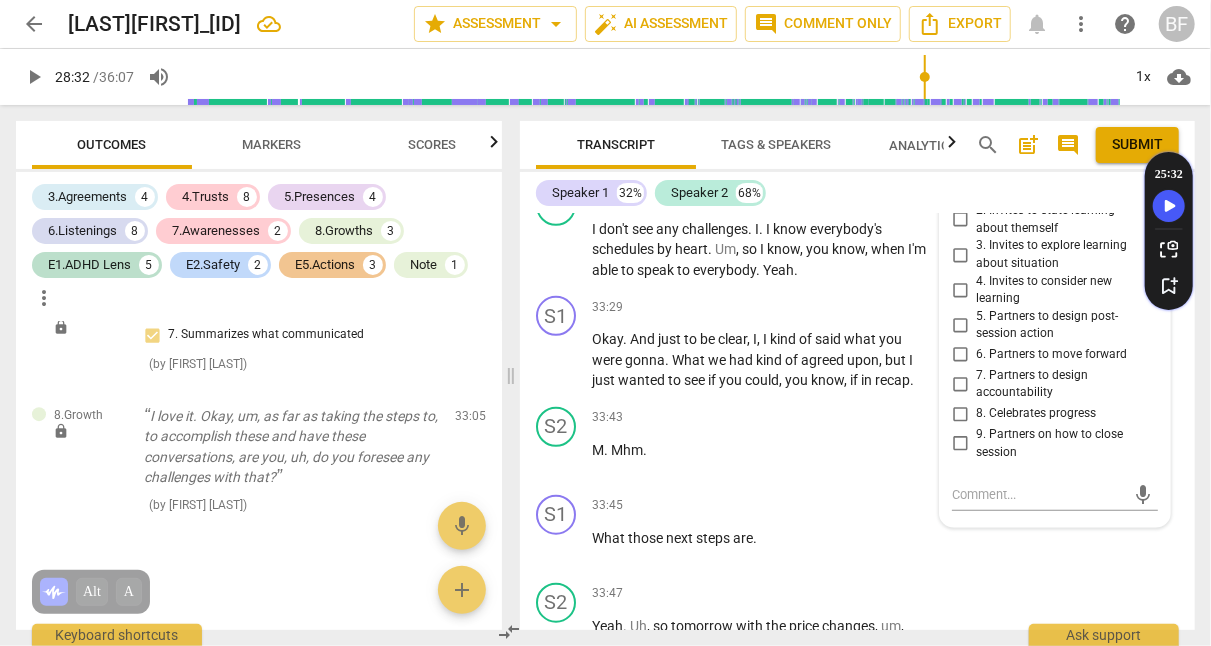 click on "more_vert" at bounding box center [1146, 136] 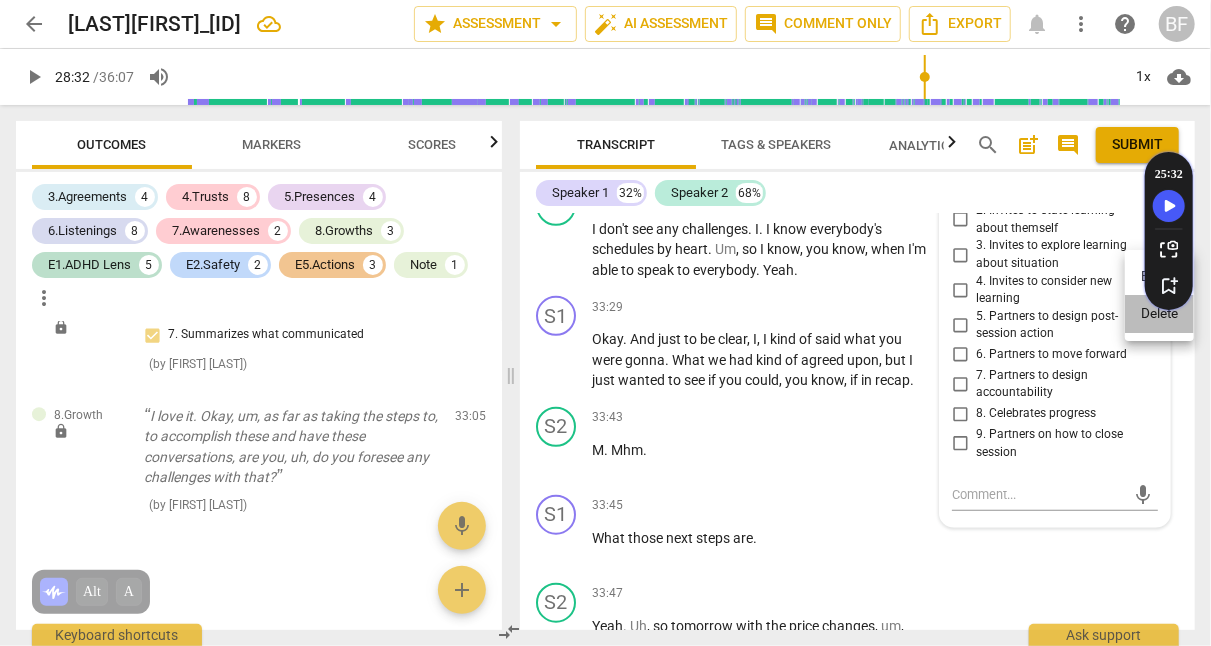 click on "Delete" at bounding box center [1159, 314] 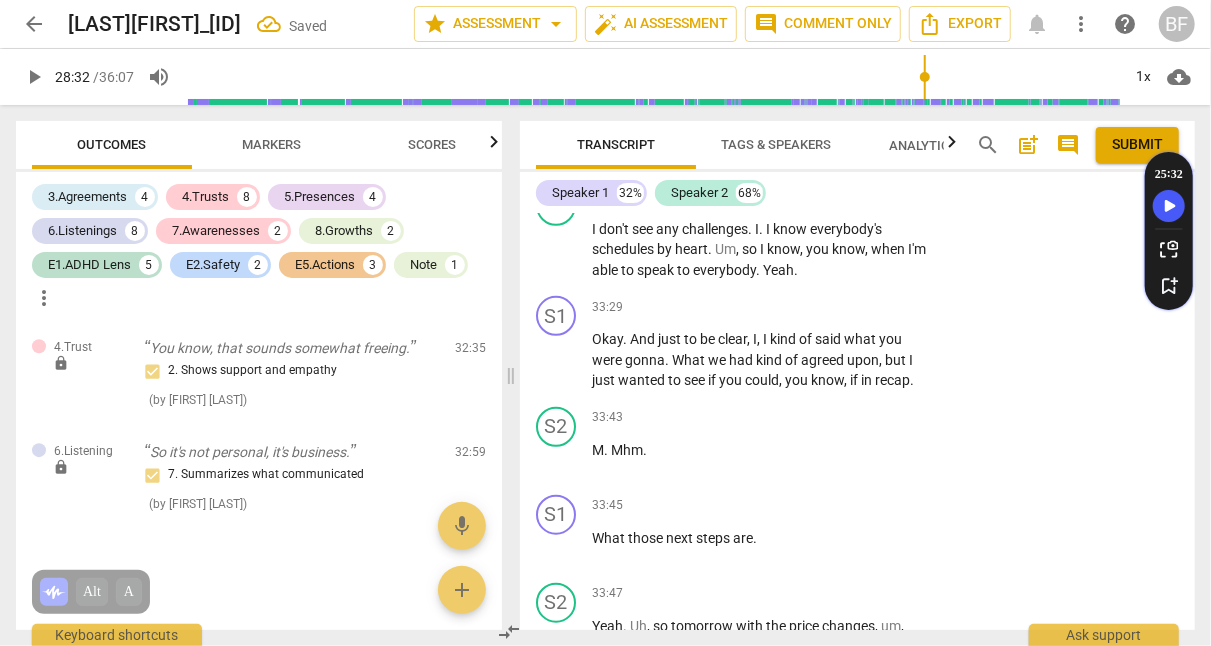 scroll, scrollTop: 6412, scrollLeft: 0, axis: vertical 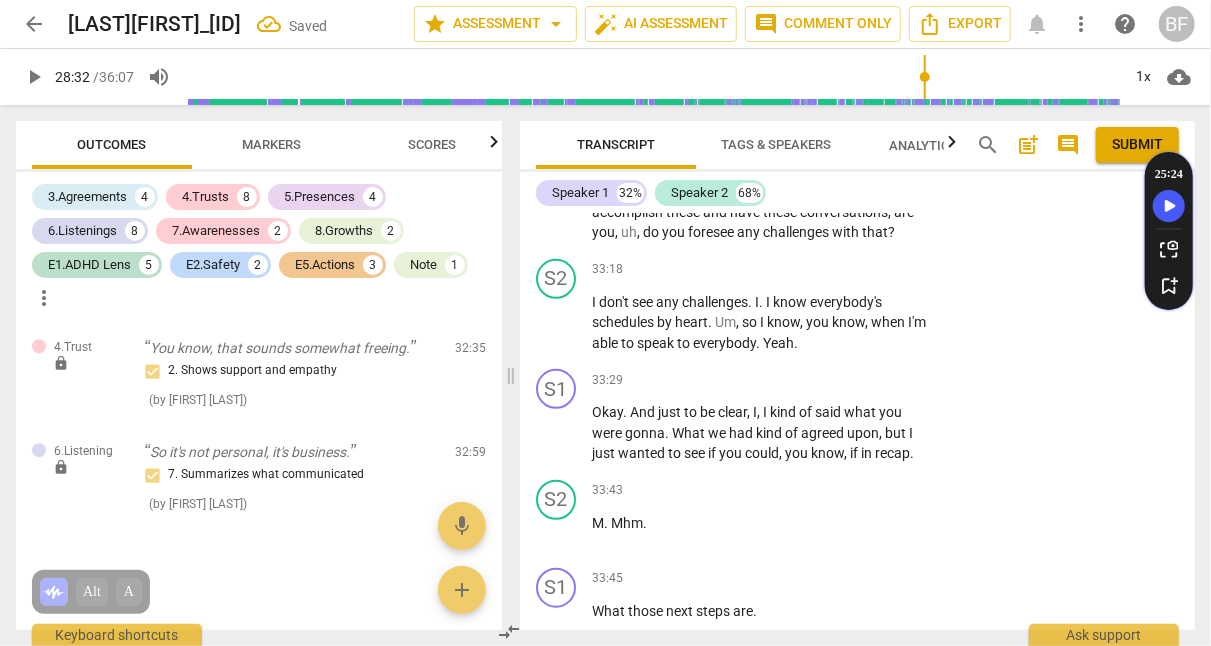 click on "+" at bounding box center (811, 159) 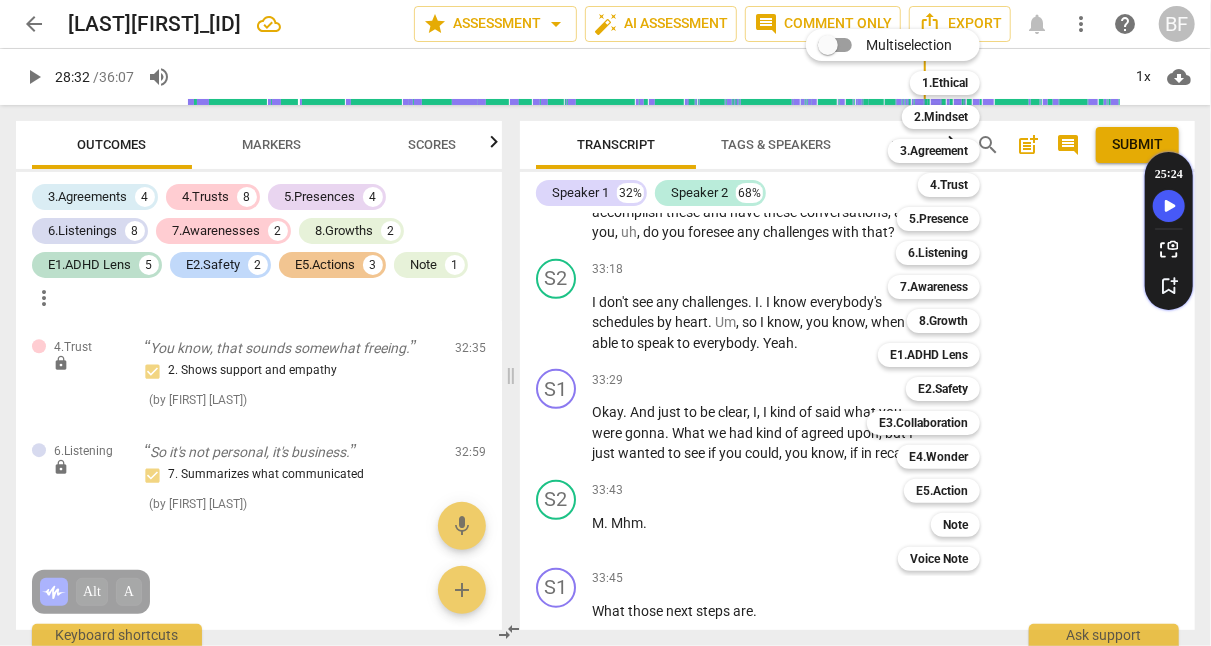 click on "E5.Action" at bounding box center [942, 491] 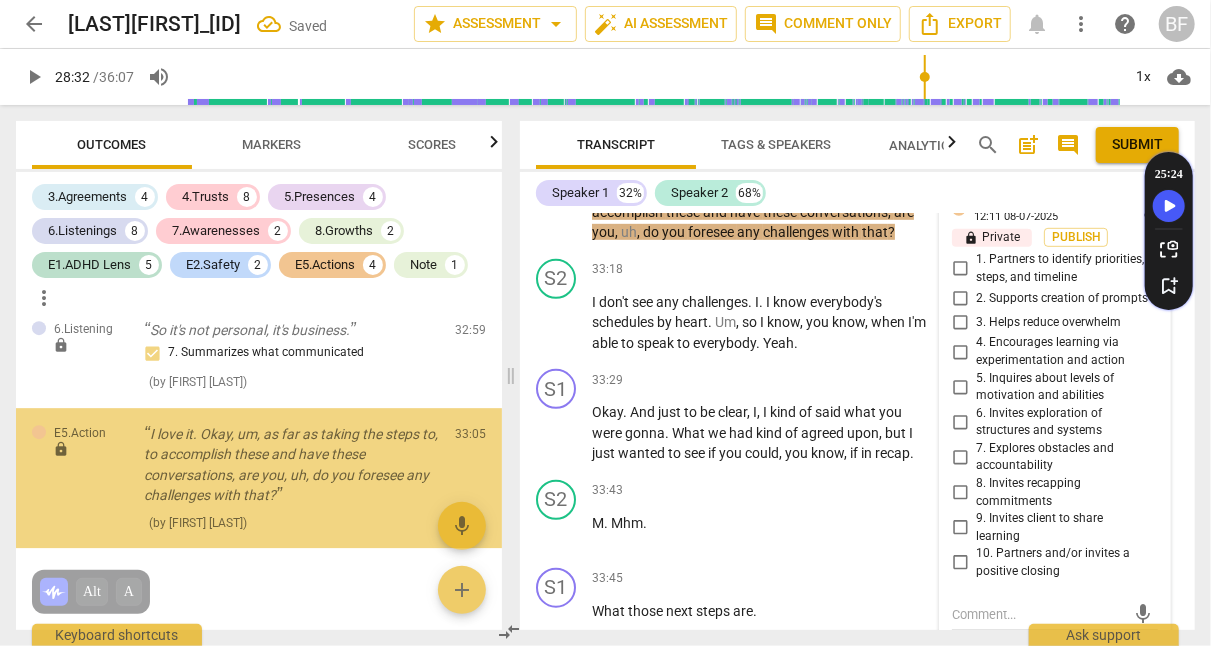 scroll, scrollTop: 18521, scrollLeft: 0, axis: vertical 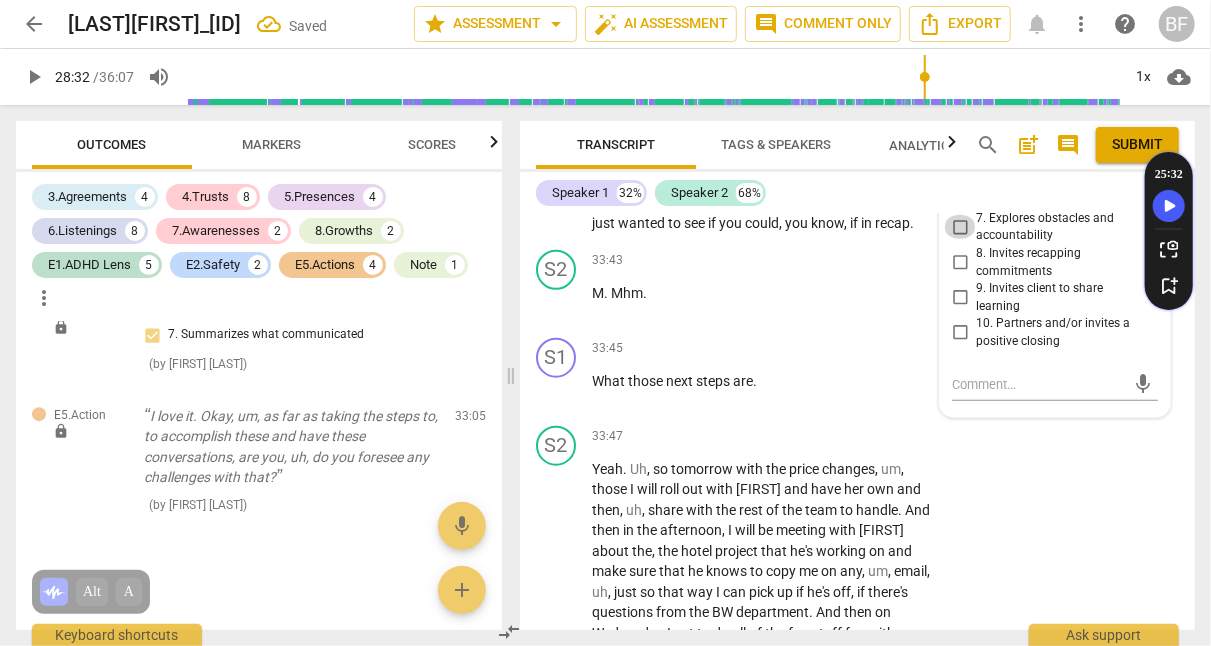 click on "7. Explores obstacles and accountability" at bounding box center (960, 227) 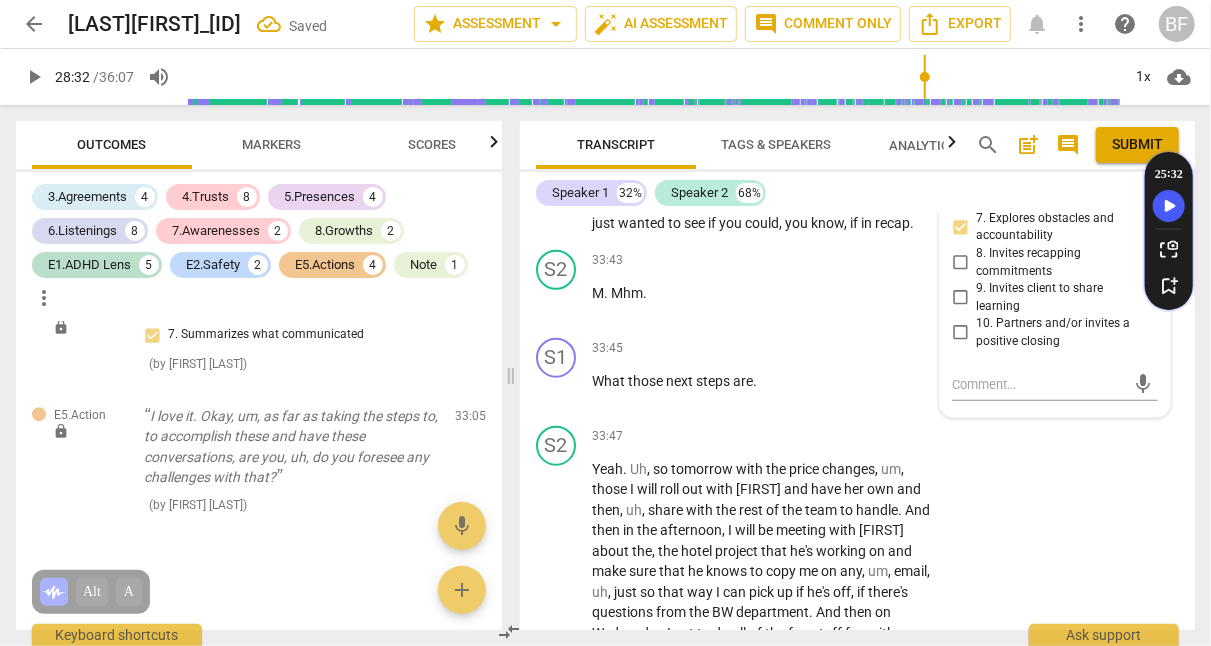 click on "S1 play_arrow pause 33:29 + Add competency keyboard_arrow_right Okay .   And   just   to   be   clear ,   I ,   I   kind   of   said   what   you   were   gonna .   What   we   had   kind   of   agreed   upon ,   but   I   just   wanted   to   see   if   you   could ,   you   know ,   if   in   recap ." at bounding box center [857, 186] 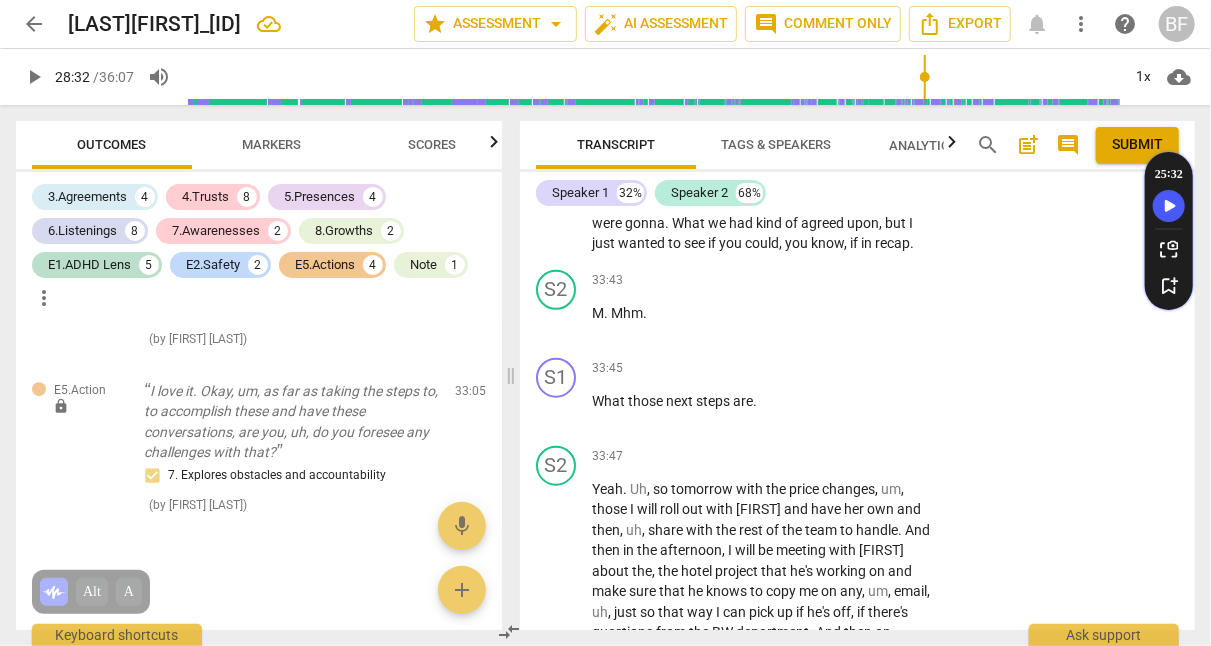 scroll, scrollTop: 18400, scrollLeft: 0, axis: vertical 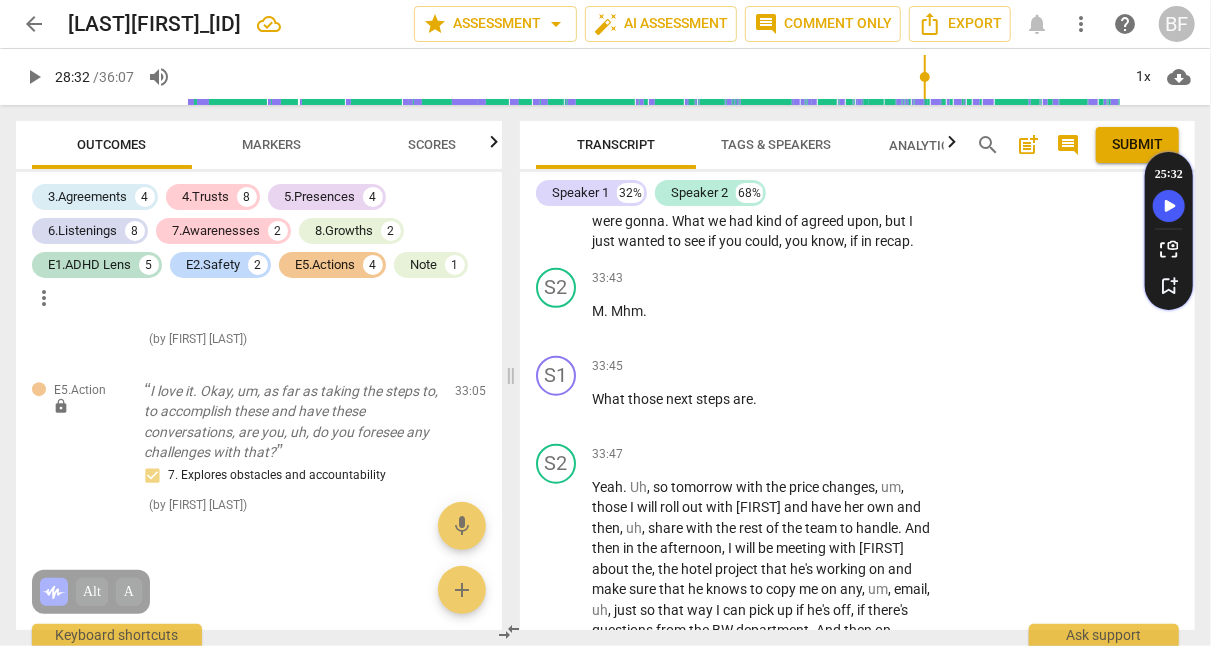 click on "S1 play_arrow pause 33:29 + Add competency keyboard_arrow_right Okay .   And   just   to   be   clear ,   I ,   I   kind   of   said   what   you   were   gonna .   What   we   had   kind   of   agreed   upon ,   but   I   just   wanted   to   see   if   you   could ,   you   know ,   if   in   recap ." at bounding box center [857, 204] 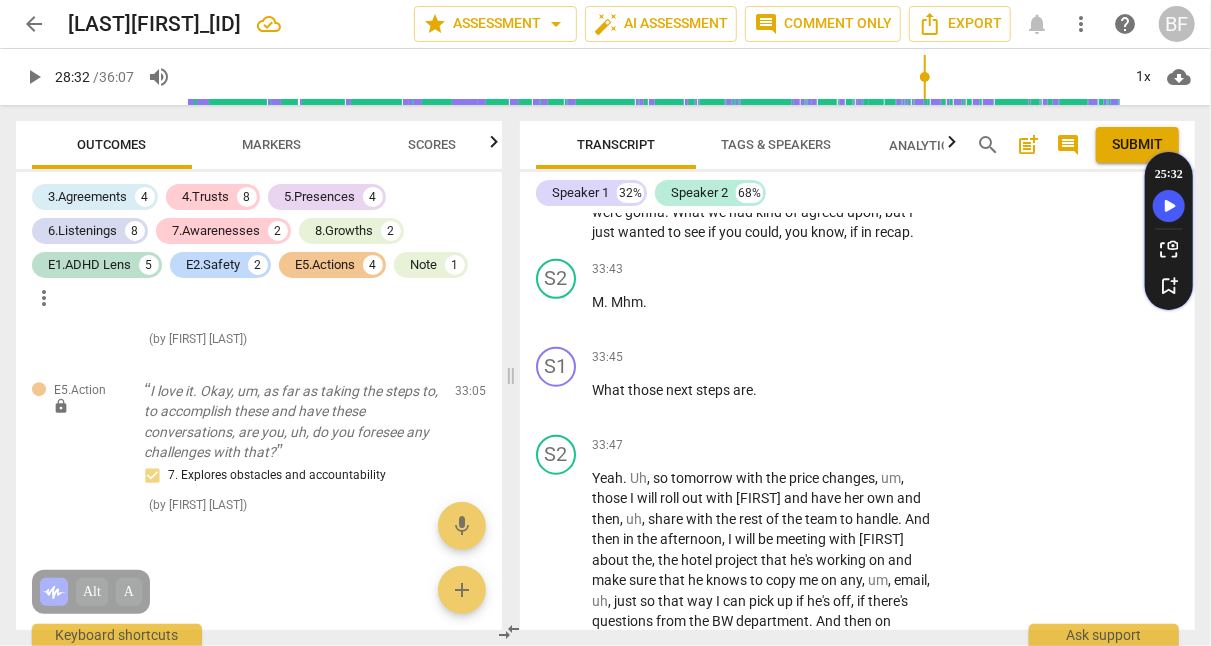 click on "+" at bounding box center (811, 159) 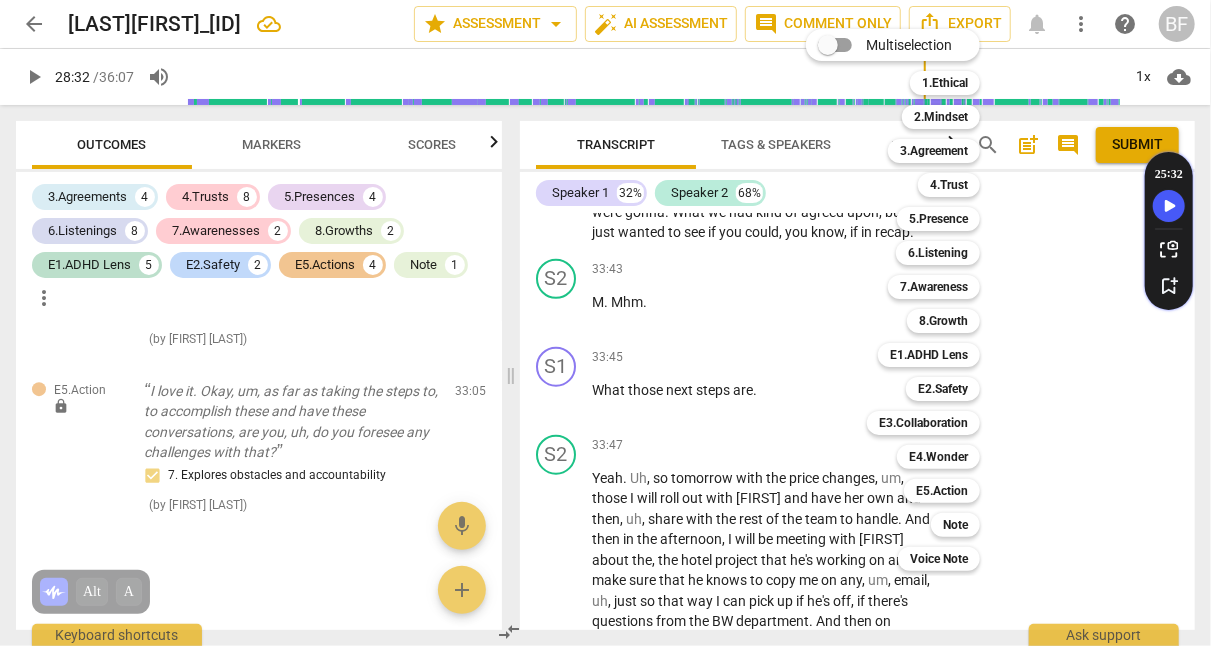 click on "E5.Action" at bounding box center [942, 491] 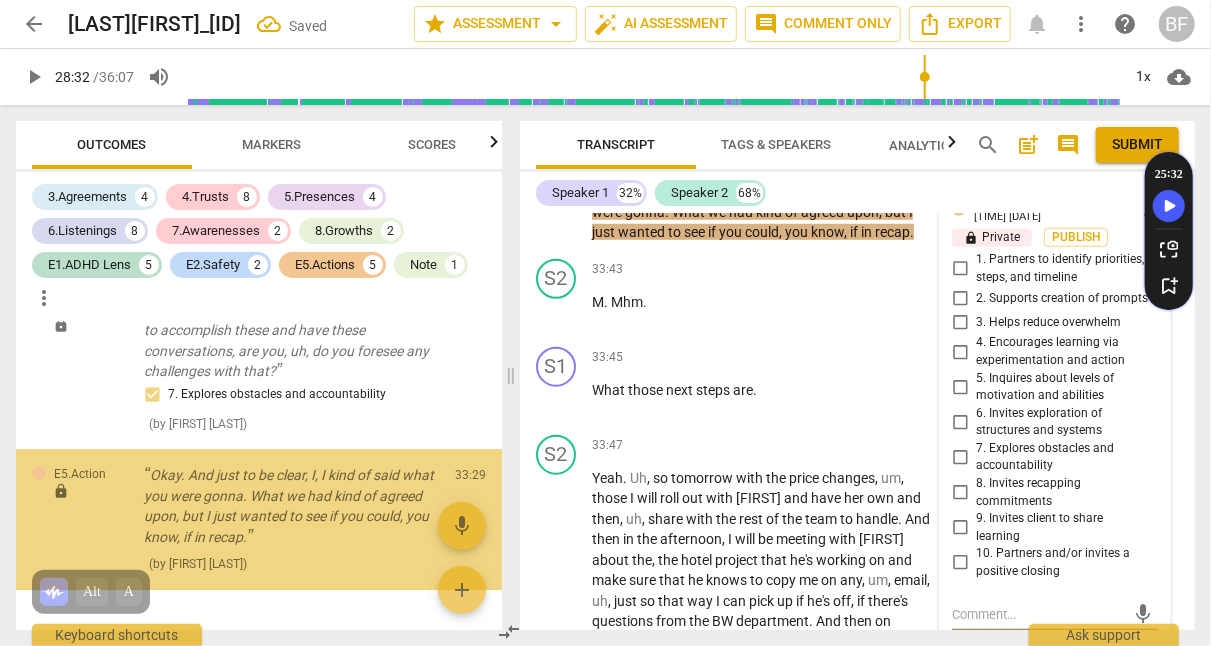 scroll, scrollTop: 18742, scrollLeft: 0, axis: vertical 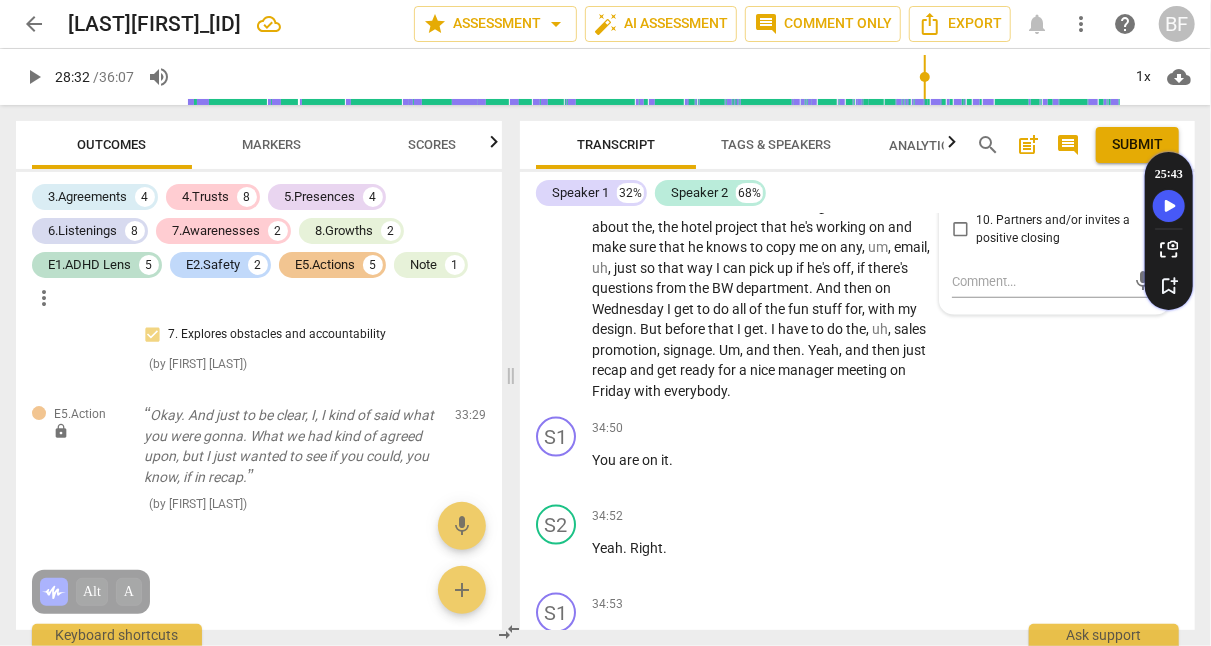 click on "8. Invites recapping commitments" at bounding box center [960, 160] 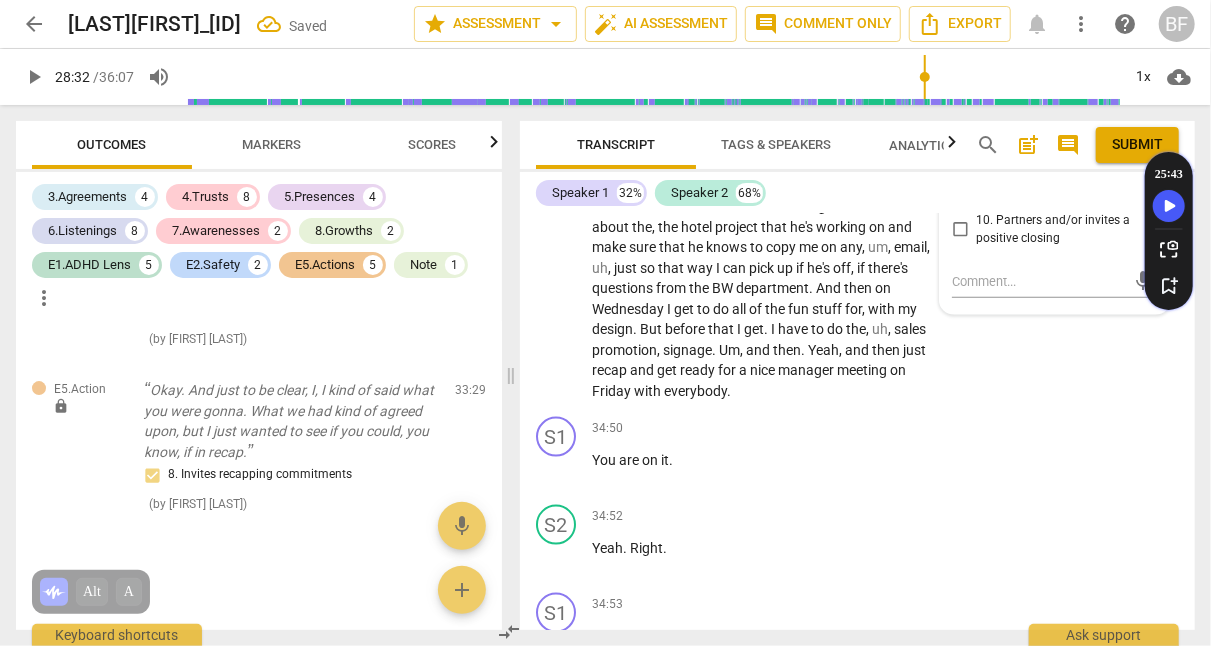 click on "S2 play_arrow pause 33:47 + Add competency keyboard_arrow_right Yeah .   Uh ,   so   tomorrow   with   the   price   changes ,   um ,   those   I   will   roll   out   with   [NAME]   and   have   her   own   and   then ,   uh ,   share   with   the   rest   of   the   team   to   handle .   And   then   in   the   afternoon ,   I   will   be   meeting   with   [NAME]   about   the ,   the   hotel   project   that   he's   working   on   and   make   sure   that   he   knows   to   copy   me   on   any ,   um ,   email ,   uh ,   just   so   that   way   I   can   pick   up   if   he's   off ,   if   there's   questions   from   the   BW   department .   And   then   on   Wednesday   I   get   to   do   all   of   the   fun   stuff   for ,   with   my   design .   But   before   that   I   get .   I   have   to   do   the ,   uh ,   sales   promotion ,   signage .   Um ,   and   then .   Yeah ,   and   then   just   recap   and   get   ready   for   a   nice   manager   meeting   on   Friday   with   everybody ." at bounding box center (857, 252) 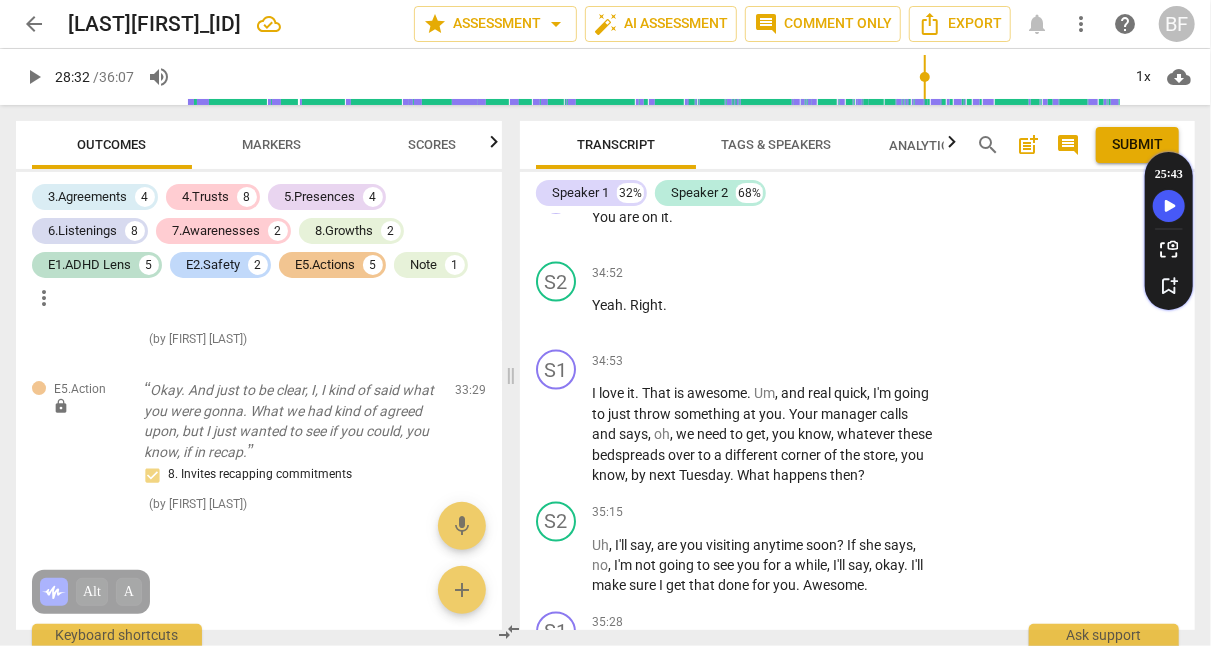 scroll, scrollTop: 19000, scrollLeft: 0, axis: vertical 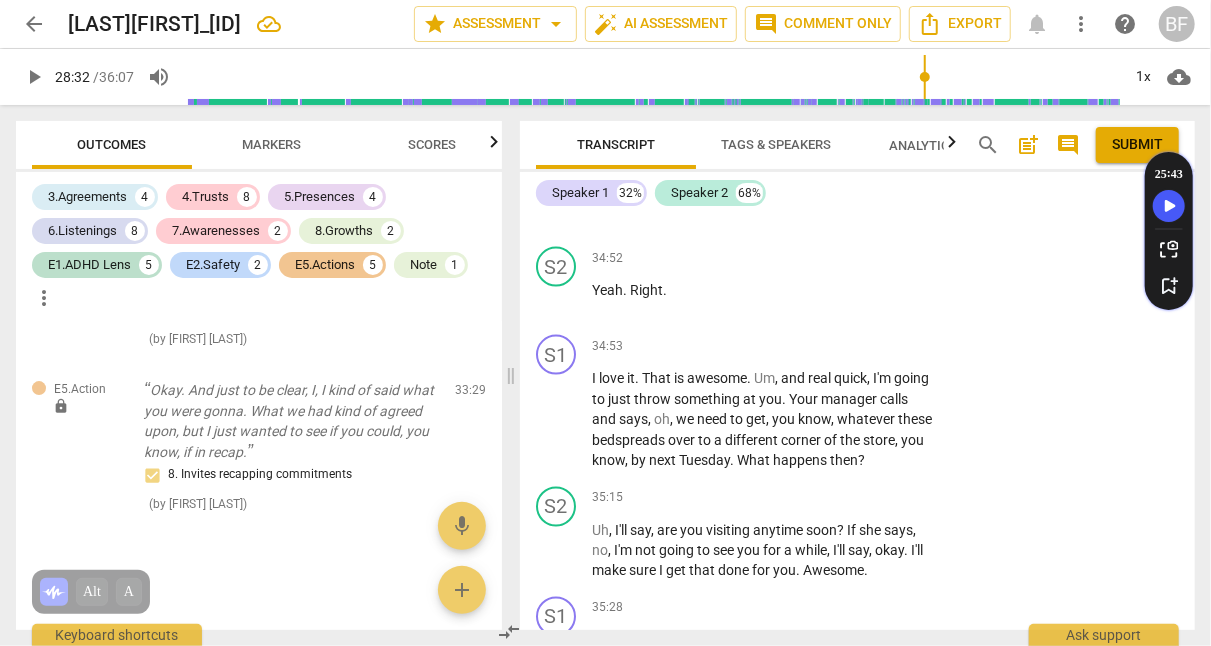 click on "+" at bounding box center [811, 170] 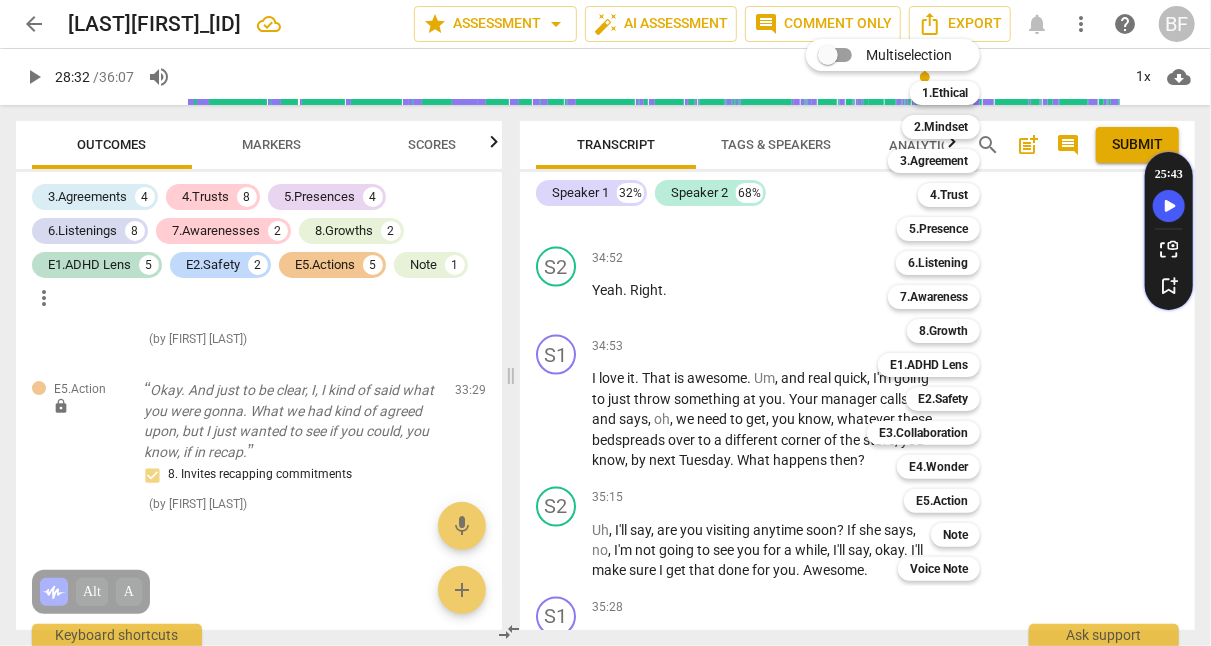 click on "4.Trust" at bounding box center (949, 195) 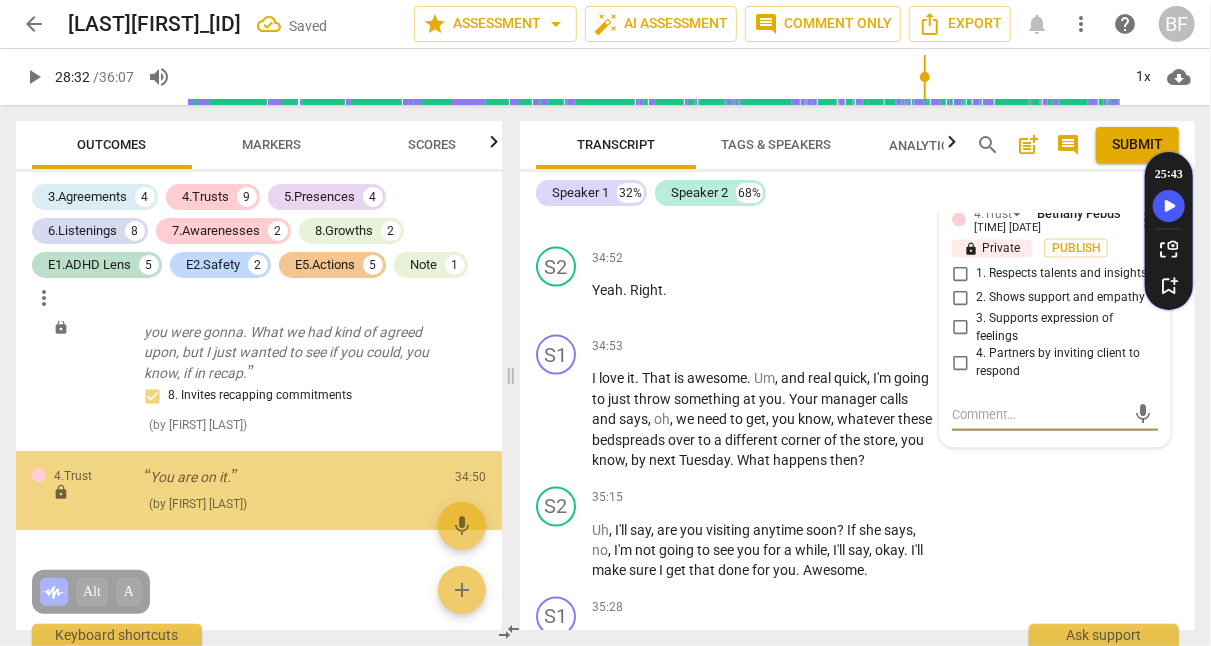 scroll, scrollTop: 6822, scrollLeft: 0, axis: vertical 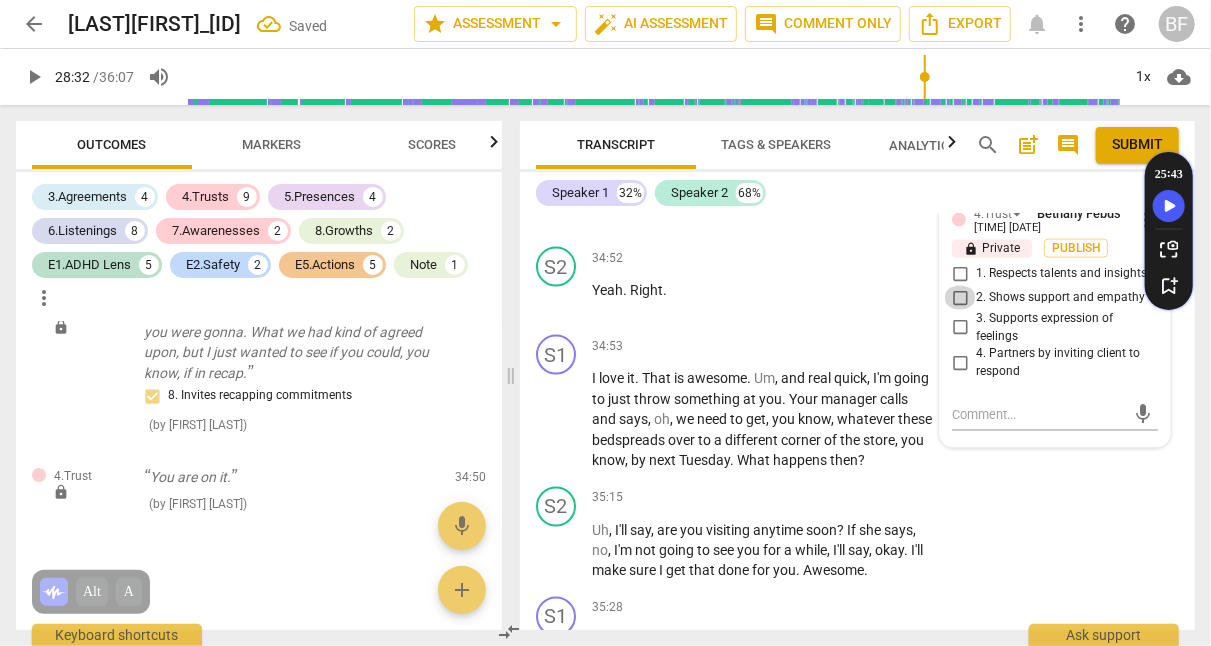 click on "2. Shows support and empathy" at bounding box center (960, 298) 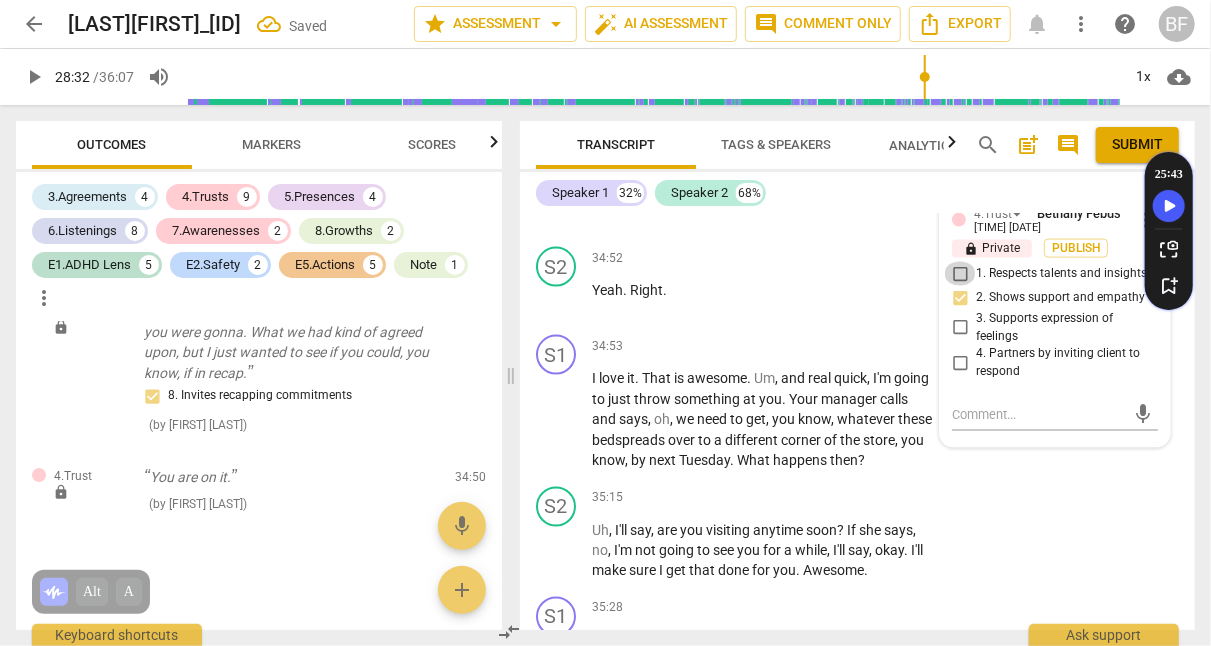 click on "1. Respects talents and insights" at bounding box center [960, 274] 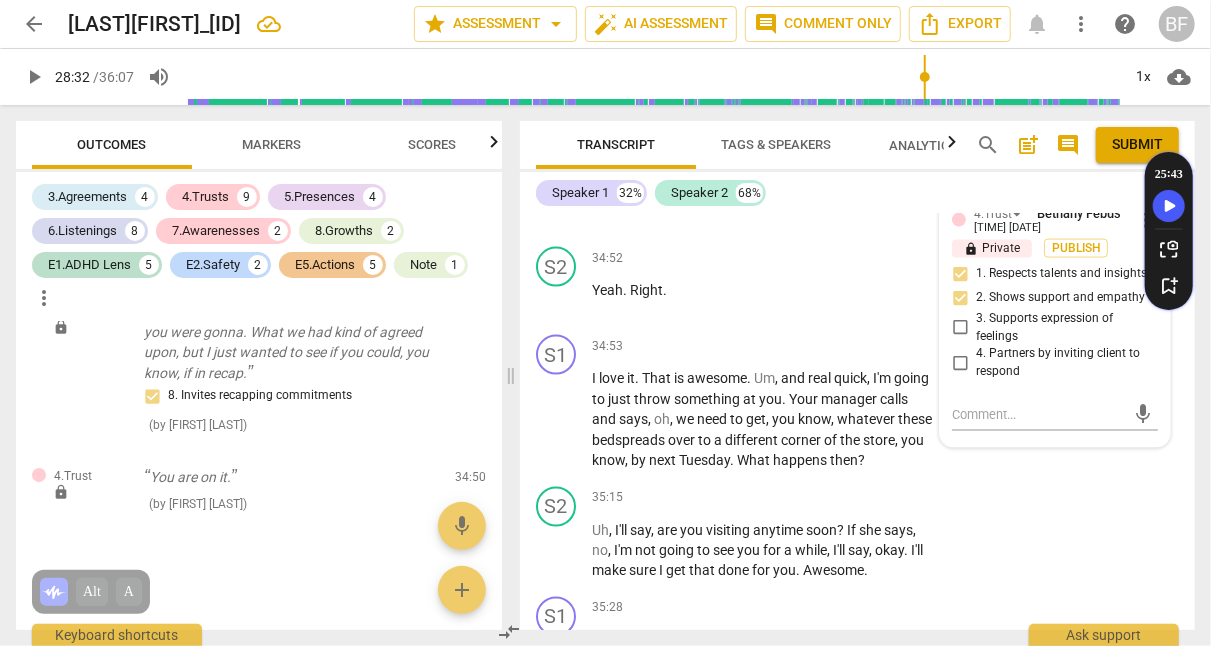 click on "+" at bounding box center [741, 170] 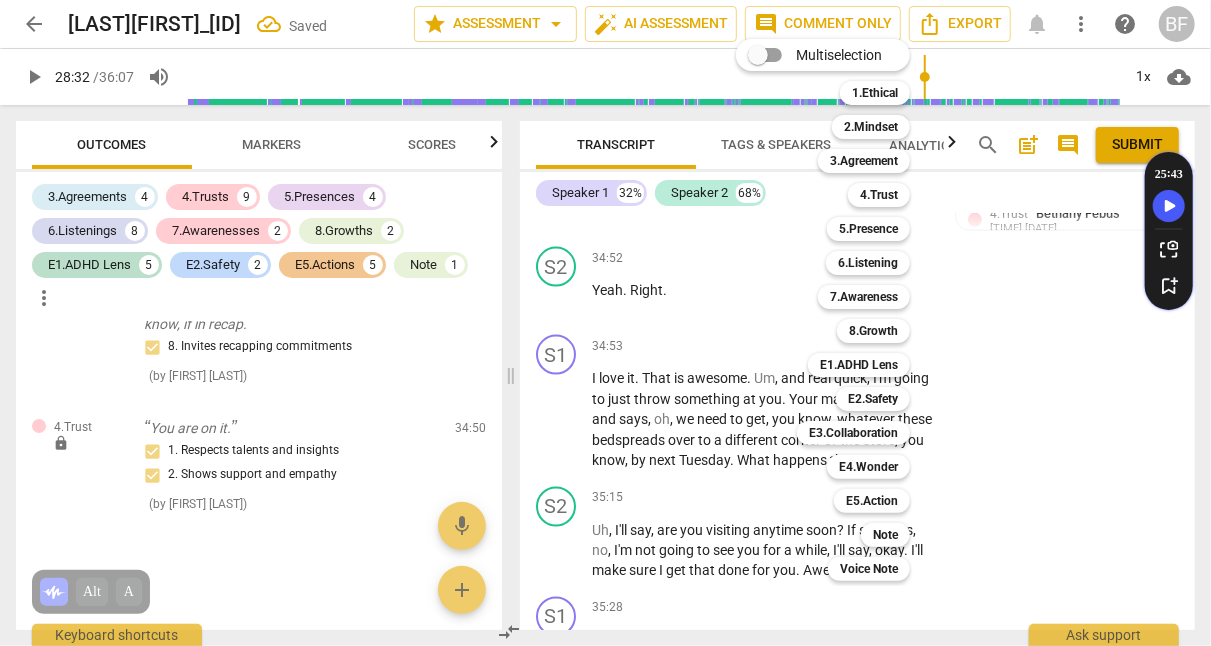 click on "8.Growth" at bounding box center [873, 331] 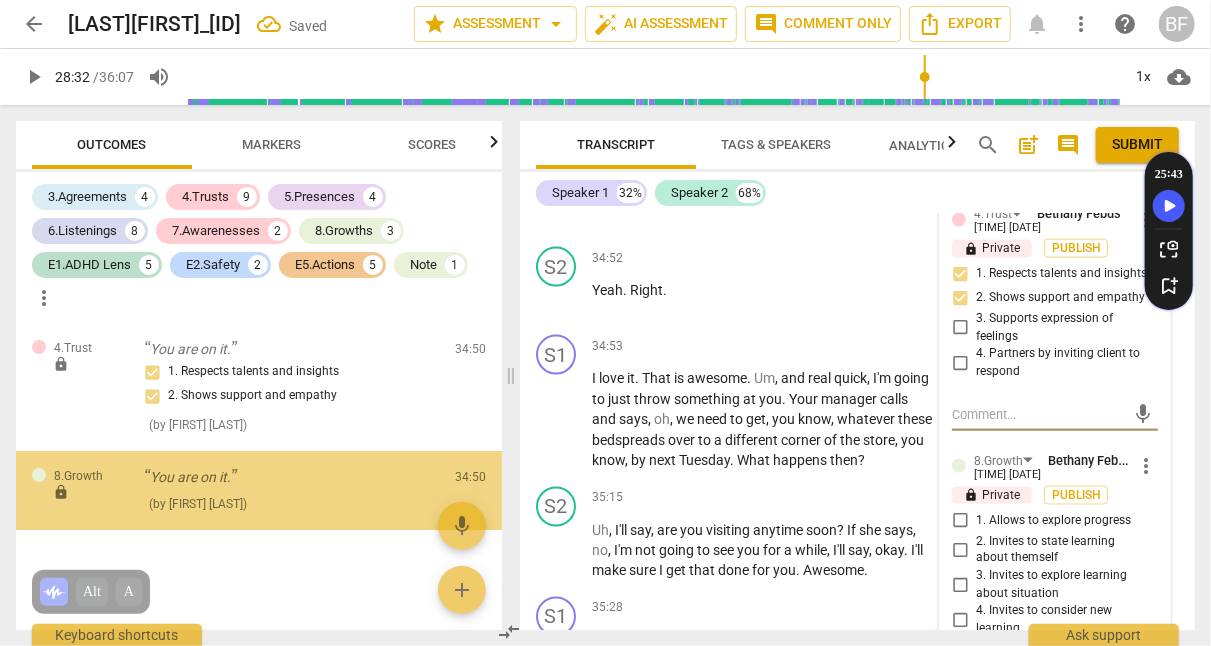 scroll, scrollTop: 6950, scrollLeft: 0, axis: vertical 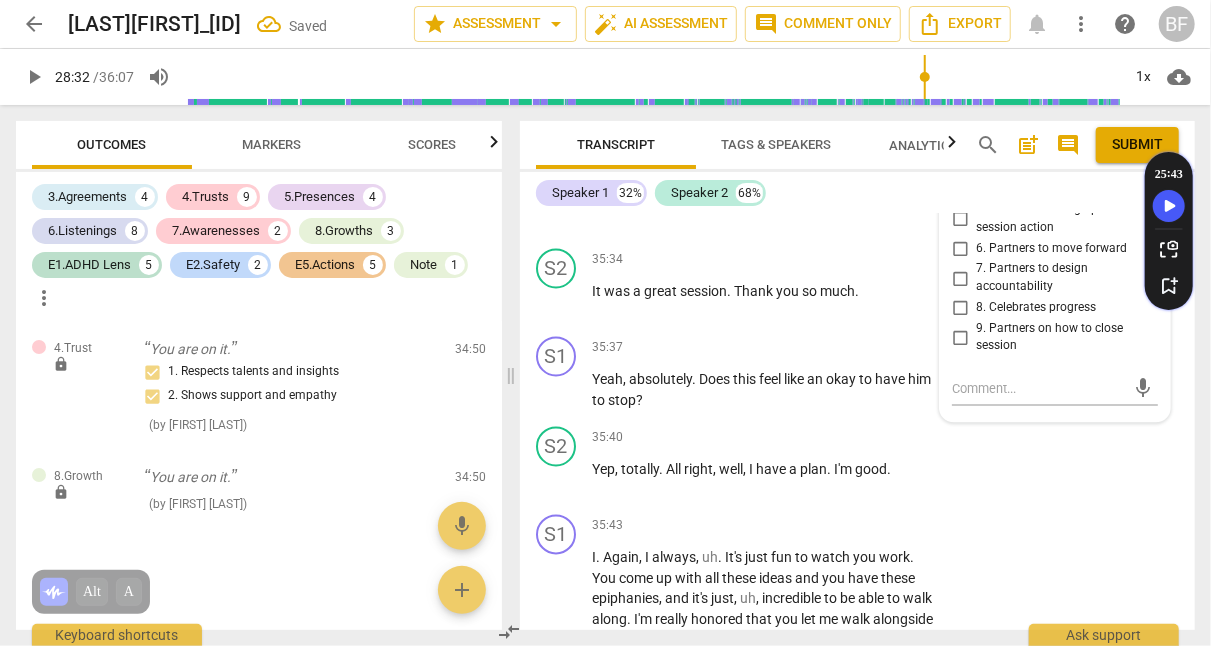 click on "8. Celebrates progress" at bounding box center [960, 309] 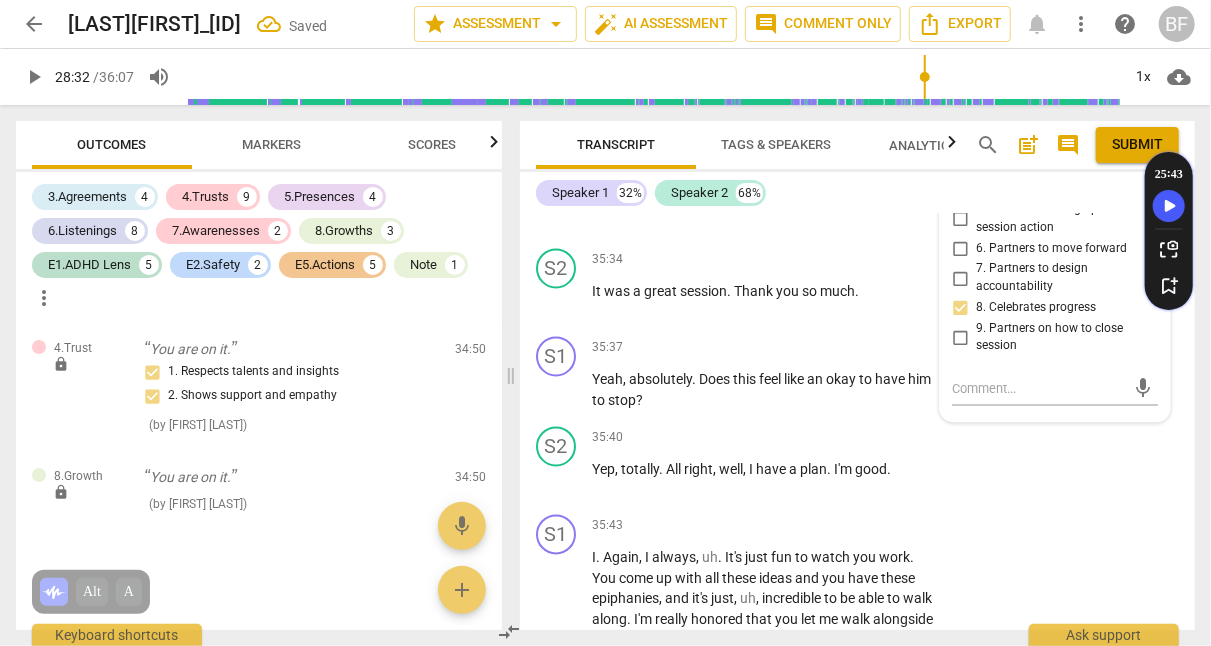 click on "S2 play_arrow pause 35:40 + Add competency keyboard_arrow_right Yep ,   totally .   All   right ,   well ,   I   have   a   plan .   I'm   good ." at bounding box center (857, 463) 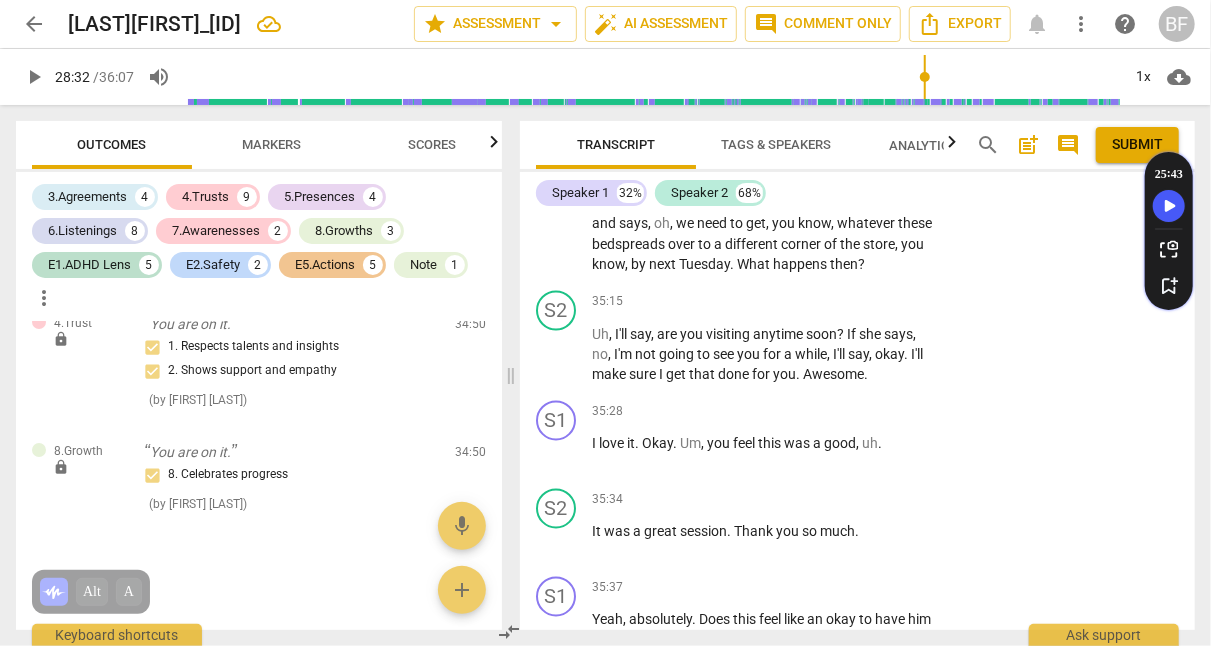 scroll, scrollTop: 19195, scrollLeft: 0, axis: vertical 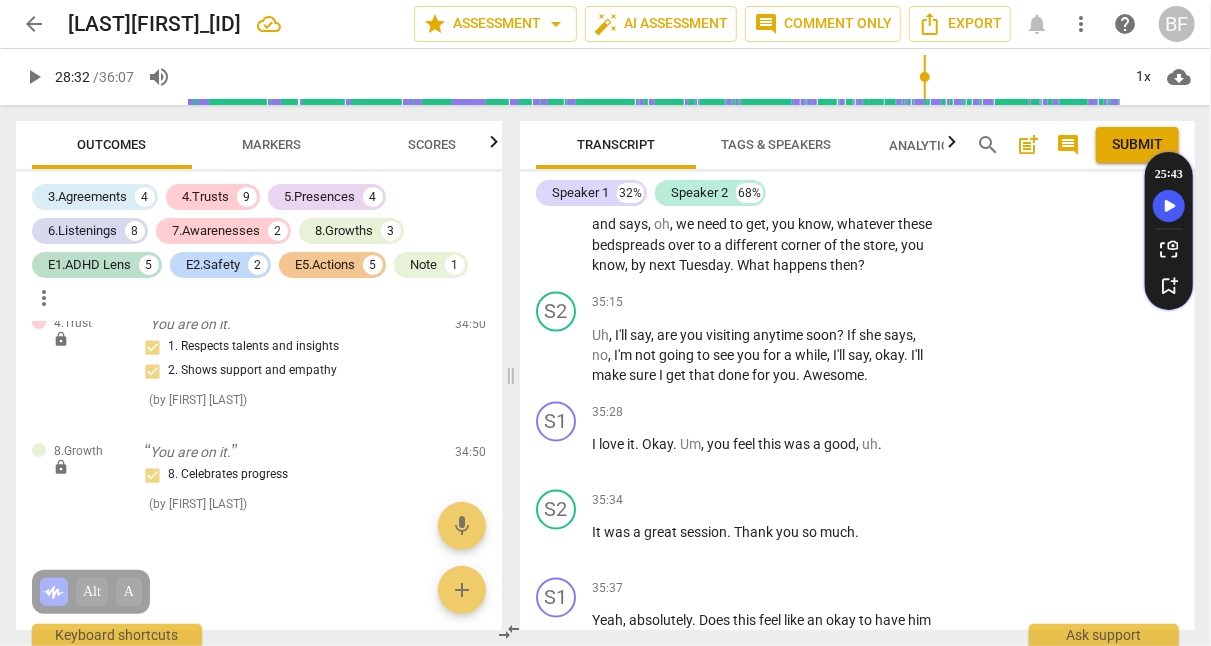 click on "+" at bounding box center (811, 151) 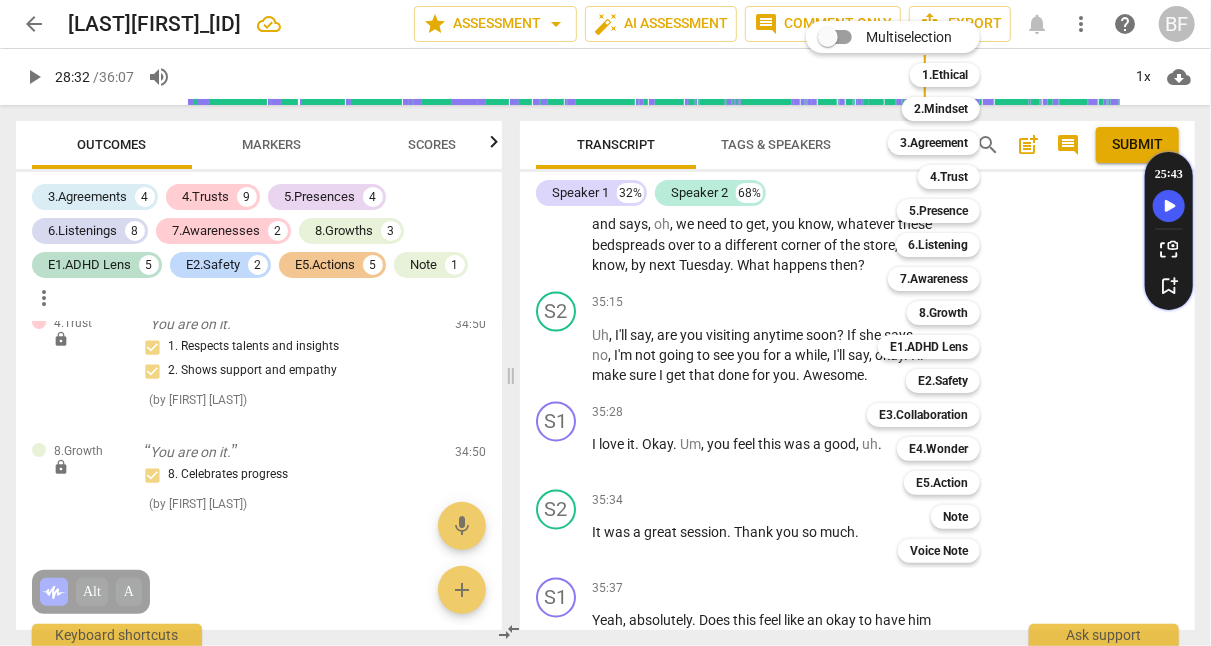 click on "E5.Action" at bounding box center [942, 483] 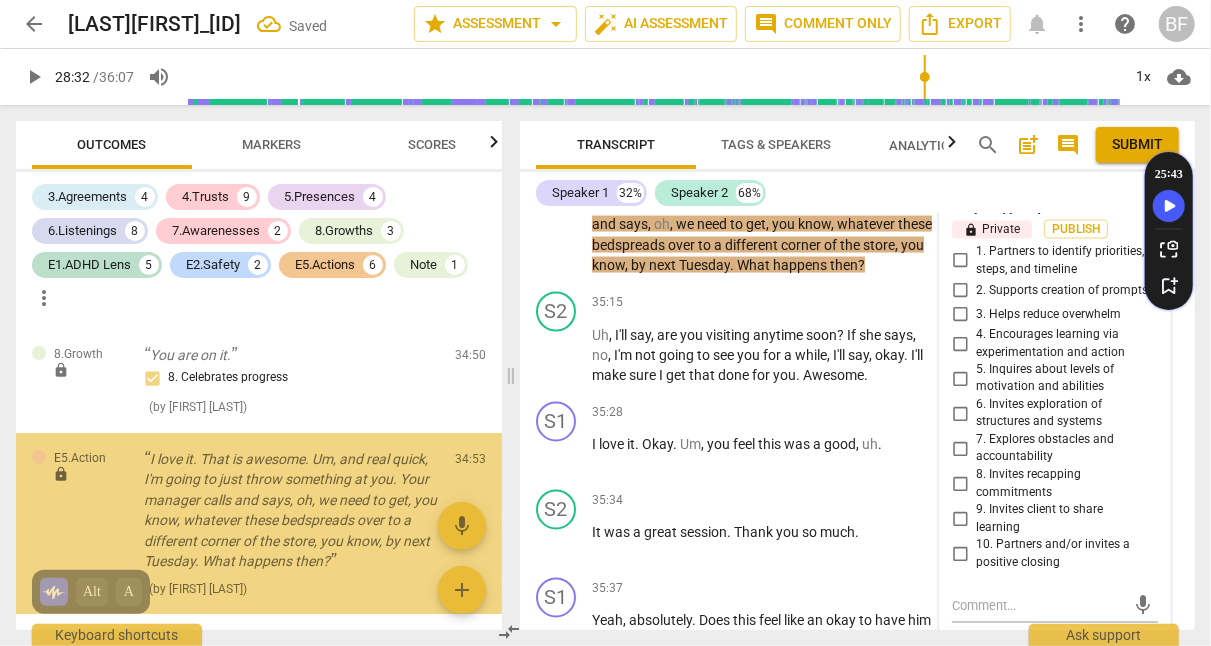 scroll, scrollTop: 19517, scrollLeft: 0, axis: vertical 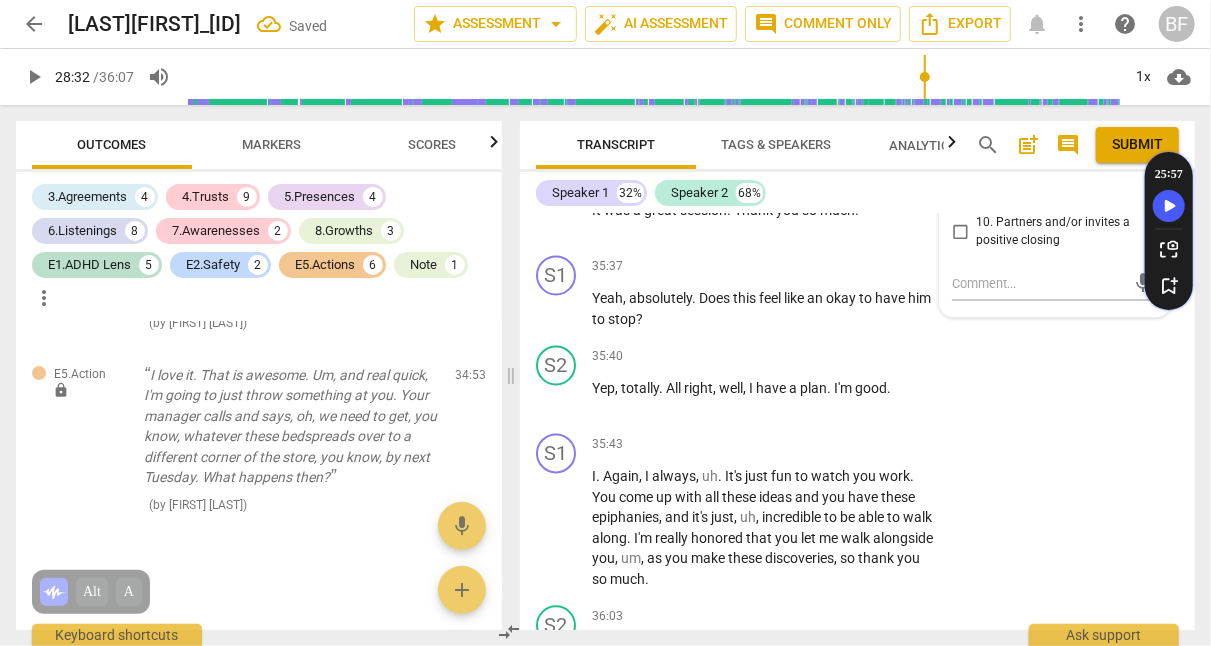 click on "7. Explores obstacles and accountability" at bounding box center [960, 127] 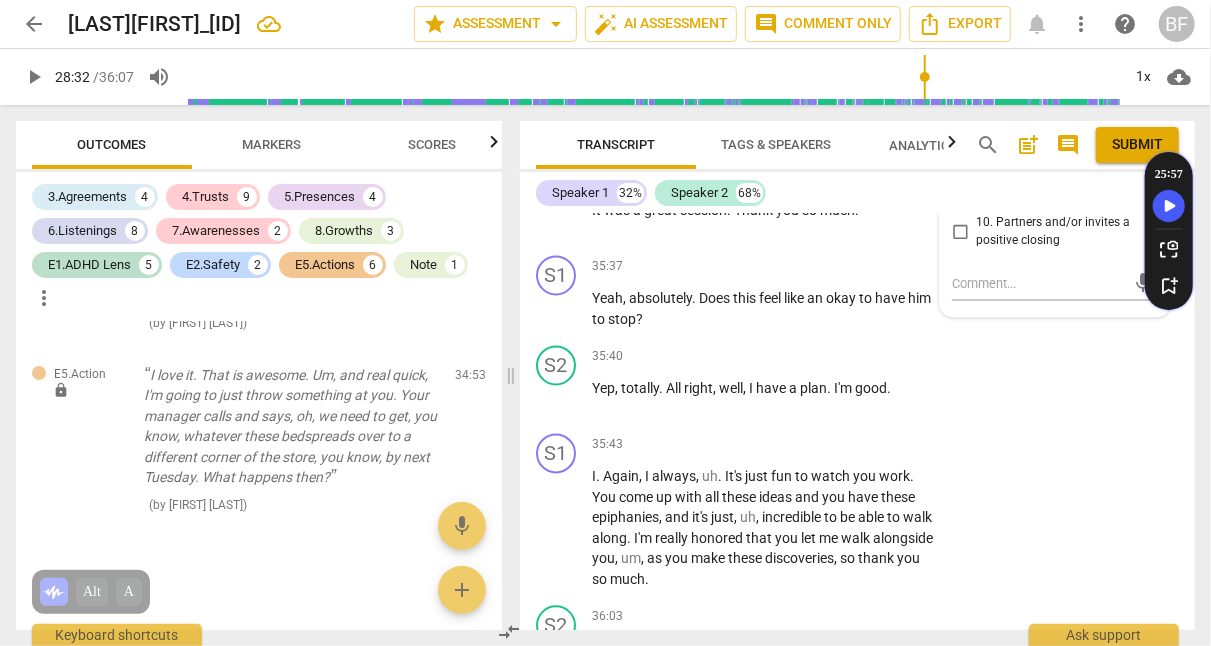 click on "S2 play_arrow pause 35:40 + Add competency keyboard_arrow_right Yep ,   totally .   All   right ,   well ,   I   have   a   plan .   I'm   good ." at bounding box center (857, 382) 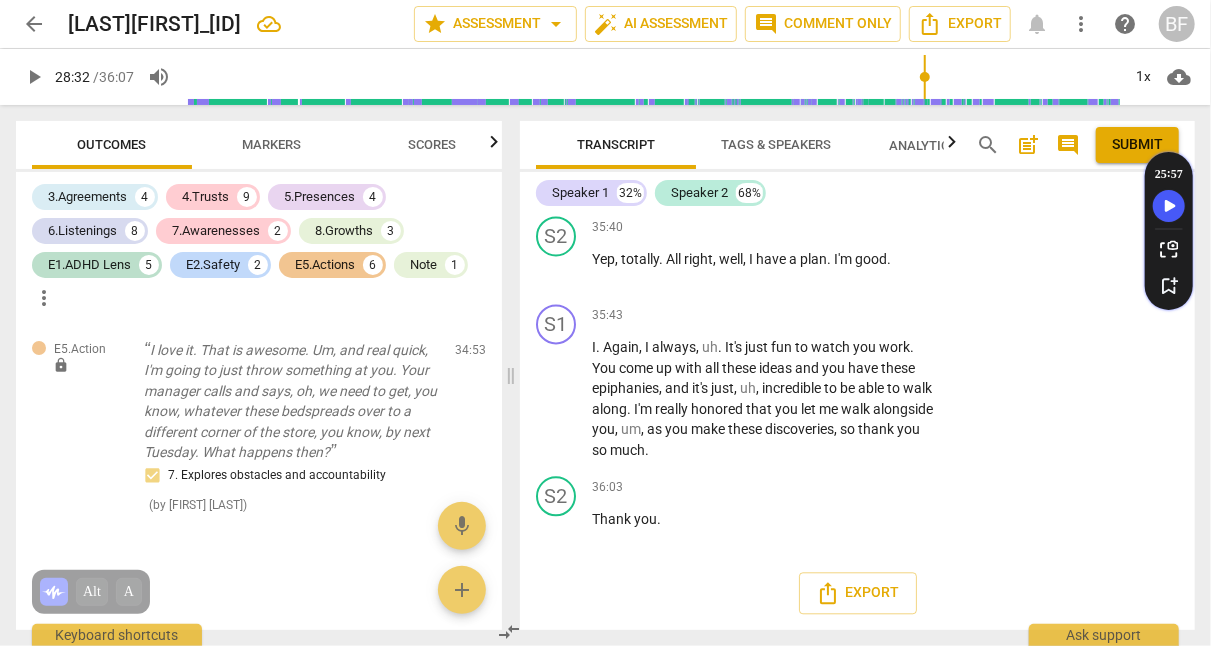 scroll, scrollTop: 19665, scrollLeft: 0, axis: vertical 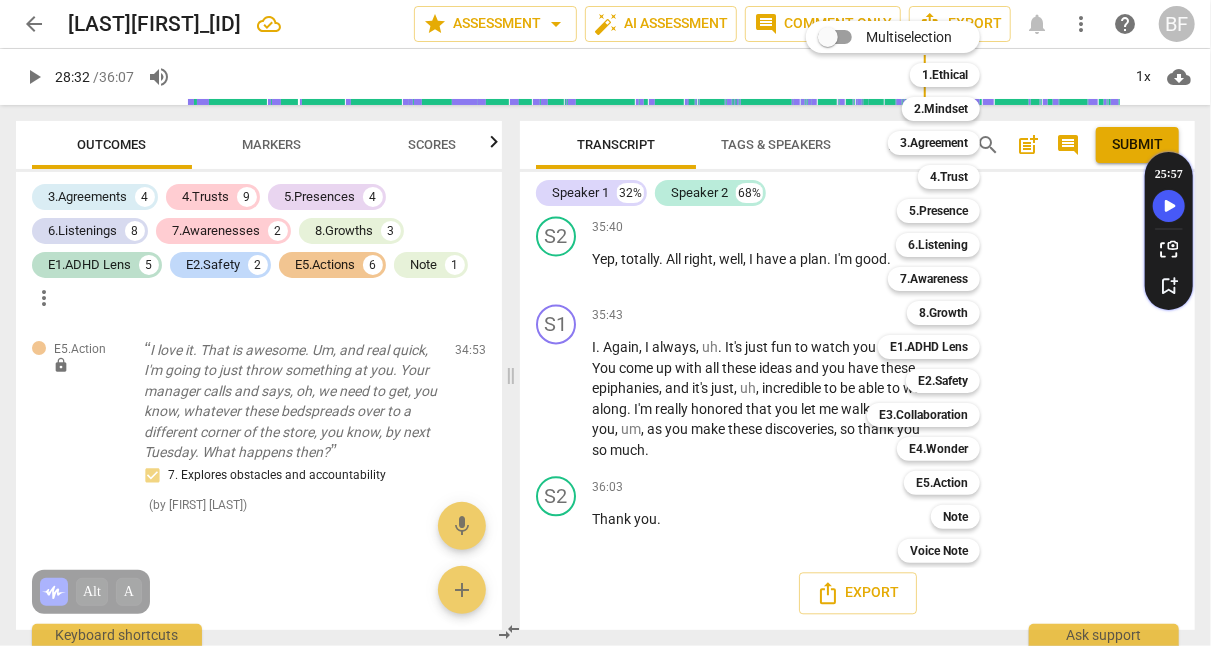 click on "8.Growth" at bounding box center [943, 313] 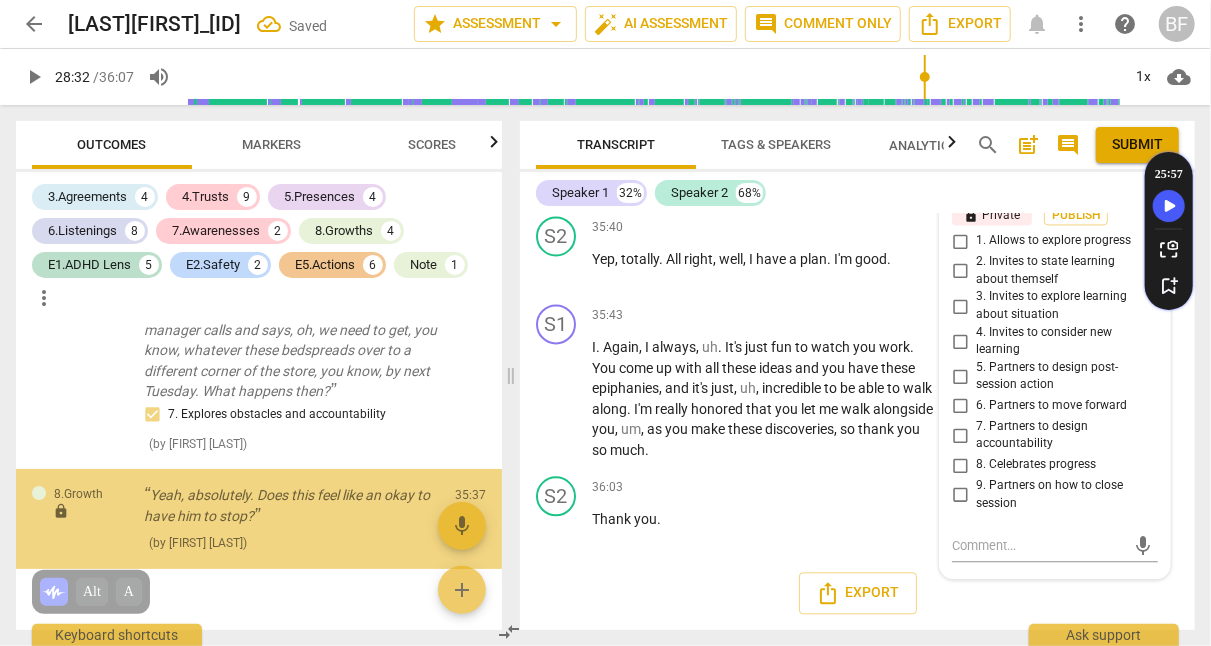 scroll, scrollTop: 19782, scrollLeft: 0, axis: vertical 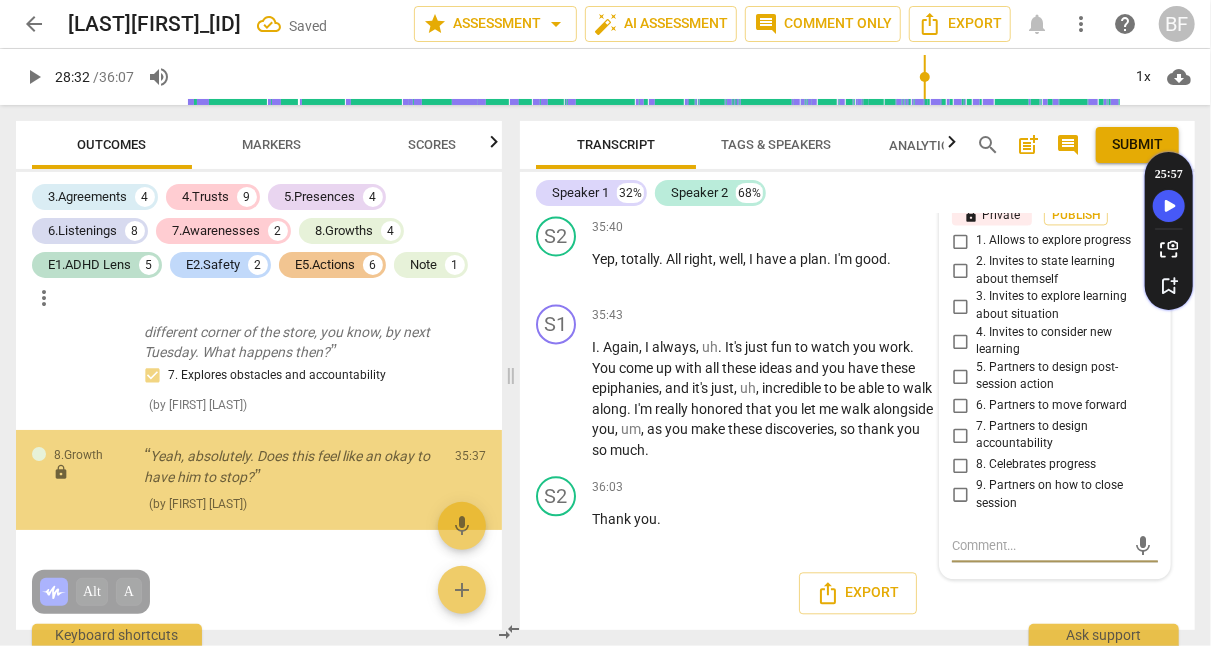 click on "9. Partners on how to close session" at bounding box center [960, 495] 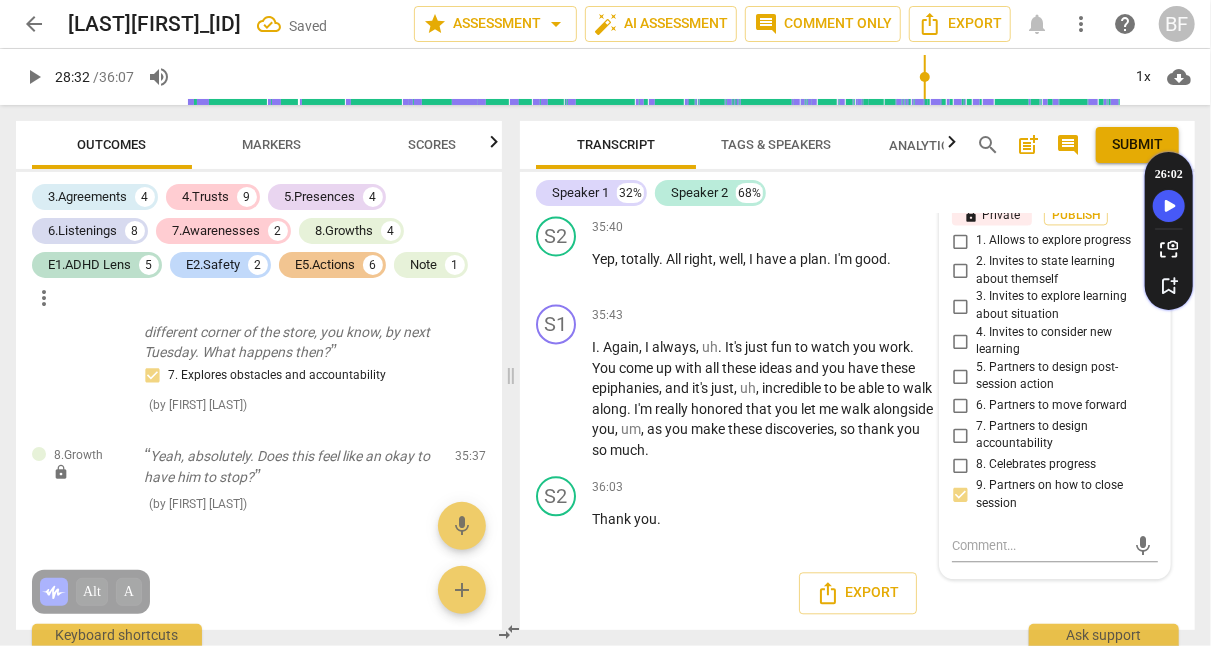 click on "Export" at bounding box center [857, 593] 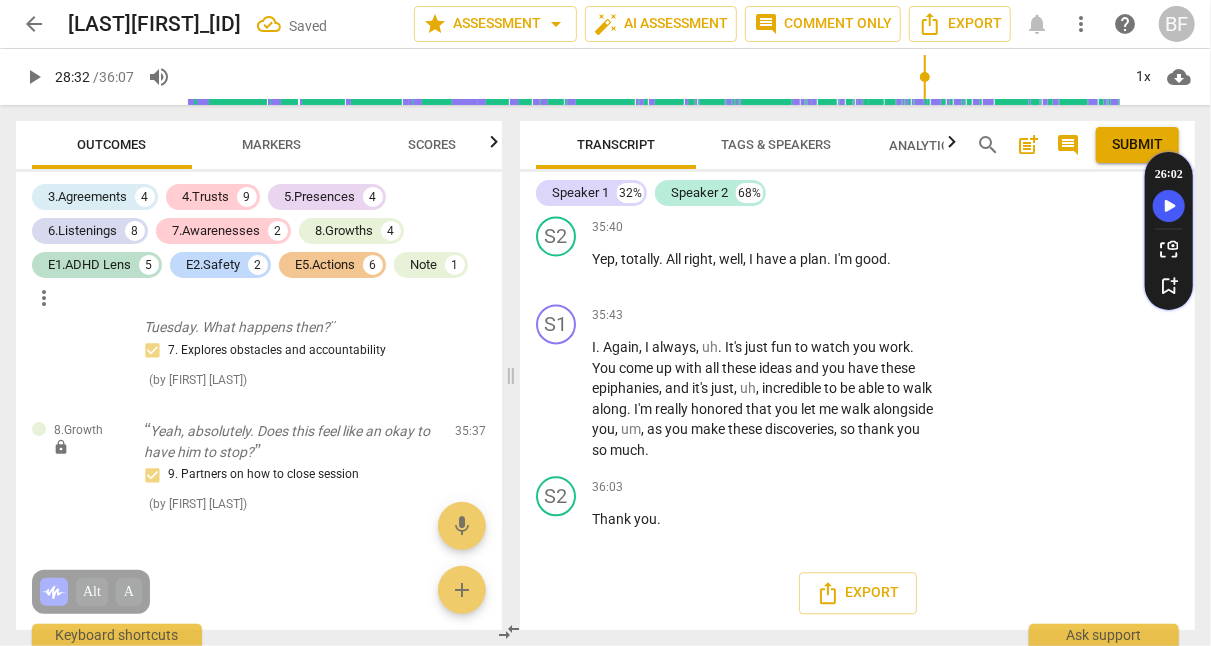 scroll, scrollTop: 19597, scrollLeft: 0, axis: vertical 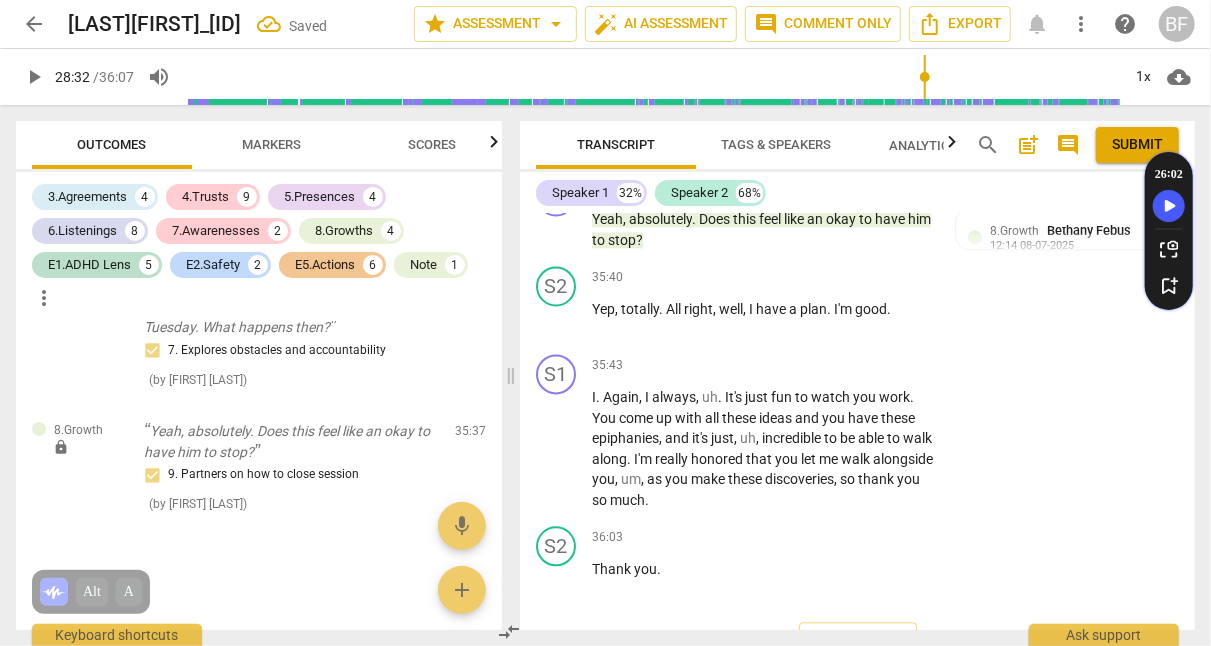 click on "+" at bounding box center [730, 187] 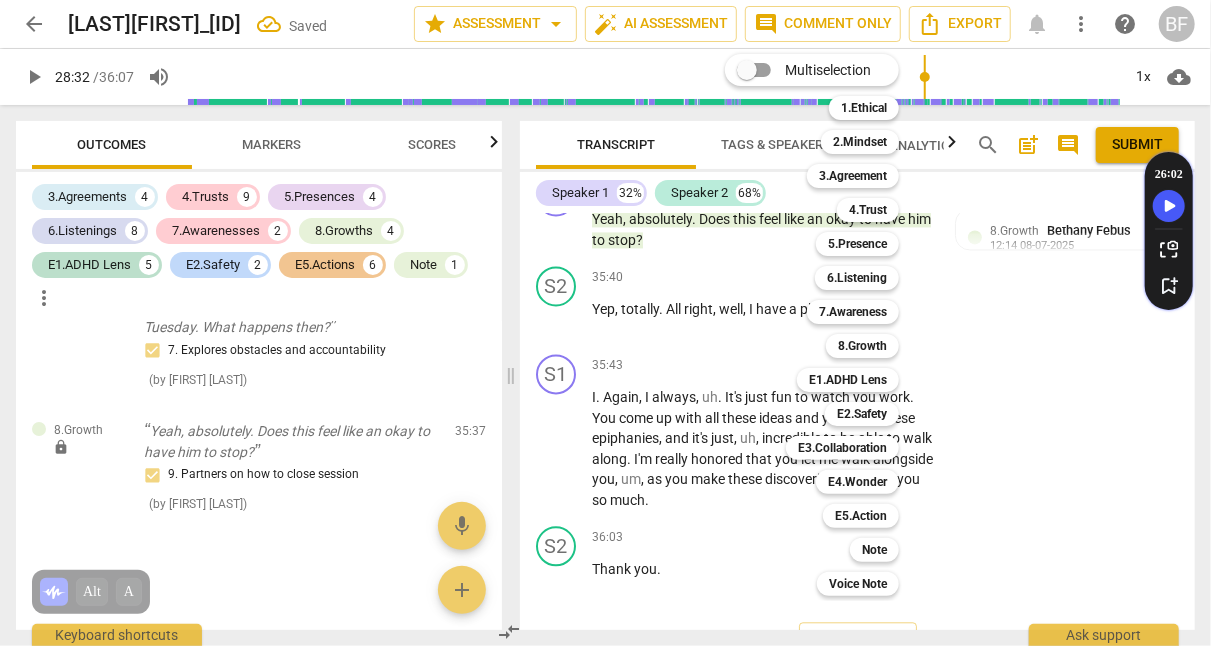 click on "E5.Action" at bounding box center (861, 516) 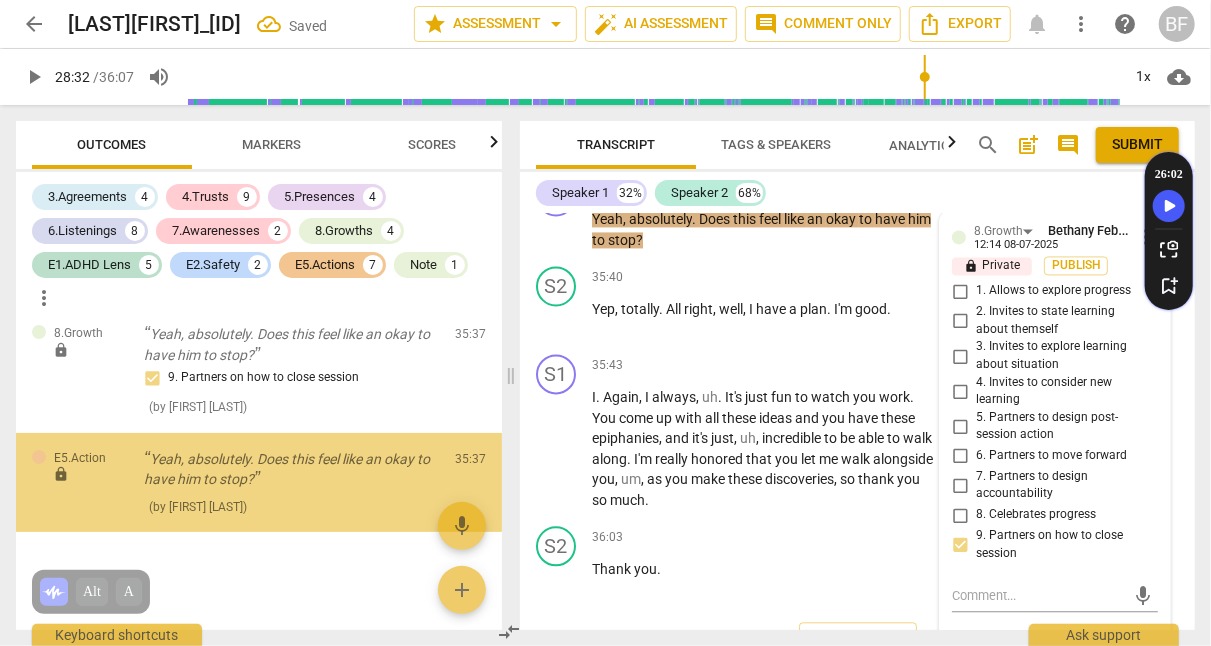 scroll, scrollTop: 19907, scrollLeft: 0, axis: vertical 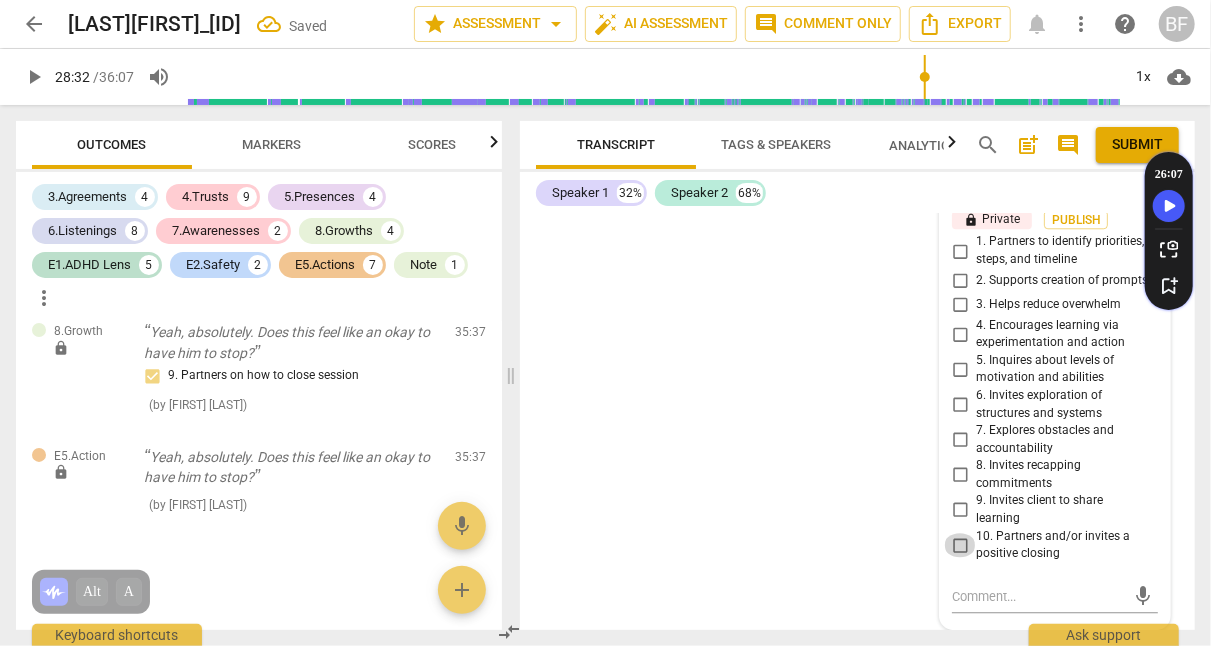 click on "10. Partners and/or invites a positive closing" at bounding box center (960, 545) 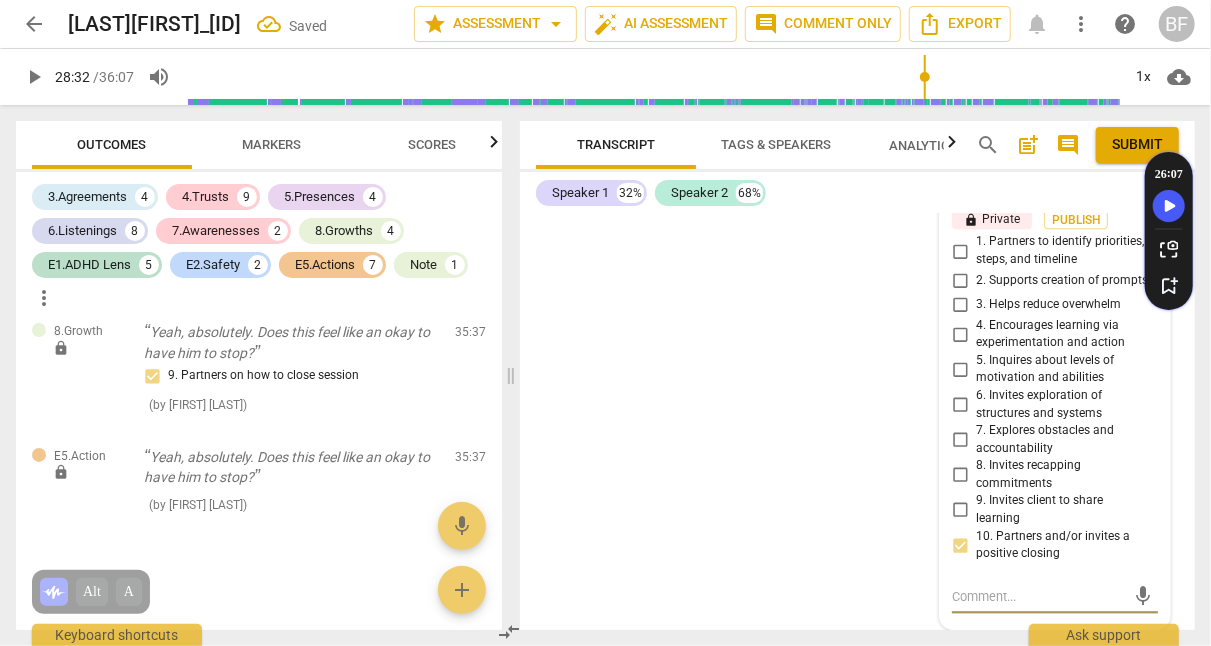 click at bounding box center [1039, 596] 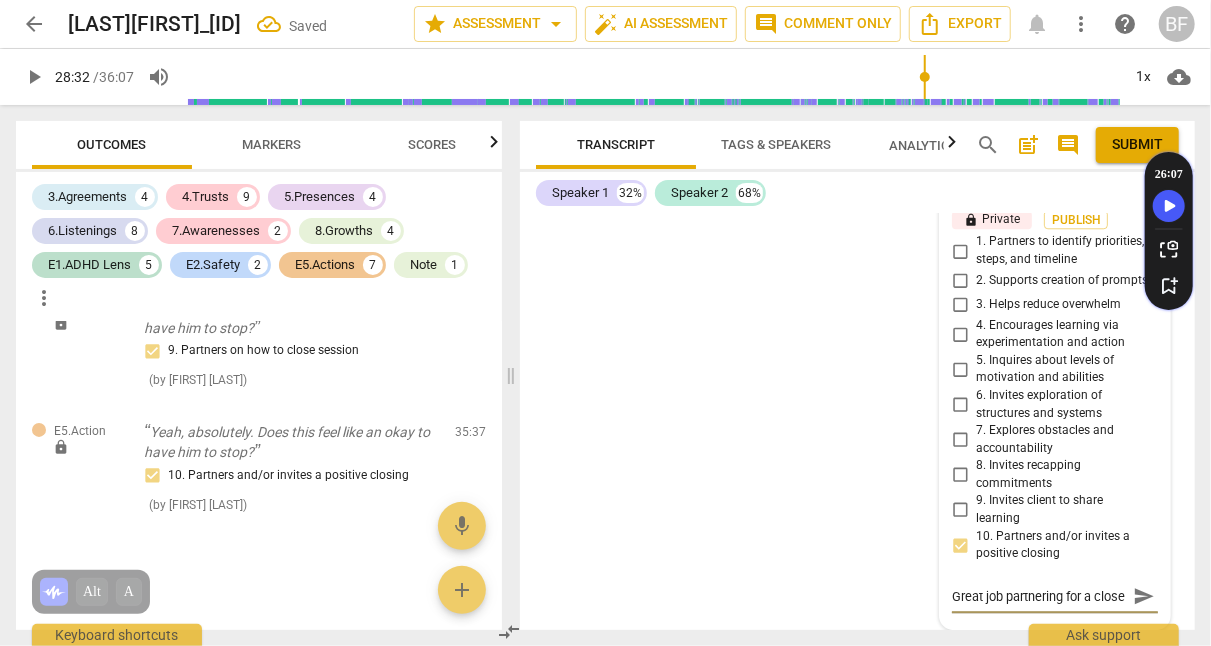 scroll, scrollTop: 17, scrollLeft: 0, axis: vertical 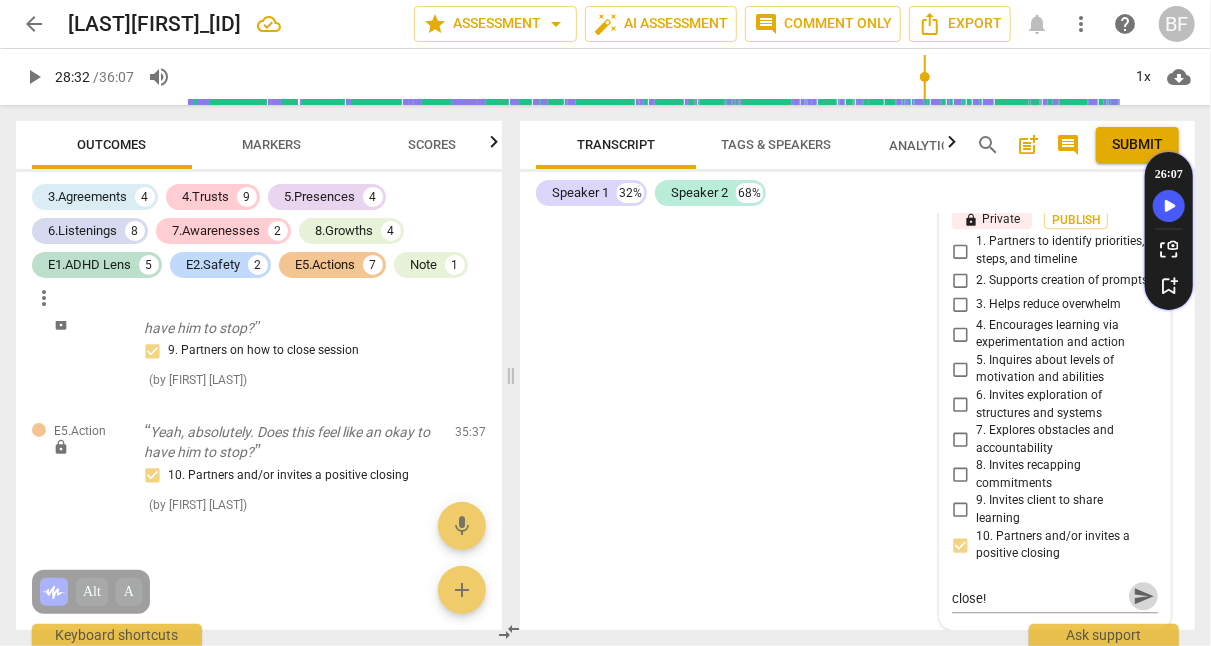 click on "send" at bounding box center (1144, 596) 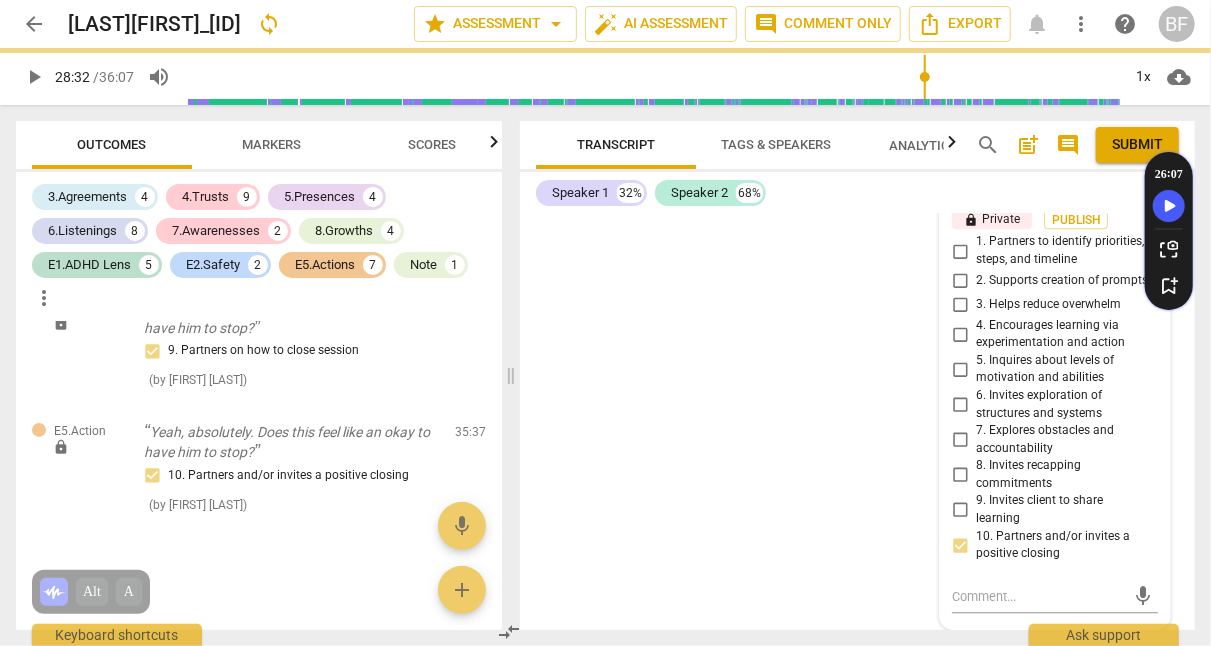 scroll, scrollTop: 0, scrollLeft: 0, axis: both 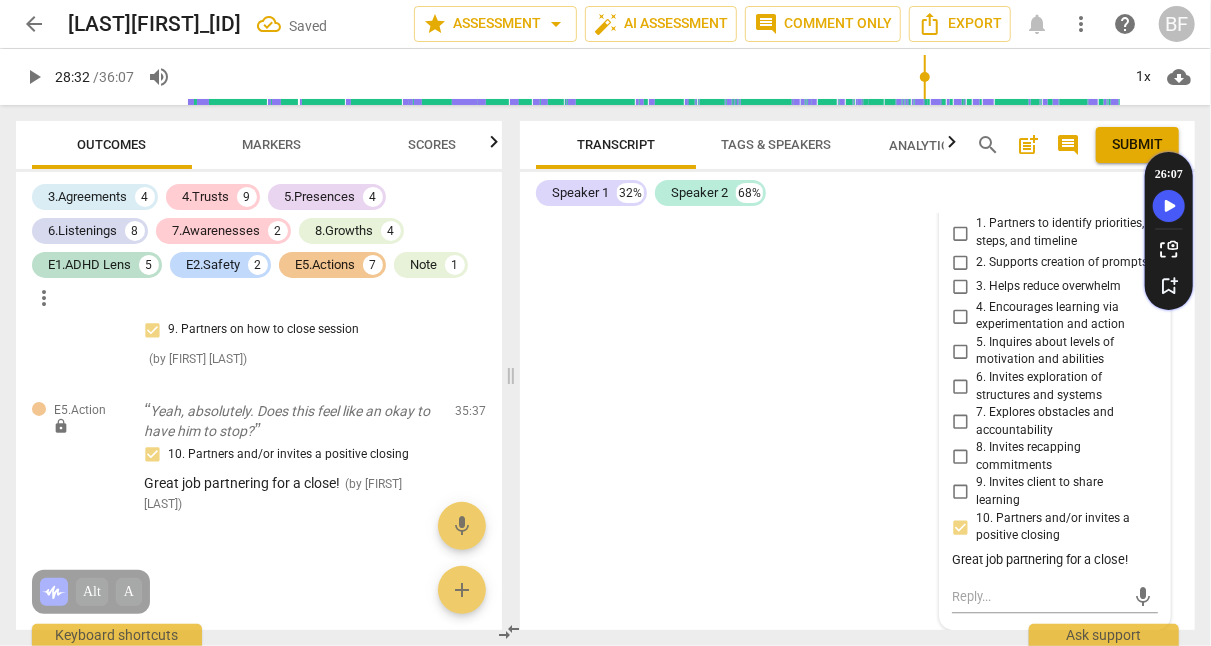 click on "format_bold format_list_bulleted [NAME] Febus lock Private Publish delete Summary:    How does the outcome related to the squirellyness?  S1 play_arrow pause 00:07 + Add competency 4.Trust 6.Listening E1.ADHD Lens E2.Safety keyboard_arrow_right So   good   to   have   you   here .   Um ,   I   love   that   I .   I   didn't   need   to   ask   you   just   kind   of   sat   down   and   did   your   breathing .   Kind   of   get   yourself   centered .   Um ,   how   are   you   today ?   How's   your   heart ? 4.Trust [NAME] Febus 11:10 08-07-2025 lock Private Publish 1. Respects talents and insights 2. Shows support and empathy 3. Supports expression of feelings 6.Listening [NAME] Febus 11:11 08-07-2025 lock Private Publish 4. Explores energy shifts E1.ADHD Lens [NAME] Febus 11:13 08-07-2025 lock Private Publish 6. Encourages pausing for improved executive functions E2.Safety [NAME] Febus 11:10 08-07-2025 lock Private Publish 1. Receives the client with respect S2 play_arrow pause 00:21 + Good .   I" at bounding box center [857, 422] 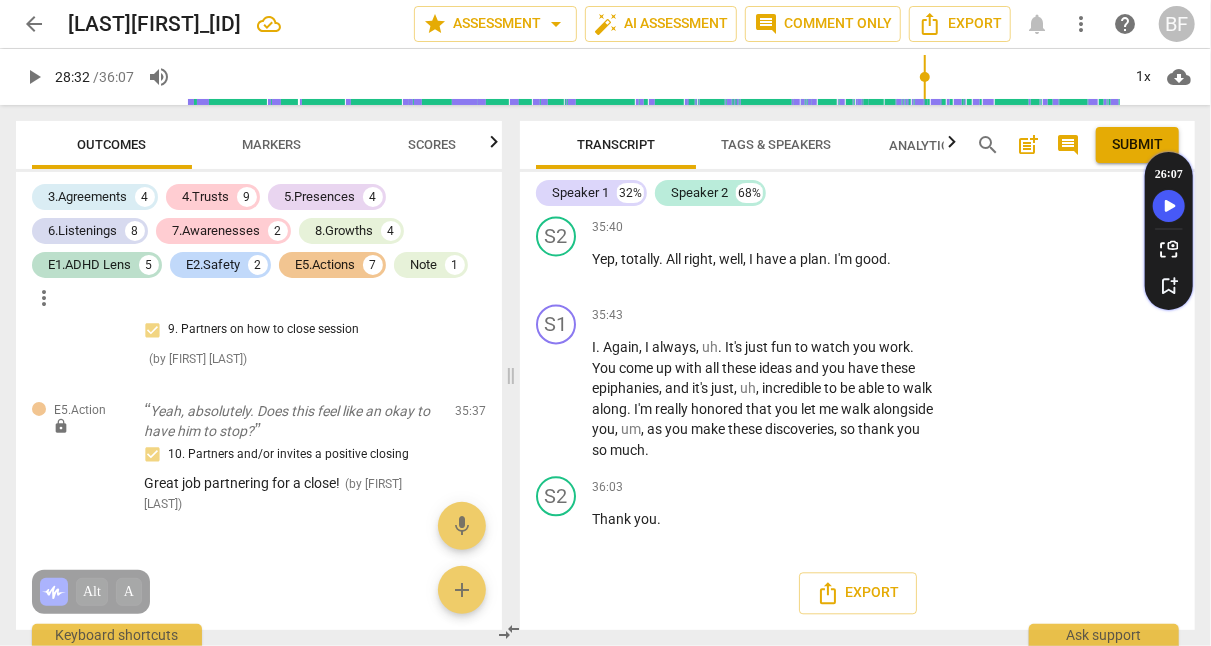 scroll, scrollTop: 19782, scrollLeft: 0, axis: vertical 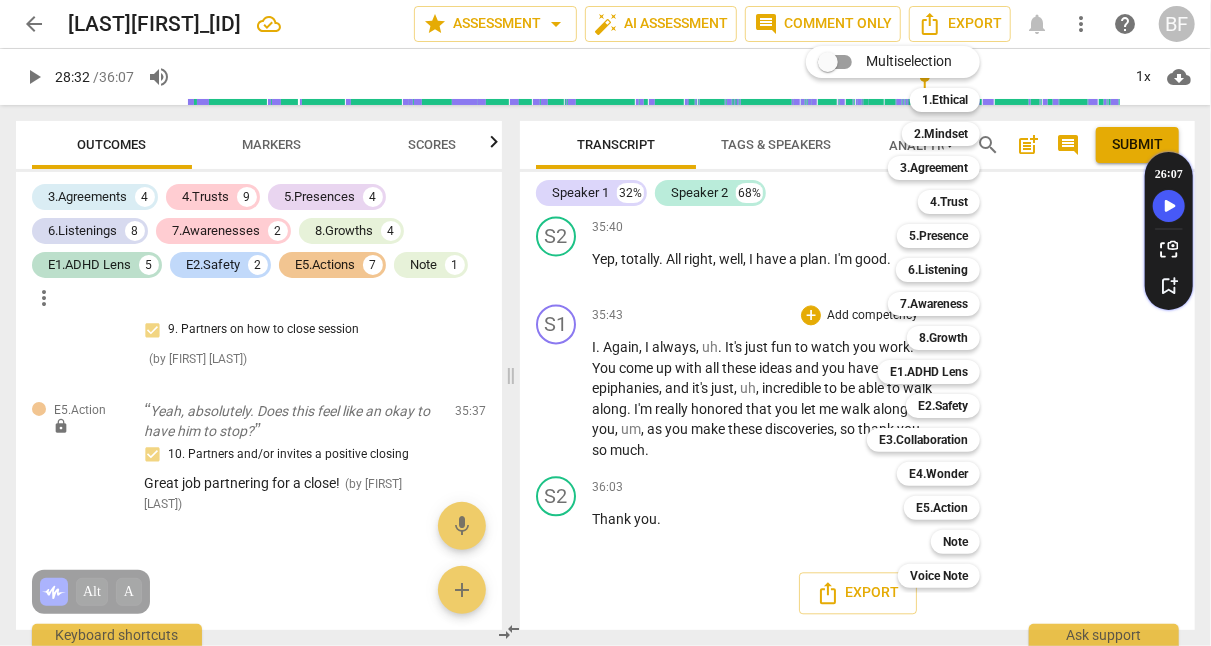 click on "E4.Wonder" at bounding box center [938, 474] 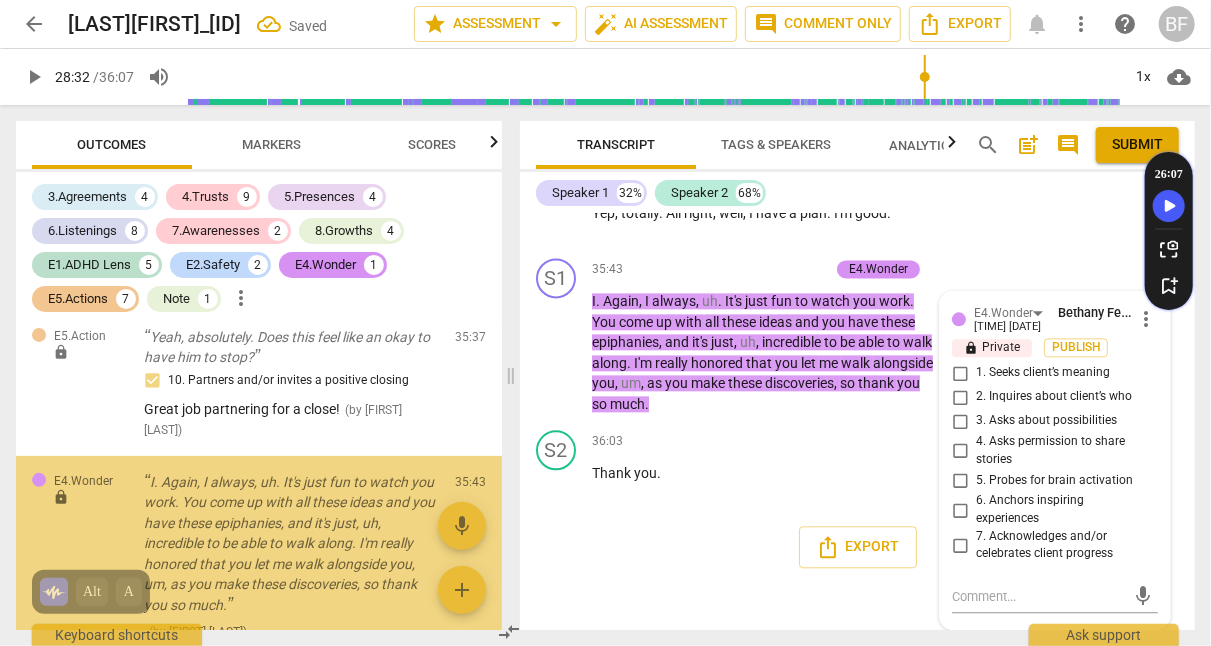 scroll, scrollTop: 19829, scrollLeft: 0, axis: vertical 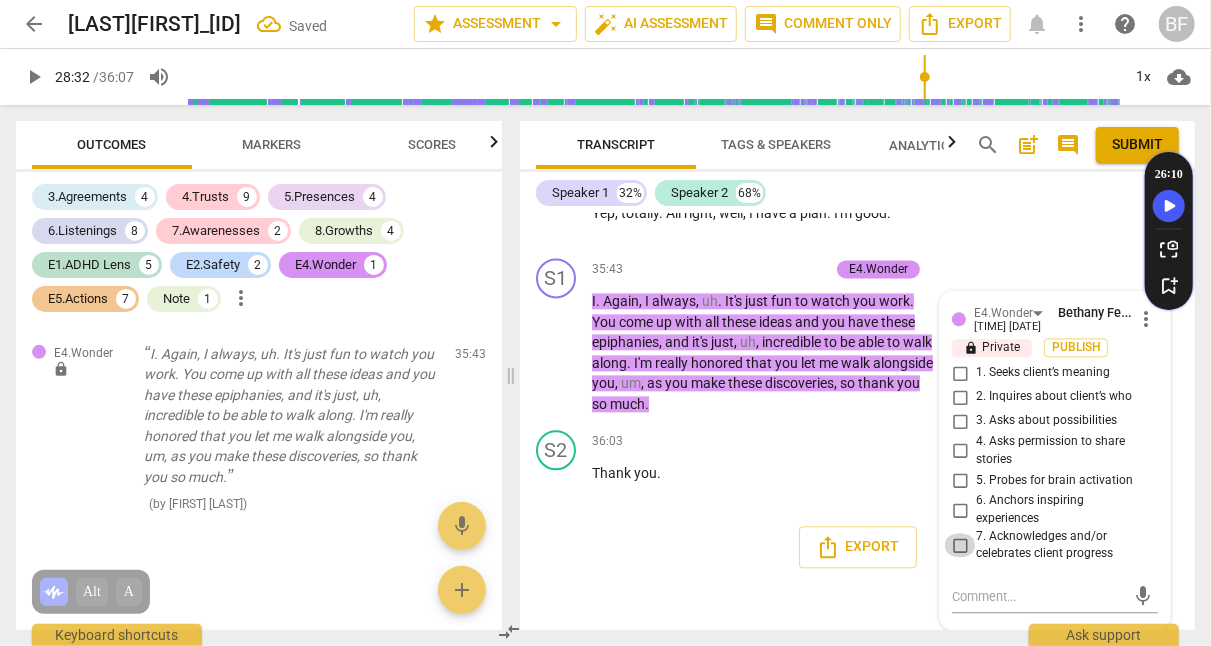 click on "7. Acknowledges and/or celebrates client progress" at bounding box center [960, 545] 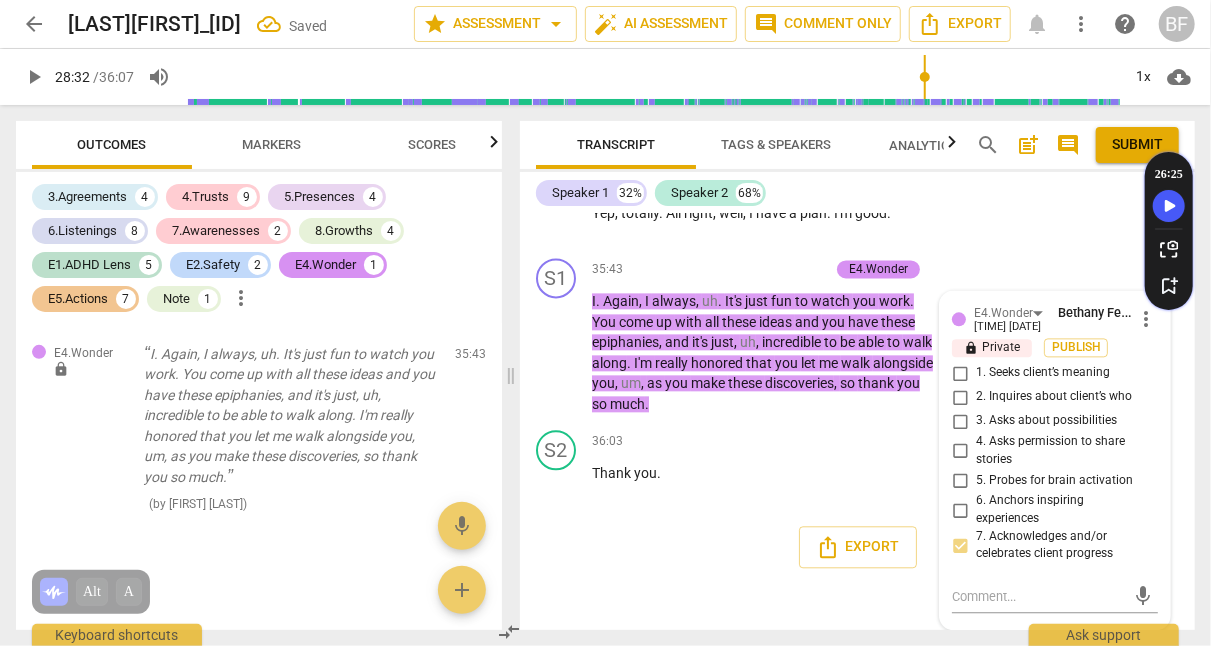 click on "S2 play_arrow pause 35:40 + Add competency keyboard_arrow_right Yep ,   totally .   All   right ,   well ,   I   have   a   plan .   I'm   good ." at bounding box center [857, 206] 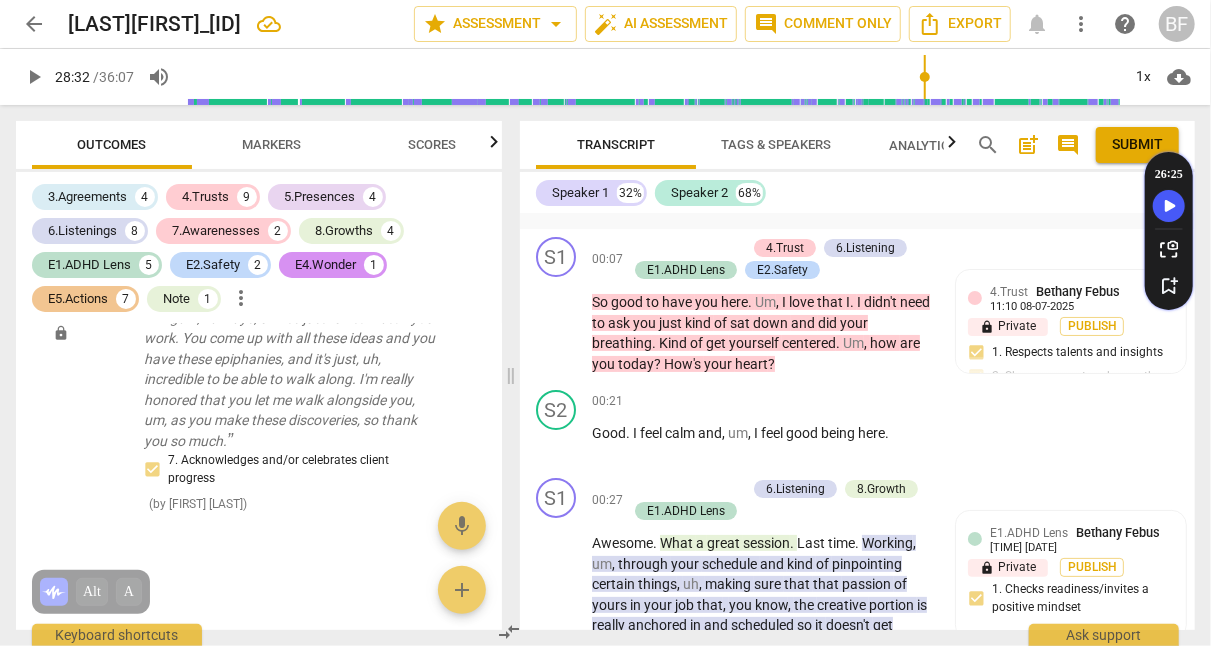 scroll, scrollTop: 0, scrollLeft: 0, axis: both 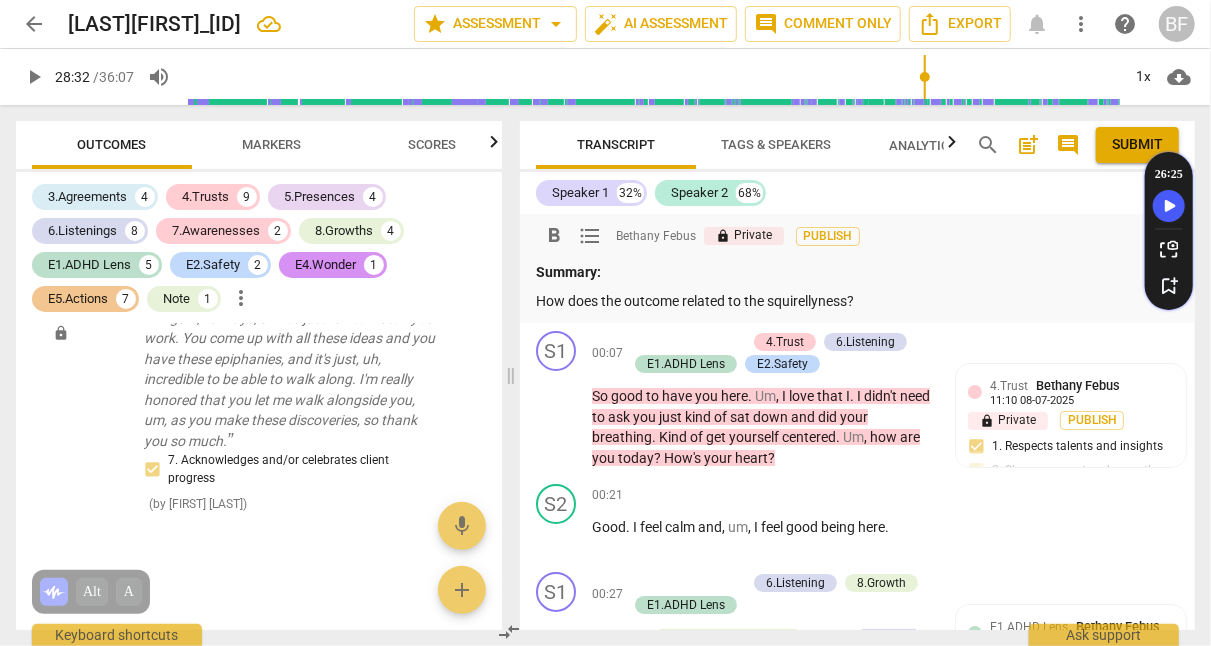 drag, startPoint x: 891, startPoint y: 301, endPoint x: 518, endPoint y: 321, distance: 373.5358 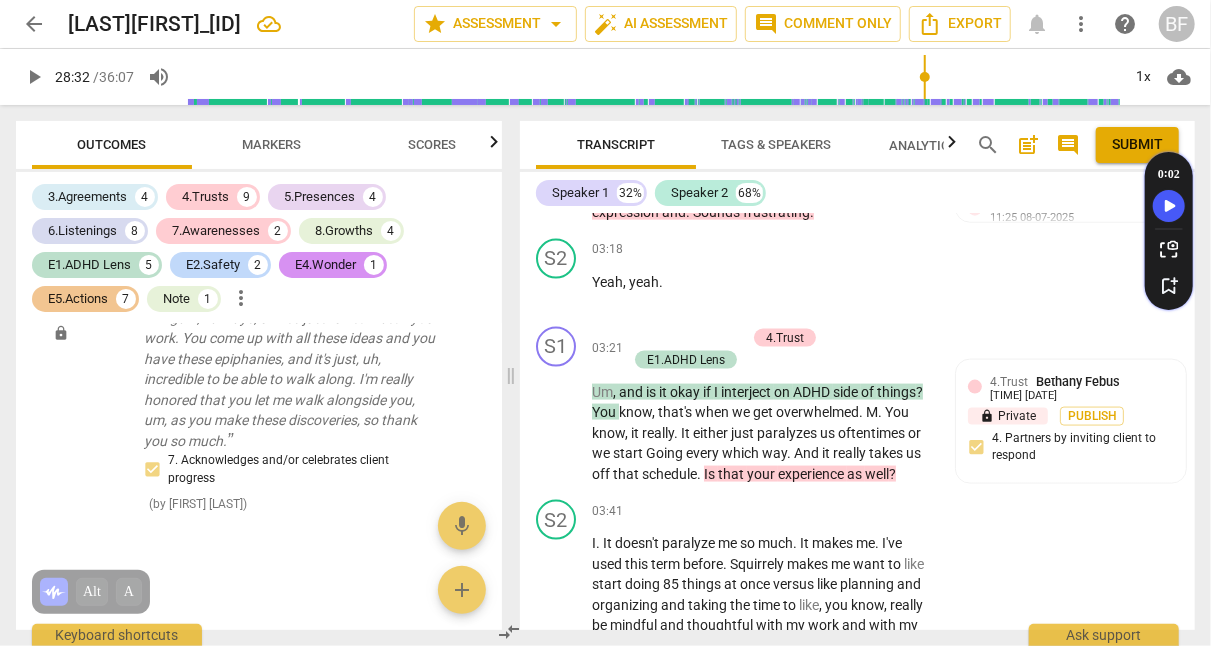 scroll, scrollTop: 1302, scrollLeft: 0, axis: vertical 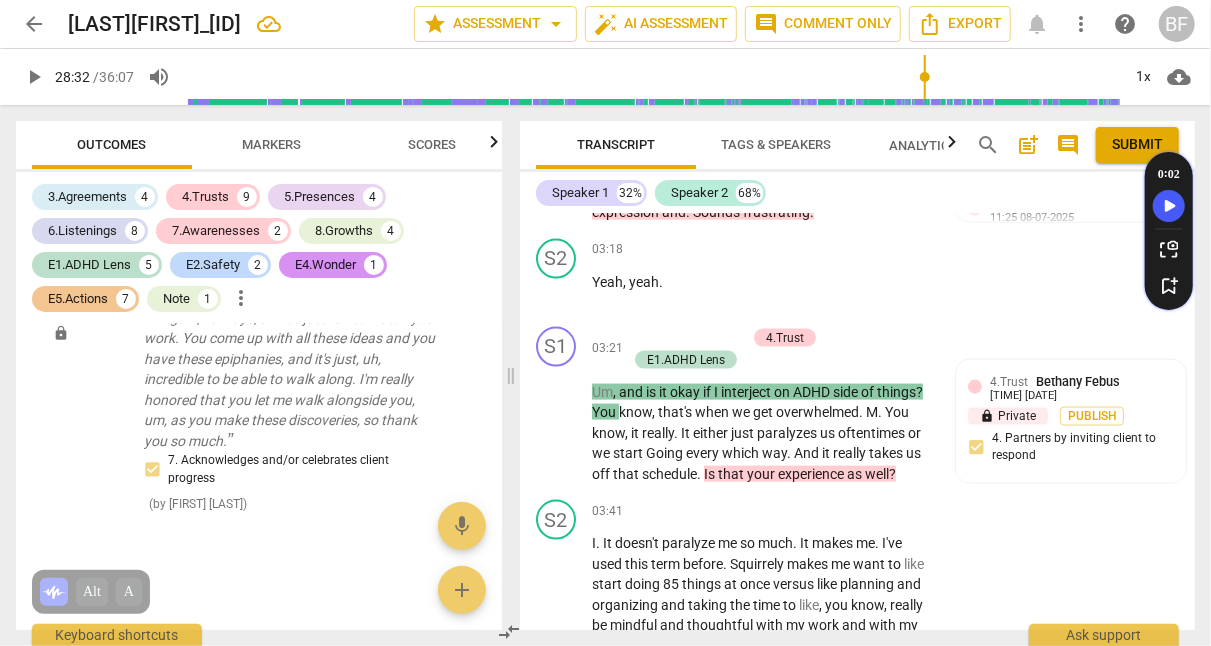 click on "E1.ADHD Lens" at bounding box center [686, 360] 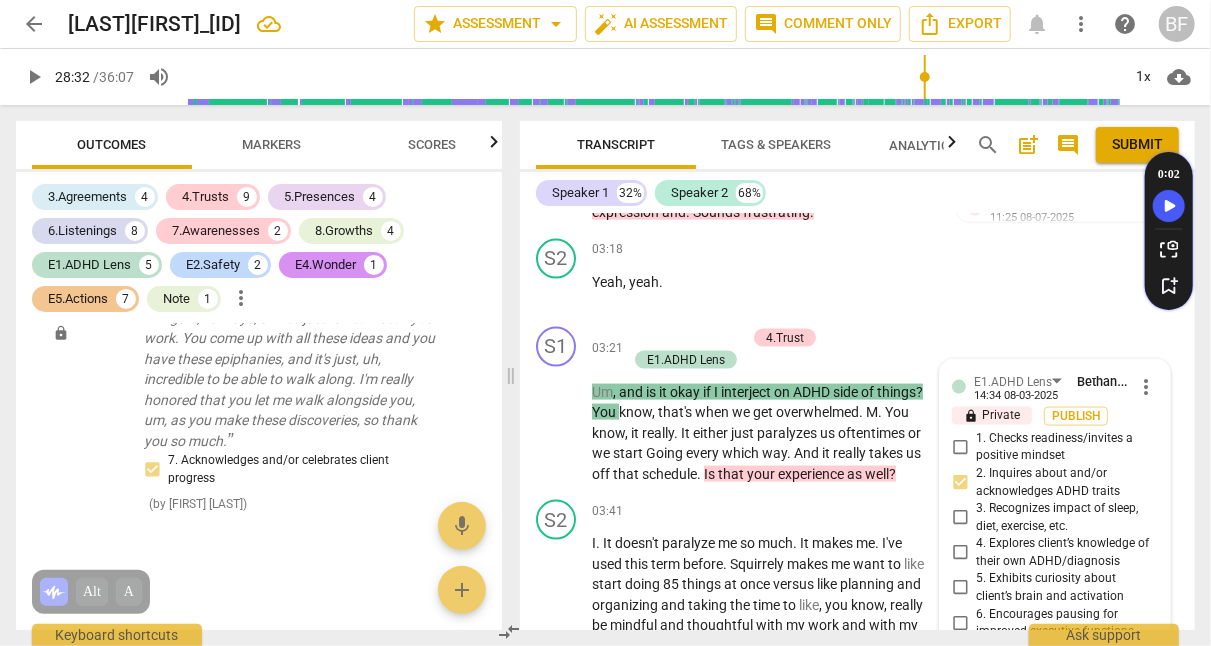 scroll, scrollTop: 1719, scrollLeft: 0, axis: vertical 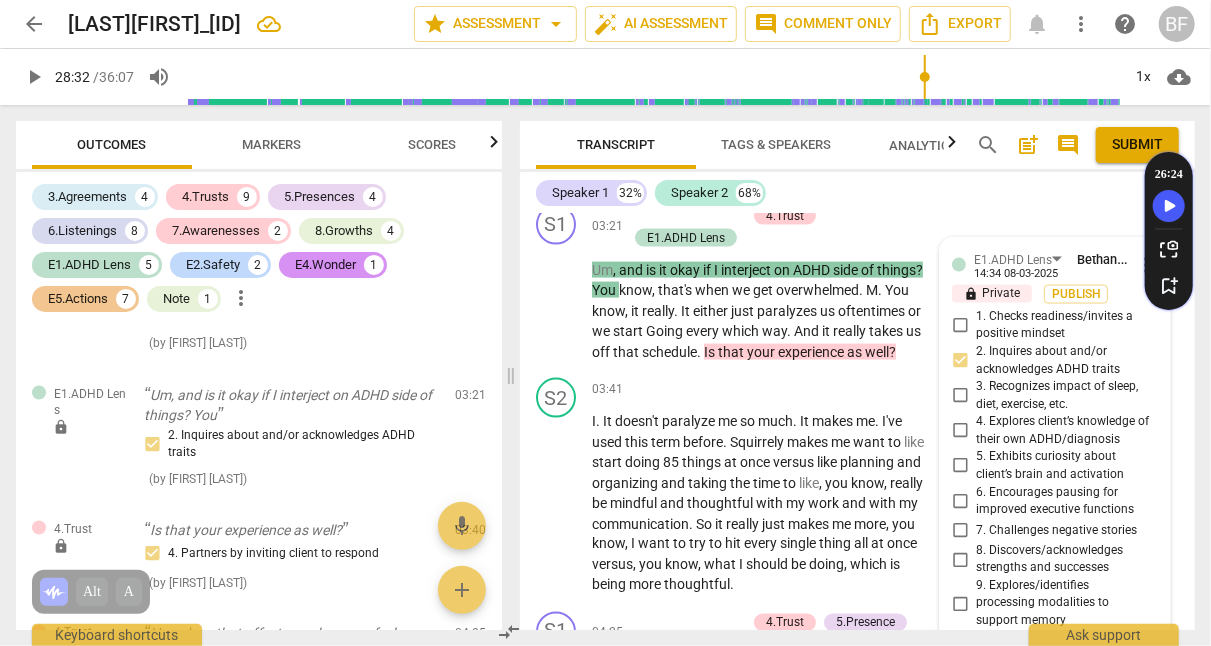 click on "S1 play_arrow pause [TIME] + Add competency 4.Trust E1.ADHD Lens keyboard_arrow_right Um , and is it okay if I interject on ADHD side of things? You know, that's when we get overwhelmed. M. You know, it really. It either just paralyzes us oftentimes or we start Going every which way. And it really takes us off that schedule. Is that your experience as well? E1.ADHD Lens [NAME] [DATE] more_vert lock Private Publish 1. Checks readiness/invites a positive mindset 2. Inquires about and/or acknowledges ADHD traits 3. Recognizes impact of sleep, diet, exercise, etc. 4. Explores client’s knowledge of their own ADHD/diagnosis 5. Exhibits curiosity about client’s brain and activation 6. Encourages pausing for improved executive functions 7. Challenges negative stories 8. Discovers/acknowledges strengths and successes 9. Explores/identifies processing modalities to support memory mic" at bounding box center (857, 284) 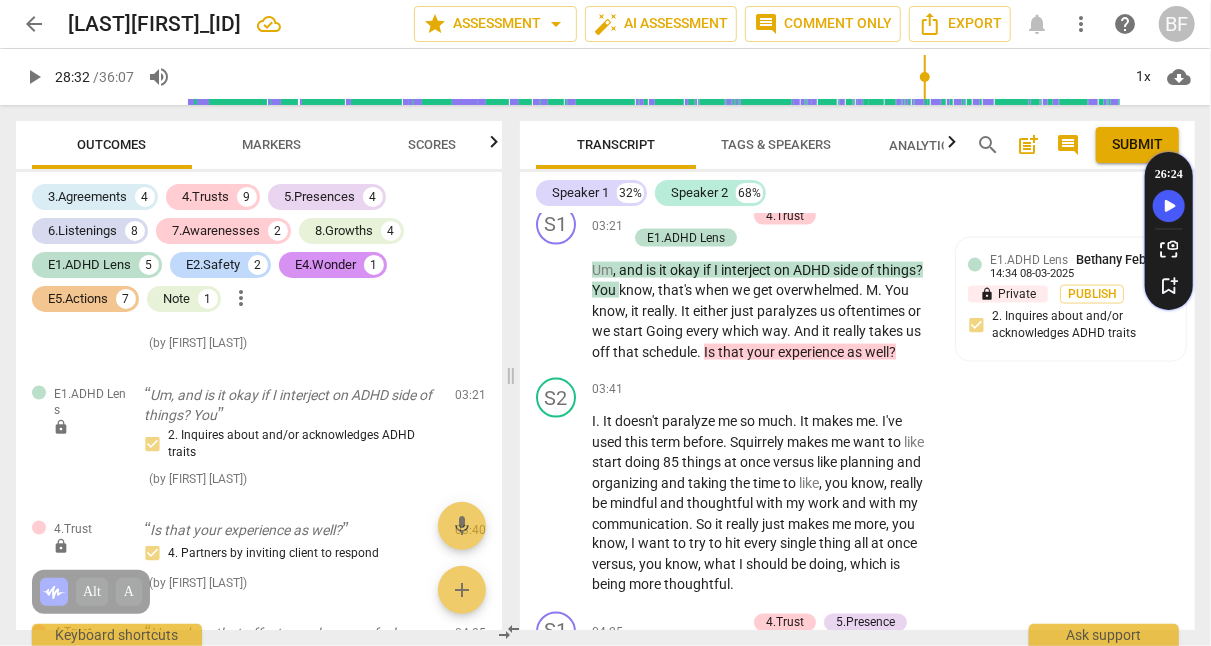click on "things" at bounding box center (896, 270) 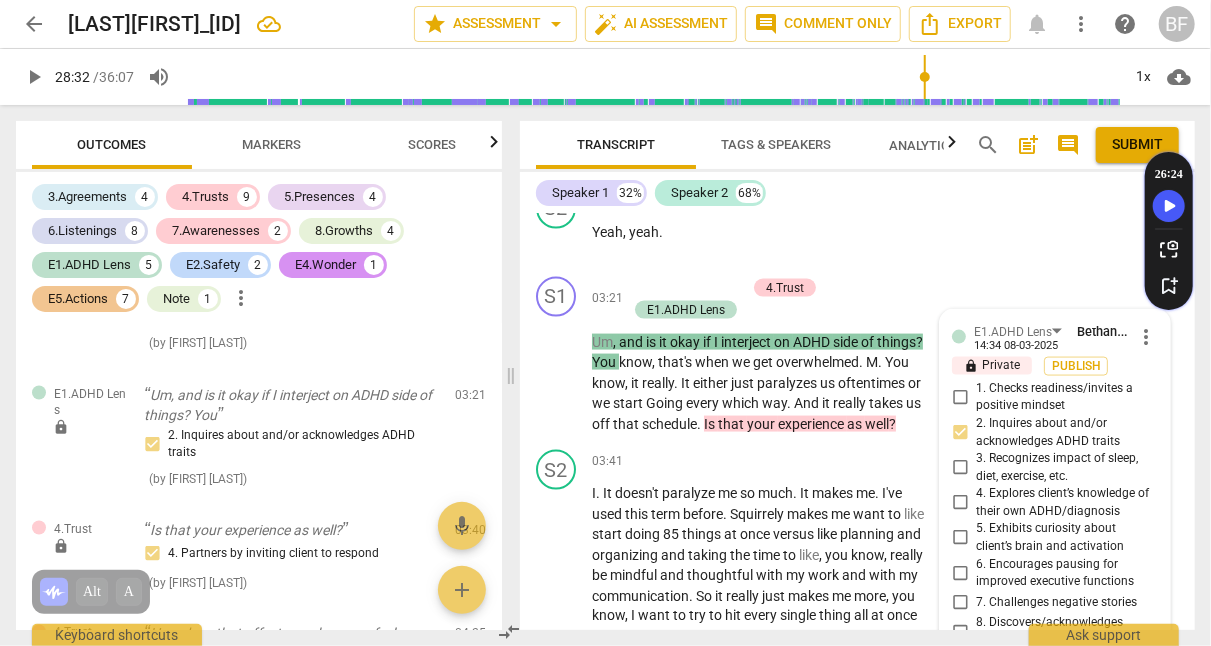 scroll, scrollTop: 1304, scrollLeft: 0, axis: vertical 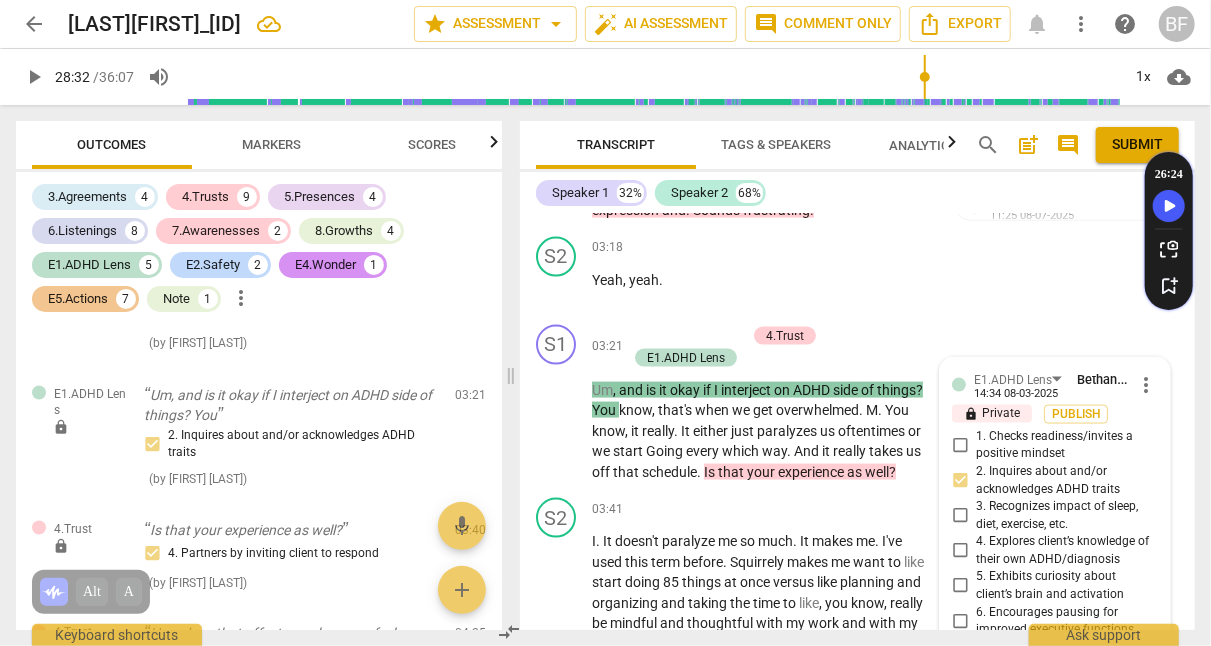 click on "S2 play_arrow pause 03:18 + Add competency keyboard_arrow_right Yeah ,   yeah ." at bounding box center (857, 273) 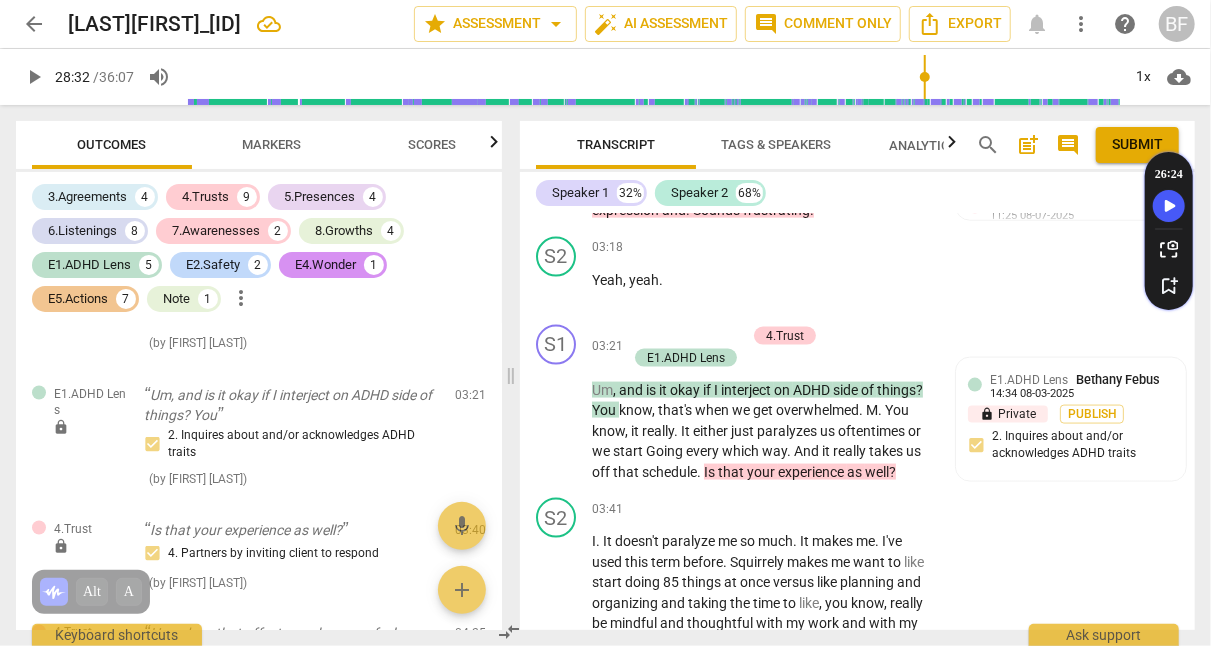 click on "+" at bounding box center (637, 336) 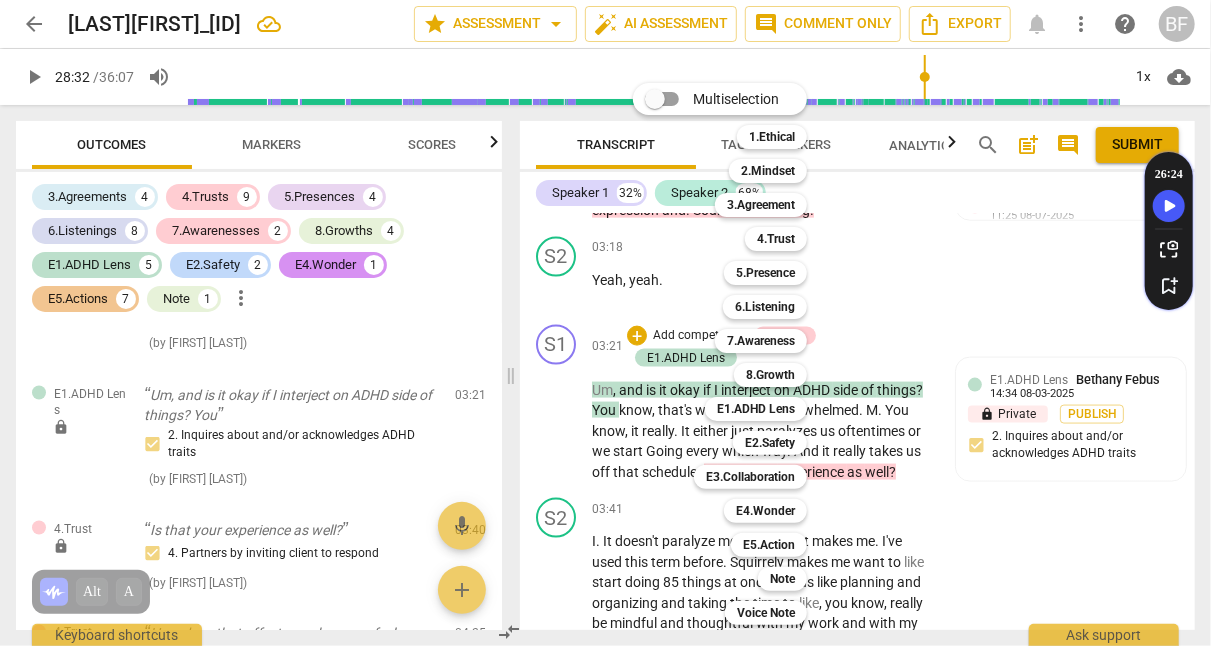 click on "E2.Safety" at bounding box center (770, 443) 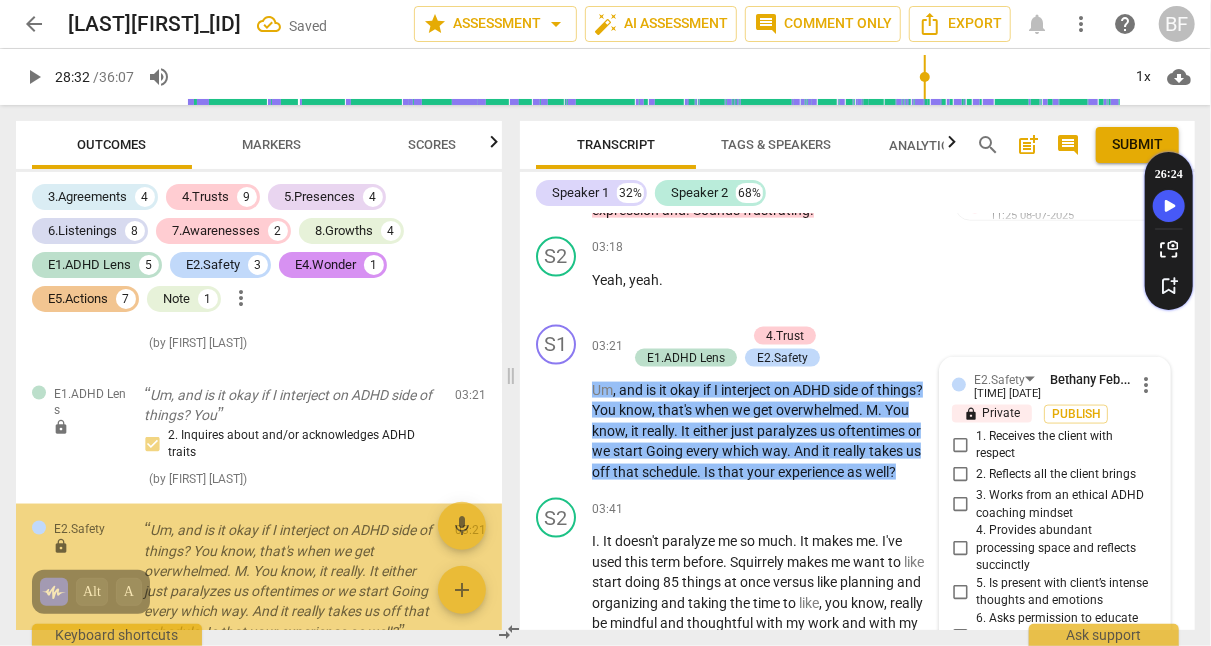 scroll, scrollTop: 1702, scrollLeft: 0, axis: vertical 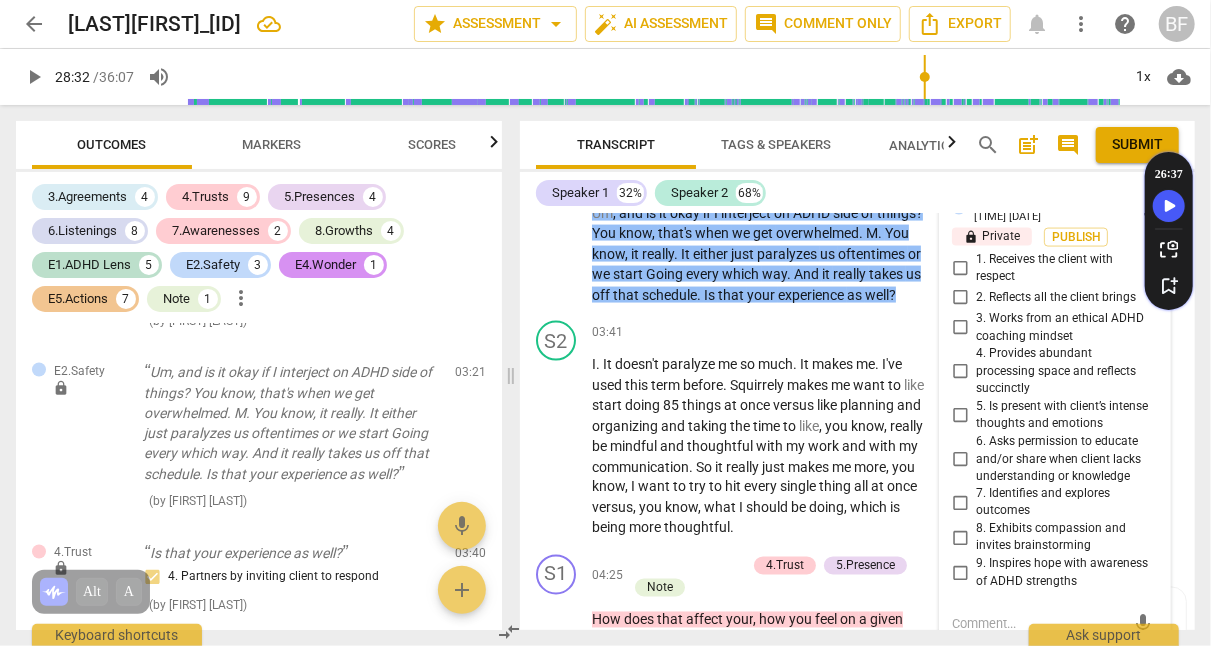 click on "6. Asks permission to educate and/or share when client lacks understanding or knowledge" at bounding box center (960, 459) 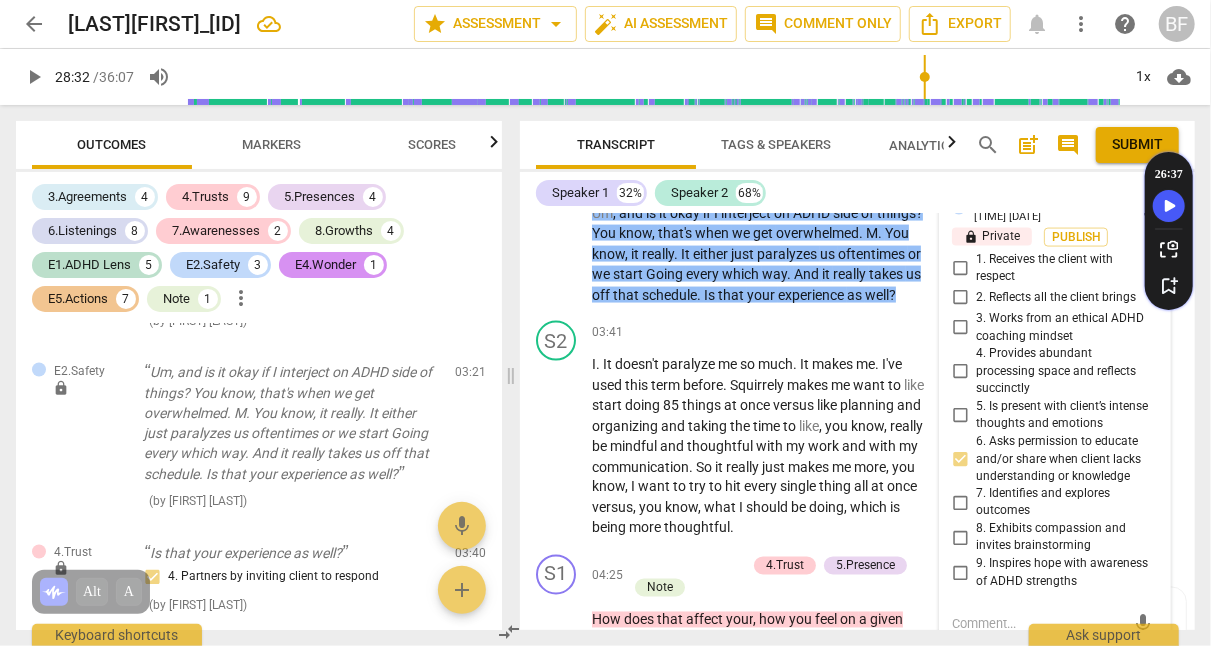 click on "S2 play_arrow pause 03:41 + Add competency keyboard_arrow_right I . It doesn't paralyze me so much . It makes me . I've used this term before . Squirrely makes me want to like start doing 85 things at once versus like planning and organizing and taking the time to like , you know , really be mindful and thoughtful with my work and with my communication . So it really just makes me more , you know , I want to try to hit every single thing all at once versus , you know , what I should be doing , which is being more thoughtful ." at bounding box center [857, 430] 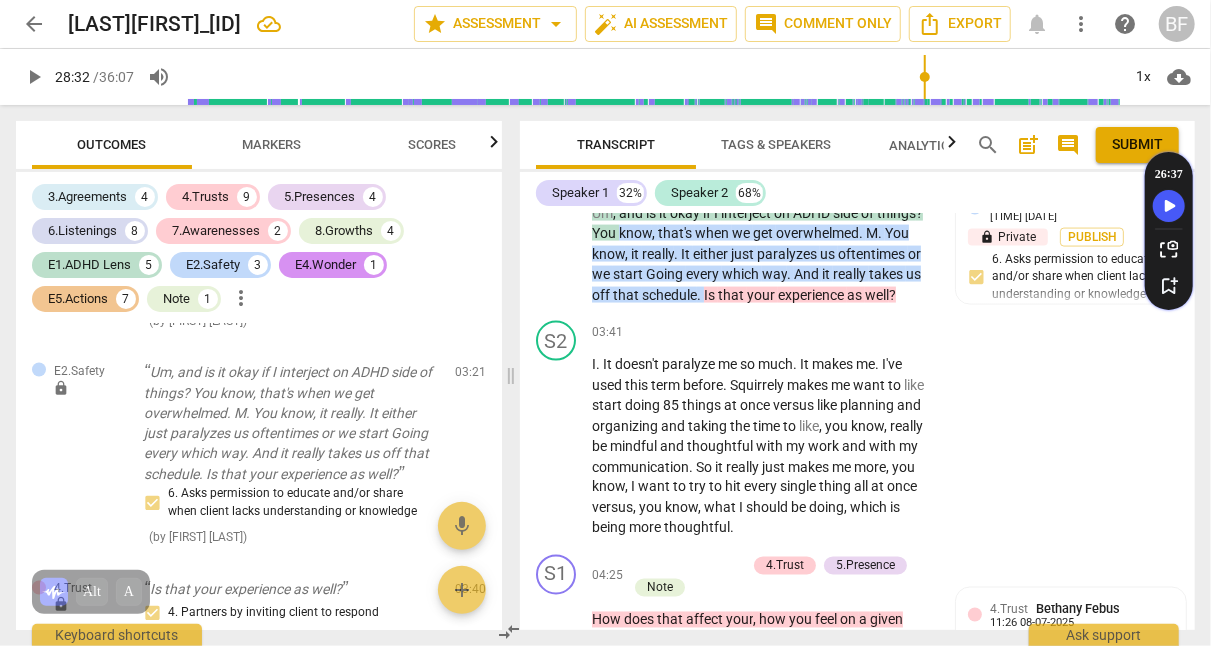 click on "makes" at bounding box center (834, 364) 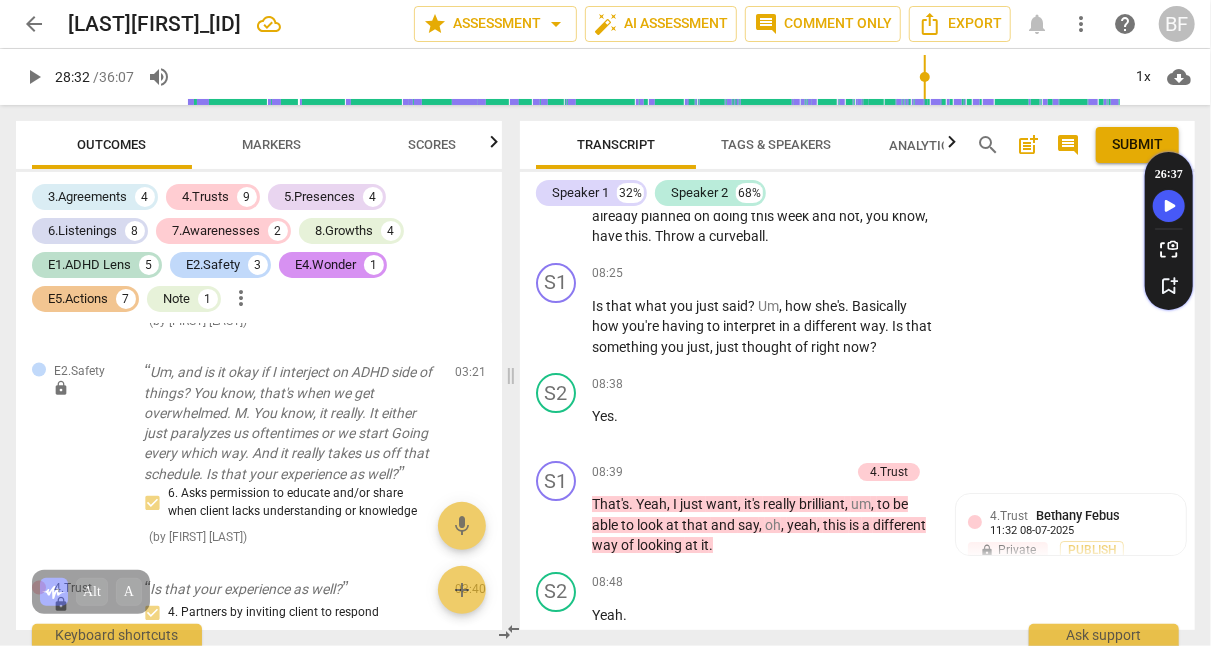 scroll, scrollTop: 3049, scrollLeft: 0, axis: vertical 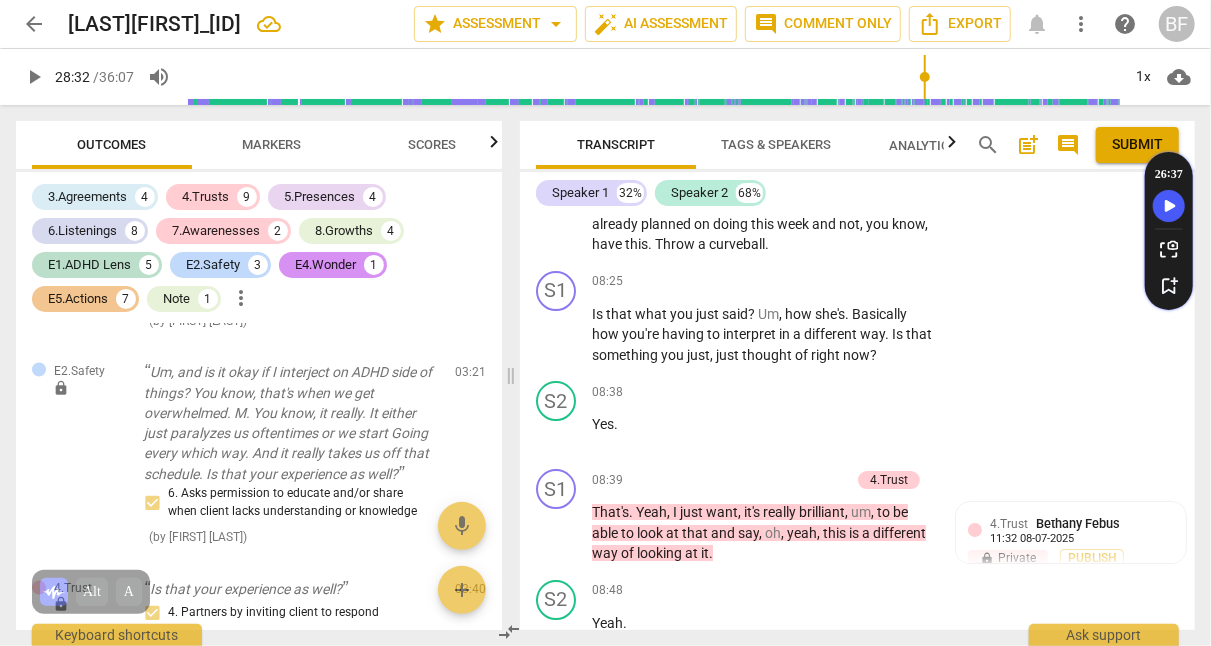 click on "+" at bounding box center (811, 282) 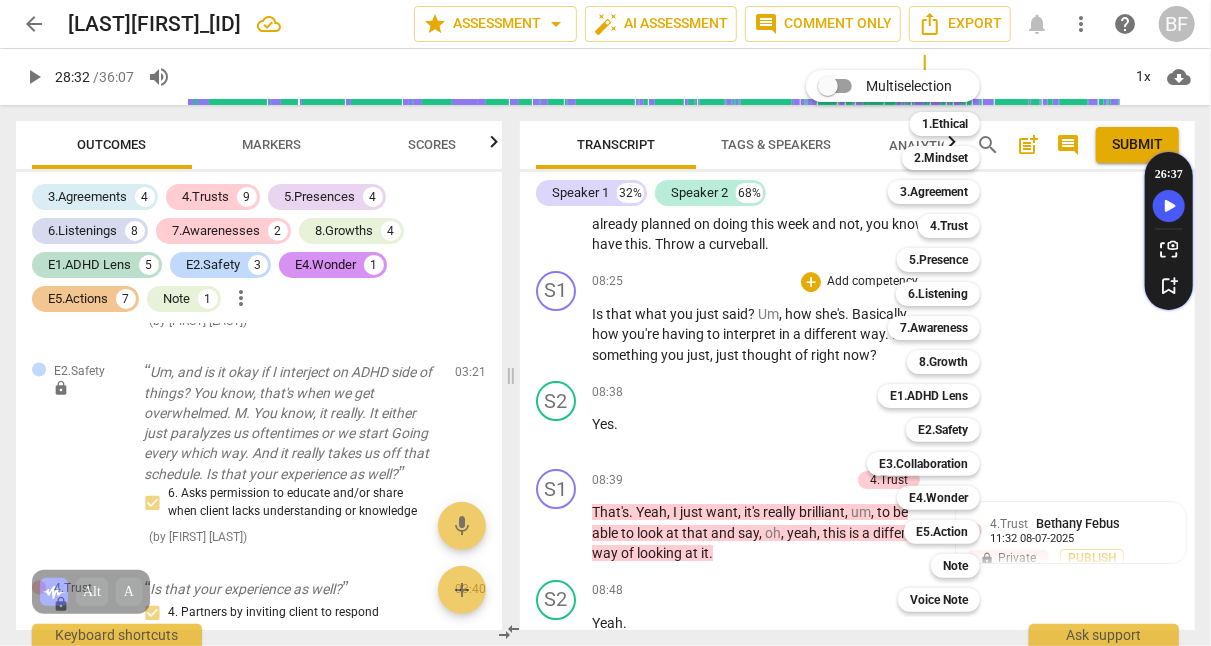 click on "7.Awareness" at bounding box center [934, 328] 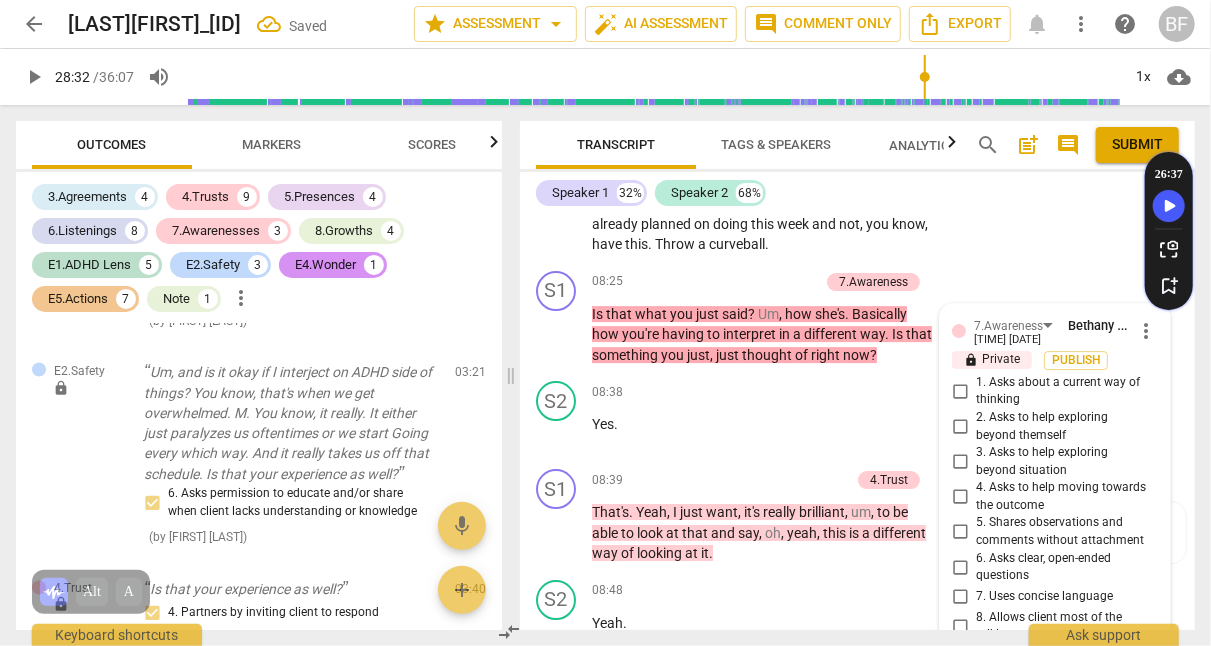 scroll, scrollTop: 3363, scrollLeft: 0, axis: vertical 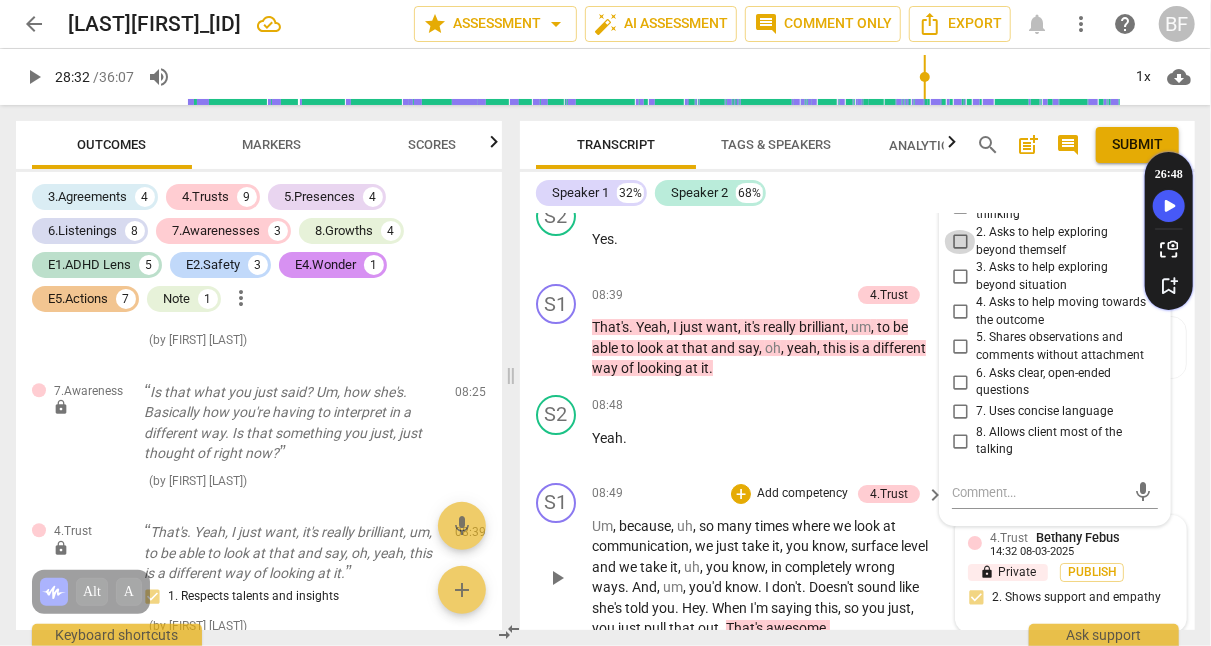 click on "2. Asks to help exploring beyond themself" at bounding box center (960, 242) 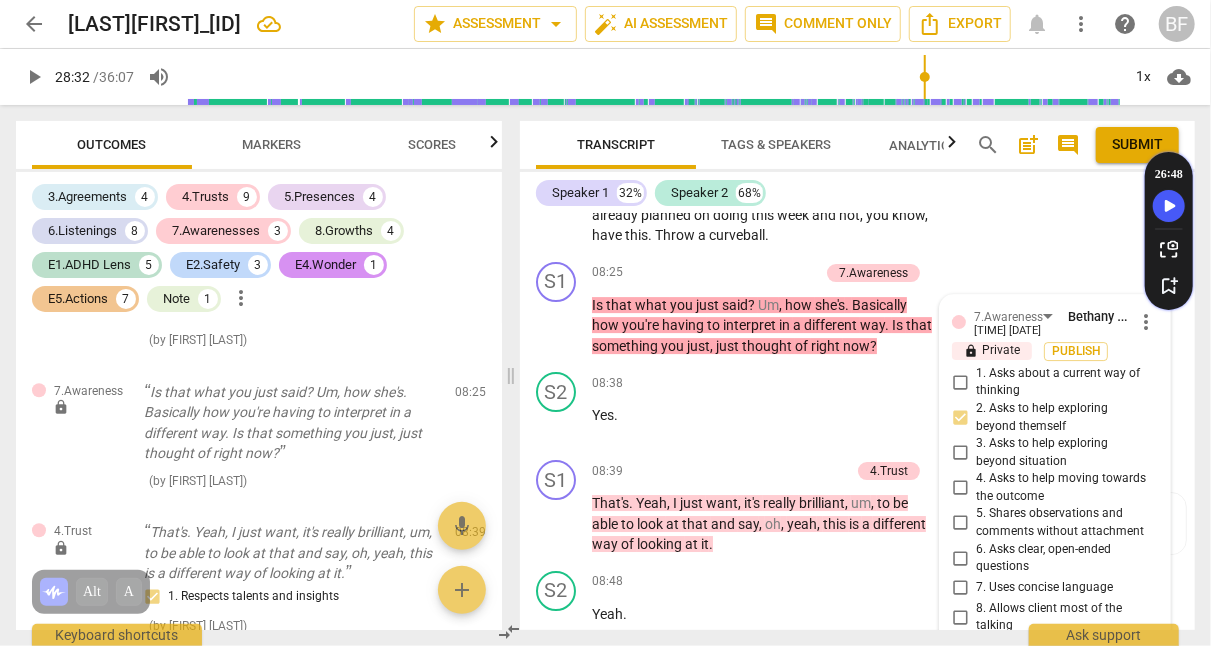 scroll, scrollTop: 3057, scrollLeft: 0, axis: vertical 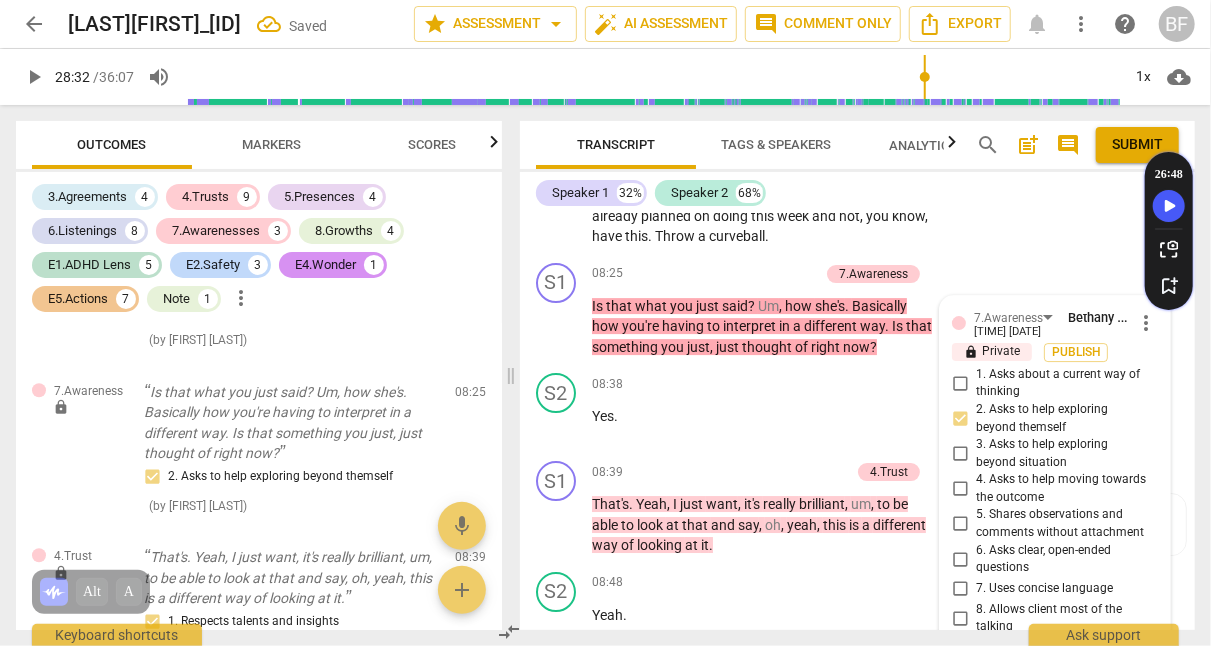 click on "+" at bounding box center (710, 274) 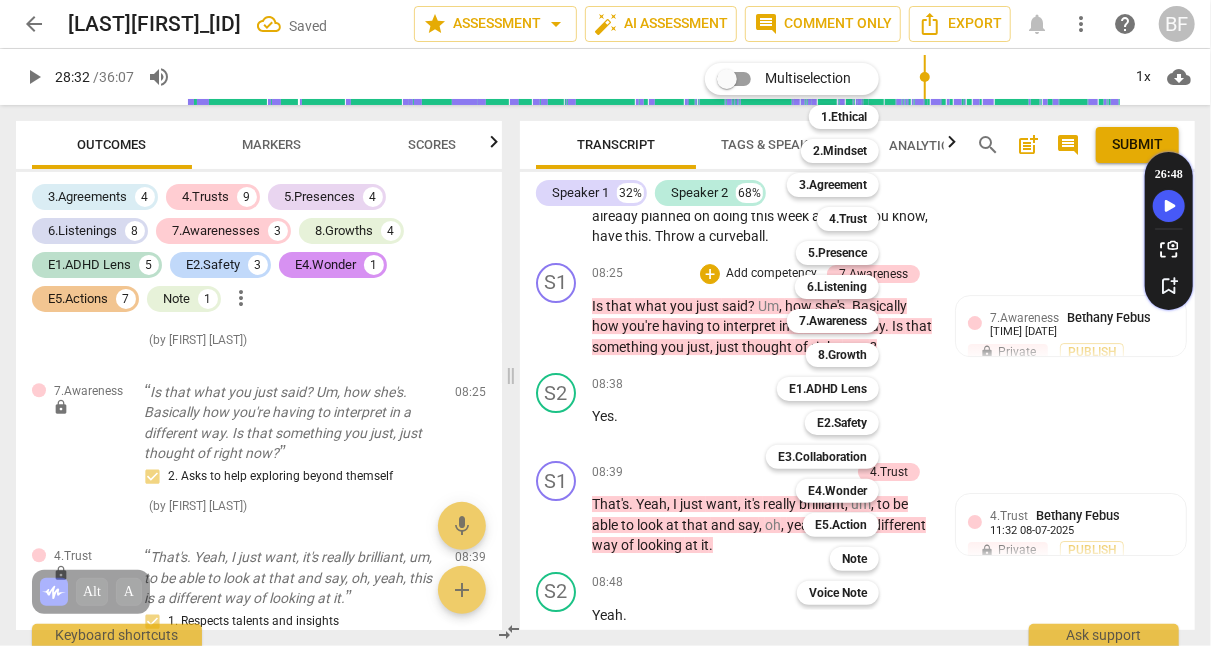click on "E4.Wonder" at bounding box center [837, 491] 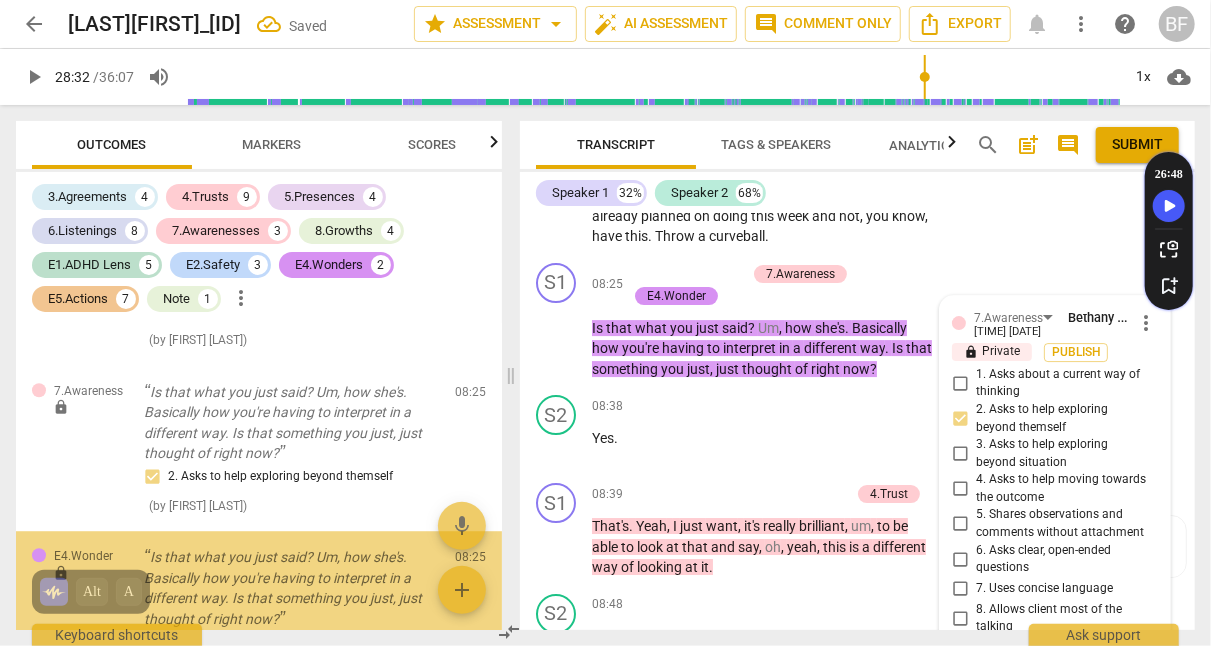 scroll, scrollTop: 3363, scrollLeft: 0, axis: vertical 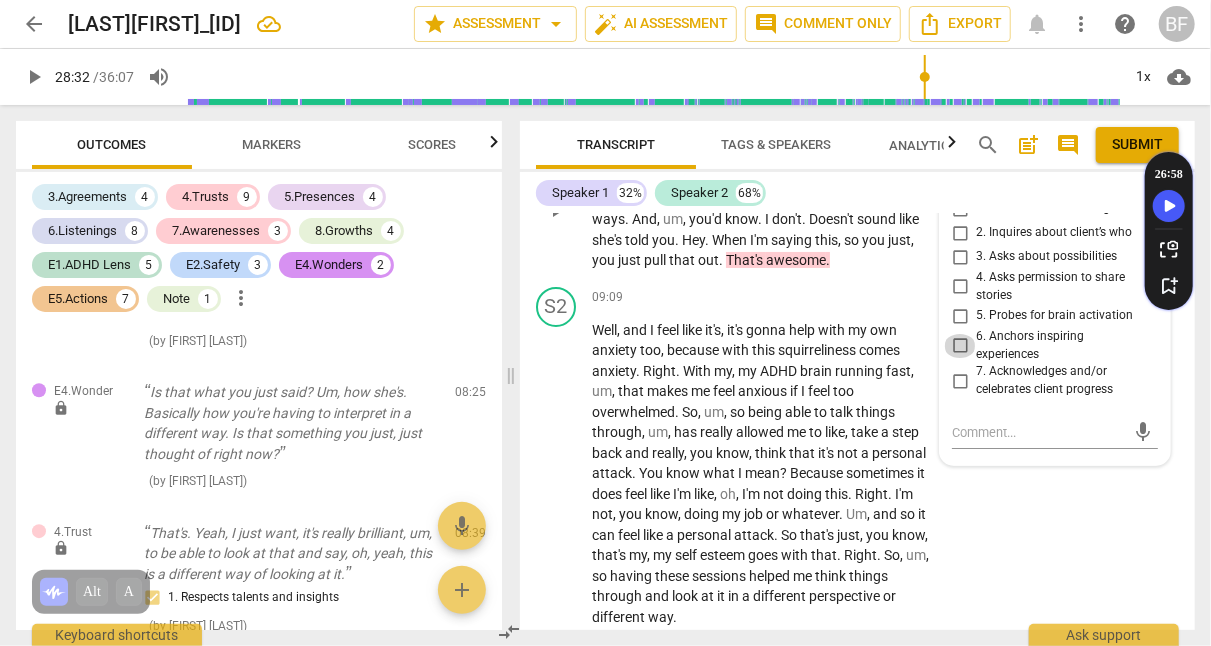 click on "6. Anchors inspiring experiences" at bounding box center (960, 346) 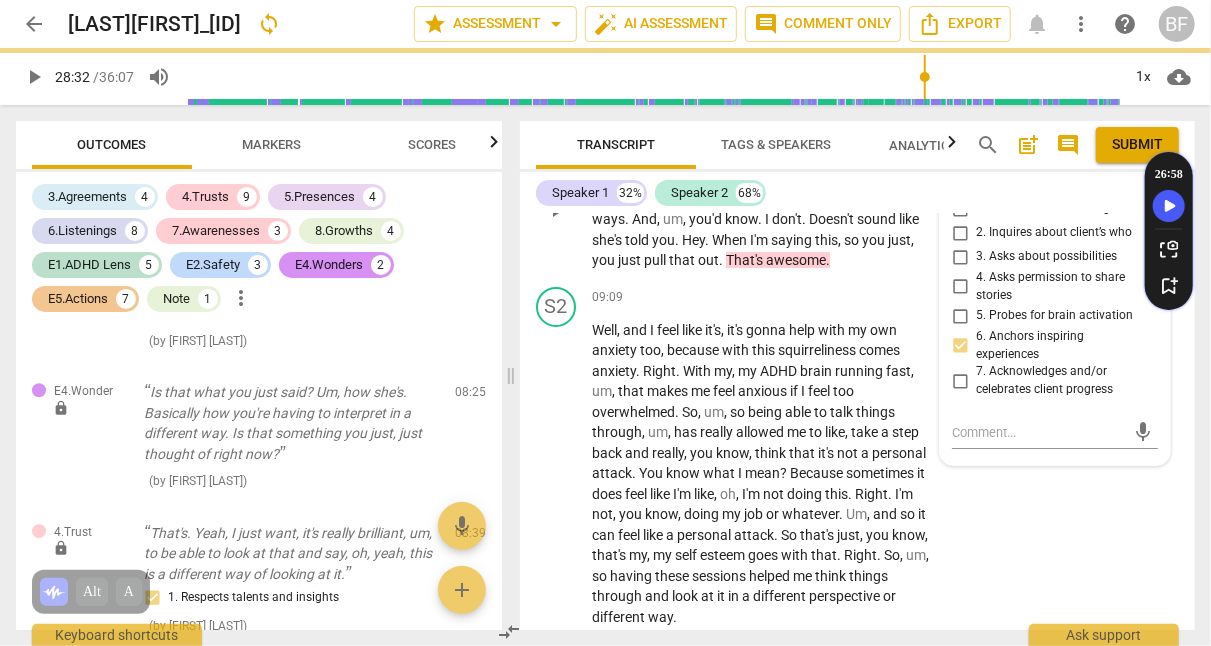 click on "S2 play_arrow pause 09:09 + Add competency keyboard_arrow_right Well ,   and   I   feel   like   it's ,   it's   gonna   help   with   my   own   anxiety   too ,   because   with   this   squirreliness   comes   anxiety .   Right .   With   my ,   my   ADHD   brain   running   fast ,   um ,   that   makes   me   feel   anxious   if   I   feel   too   overwhelmed .   So ,   um ,   so   being   able   to   talk   things   through ,   um ,   has   really   allowed   me   to   like ,   take   a   step   back   and   really ,   you   know ,   think   that   it's   not   a   personal   attack .   You   know   what   I   mean ?   Because   sometimes   it   does   feel   like   I'm   like ,   oh ,   I'm   not   doing   this .   Right .   I'm   not ,   you   know ,   doing   my   job   or   whatever .   Um ,   and   so   it   can   feel   like   a   personal   attack .   So   that's   just ,   you   know ,   that's   my ,   my   self   esteem   goes   with   that .   Right .   So ,   um ,   so   having   these" at bounding box center [857, 457] 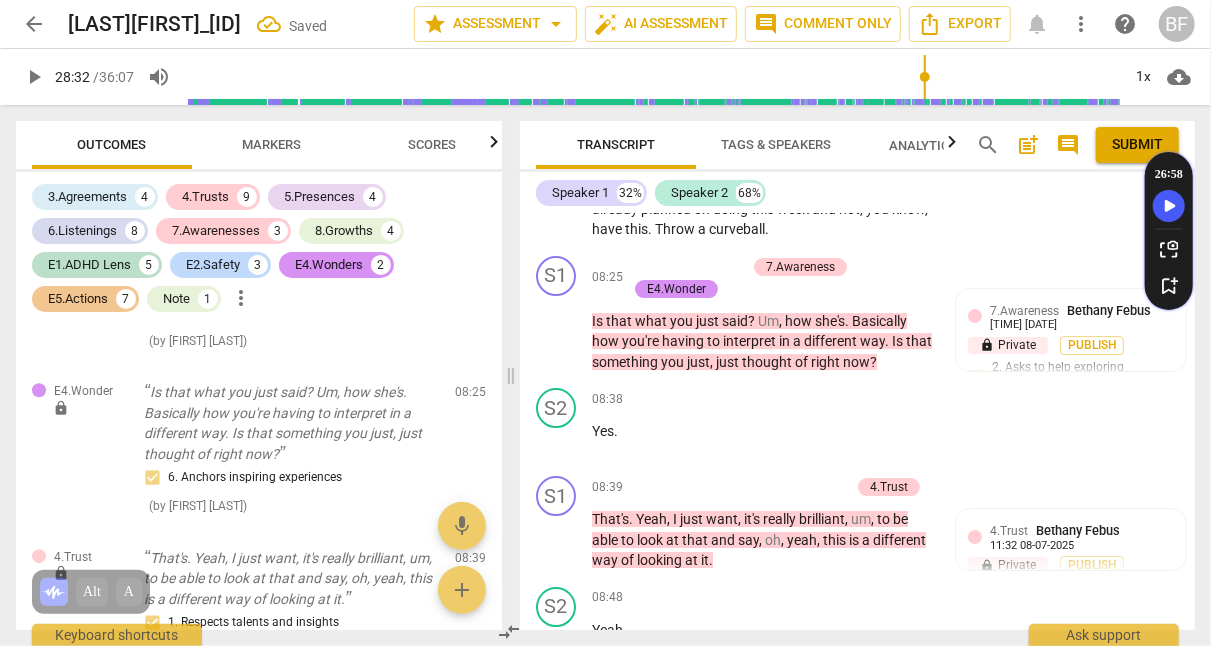 scroll, scrollTop: 3063, scrollLeft: 0, axis: vertical 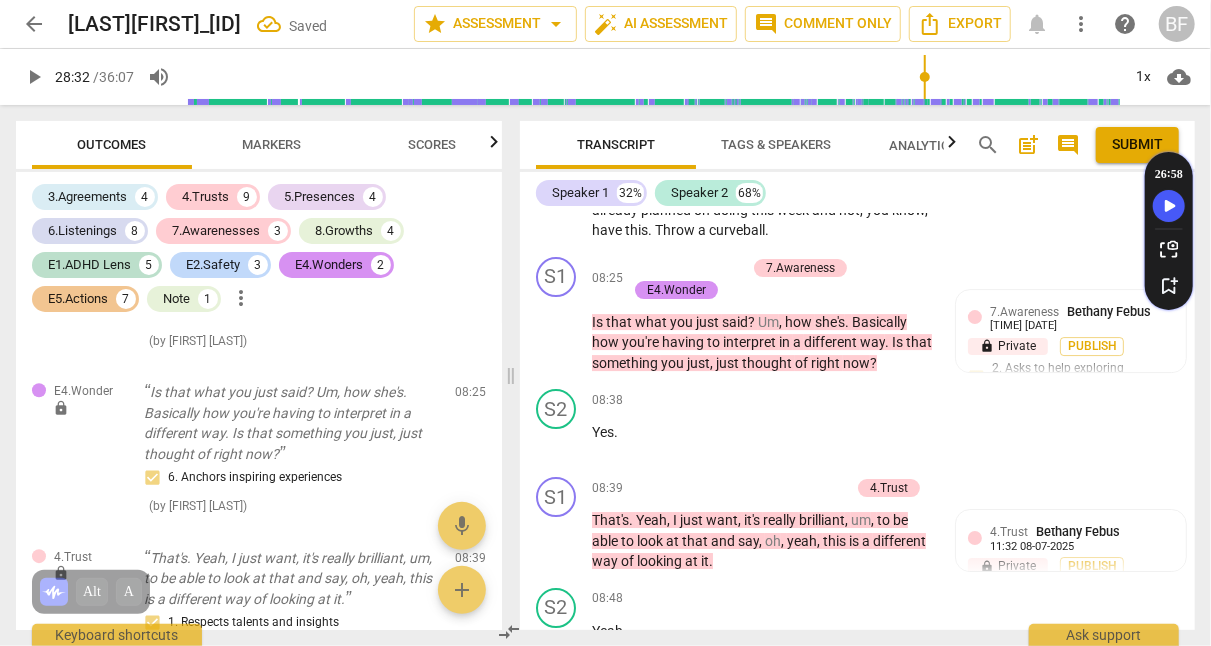 click on "+" at bounding box center [637, 268] 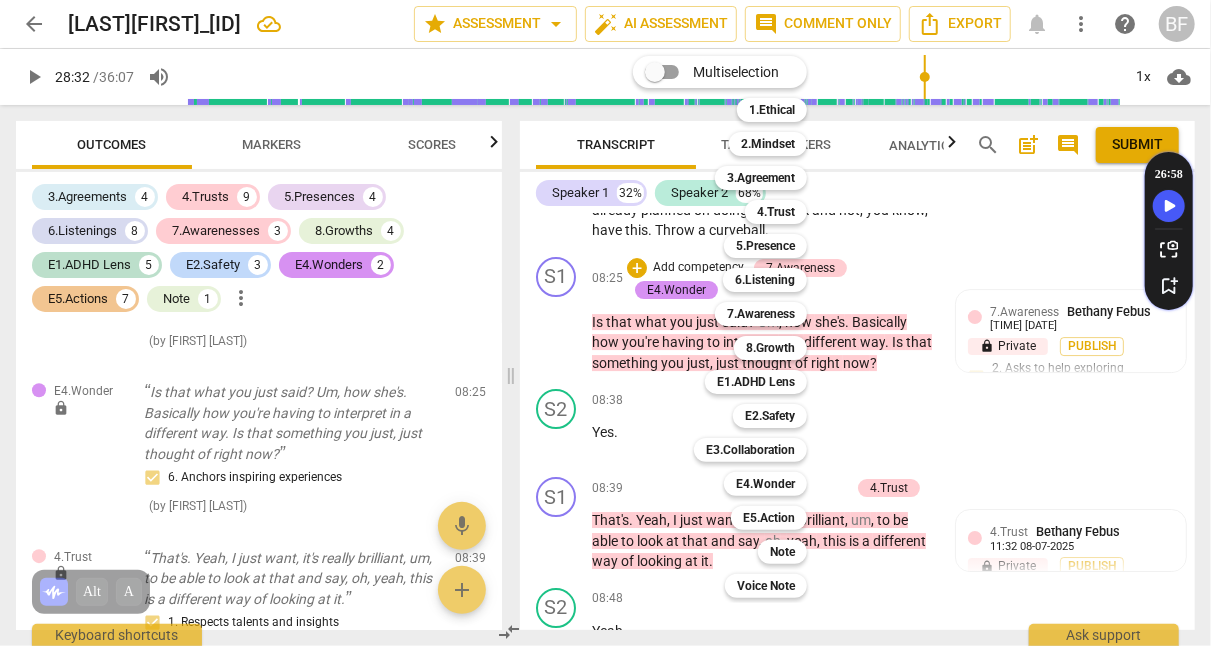 click on "4.Trust" at bounding box center (776, 212) 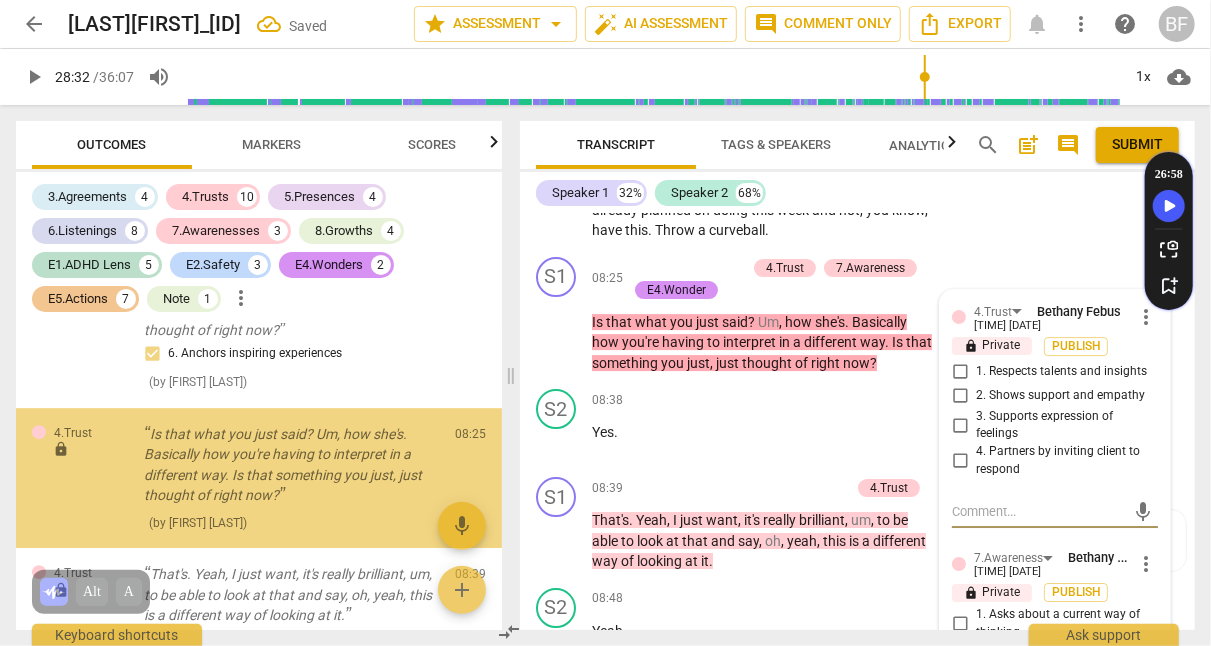scroll, scrollTop: 2868, scrollLeft: 0, axis: vertical 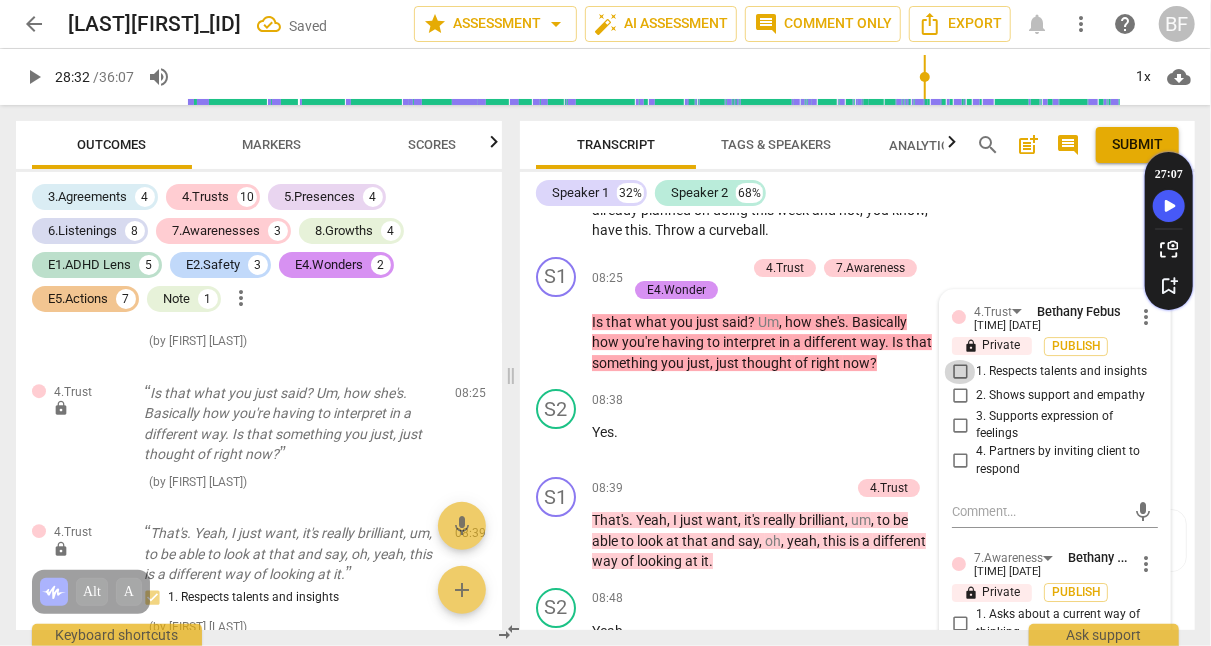 click on "1. Respects talents and insights" at bounding box center [960, 372] 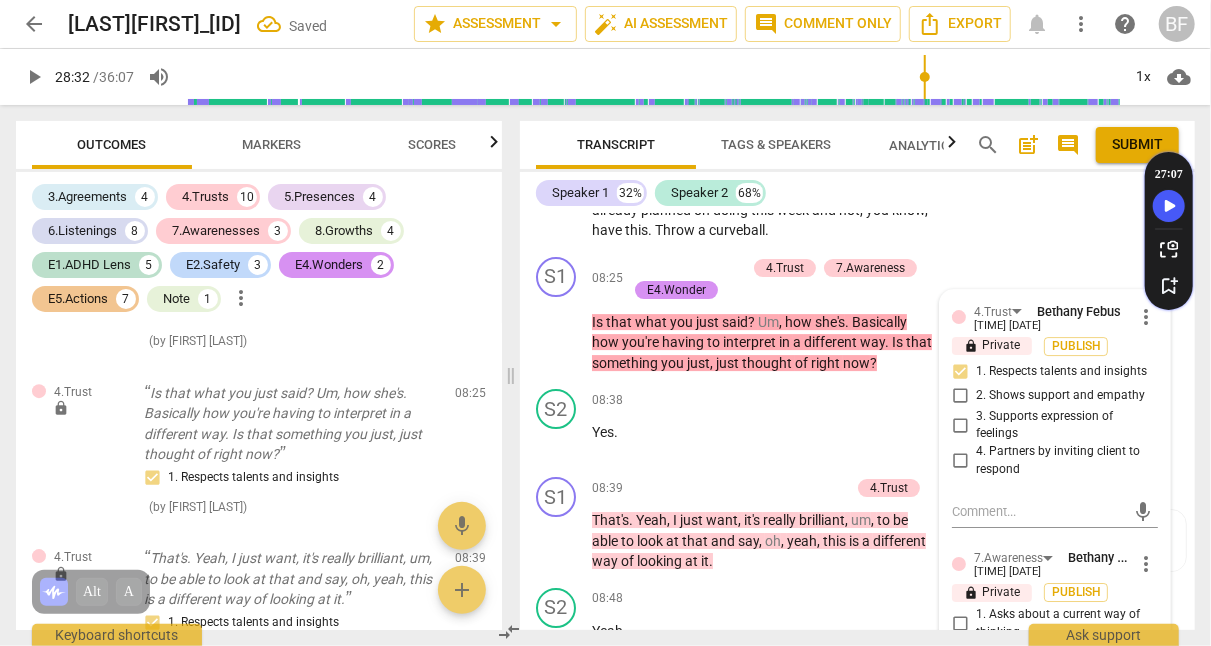 click on "S1 play_arrow pause 08:25 + Add competency 4.Trust 7.Awareness E4.Wonder keyboard_arrow_right Is that what you just said? Um, how she's. Basically how you're having to interpret in a different way. Is that something you just, just thought of right now? 4.Trust [FIRST] [LAST] 12:23 08-07-2025 more_vert lock Private Publish 1. Respects talents and insights 2. Shows support and empathy 3. Supports expression of feelings 4. Partners by inviting client to respond mic 7.Awareness [FIRST] [LAST] 12:22 08-07-2025 more_vert lock Private Publish 1. Asks about a current way of thinking 2. Asks to help exploring beyond themself 3. Asks to help exploring beyond situation 4. Asks to help moving towards the outcome 5. Shares observations and comments without attachment 6. Asks clear, open-ended questions 7. Uses concise language 8. Allows client most of the talking mic E4.Wonder [FIRST] [LAST] 12:22 08-07-2025 more_vert lock Private Publish mic" at bounding box center (857, 315) 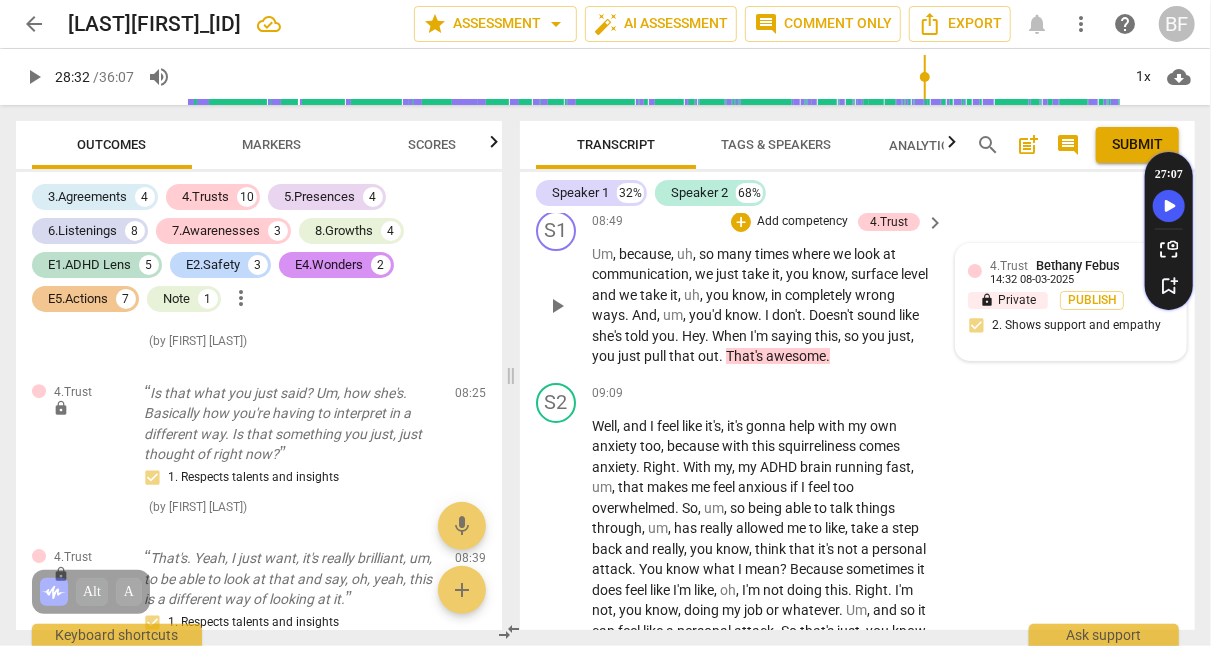 scroll, scrollTop: 3535, scrollLeft: 0, axis: vertical 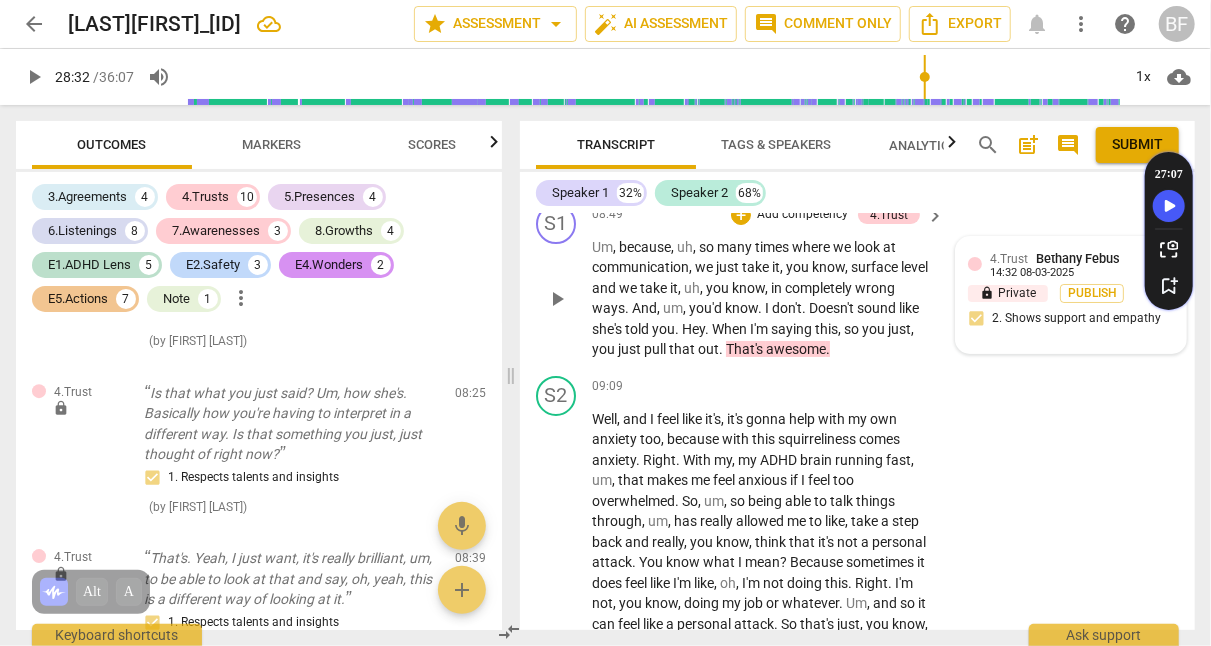 click on "+ Add competency" at bounding box center [790, 215] 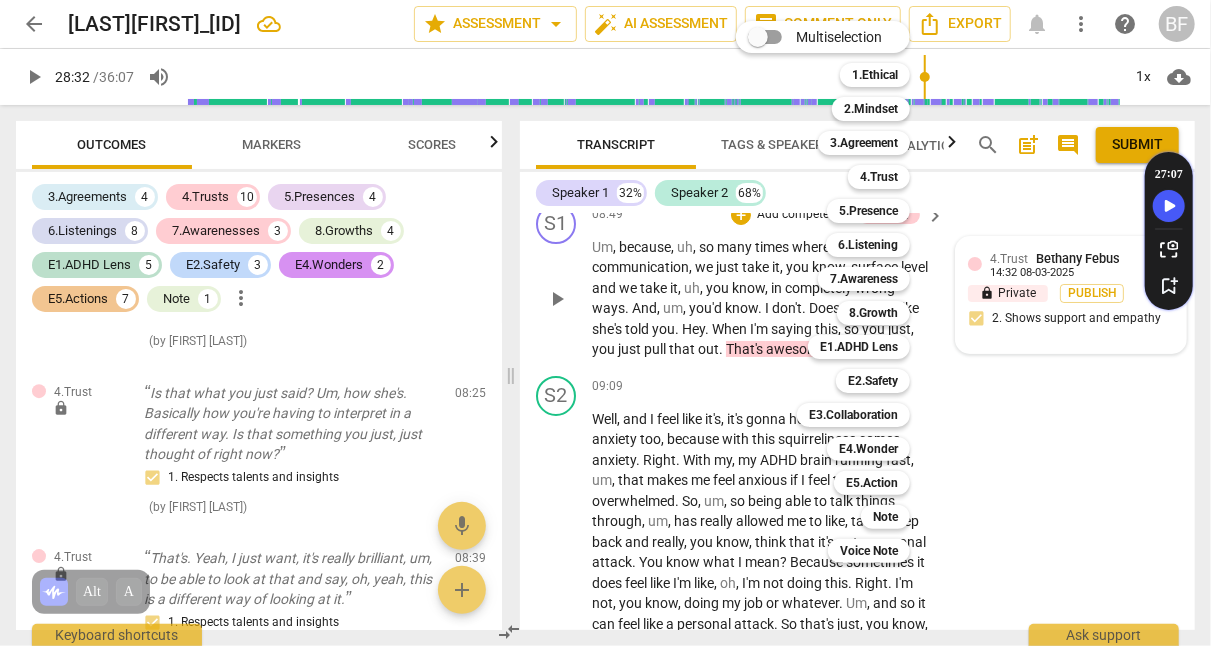click on "E2.Safety" at bounding box center (873, 381) 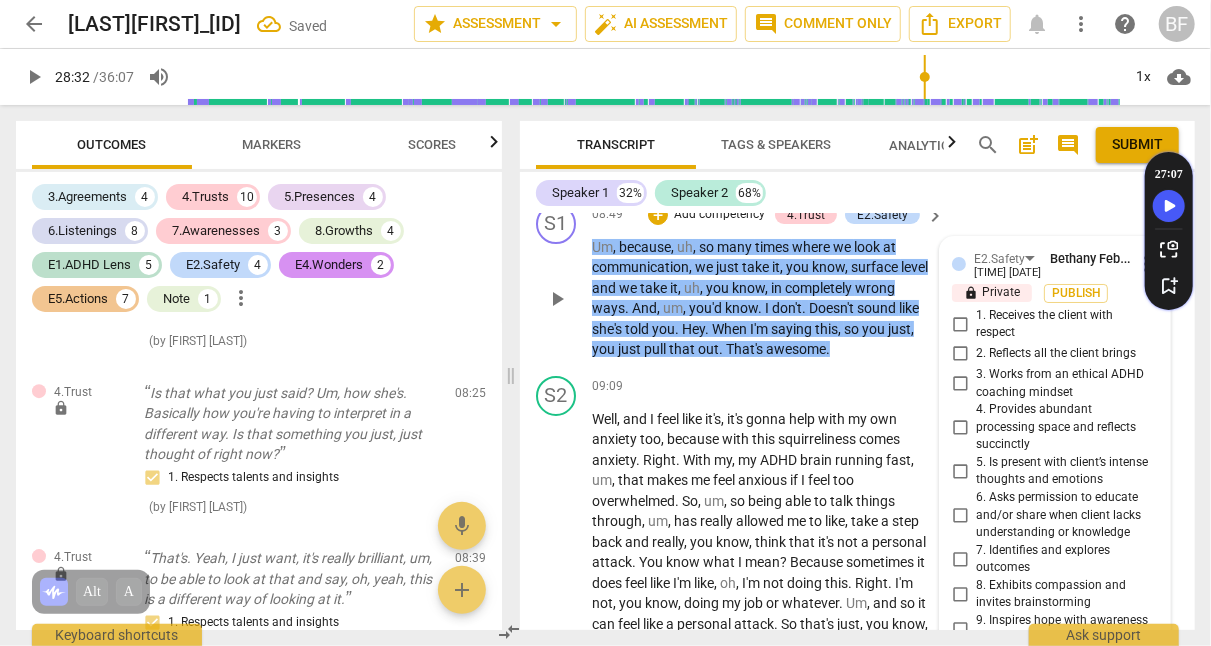 scroll, scrollTop: 3852, scrollLeft: 0, axis: vertical 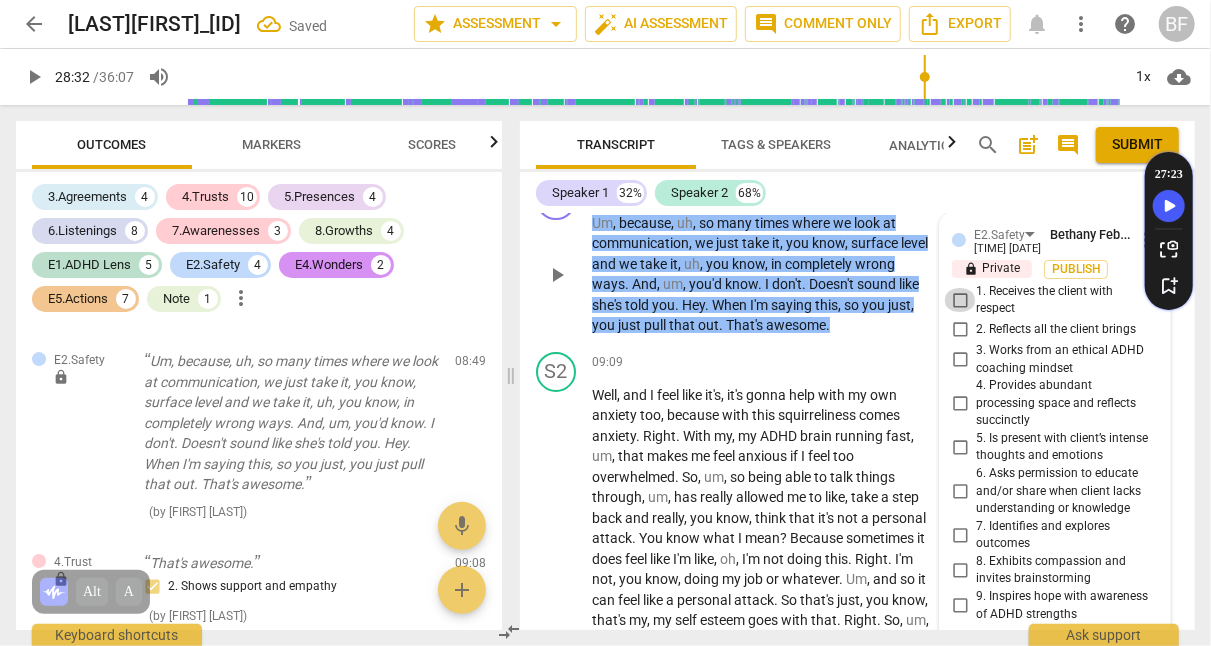 click on "1. Receives the client with respect" at bounding box center [960, 300] 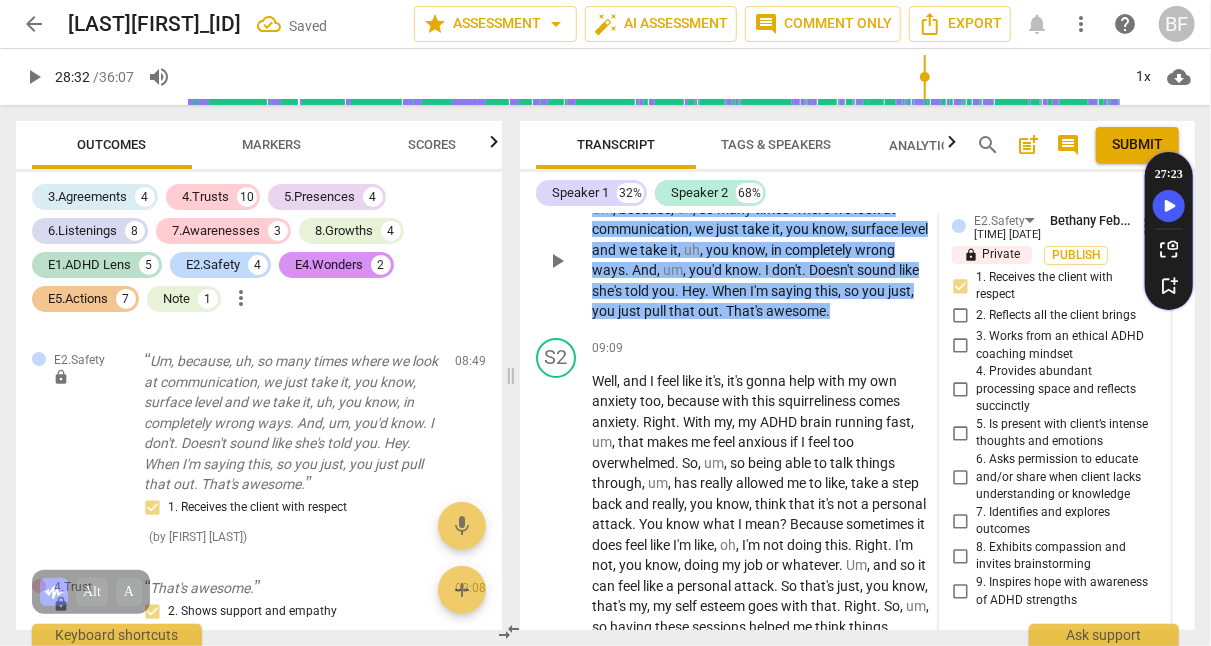 scroll, scrollTop: 3492, scrollLeft: 0, axis: vertical 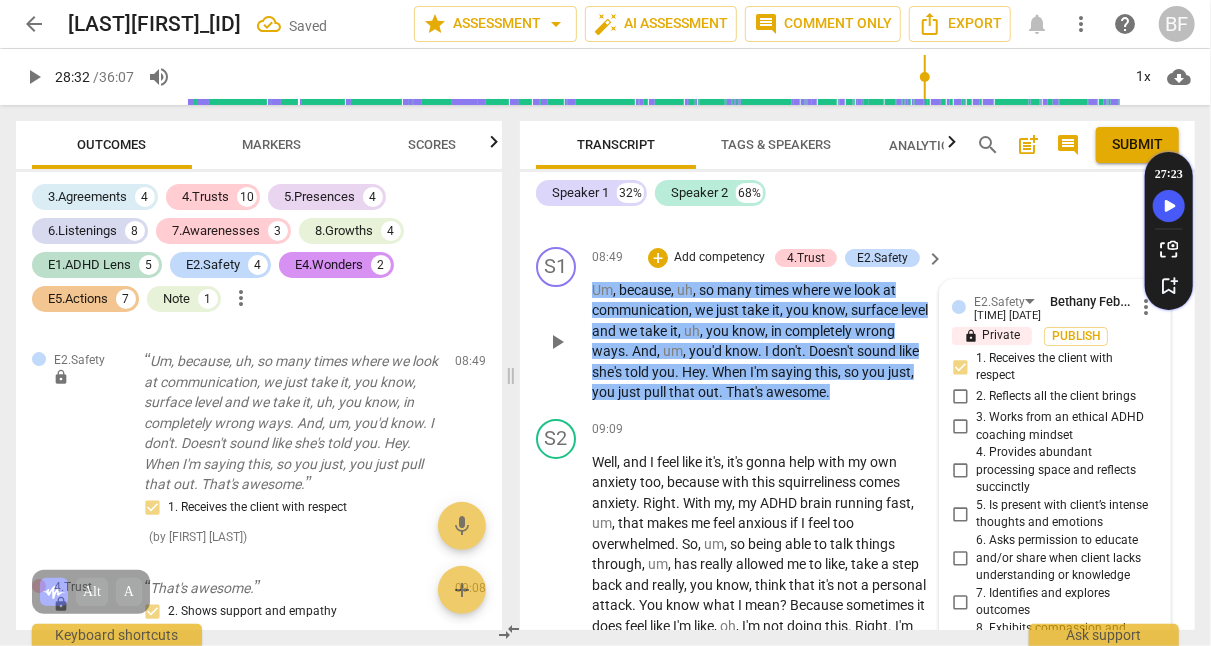 click on "+" at bounding box center [658, 258] 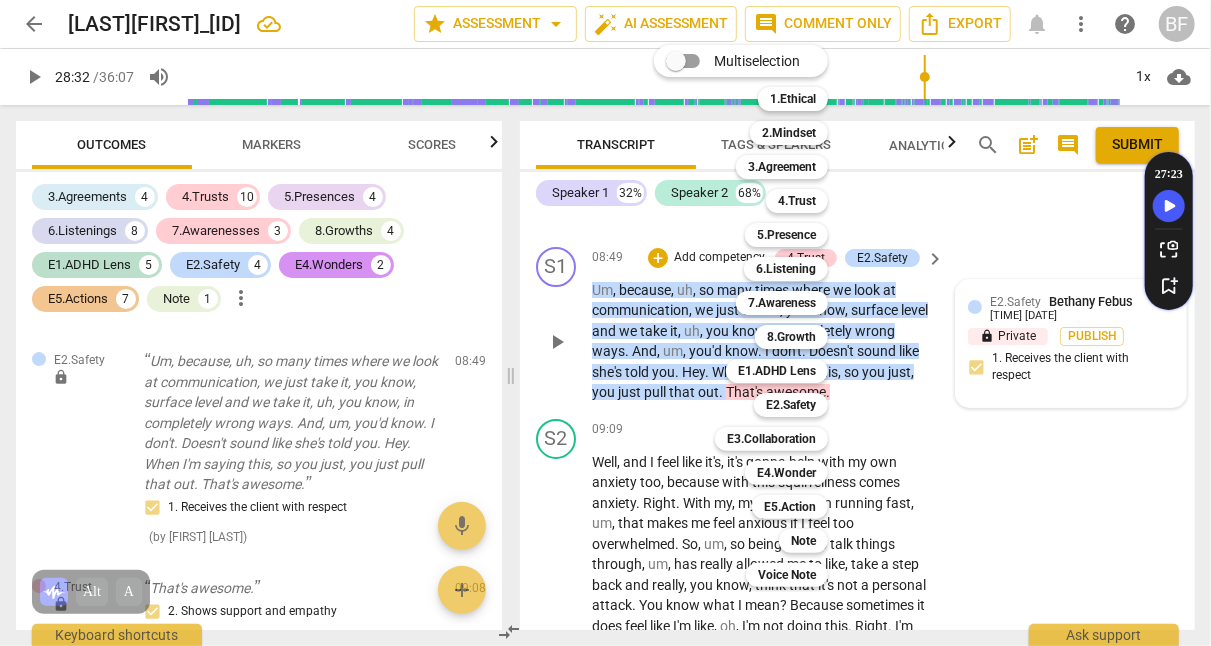 click on "Note" at bounding box center (803, 541) 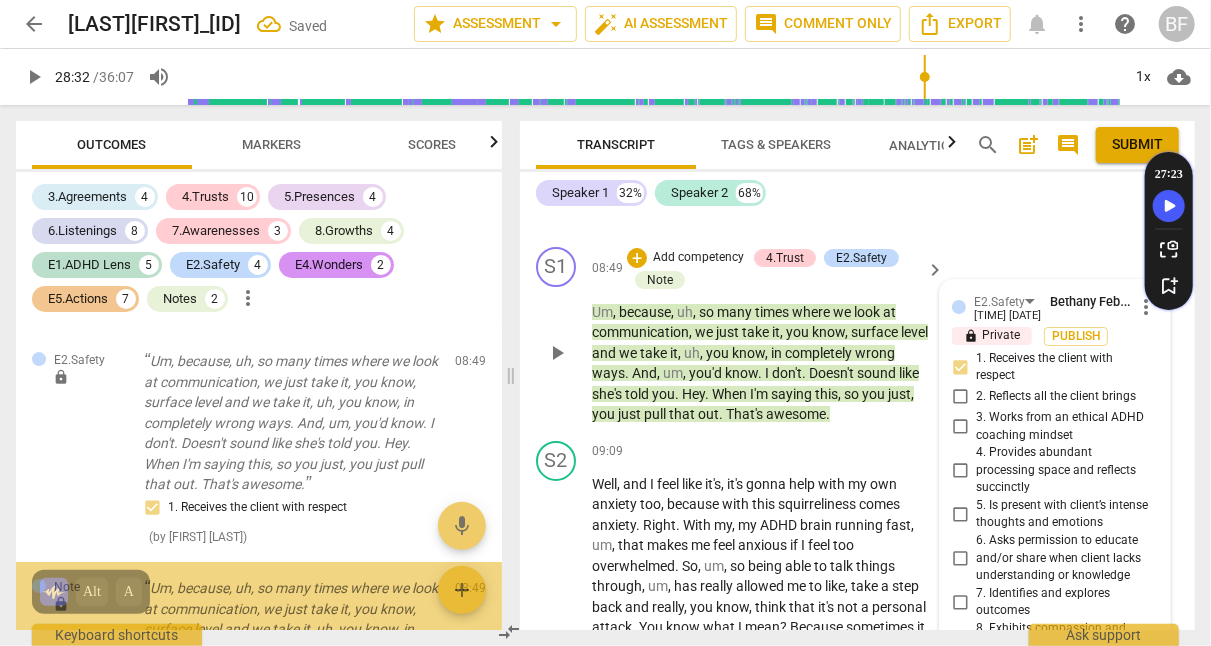 scroll, scrollTop: 3852, scrollLeft: 0, axis: vertical 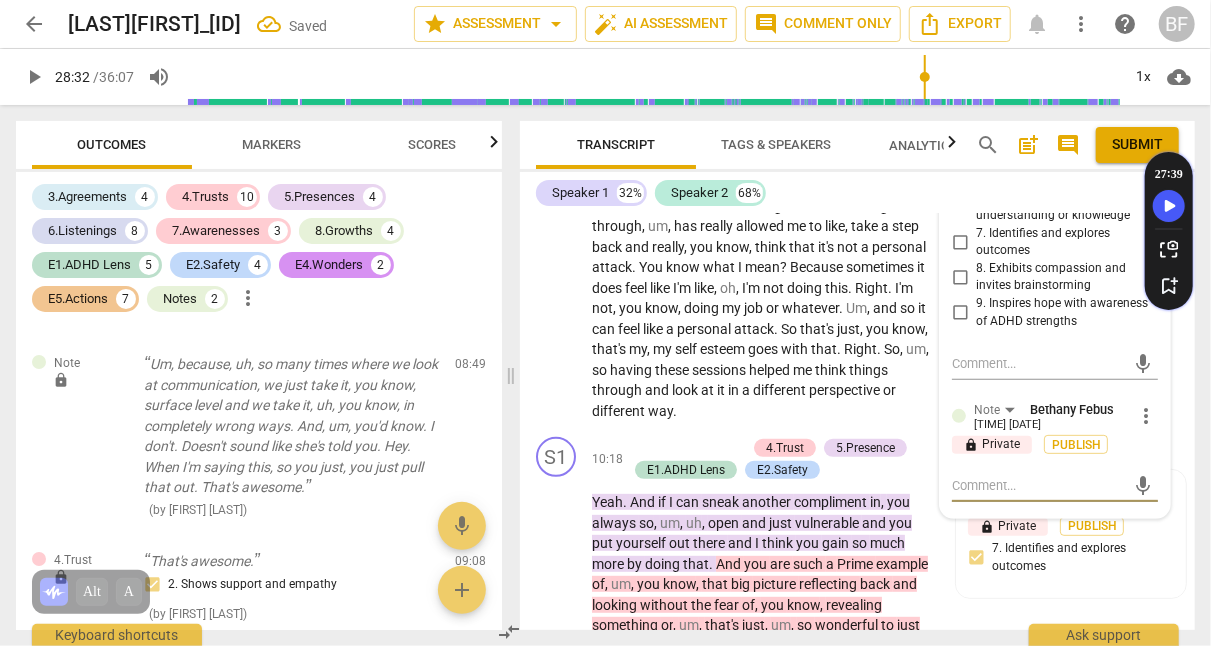 click at bounding box center [1039, 485] 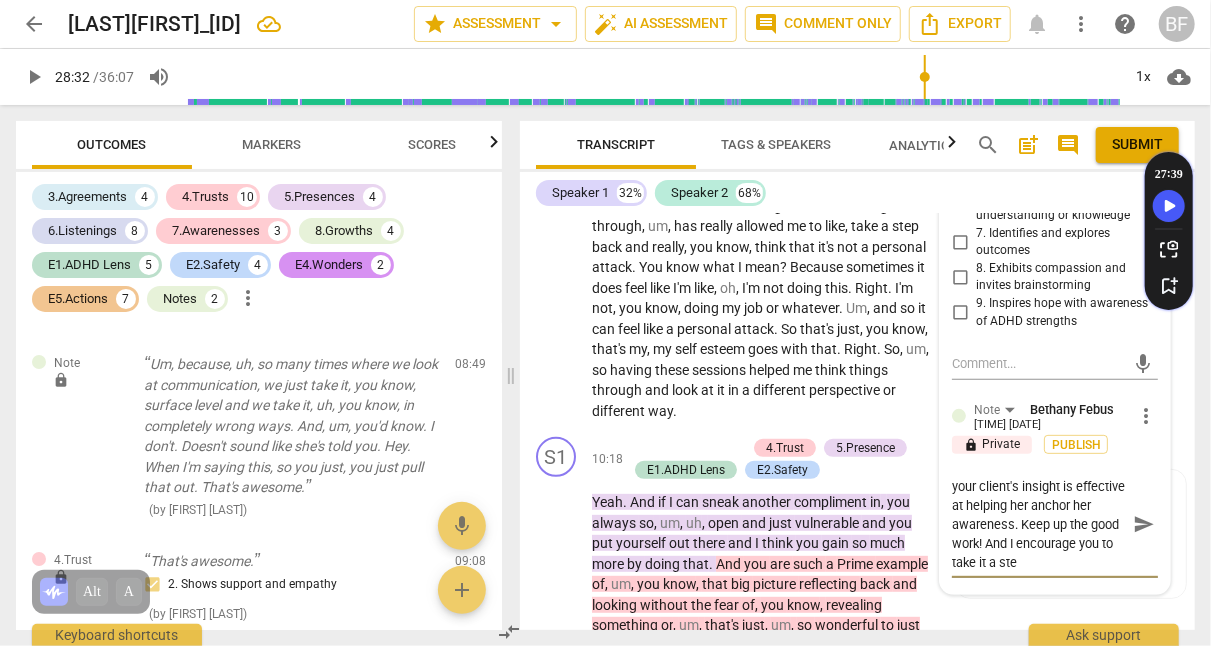 scroll, scrollTop: 36, scrollLeft: 0, axis: vertical 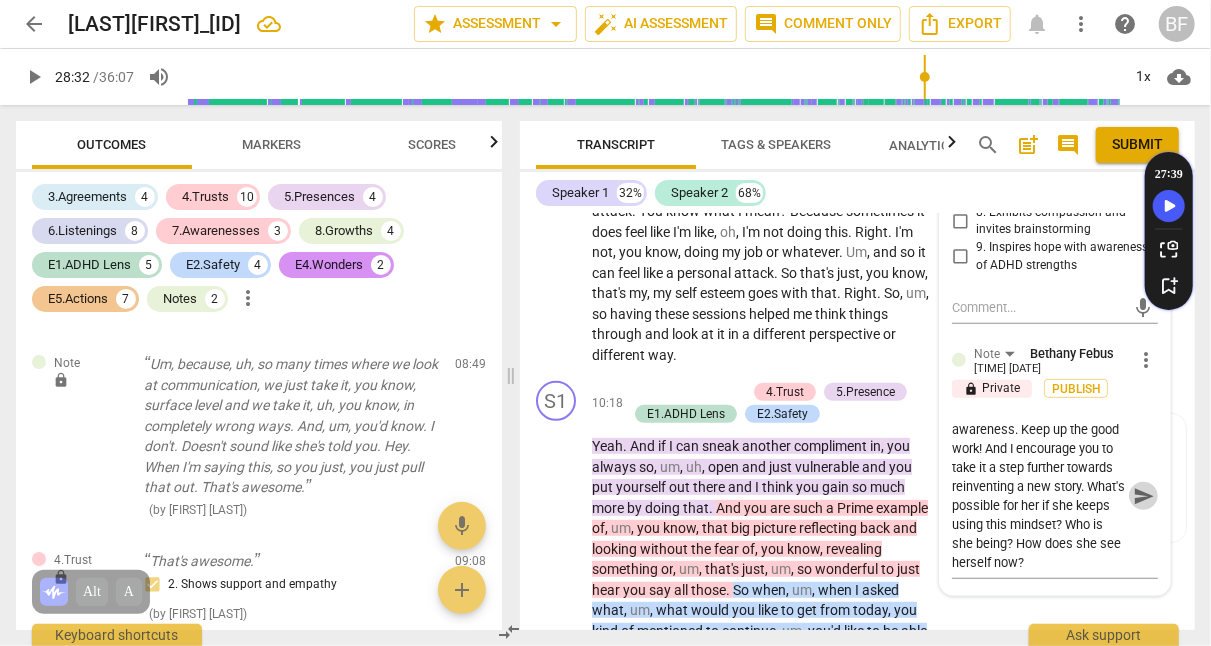 click on "send" at bounding box center (1144, 497) 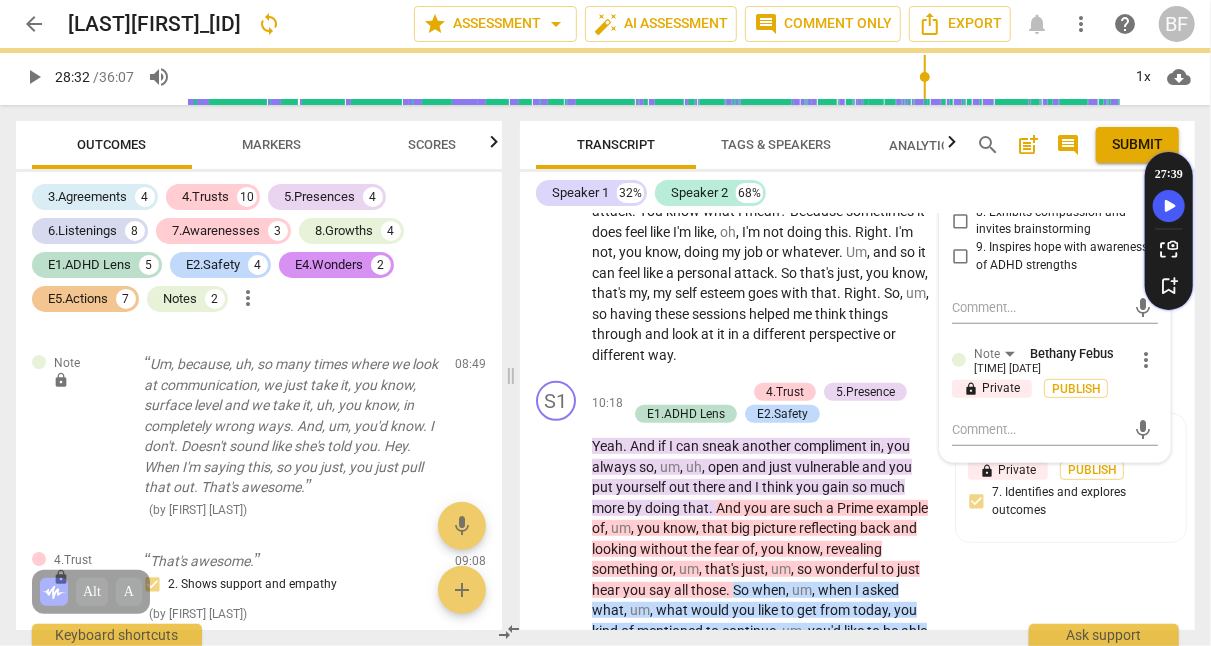 scroll, scrollTop: 0, scrollLeft: 0, axis: both 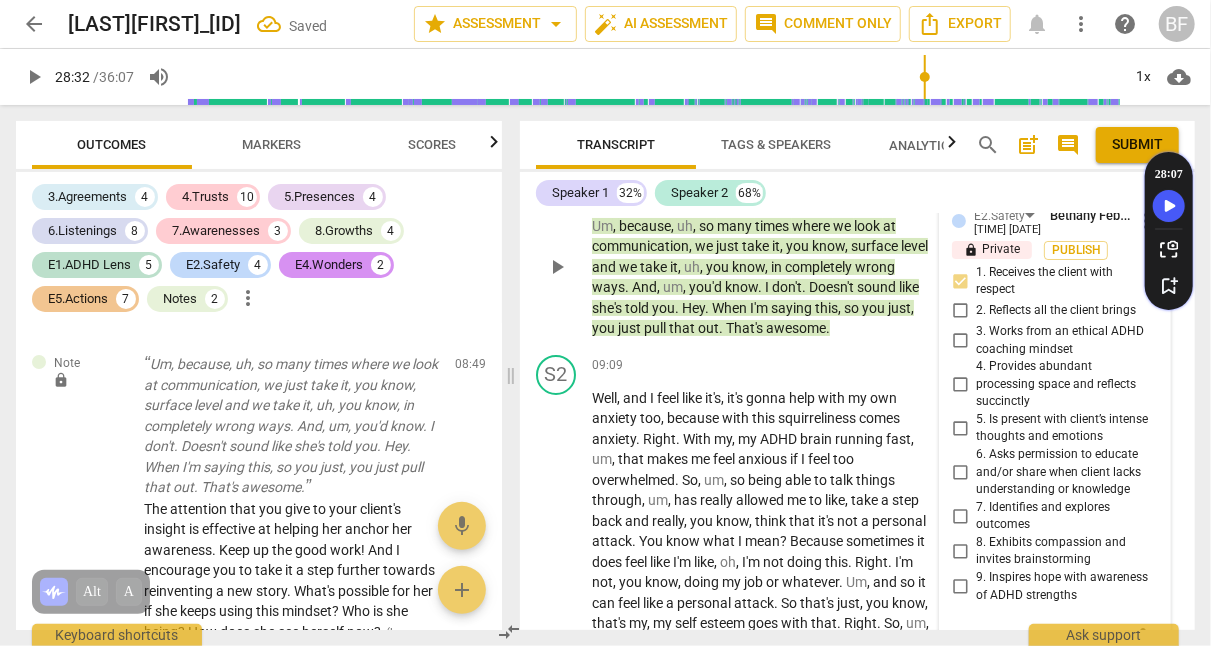 click on "Speaker 1 32% Speaker 2 68%" at bounding box center [857, 193] 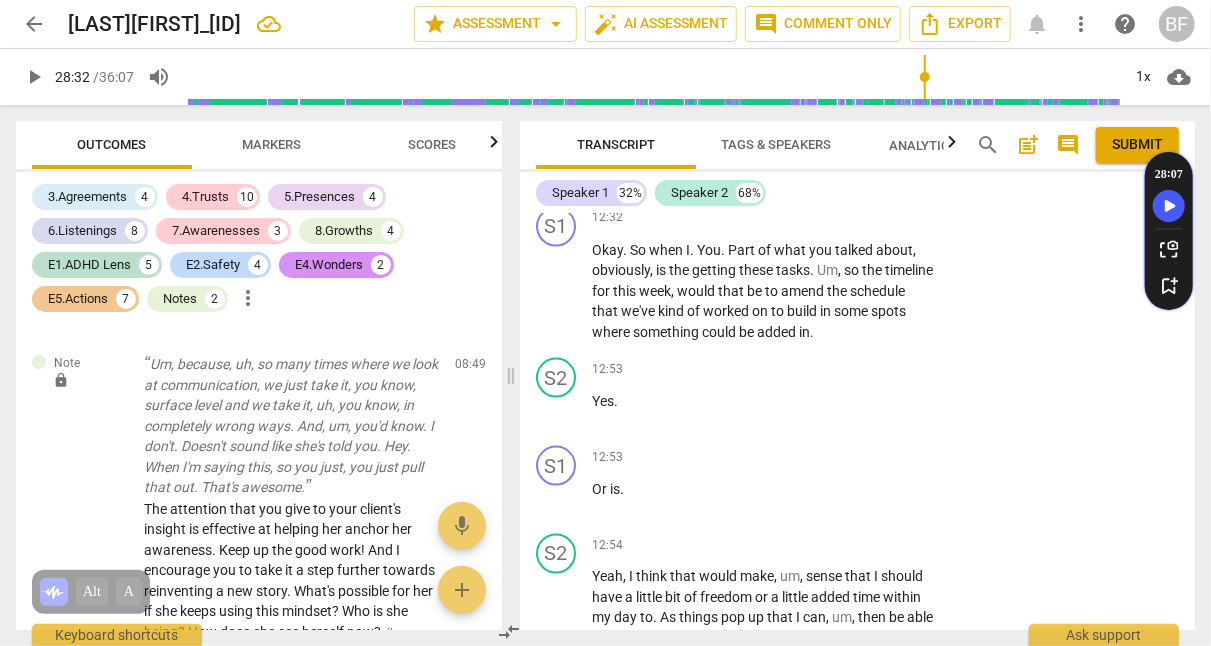 scroll, scrollTop: 4928, scrollLeft: 0, axis: vertical 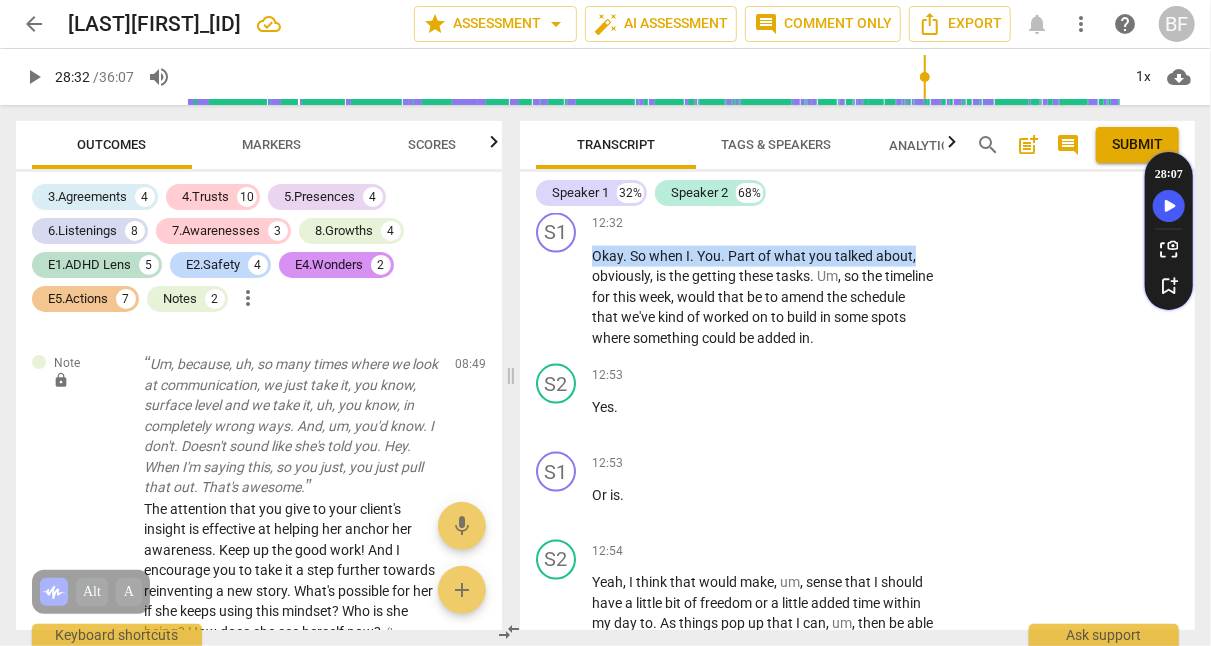 drag, startPoint x: 959, startPoint y: 289, endPoint x: 963, endPoint y: 313, distance: 24.33105 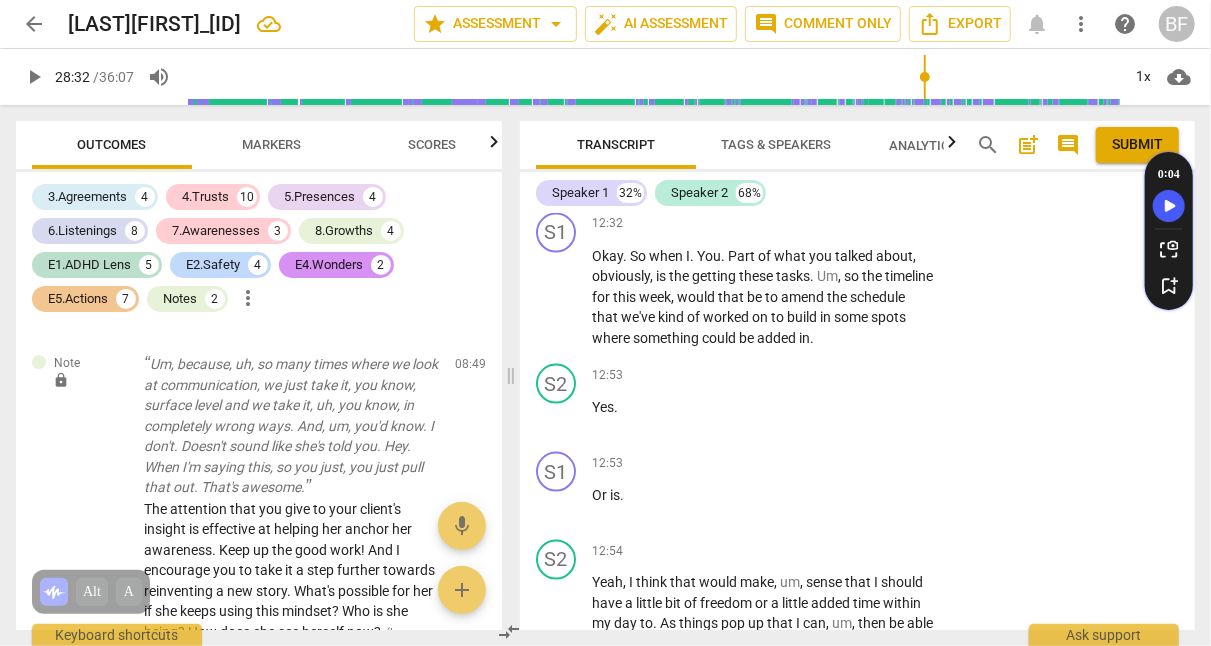 click on "S1 play_arrow pause 12:32 + Add competency keyboard_arrow_right Okay .   So   when   I .   You .   Part   of   what   you   talked   about ,   obviously ,   is   the   getting   these   tasks .   Um ,   so   the   timeline   for   this   week ,   would   that   be   to   amend   the   schedule   that   we've   kind   of   worked   on   to   build   in   some   spots   where   something   could   be   added   in ." at bounding box center [857, 281] 